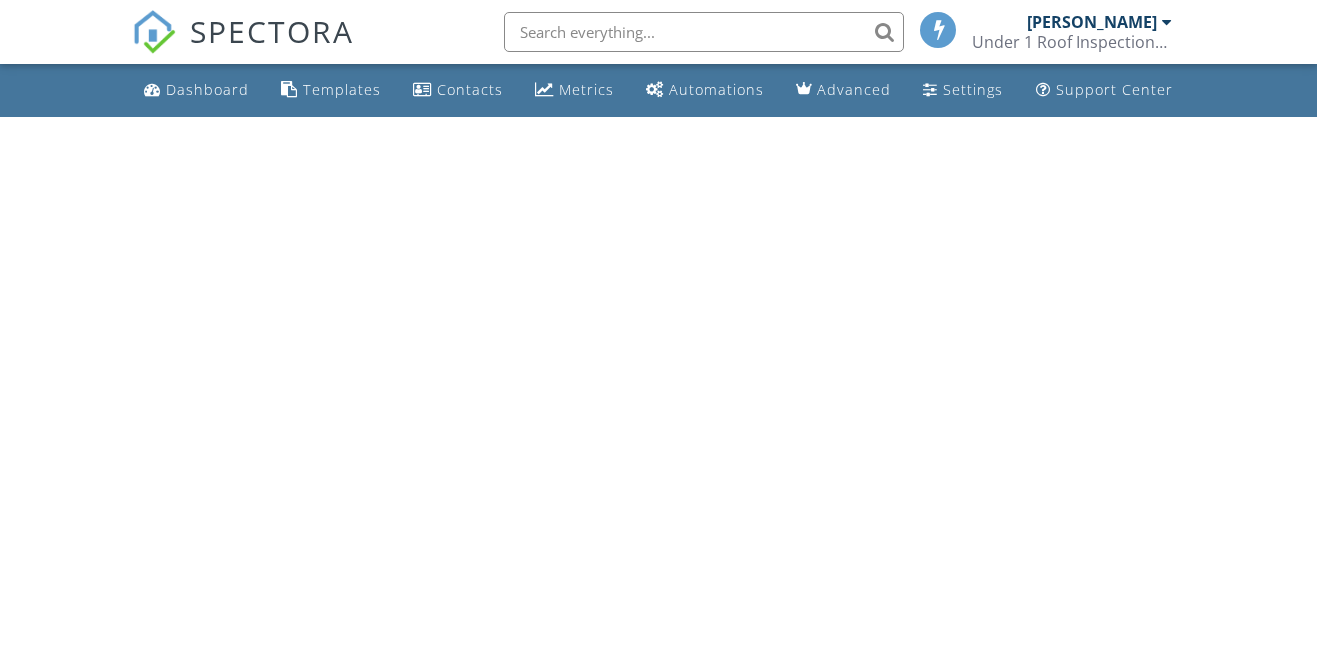 scroll, scrollTop: 0, scrollLeft: 0, axis: both 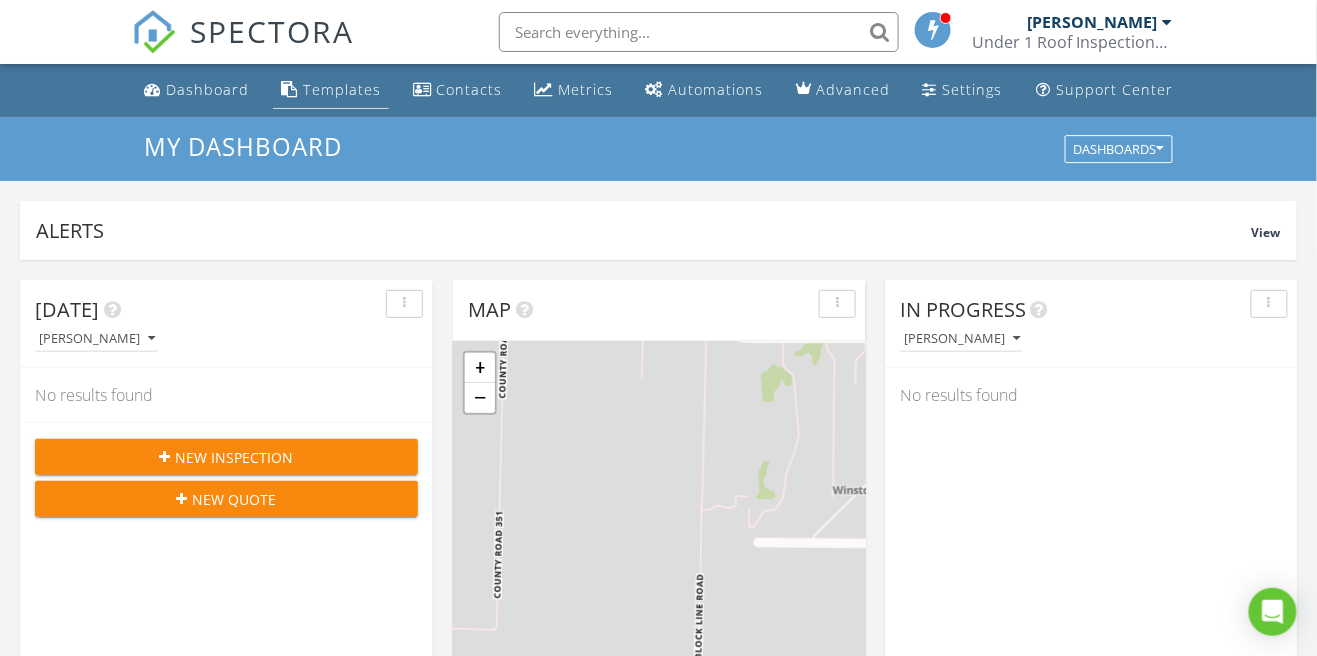 click on "Templates" at bounding box center [342, 89] 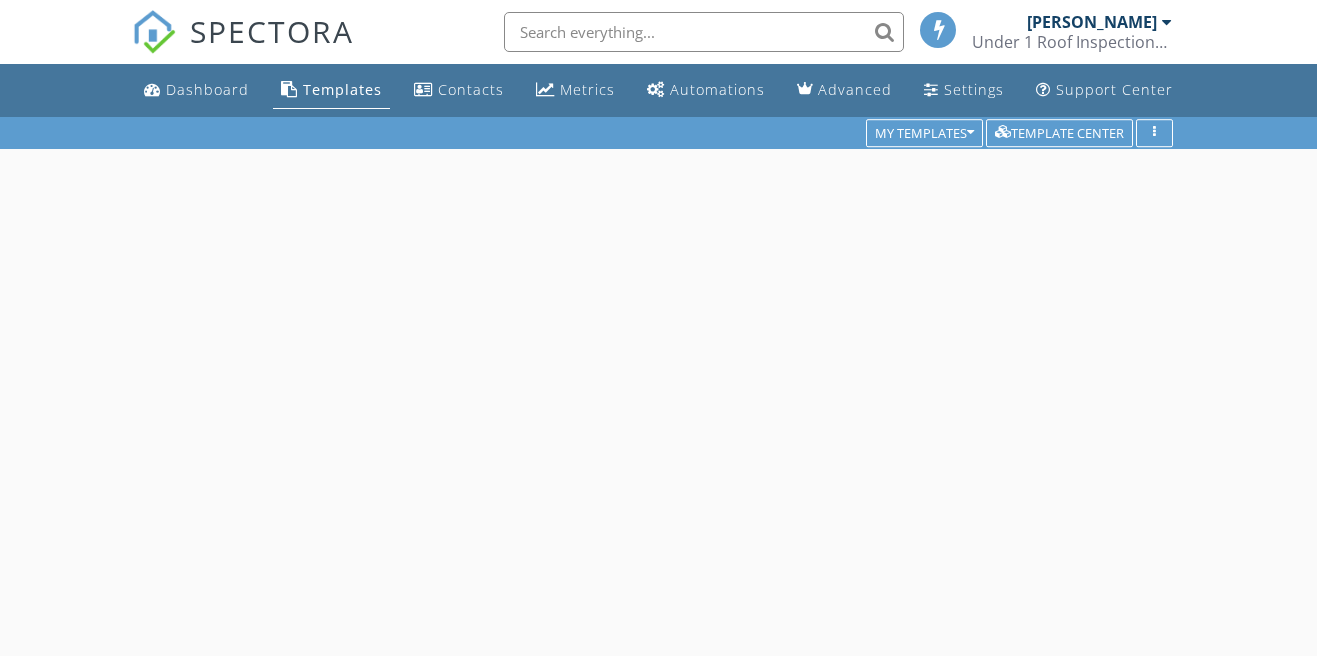 scroll, scrollTop: 0, scrollLeft: 0, axis: both 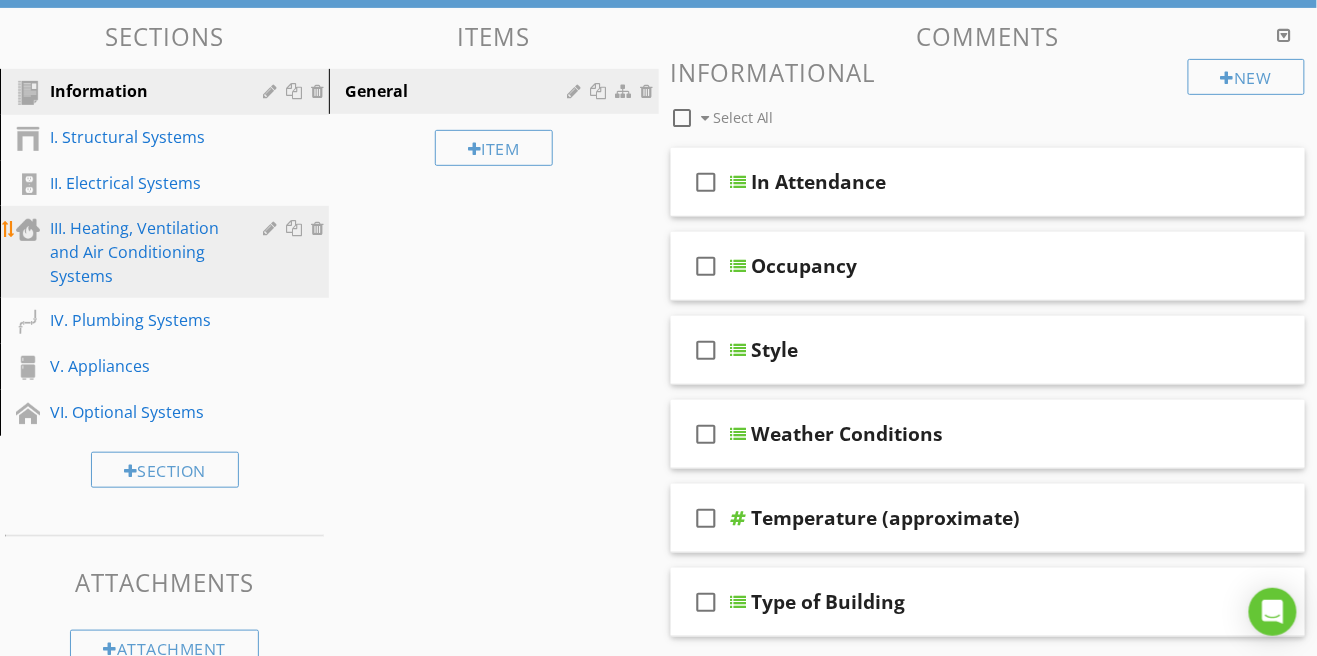click on "III. Heating, Ventilation and Air Conditioning Systems" at bounding box center (142, 252) 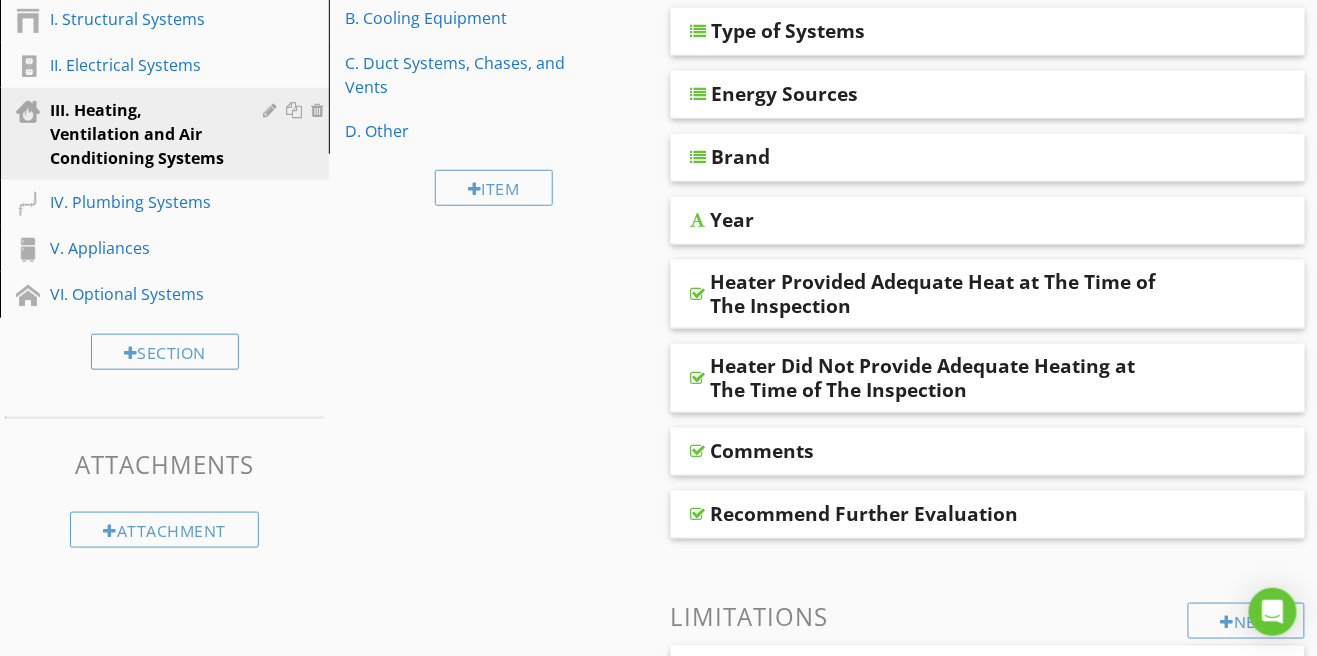 scroll, scrollTop: 256, scrollLeft: 0, axis: vertical 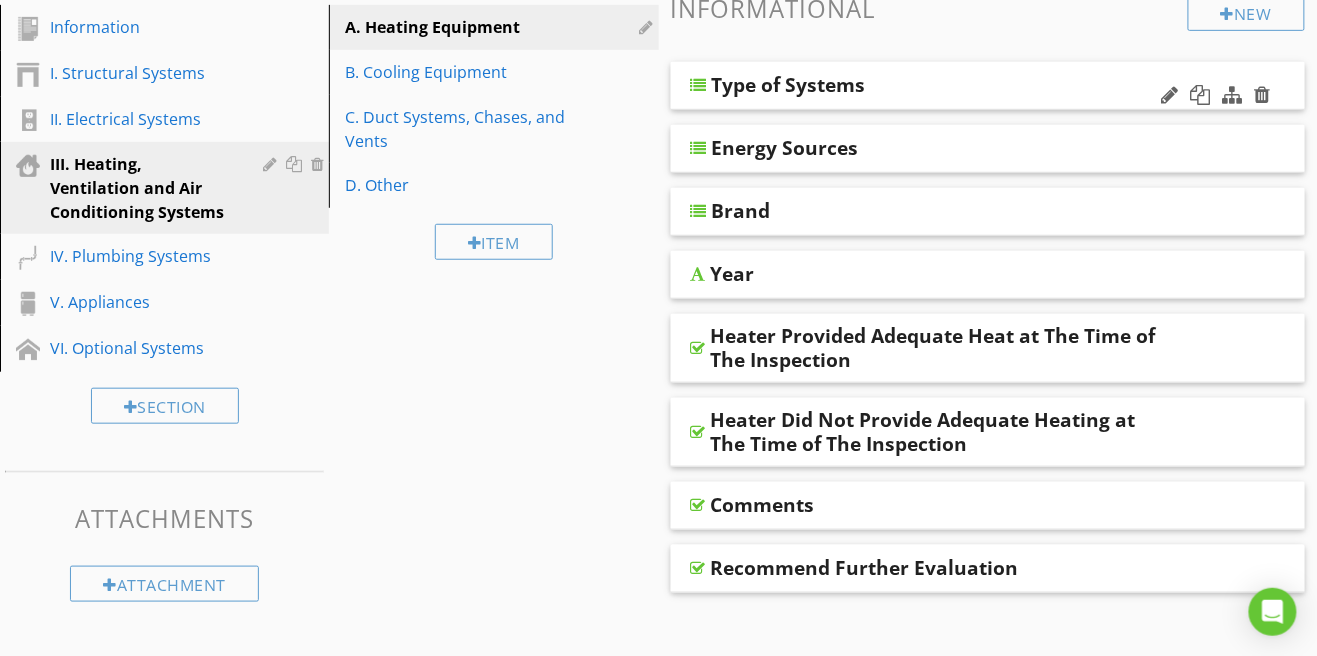 click at bounding box center [699, 85] 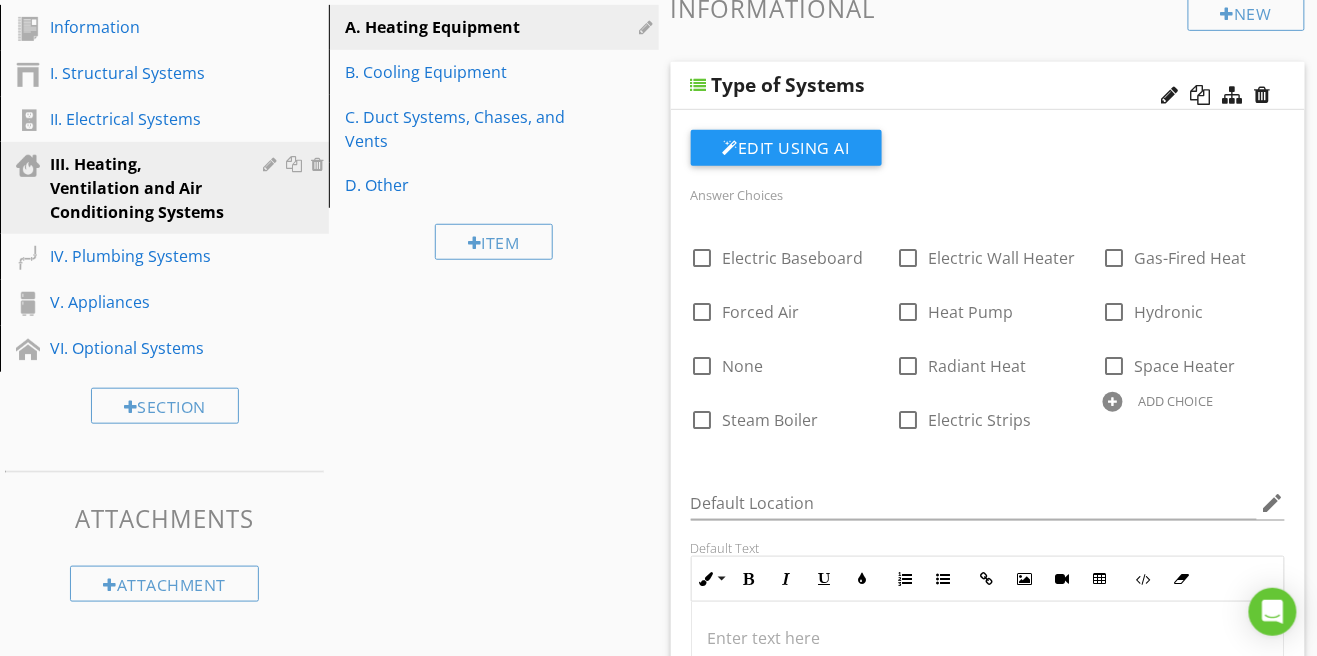 click at bounding box center (1113, 402) 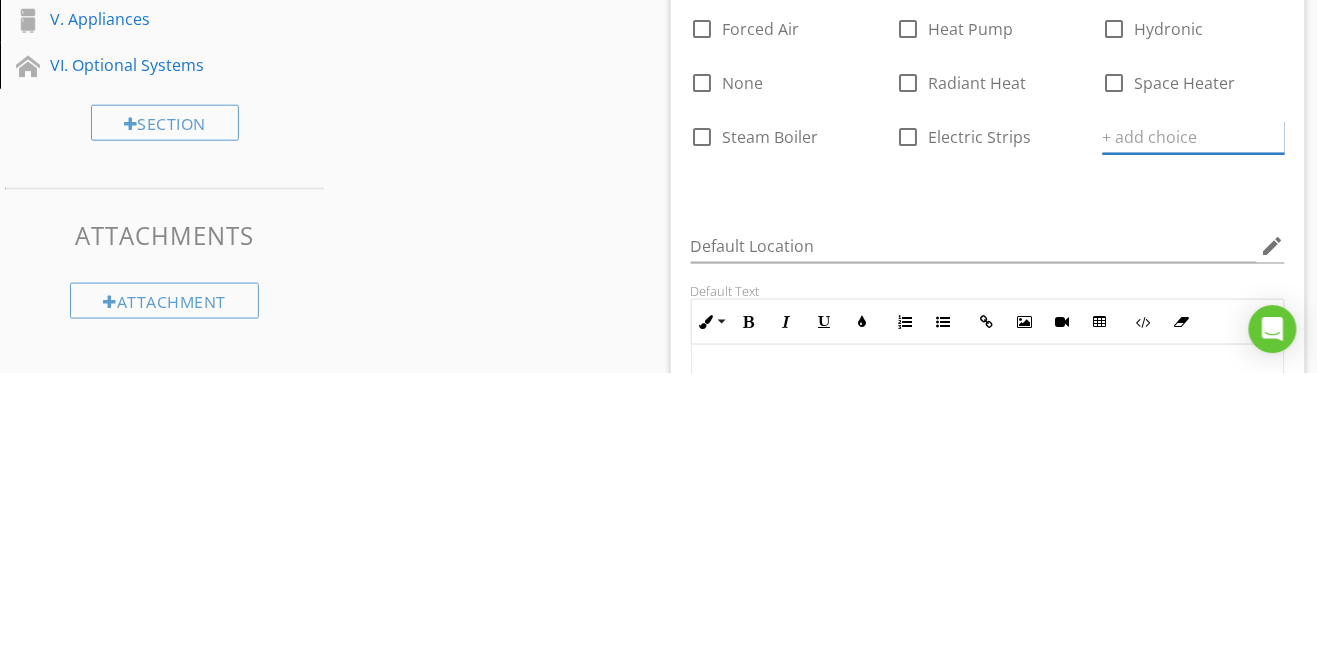 scroll, scrollTop: 256, scrollLeft: 0, axis: vertical 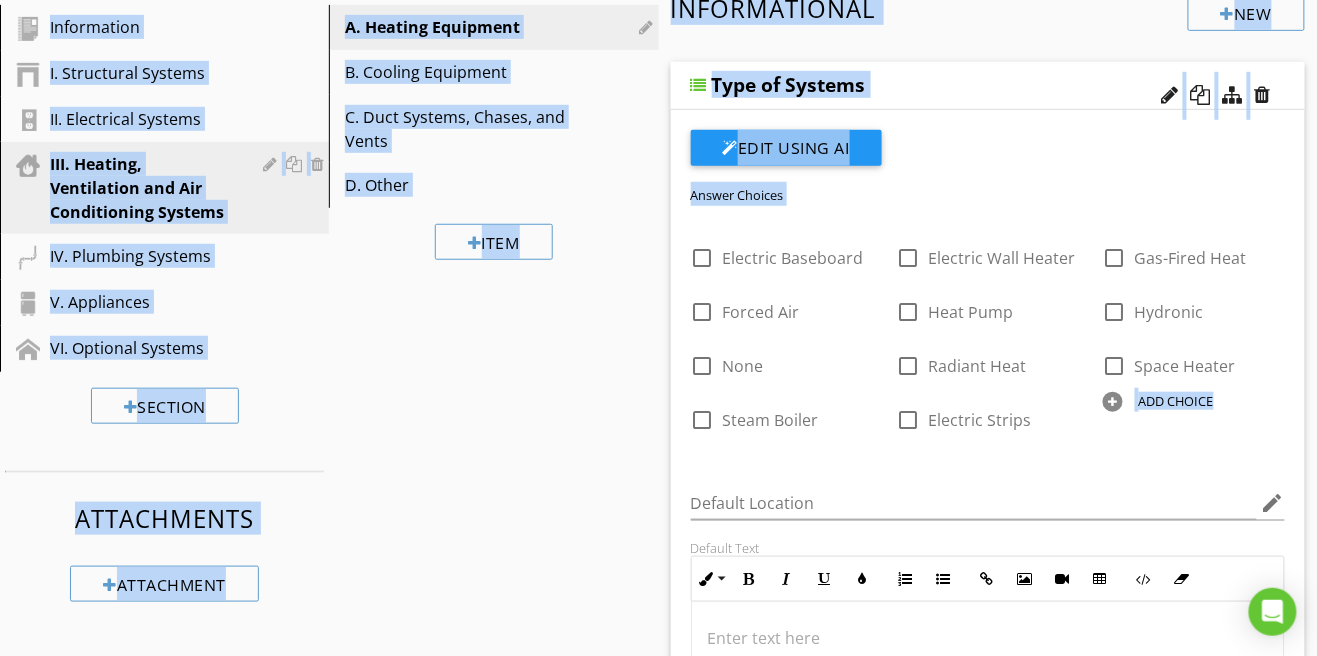 drag, startPoint x: 1162, startPoint y: 346, endPoint x: 1193, endPoint y: 433, distance: 92.358 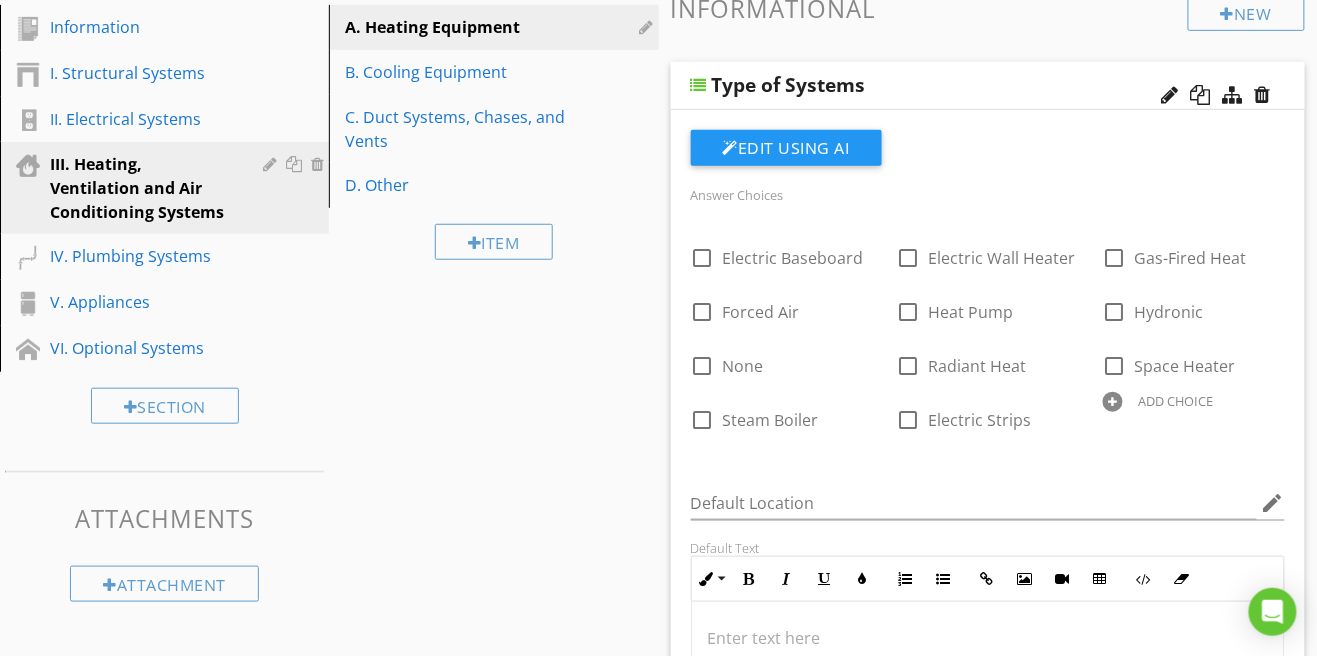 click on "Default Location edit" at bounding box center [988, 505] 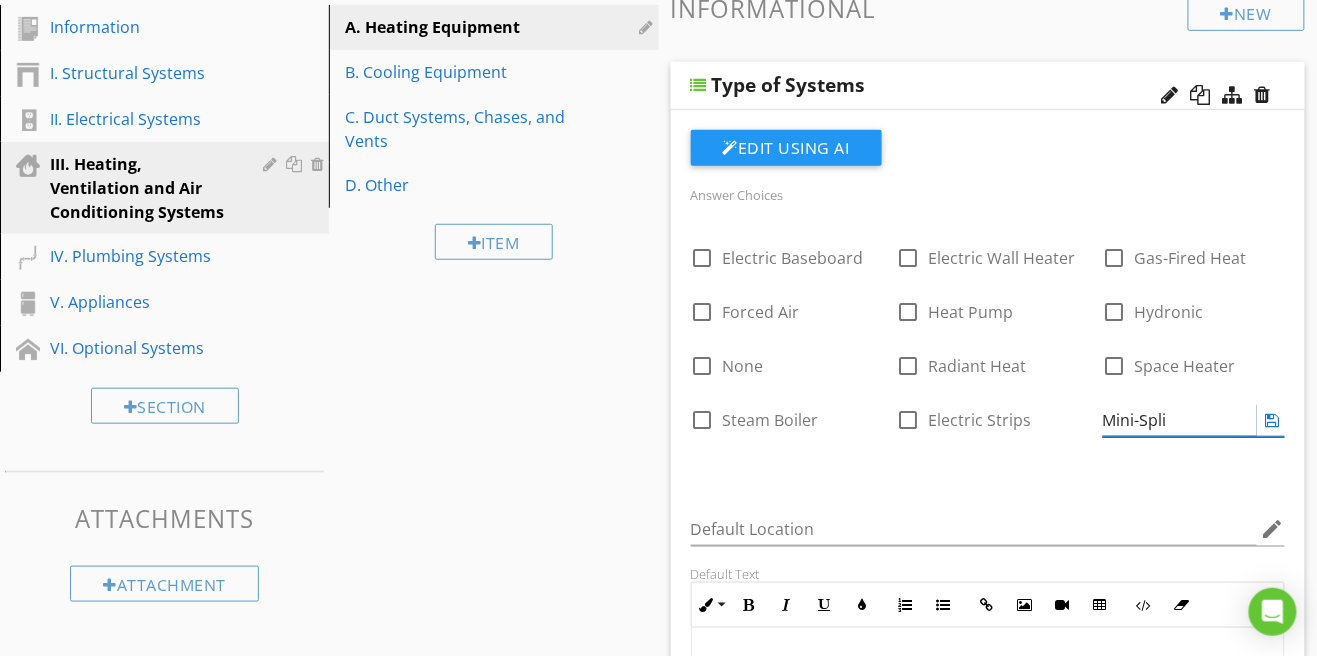 type on "Mini-Split" 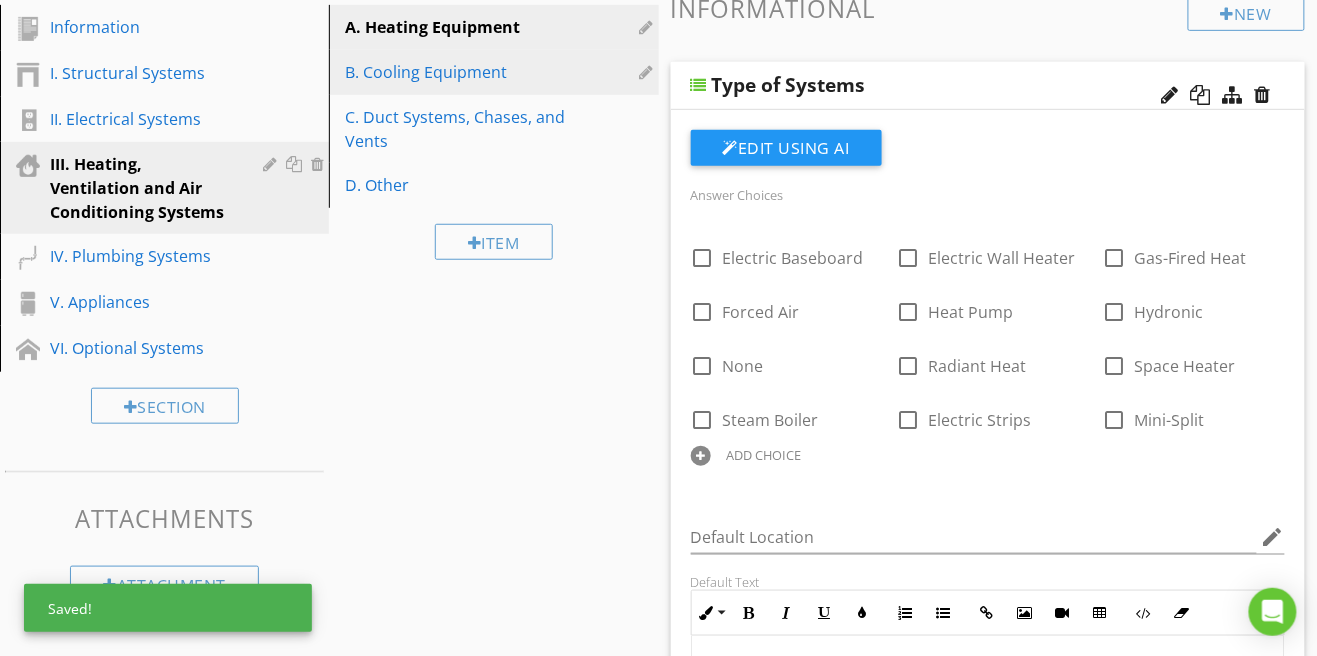 click on "B. Cooling Equipment" at bounding box center [459, 72] 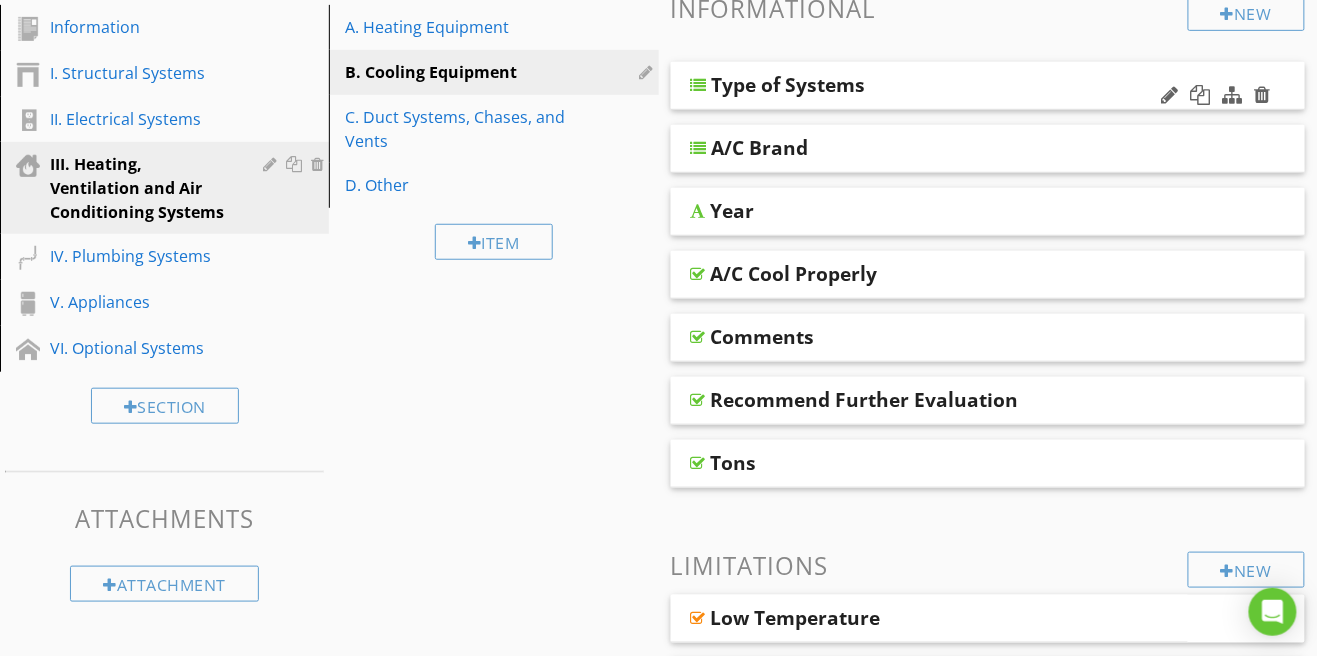 click at bounding box center [699, 85] 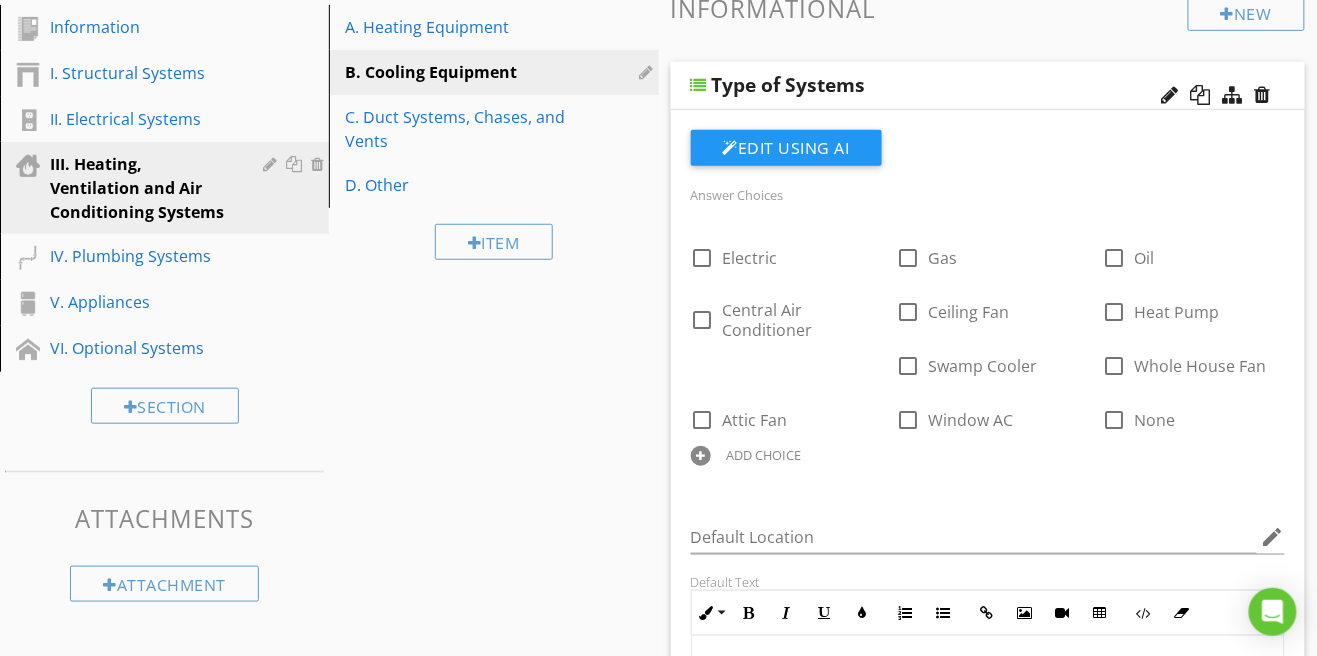 click at bounding box center (701, 456) 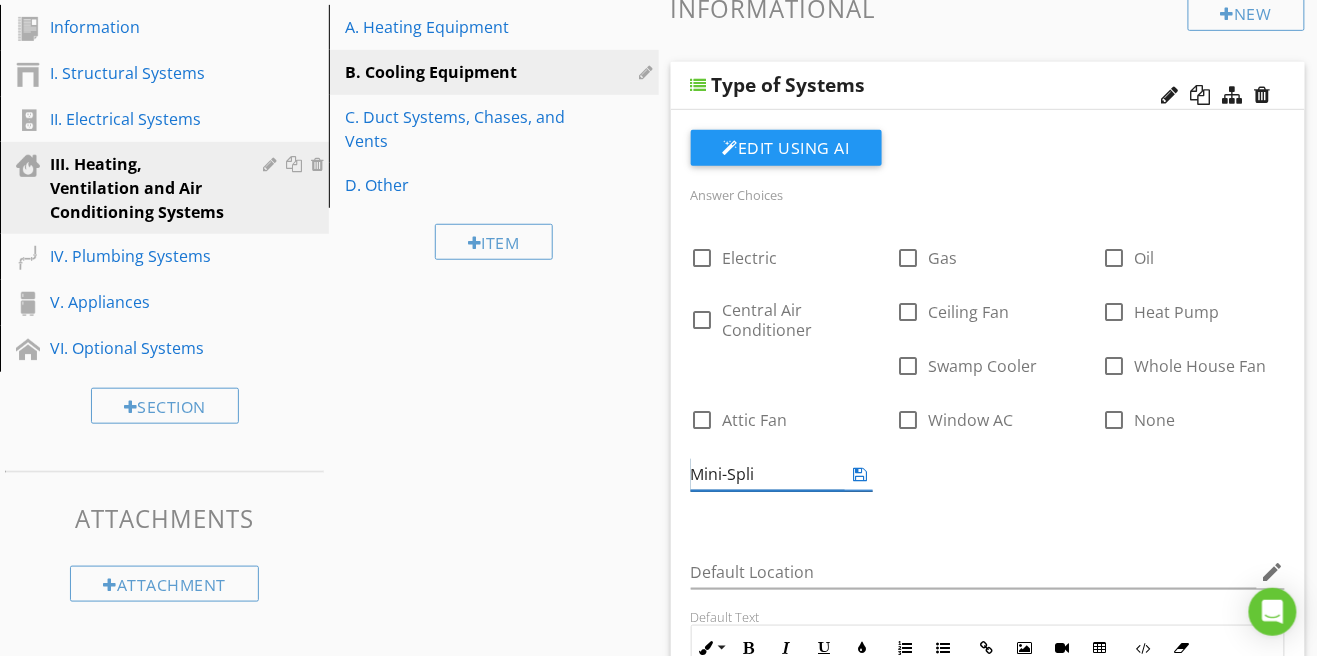 type on "Mini-Split" 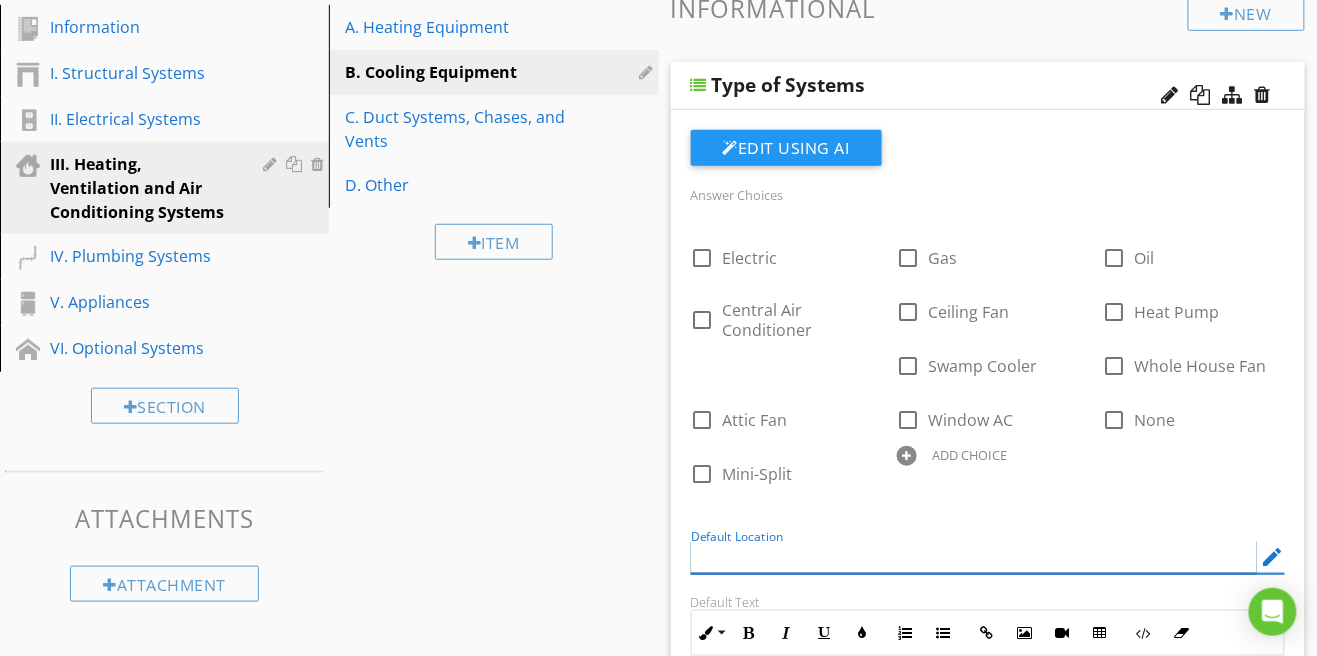 scroll, scrollTop: 256, scrollLeft: 0, axis: vertical 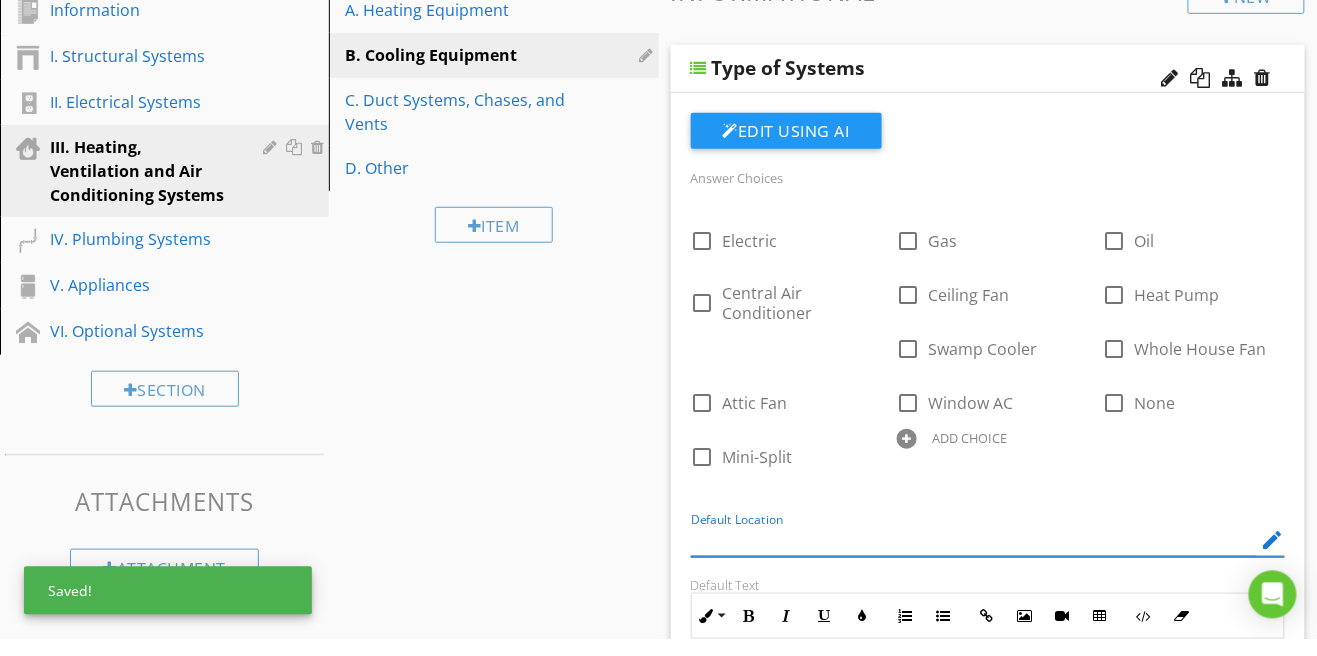 click on "Sections
Information           I. Structural Systems           II. Electrical Systems           III. Heating, Ventilation and Air Conditioning Systems           IV. Plumbing Systems           V. Appliances           VI. Optional Systems
Section
Attachments
Attachment
Items
A. Heating Equipment           B. Cooling Equipment           C. Duct Systems, Chases, and Vents           D. Other
Item
Comments
New
Informational
Type of Systems
Edit Using AI
Answer Choices   check_box_outline_blank Electric   check_box_outline_blank Gas   check_box_outline_blank Oil   check_box_outline_blank Central Air Conditioner   check_box_outline_blank Ceiling Fan   check_box_outline_blank Heat Pump   check_box_outline_blank" at bounding box center [658, 1418] 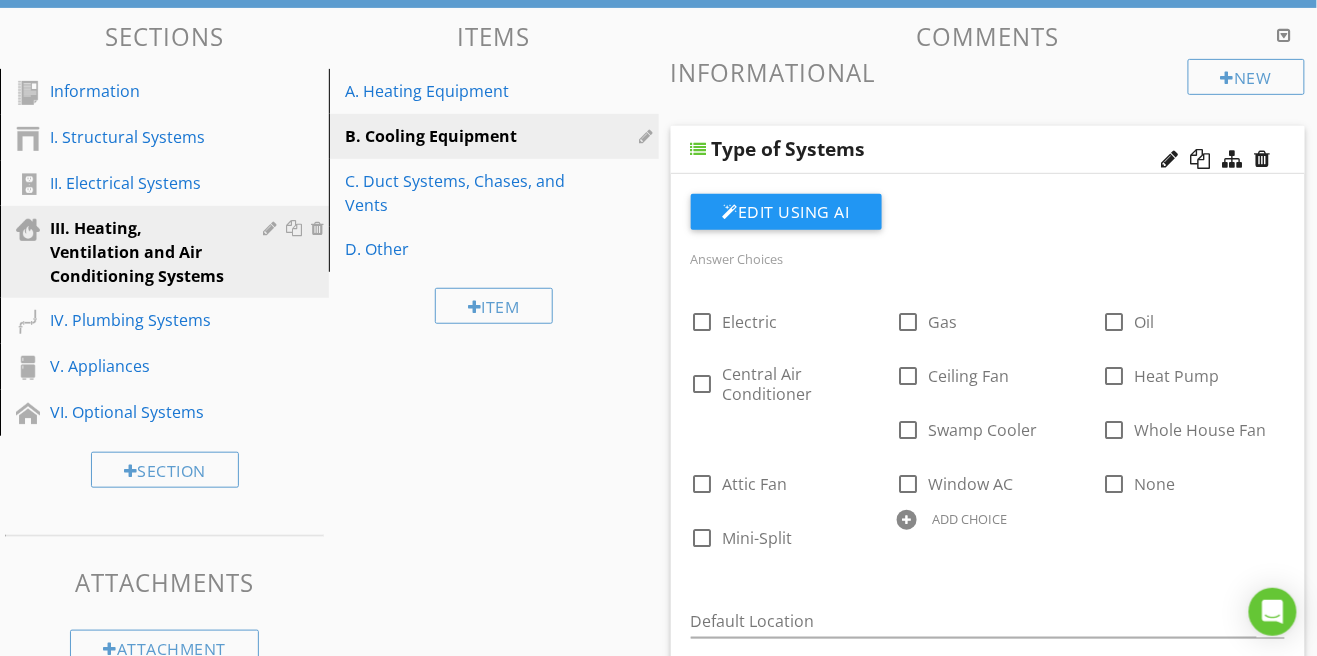 scroll, scrollTop: 192, scrollLeft: 0, axis: vertical 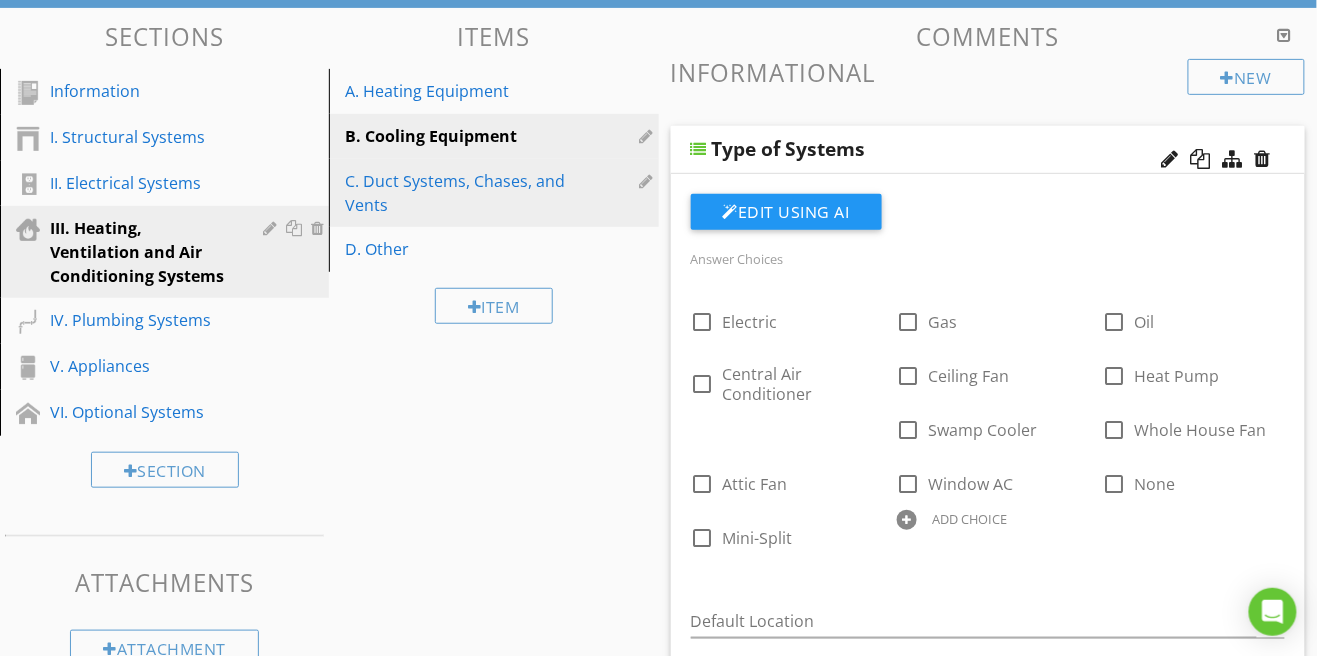 click on "C. Duct Systems, Chases, and Vents" at bounding box center [459, 193] 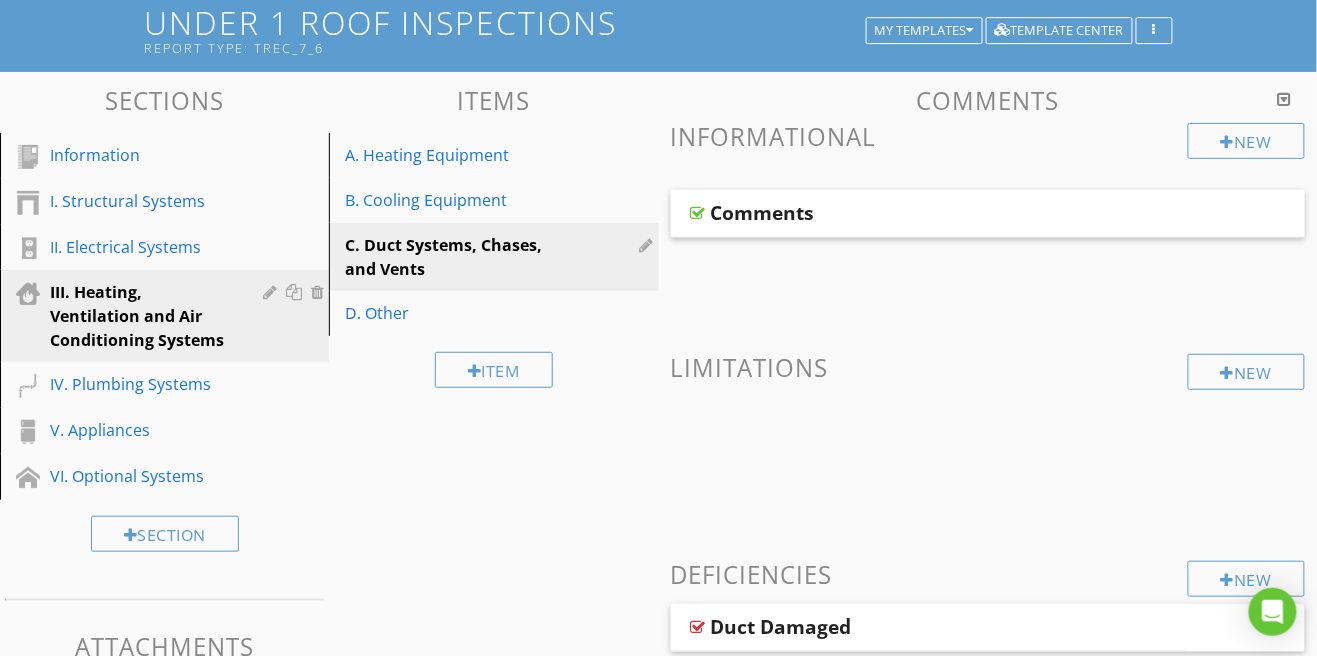 scroll, scrollTop: 128, scrollLeft: 0, axis: vertical 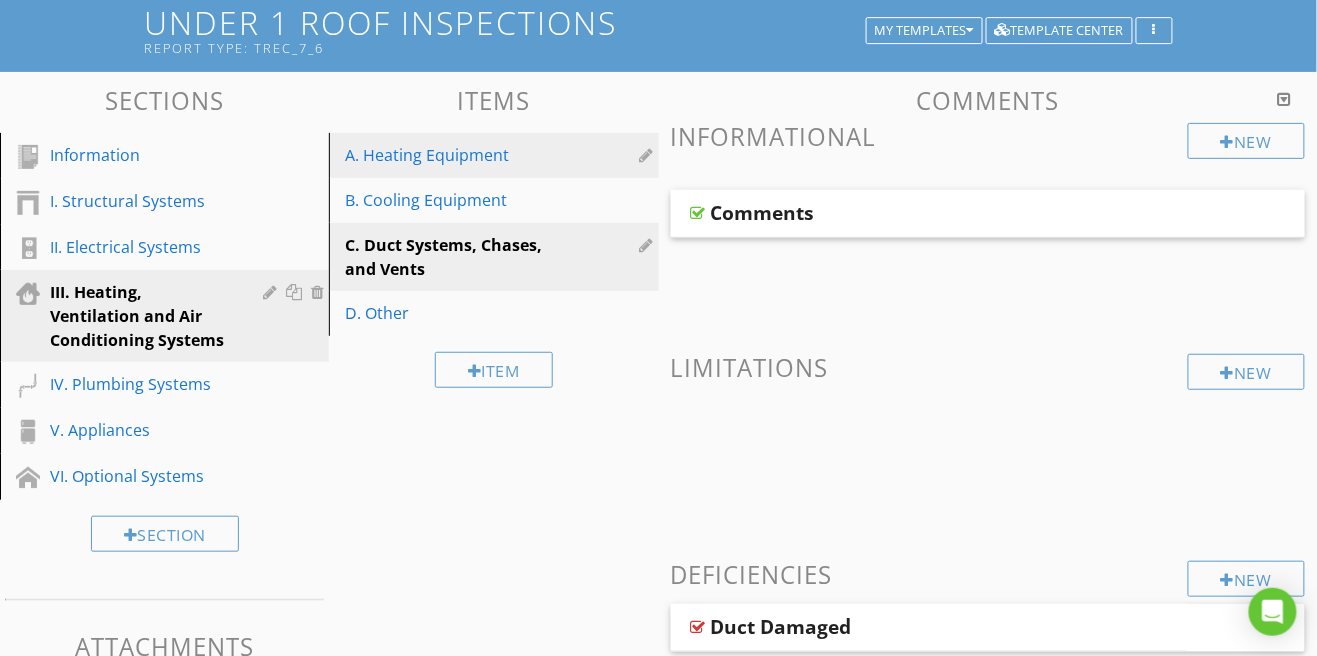 click on "A. Heating Equipment" at bounding box center [459, 155] 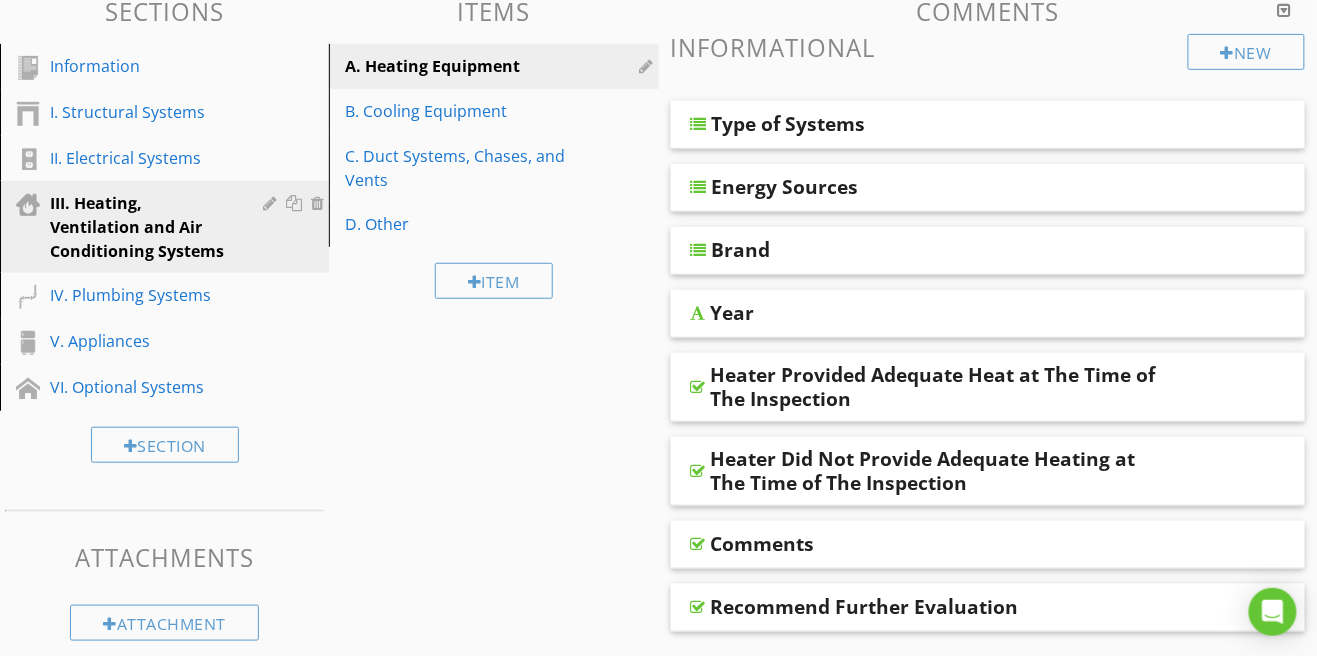 scroll, scrollTop: 128, scrollLeft: 0, axis: vertical 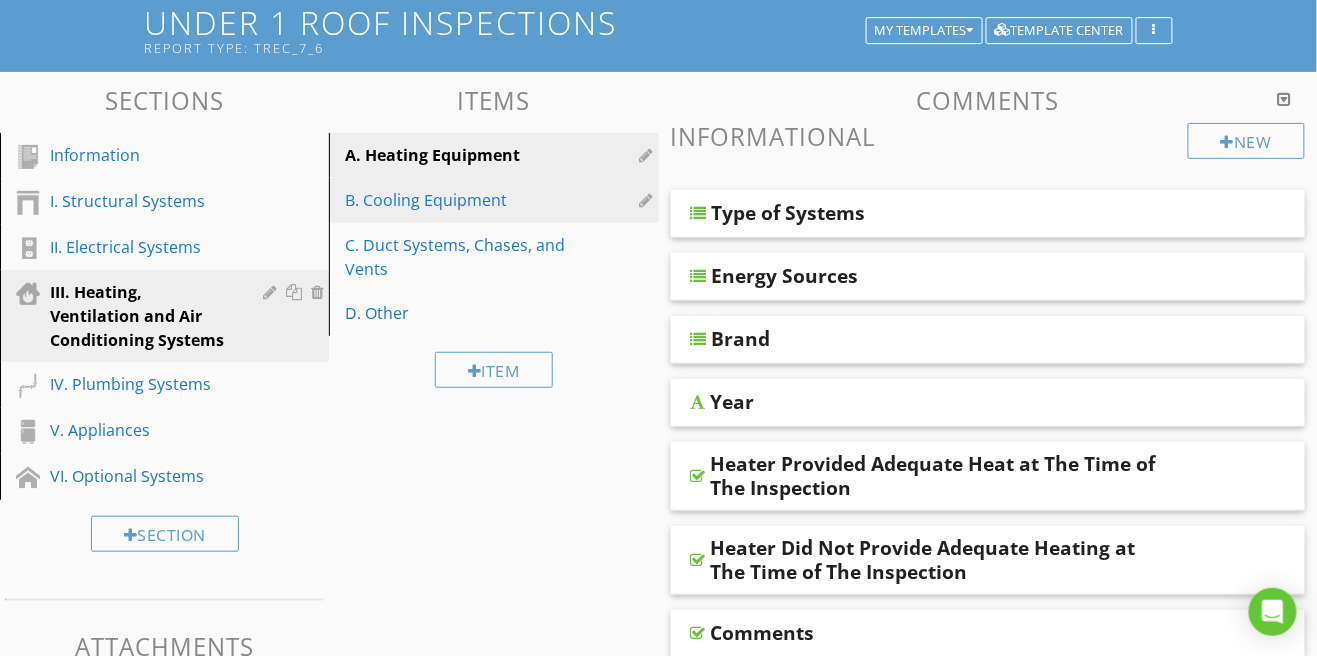 click on "B. Cooling Equipment" at bounding box center (459, 200) 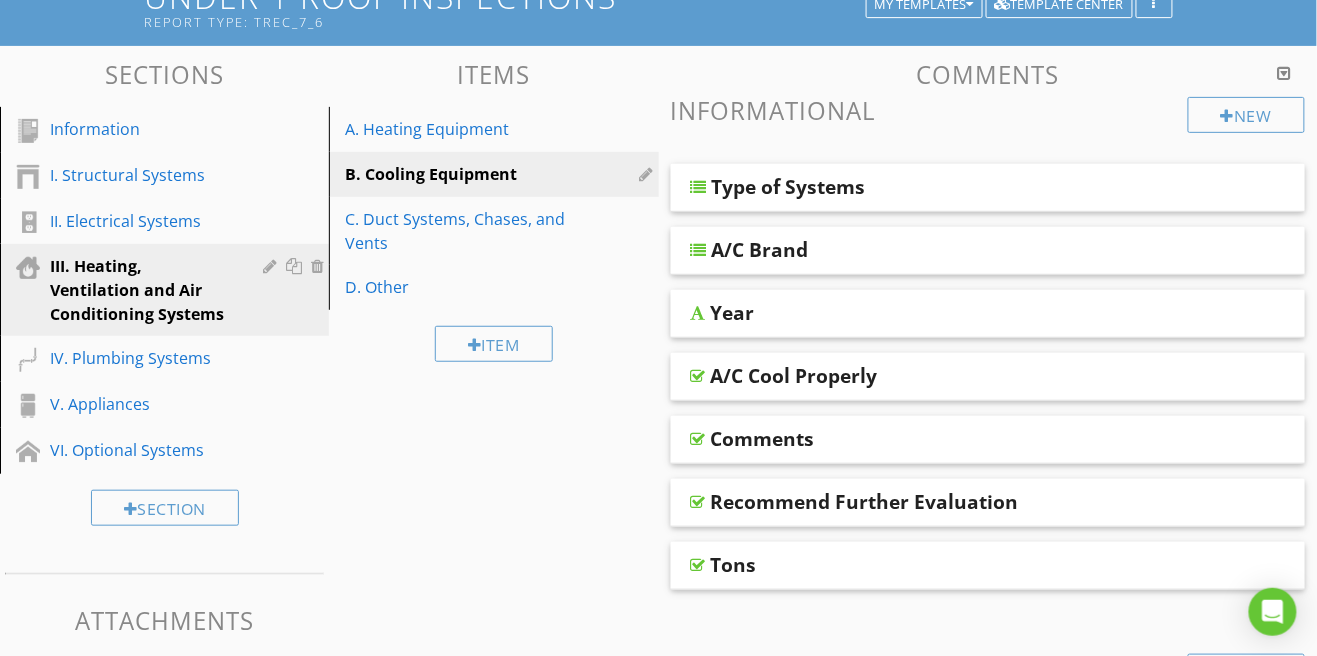 scroll, scrollTop: 192, scrollLeft: 0, axis: vertical 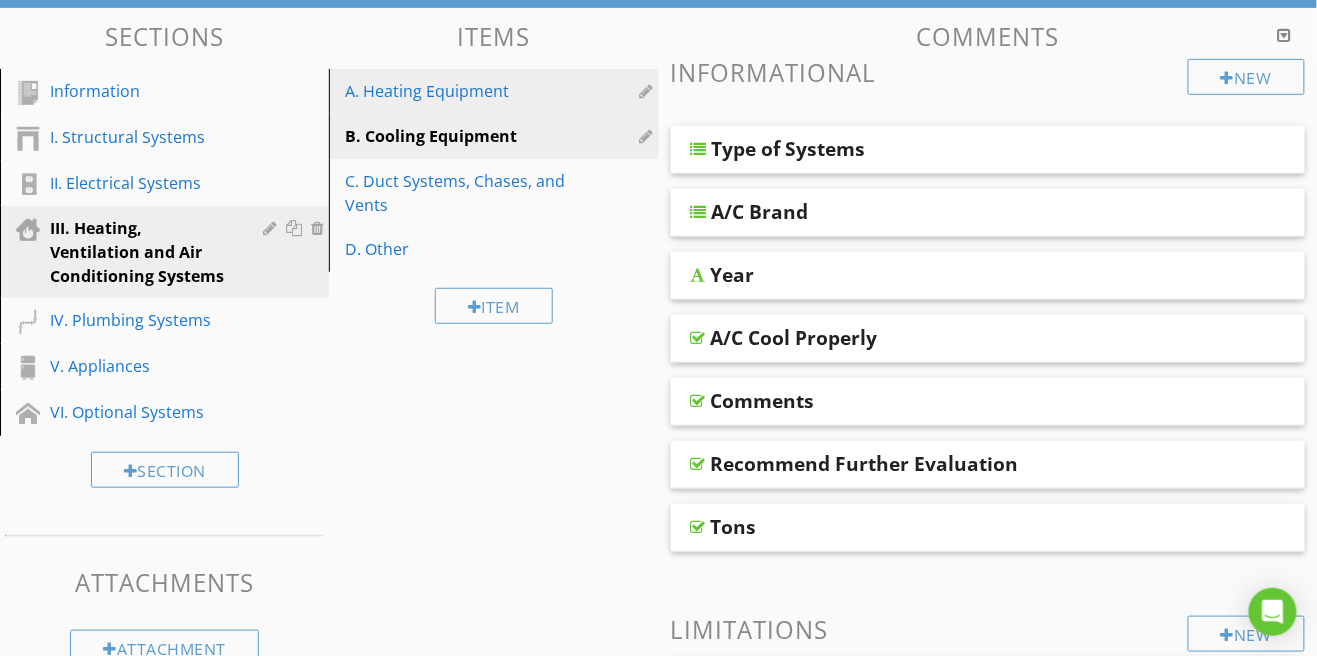 click on "A. Heating Equipment" at bounding box center (459, 91) 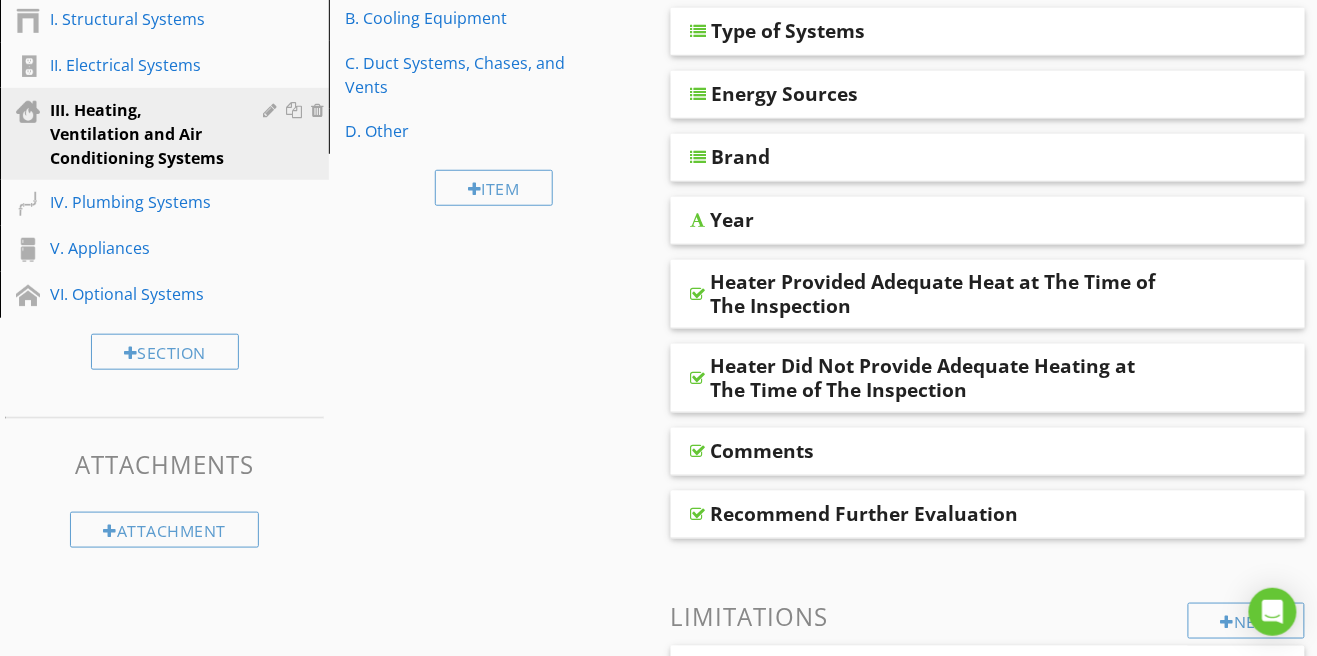 scroll, scrollTop: 341, scrollLeft: 0, axis: vertical 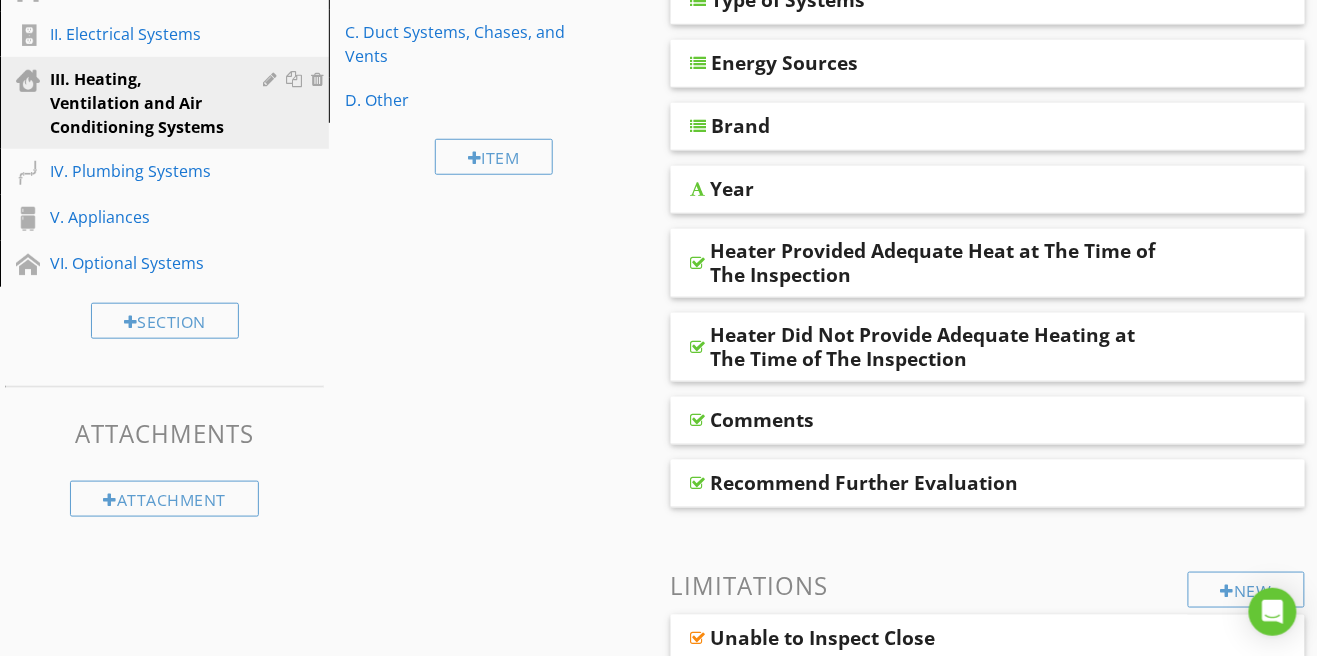 click on "Comments" at bounding box center (763, 420) 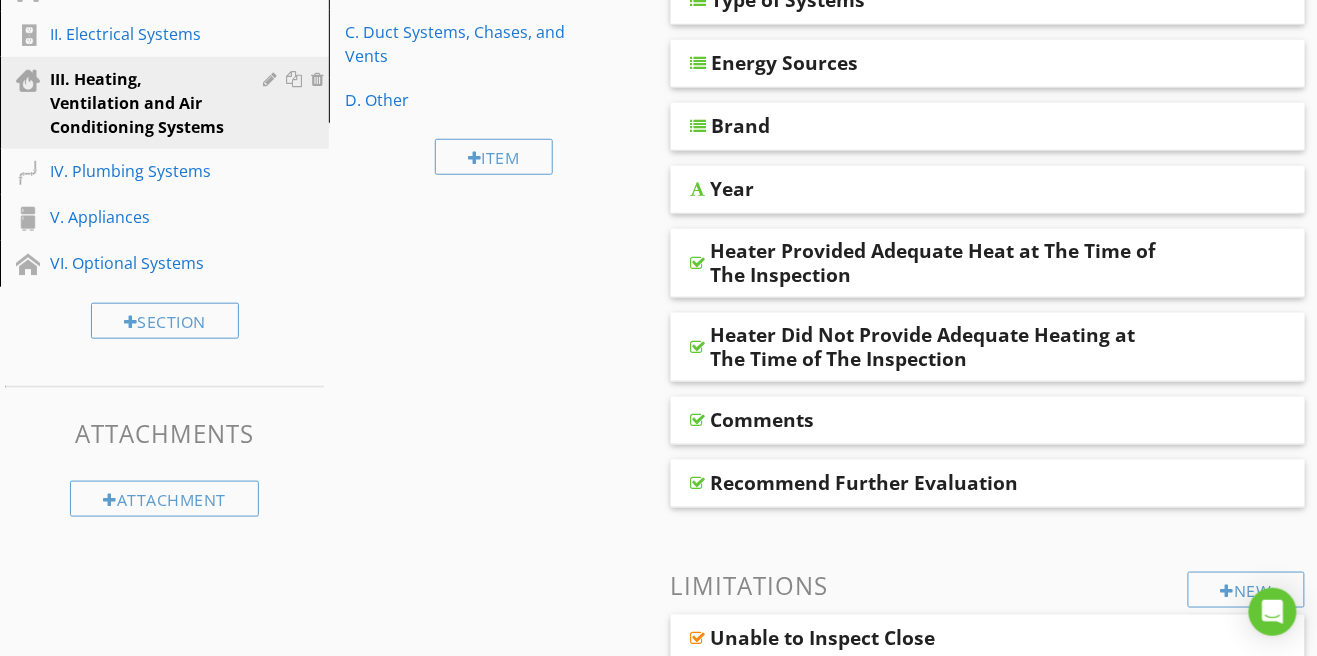 click at bounding box center [698, 420] 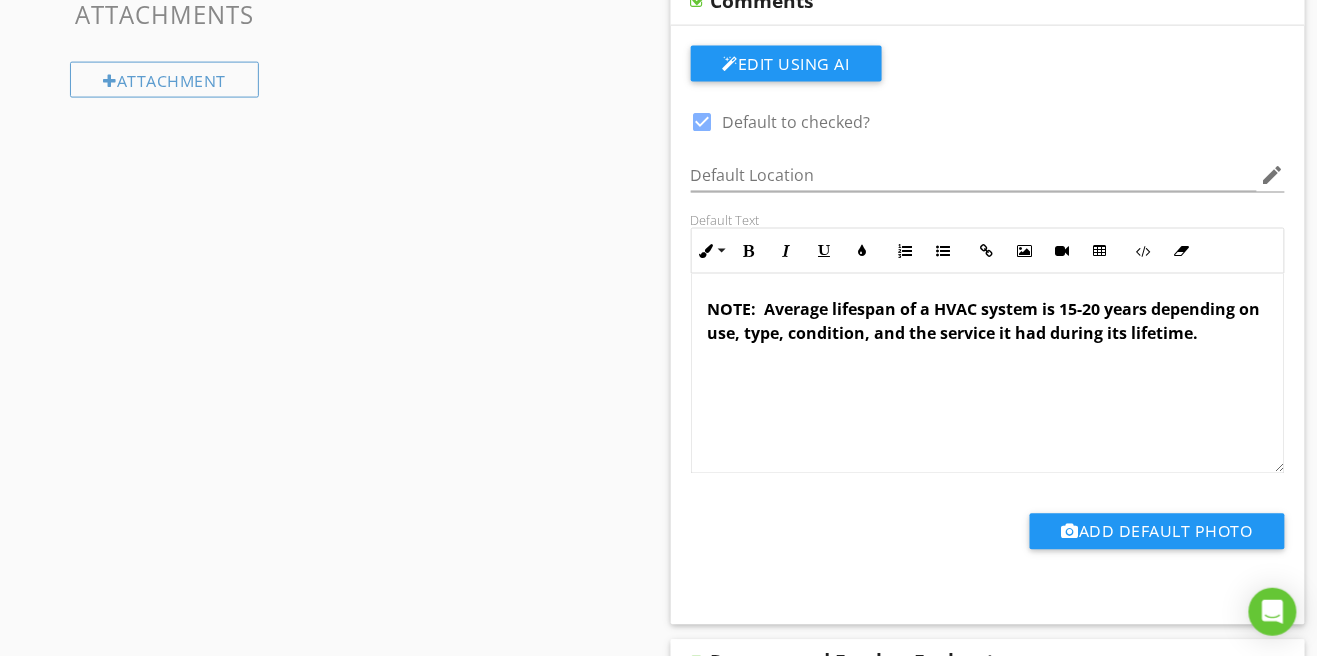 scroll, scrollTop: 789, scrollLeft: 0, axis: vertical 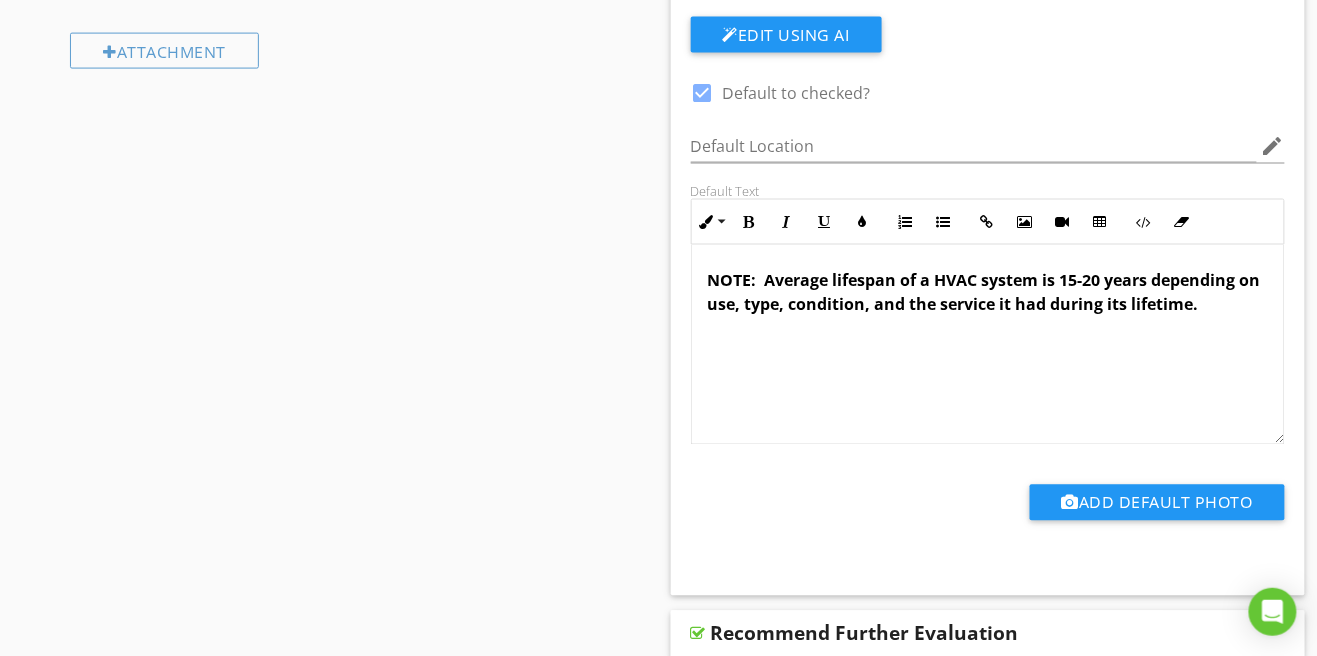 click on "NOTE:  Average lifespan of a HVAC system is 15-20 years depending on use, type, condition, and the service it had during its lifetime." at bounding box center [988, 293] 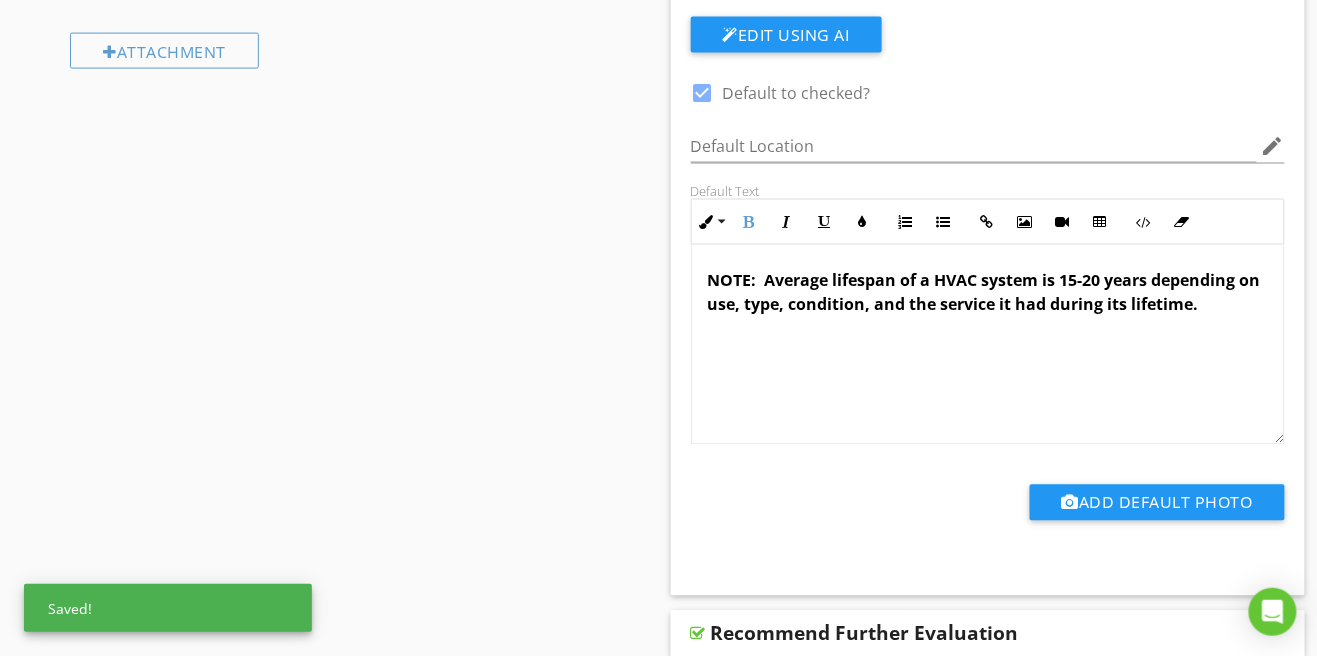 type 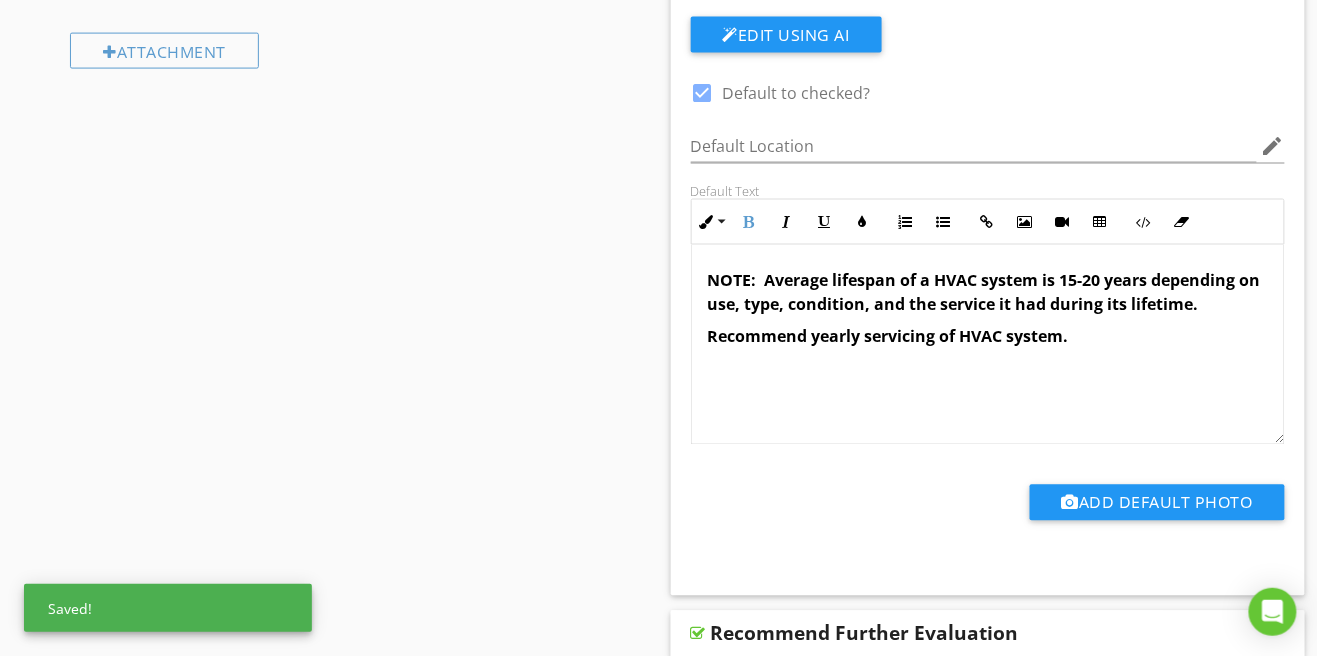 click on "Sections
Information           I. Structural Systems           II. Electrical Systems           III. Heating, Ventilation and Air Conditioning Systems           IV. Plumbing Systems           V. Appliances           VI. Optional Systems
Section
Attachments
Attachment
Items
A. Heating Equipment           B. Cooling Equipment           C. Duct Systems, Chases, and Vents           D. Other
Item
Comments
New
Informational
Type of Systems
Energy Sources
Brand
Year
Heater Provided Adequate Heat at The Time of The Inspection
Comments" at bounding box center (658, 978) 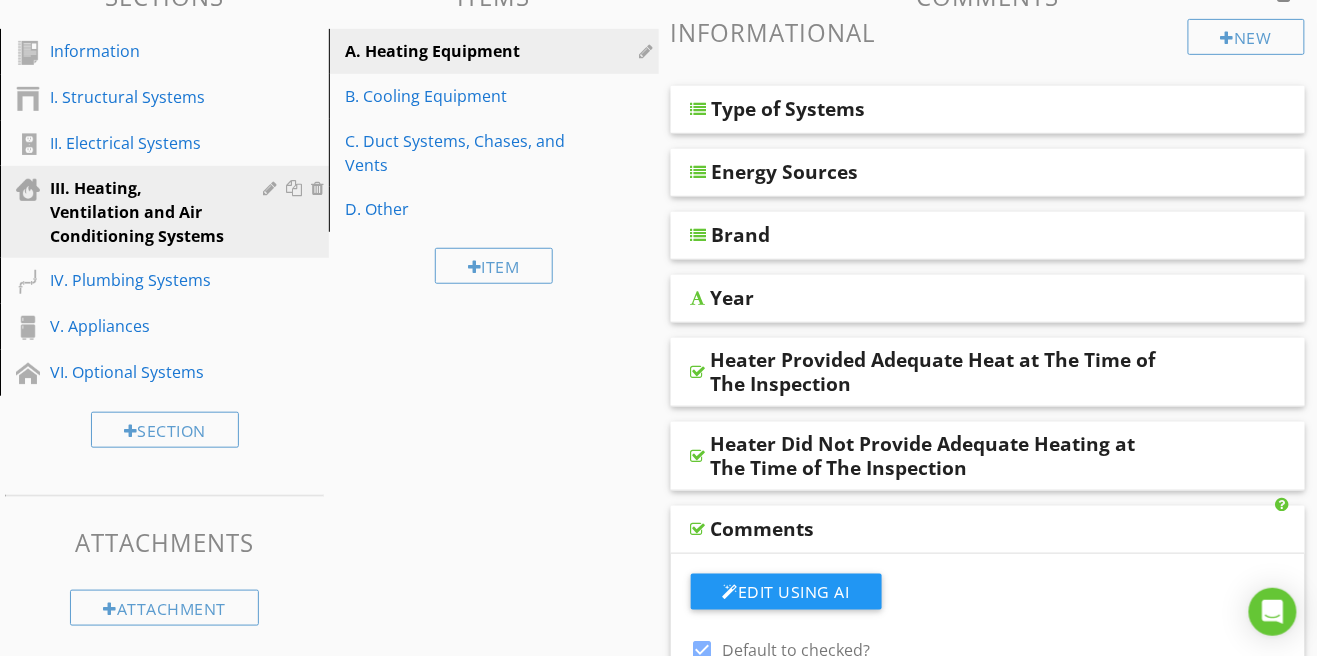 scroll, scrollTop: 220, scrollLeft: 0, axis: vertical 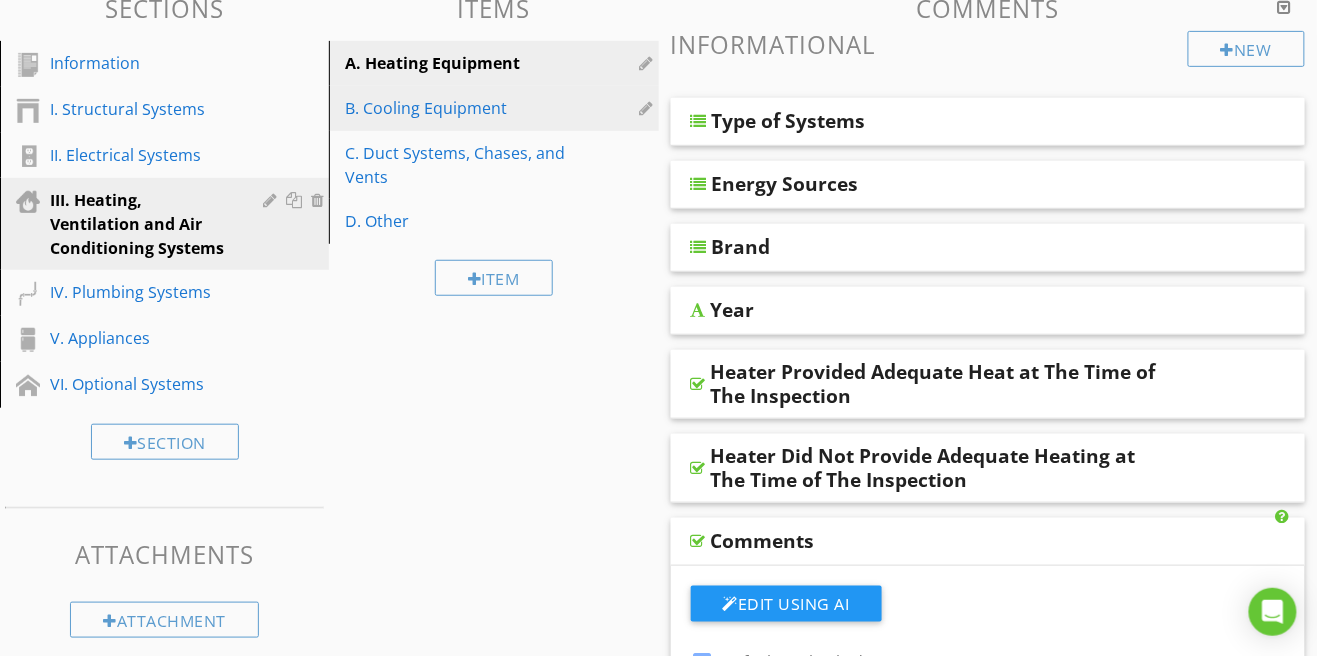 click on "B. Cooling Equipment" at bounding box center (496, 108) 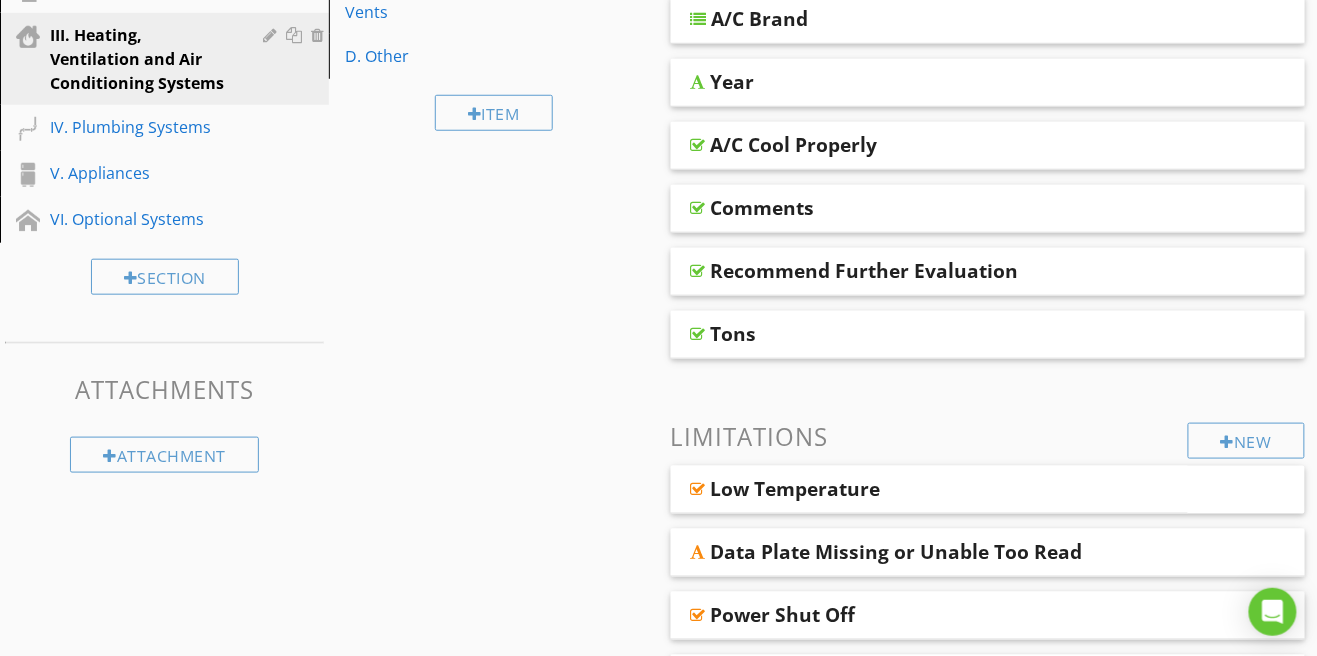 scroll, scrollTop: 384, scrollLeft: 0, axis: vertical 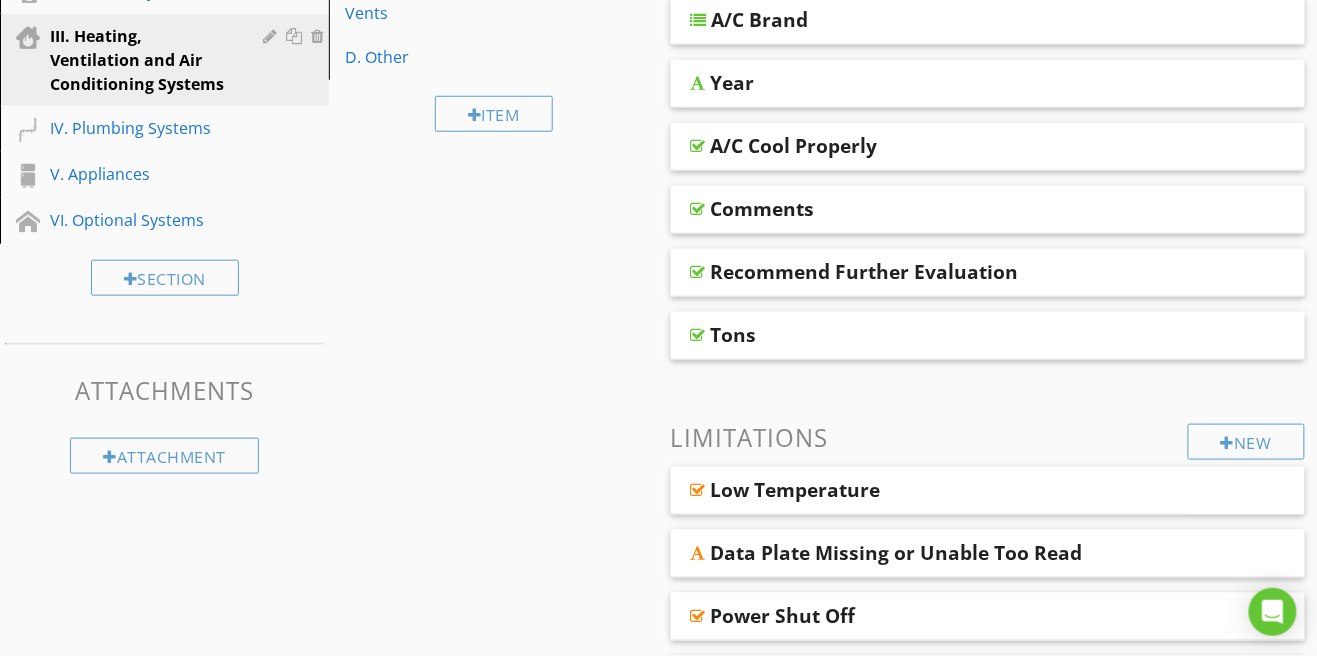 click at bounding box center [698, 209] 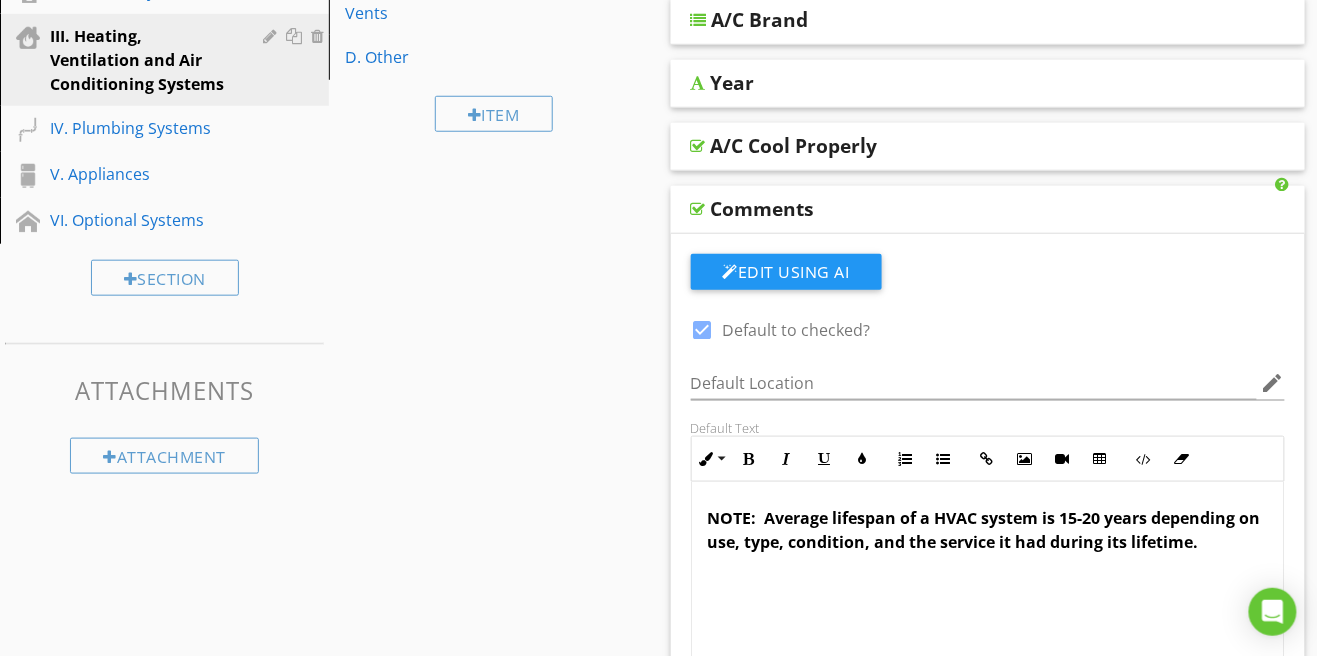click on "NOTE:  Average lifespan of a HVAC system is 15-20 years depending on use, type, condition, and the service it had during its lifetime." at bounding box center [988, 530] 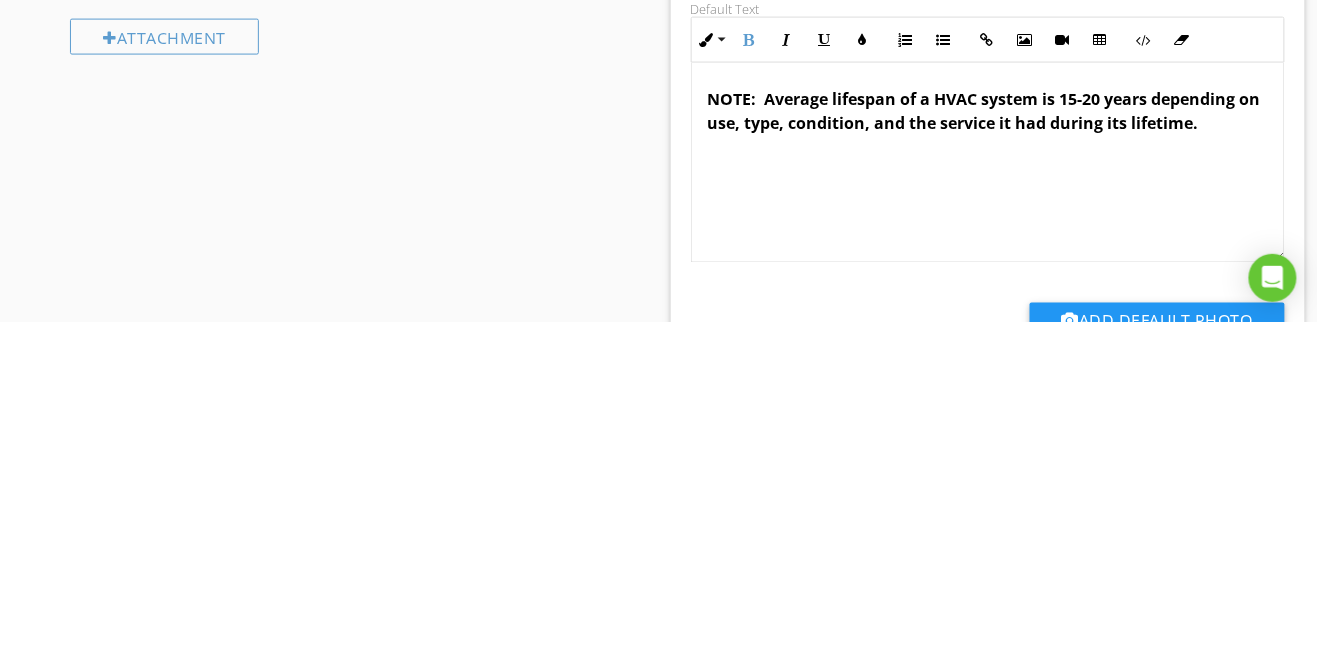 scroll, scrollTop: 469, scrollLeft: 0, axis: vertical 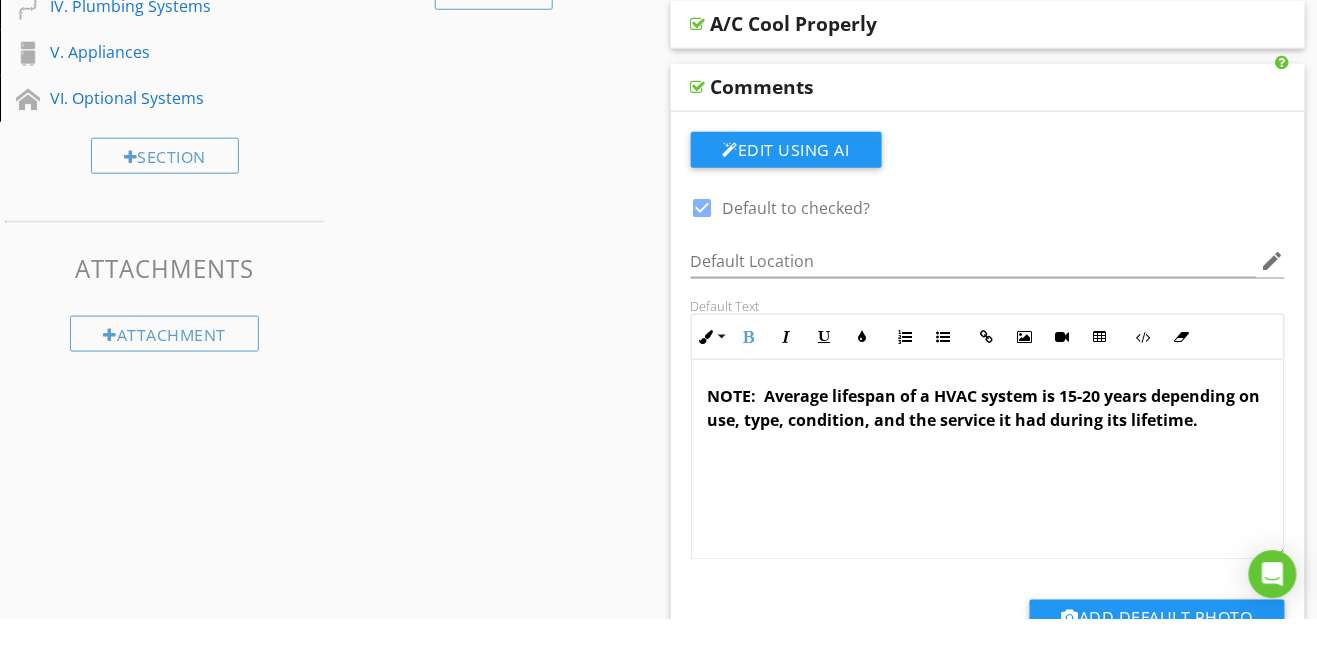 type 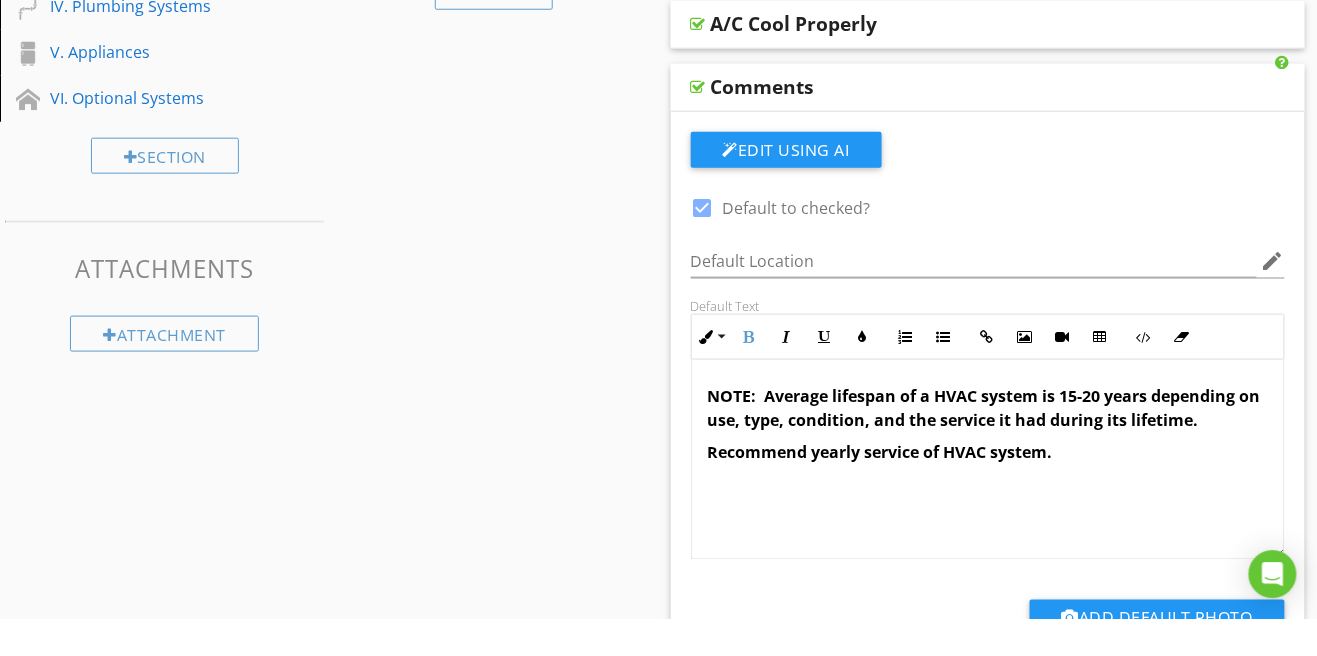 click on "Sections
Information           I. Structural Systems           II. Electrical Systems           III. Heating, Ventilation and Air Conditioning Systems           IV. Plumbing Systems           V. Appliances           VI. Optional Systems
Section
Attachments
Attachment
Items
A. Heating Equipment           B. Cooling Equipment           C. Duct Systems, Chases, and Vents           D. Other
Item
Comments
New
Informational
Type of Systems
A/C Brand
Year
A/C Cool Properly
Comments
Edit Using AI
check_box Default to checked?             Default Location edit         XLarge" at bounding box center [658, 1056] 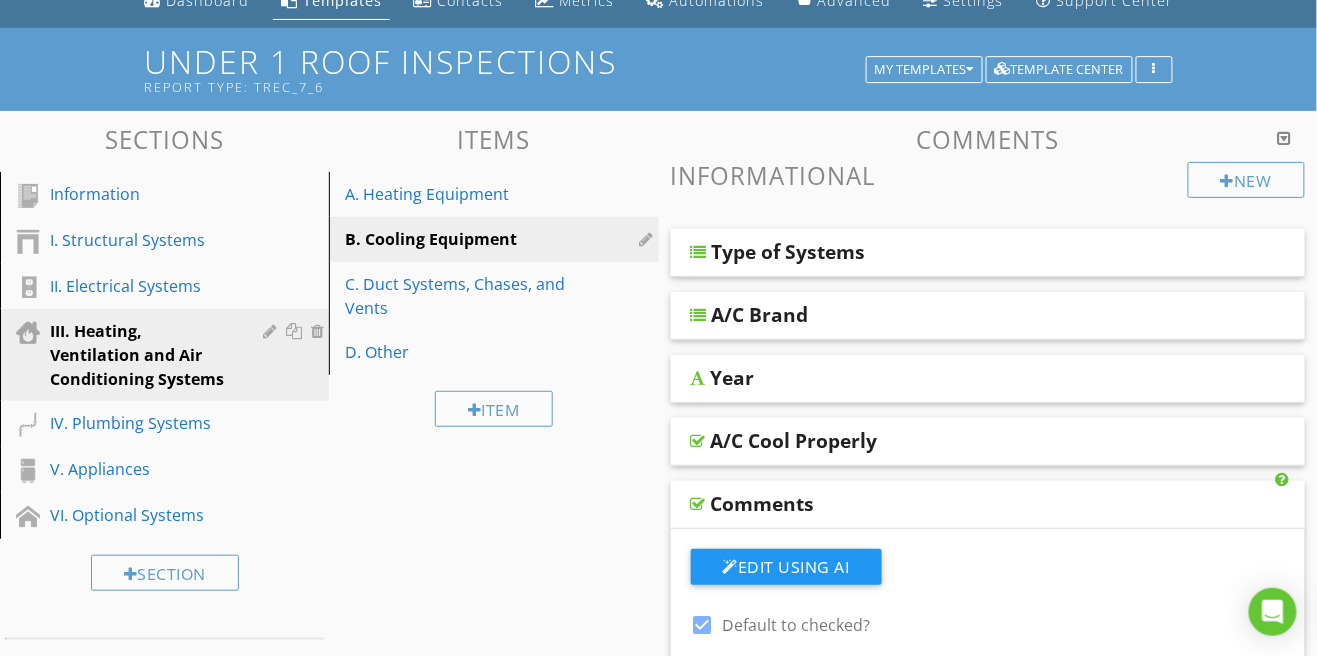 scroll, scrollTop: 85, scrollLeft: 0, axis: vertical 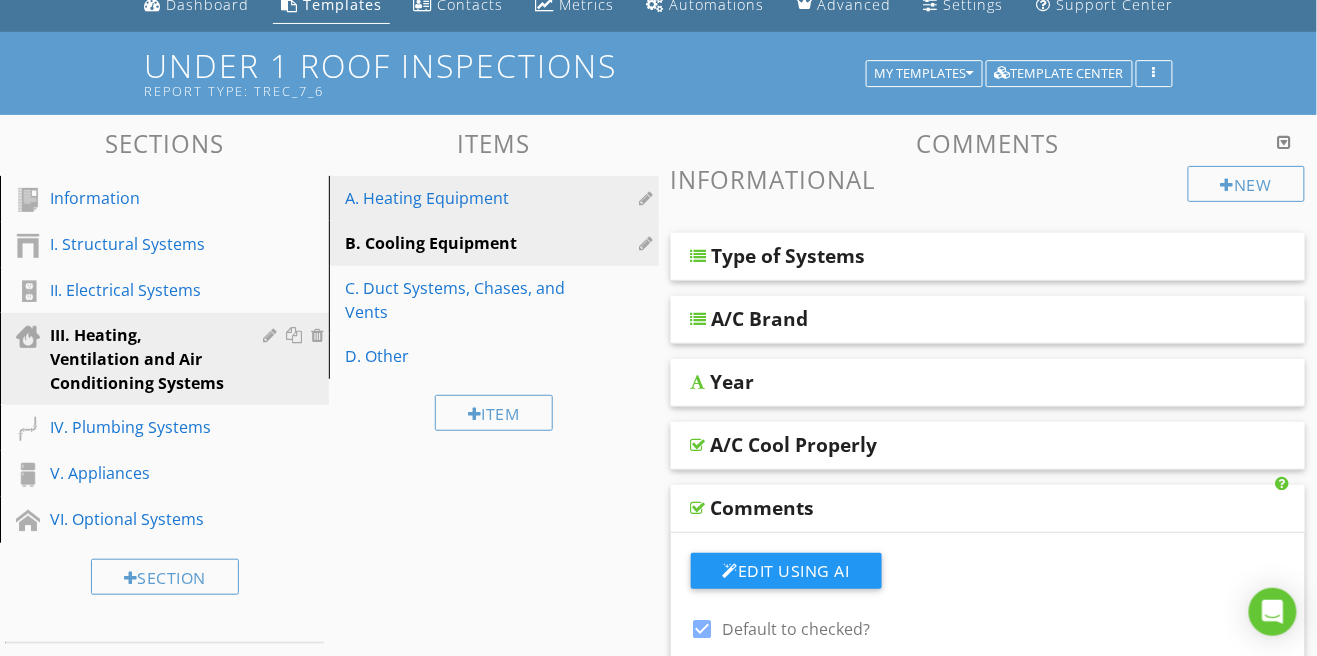 click on "A. Heating Equipment" at bounding box center (459, 198) 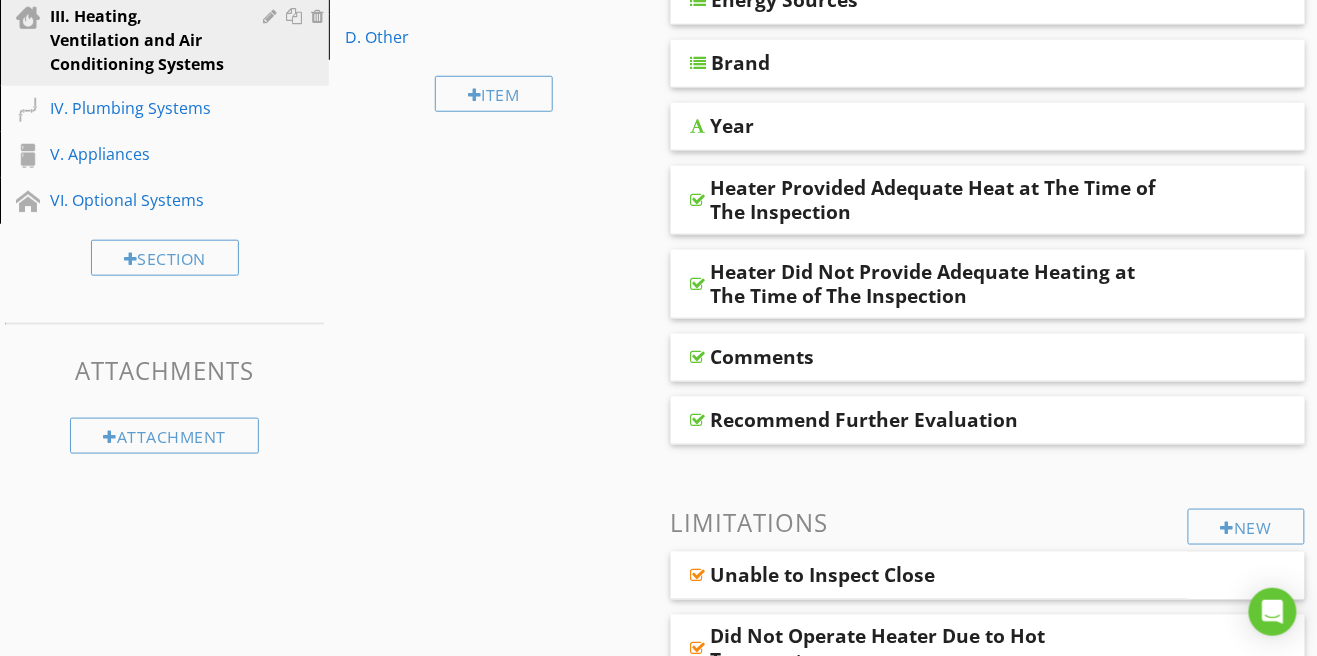 scroll, scrollTop: 405, scrollLeft: 0, axis: vertical 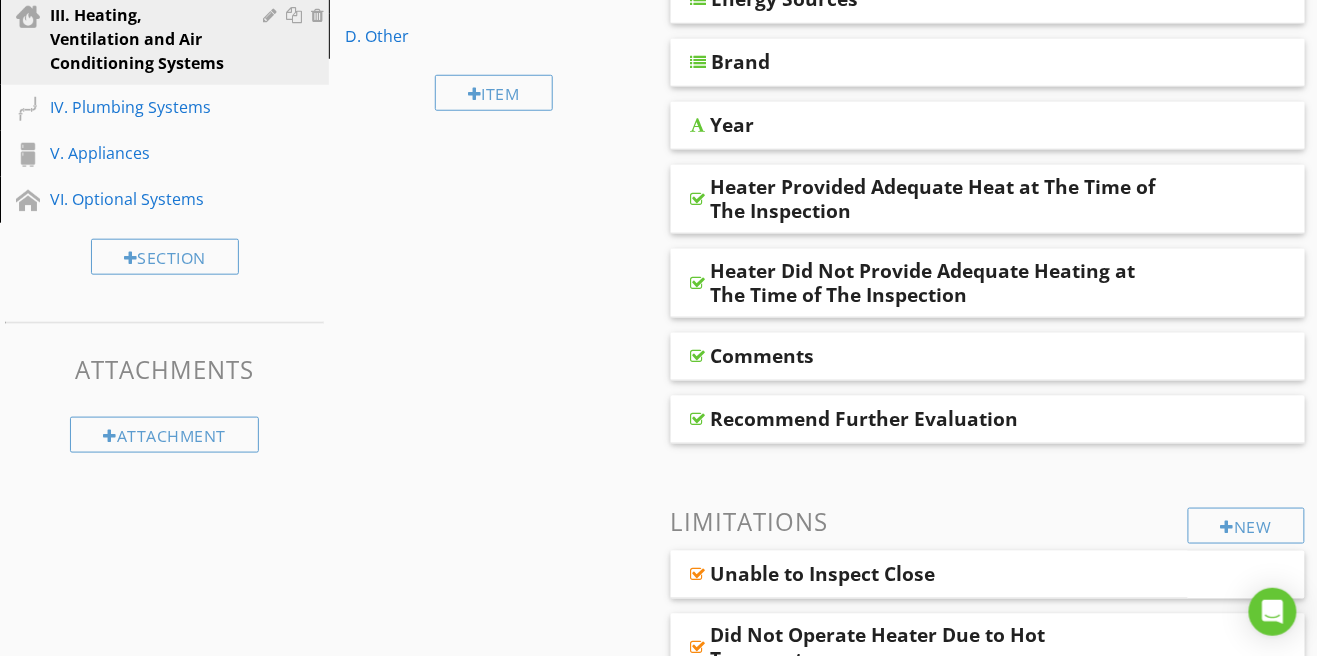 click at bounding box center [698, 356] 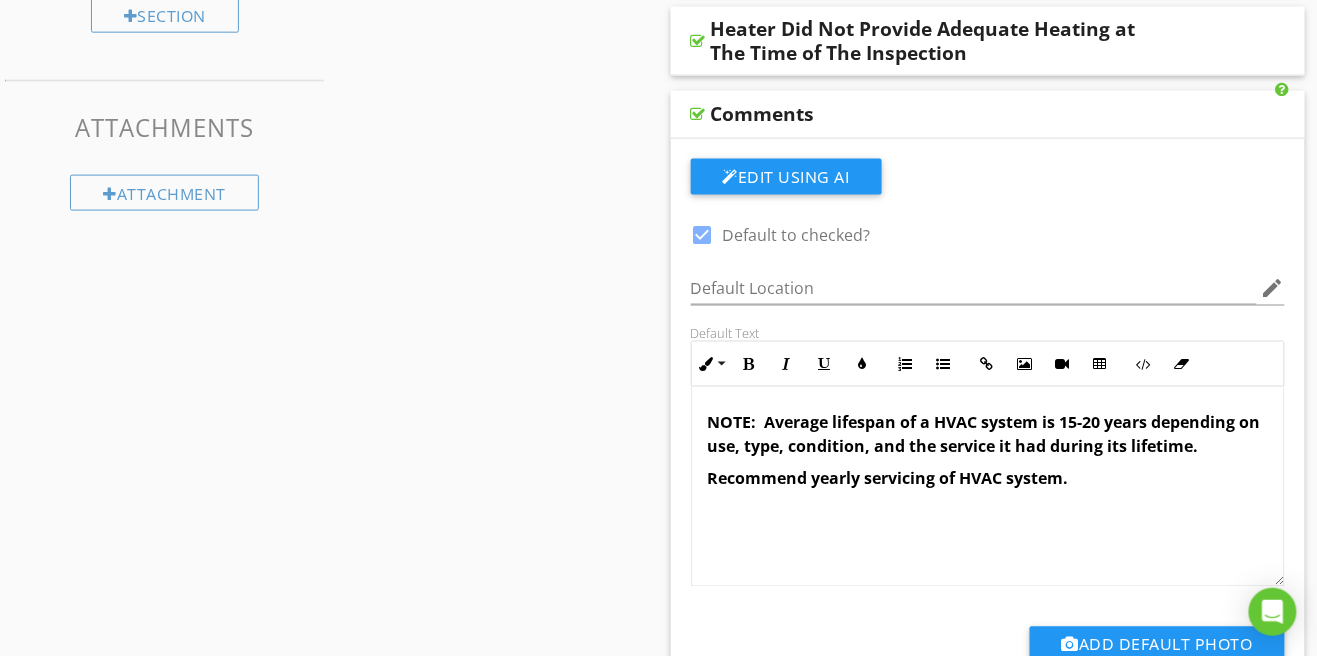scroll, scrollTop: 661, scrollLeft: 0, axis: vertical 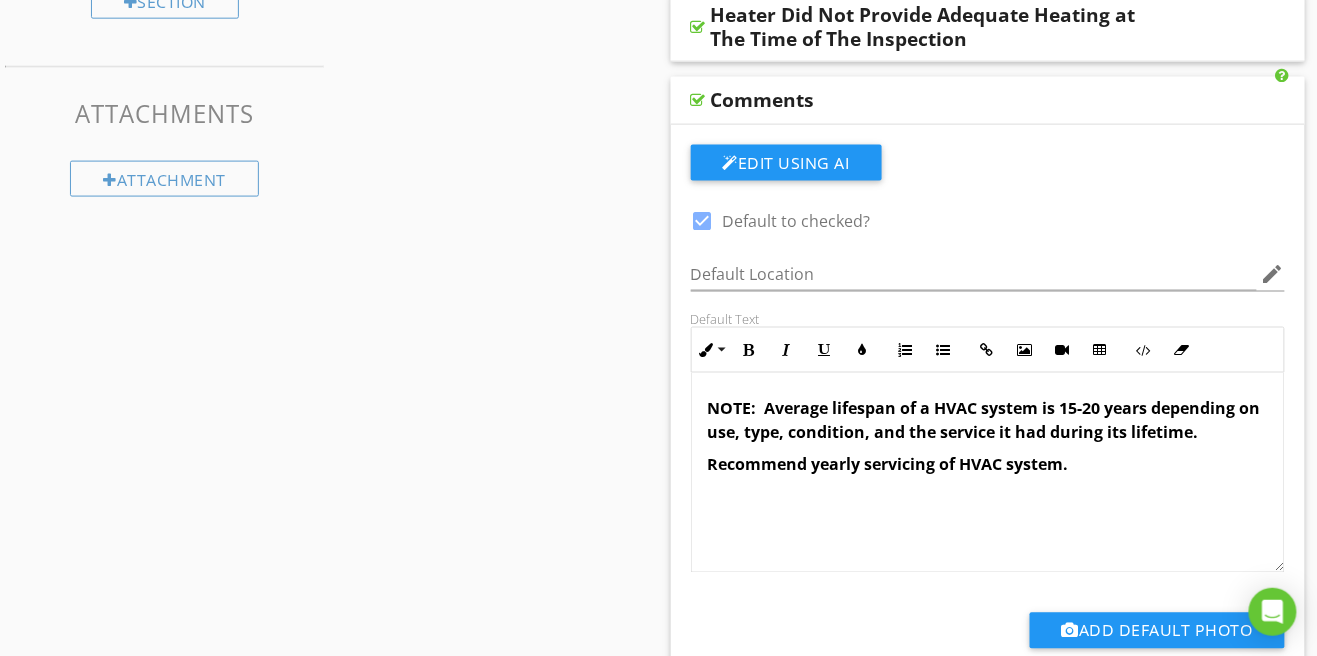 click on "Recommend yearly servicing of HVAC system." at bounding box center (888, 465) 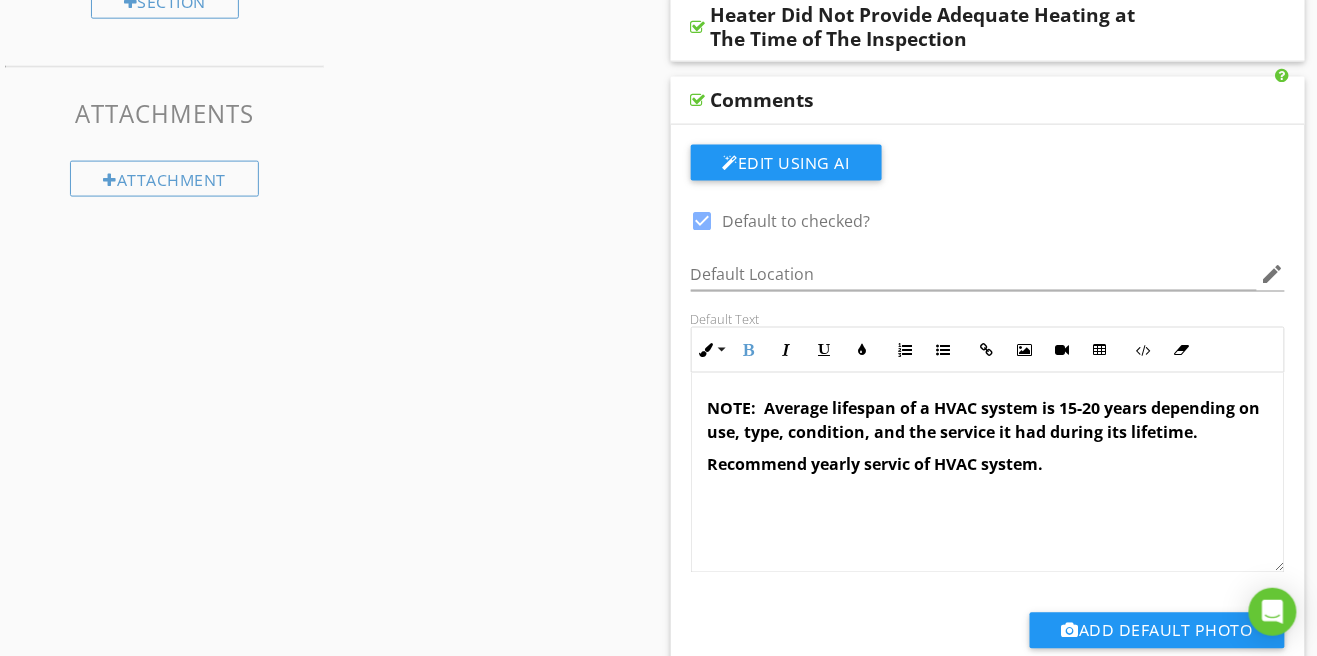 type 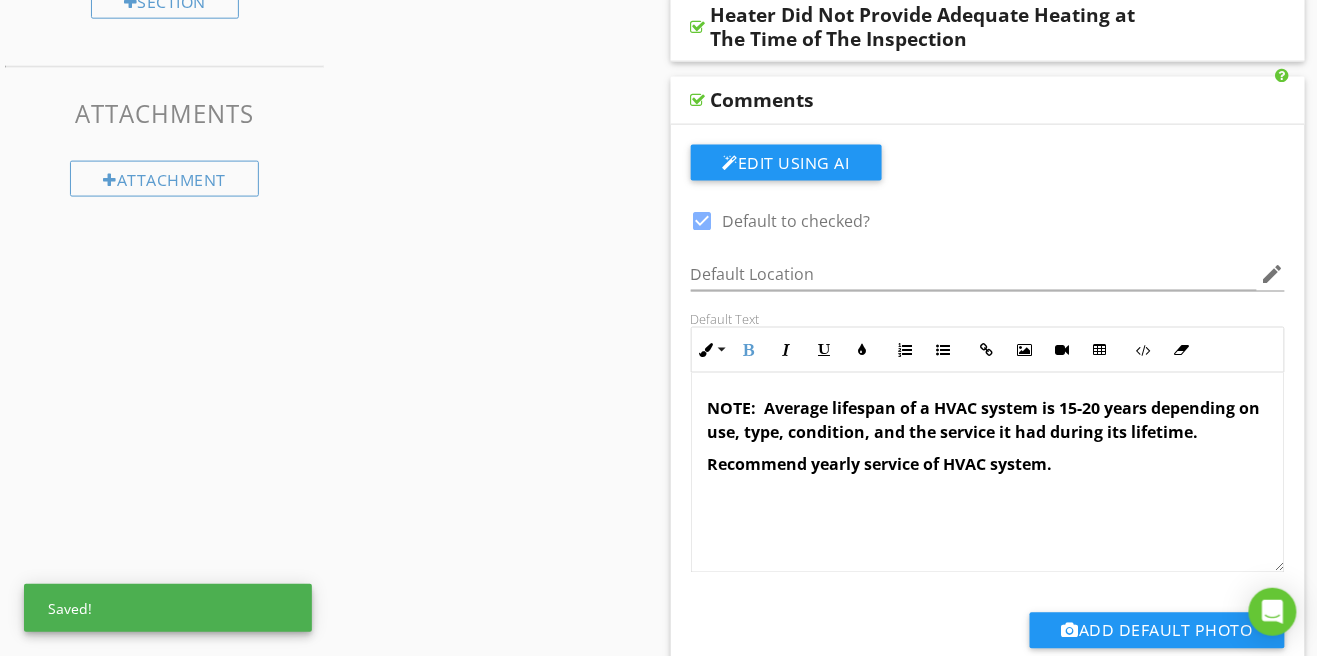 click on "Sections
Information           I. Structural Systems           II. Electrical Systems           III. Heating, Ventilation and Air Conditioning Systems           IV. Plumbing Systems           V. Appliances           VI. Optional Systems
Section
Attachments
Attachment
Items
A. Heating Equipment           B. Cooling Equipment           C. Duct Systems, Chases, and Vents           D. Other
Item
Comments
New
Informational
Type of Systems
Energy Sources
Brand
Year
Heater Provided Adequate Heat at The Time of The Inspection
Comments" at bounding box center (658, 1106) 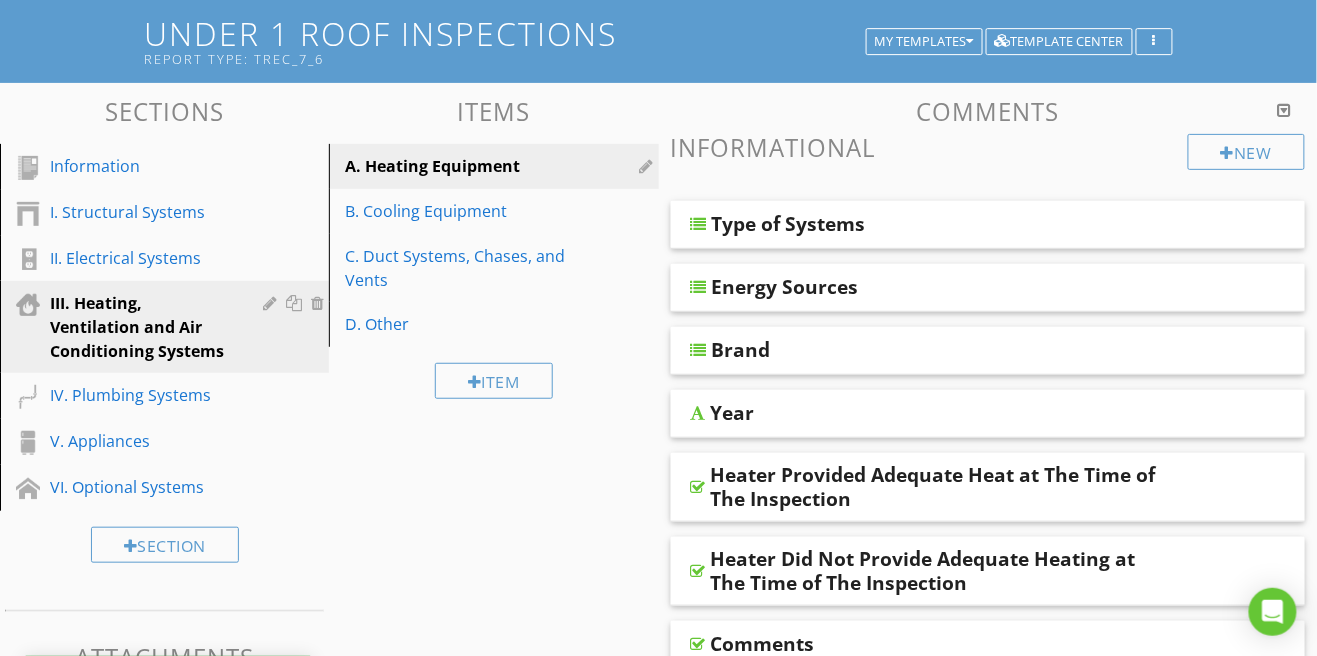 scroll, scrollTop: 93, scrollLeft: 0, axis: vertical 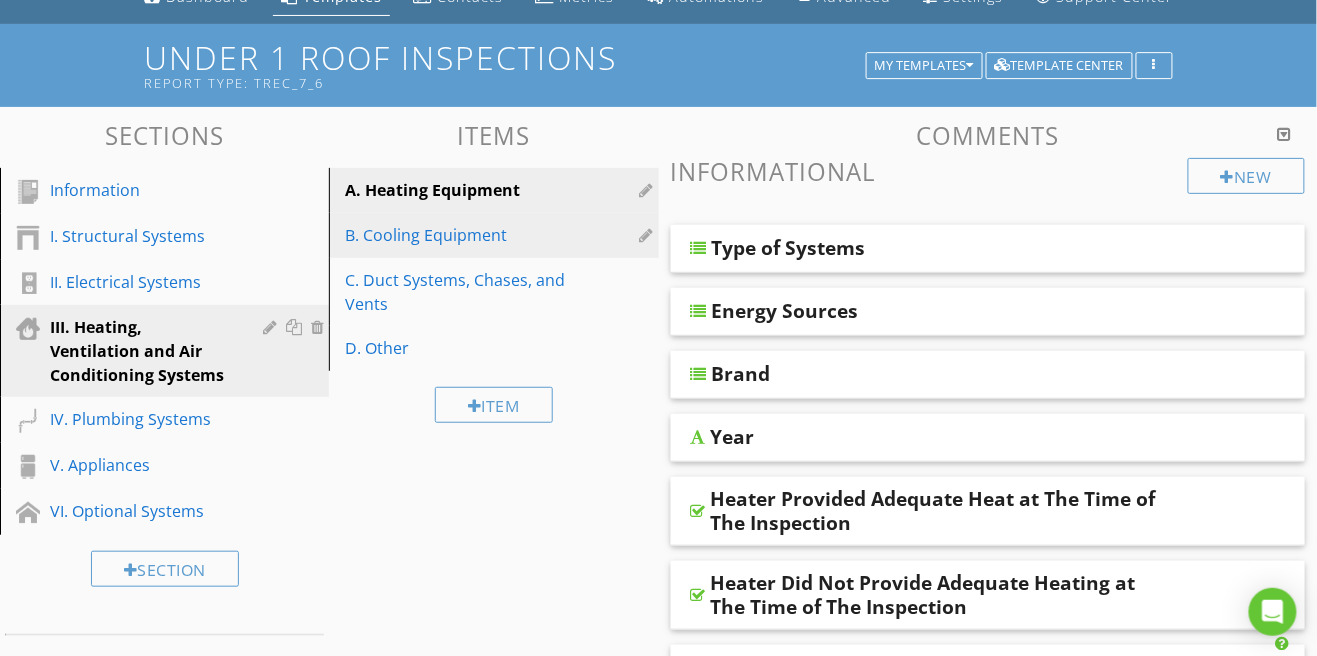 click on "B. Cooling Equipment" at bounding box center (459, 235) 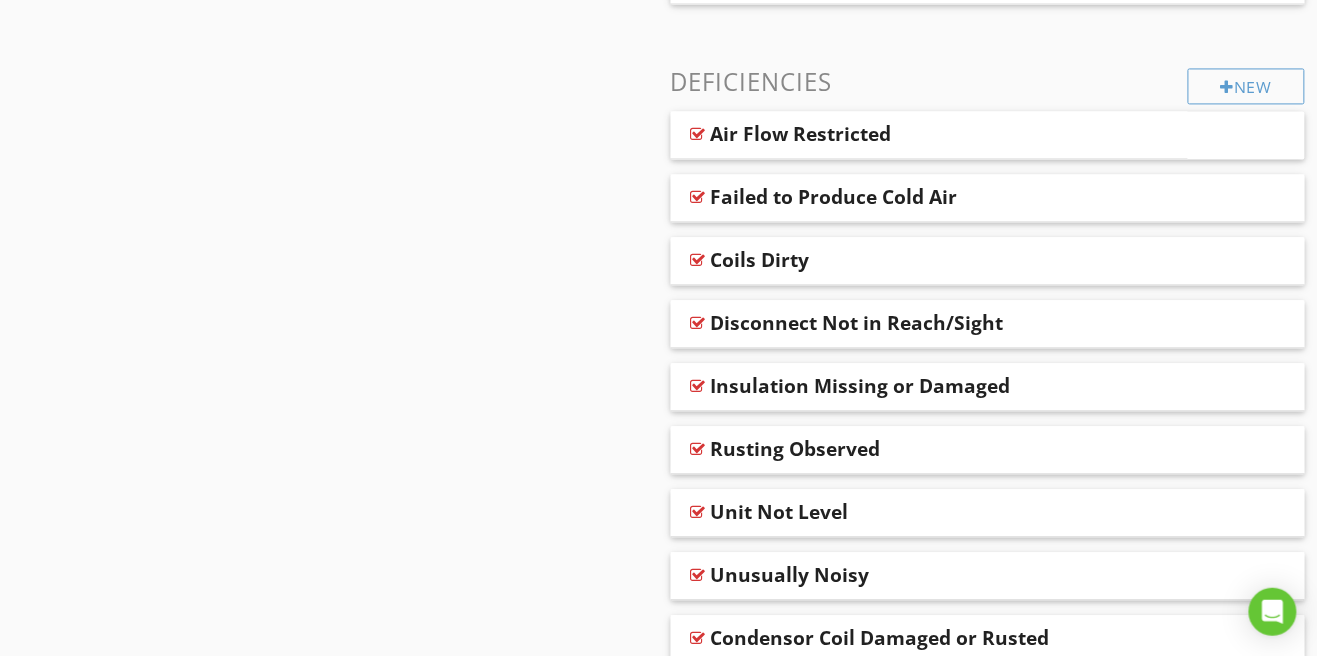 scroll, scrollTop: 1044, scrollLeft: 0, axis: vertical 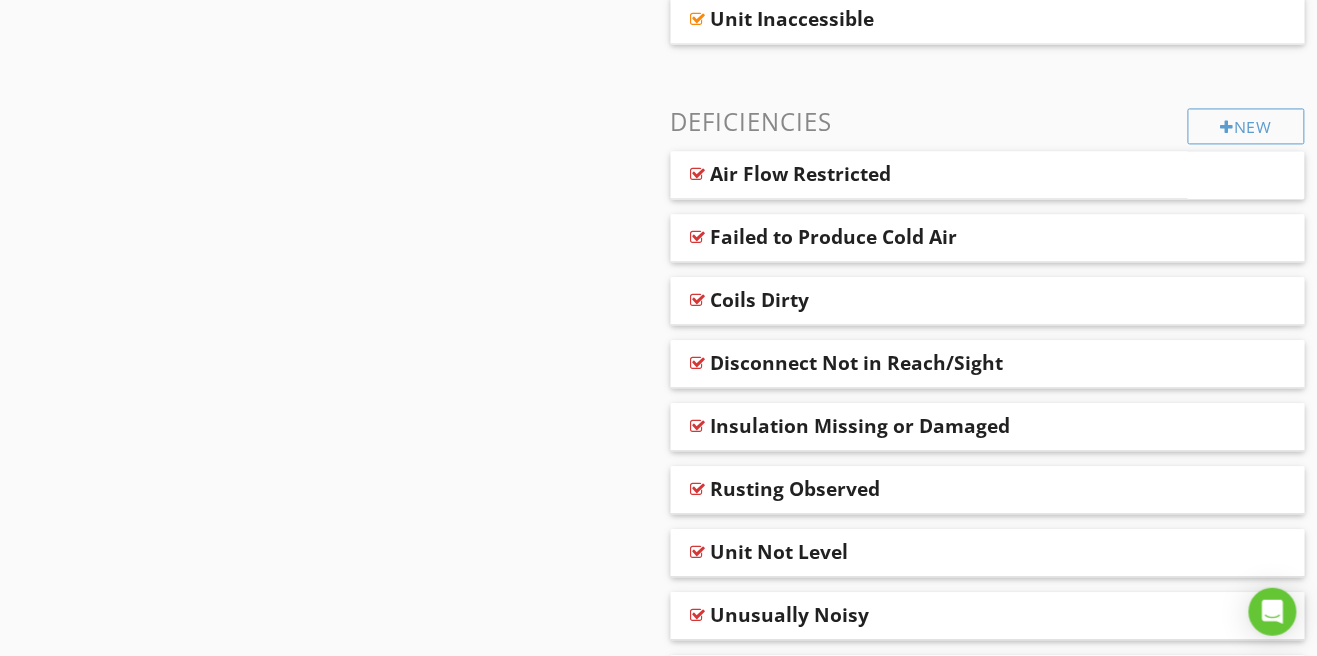 click on "Sections
Information           I. Structural Systems           II. Electrical Systems           III. Heating, Ventilation and Air Conditioning Systems           IV. Plumbing Systems           V. Appliances           VI. Optional Systems
Section
Attachments
Attachment
Items
A. Heating Equipment           B. Cooling Equipment           C. Duct Systems, Chases, and Vents           D. Other
Item
Comments
New
Informational
Type of Systems
A/C Brand
Year
A/C Cool Properly
Comments
Recommend Further Evaluation
Tons" at bounding box center [658, 182] 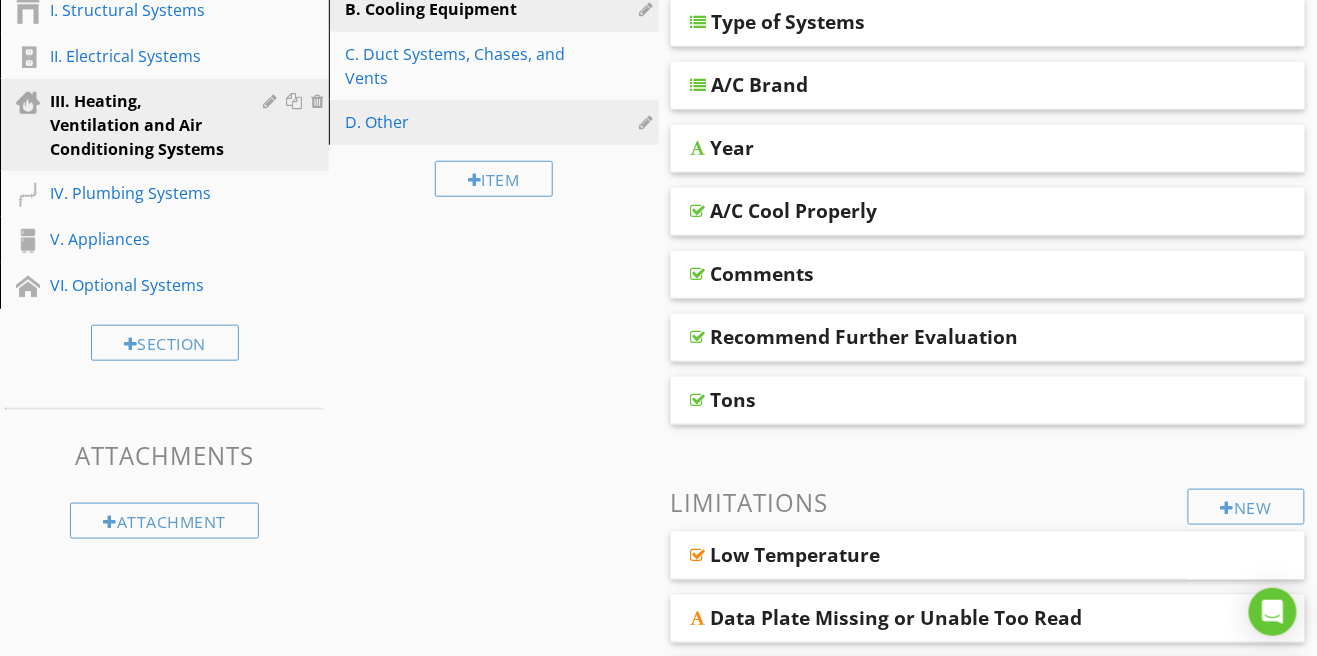 scroll, scrollTop: 320, scrollLeft: 0, axis: vertical 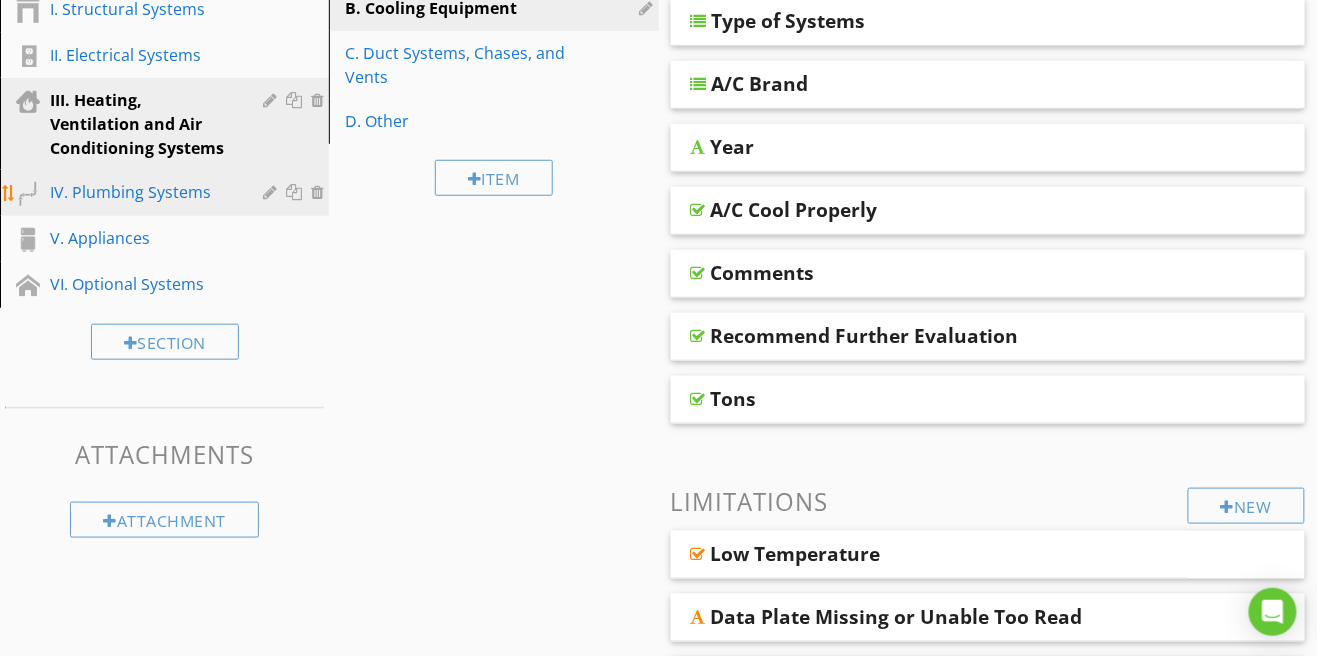 click on "IV. Plumbing Systems" at bounding box center (167, 193) 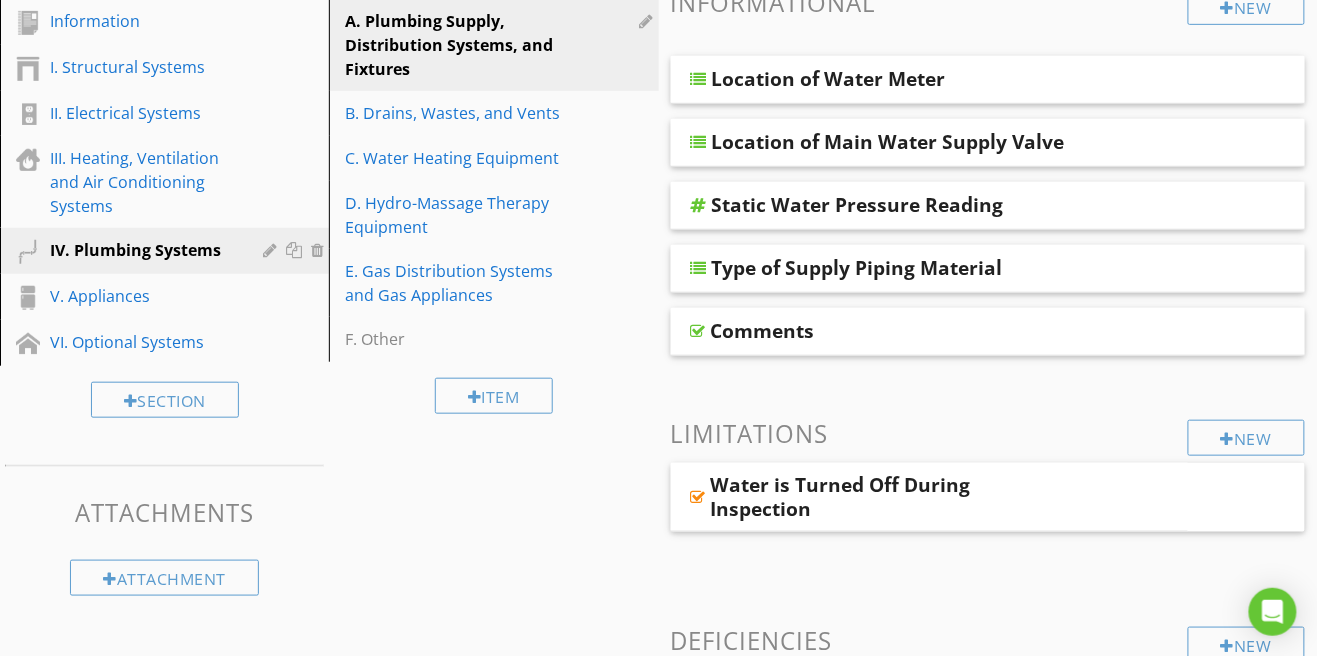 scroll, scrollTop: 261, scrollLeft: 0, axis: vertical 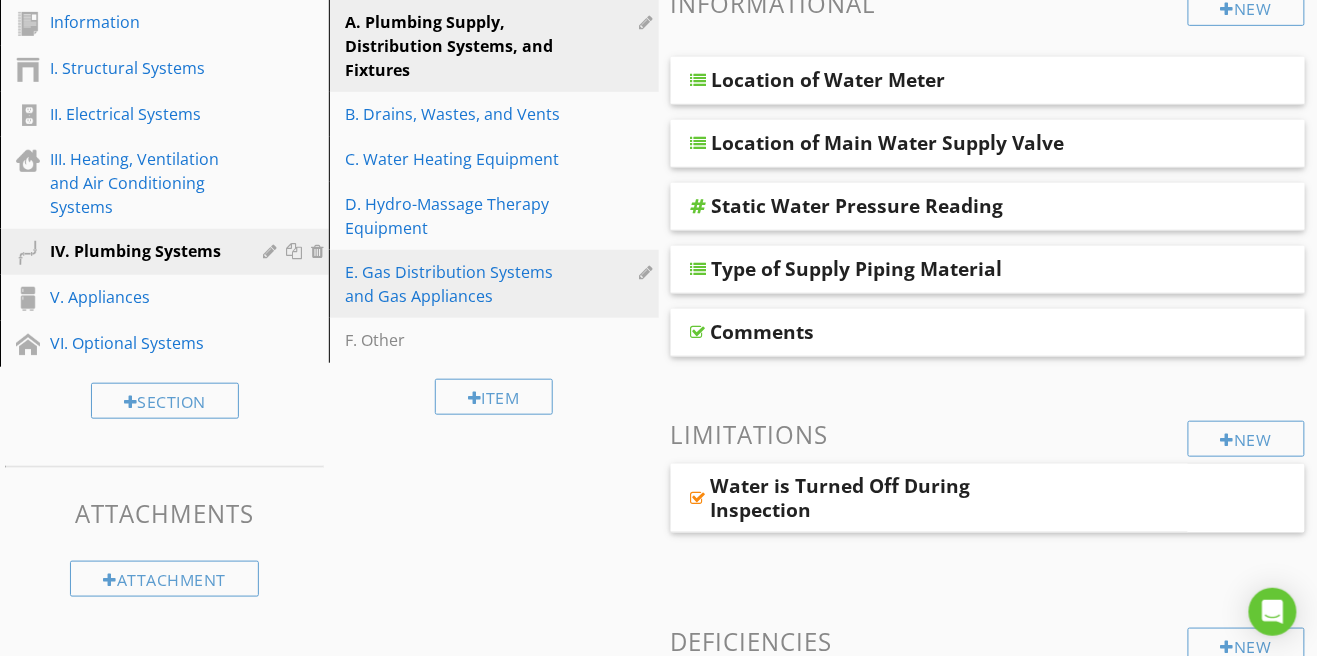 click on "E. Gas Distribution Systems and Gas Appliances" at bounding box center (459, 284) 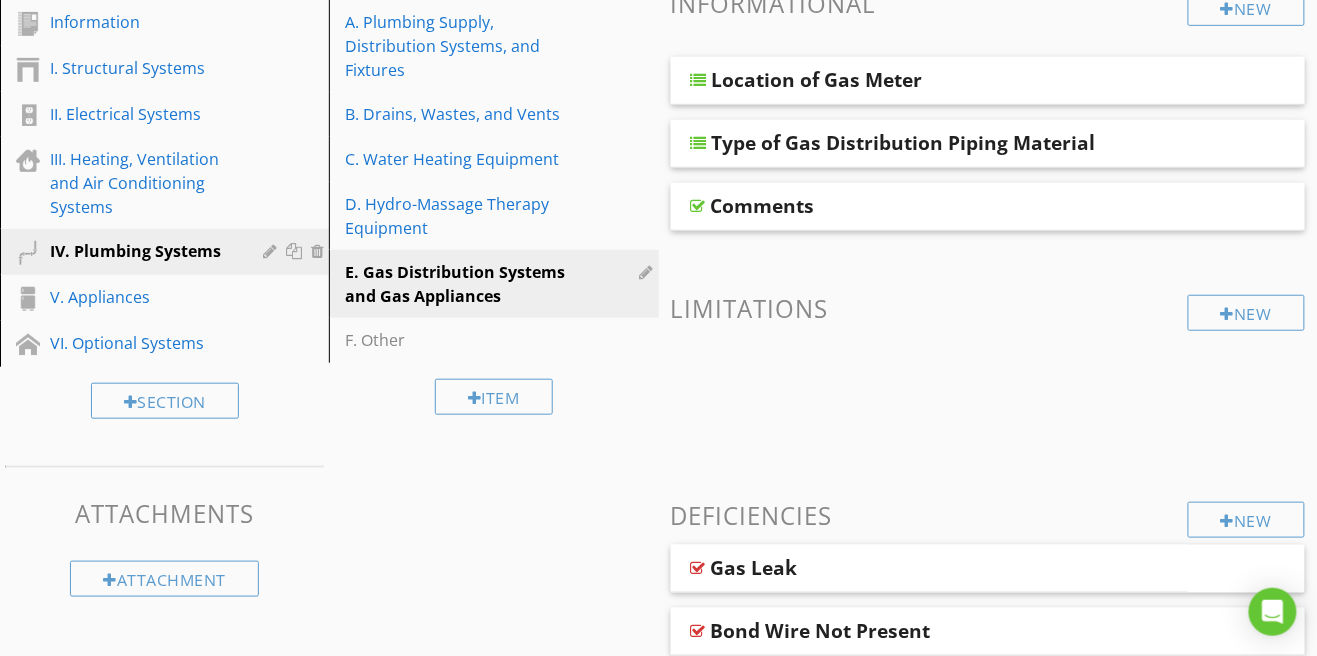 scroll, scrollTop: 533, scrollLeft: 0, axis: vertical 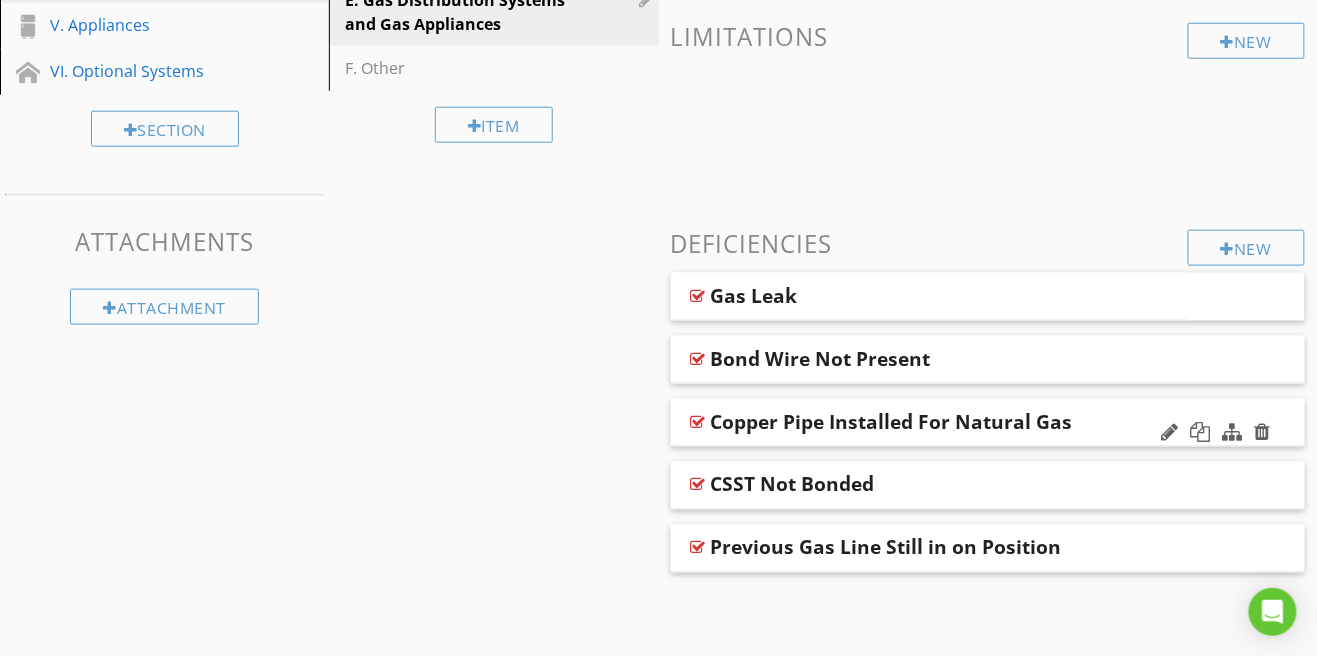 click on "Copper Pipe Installed For Natural Gas" at bounding box center (892, 422) 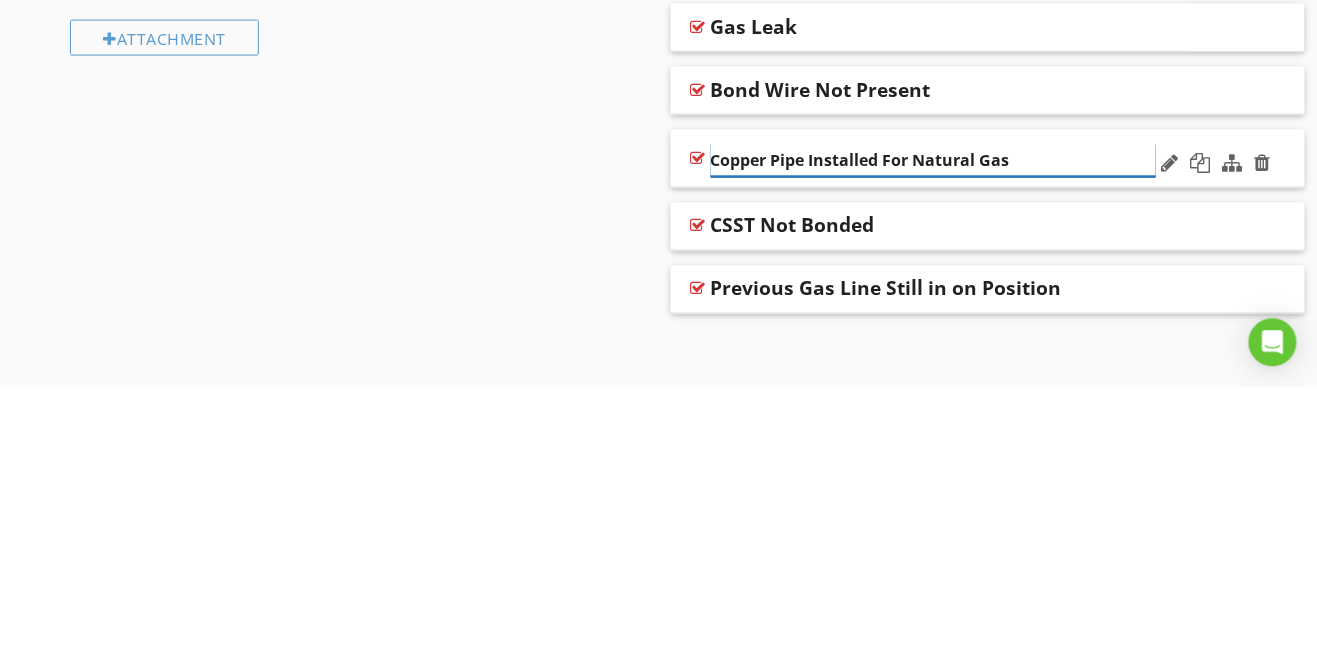 scroll, scrollTop: 533, scrollLeft: 0, axis: vertical 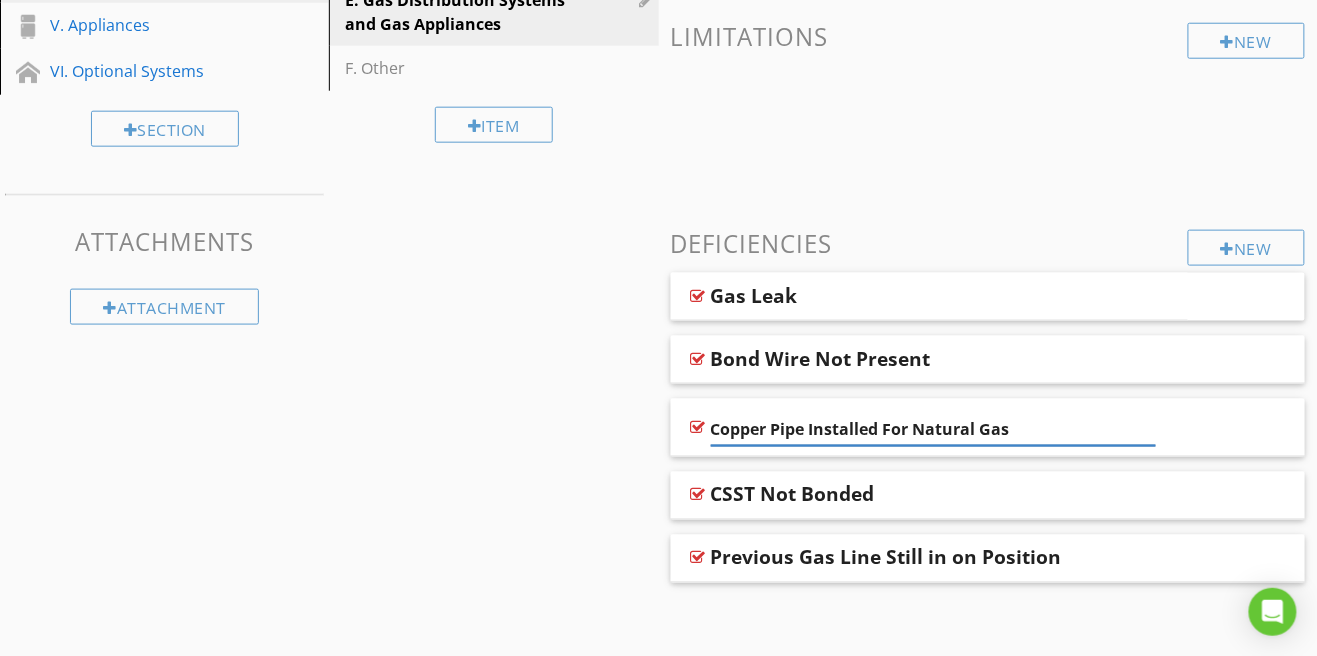 click on "Sections
Information           I. Structural Systems           II. Electrical Systems           III. Heating, Ventilation and Air Conditioning Systems           IV. Plumbing Systems           V. Appliances           VI. Optional Systems
Section
Attachments
Attachment
Items
A. Plumbing Supply, Distribution Systems, and Fixtures           B. Drains, Wastes, and Vents           C. Water Heating Equipment           D. Hydro-Massage Therapy Equipment           E. Gas Distribution Systems and Gas Appliances           F. Other
Item
Comments
New
Informational
Location of Gas Meter
Type of Gas Distribution Piping Material
Comments
New
Limitations" at bounding box center [658, 157] 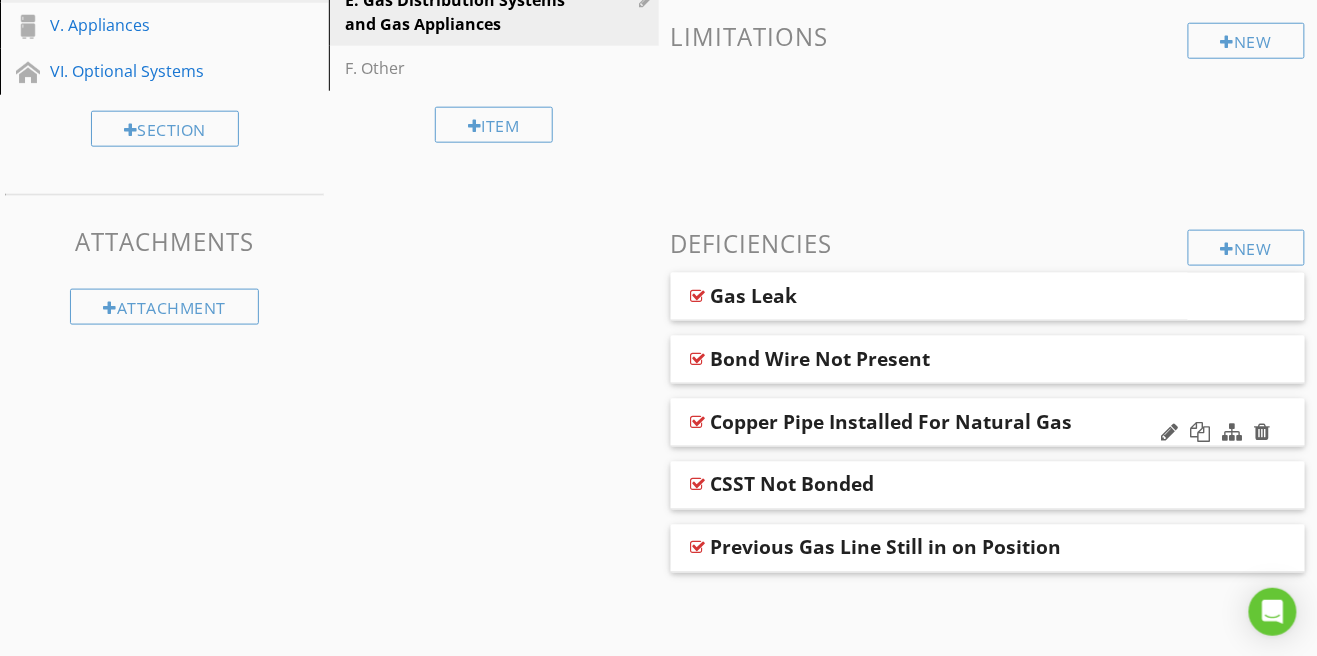 click at bounding box center (698, 422) 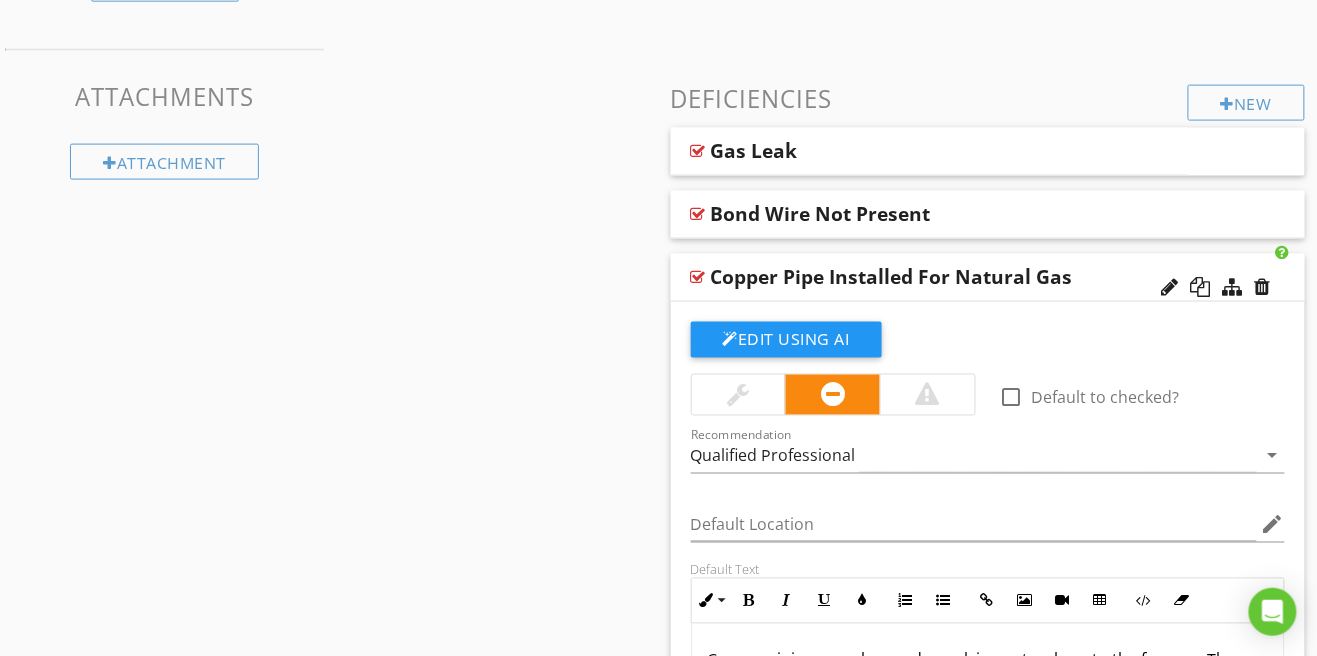 scroll, scrollTop: 597, scrollLeft: 0, axis: vertical 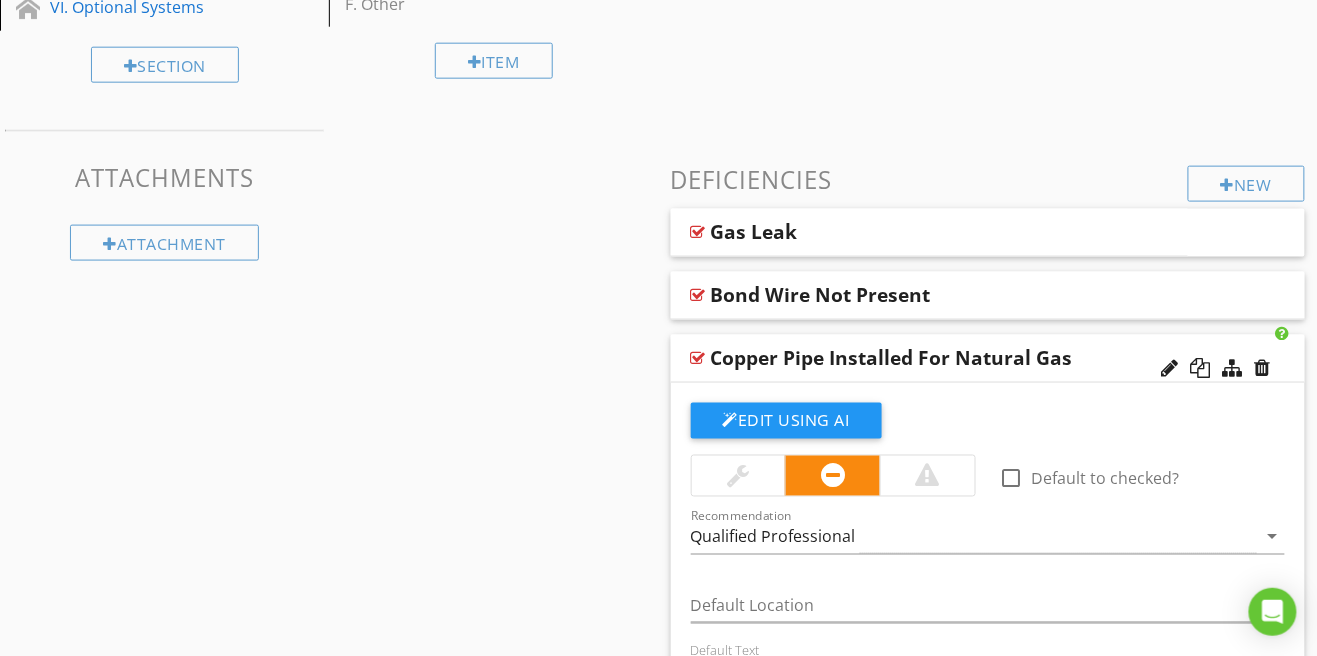 click at bounding box center [698, 358] 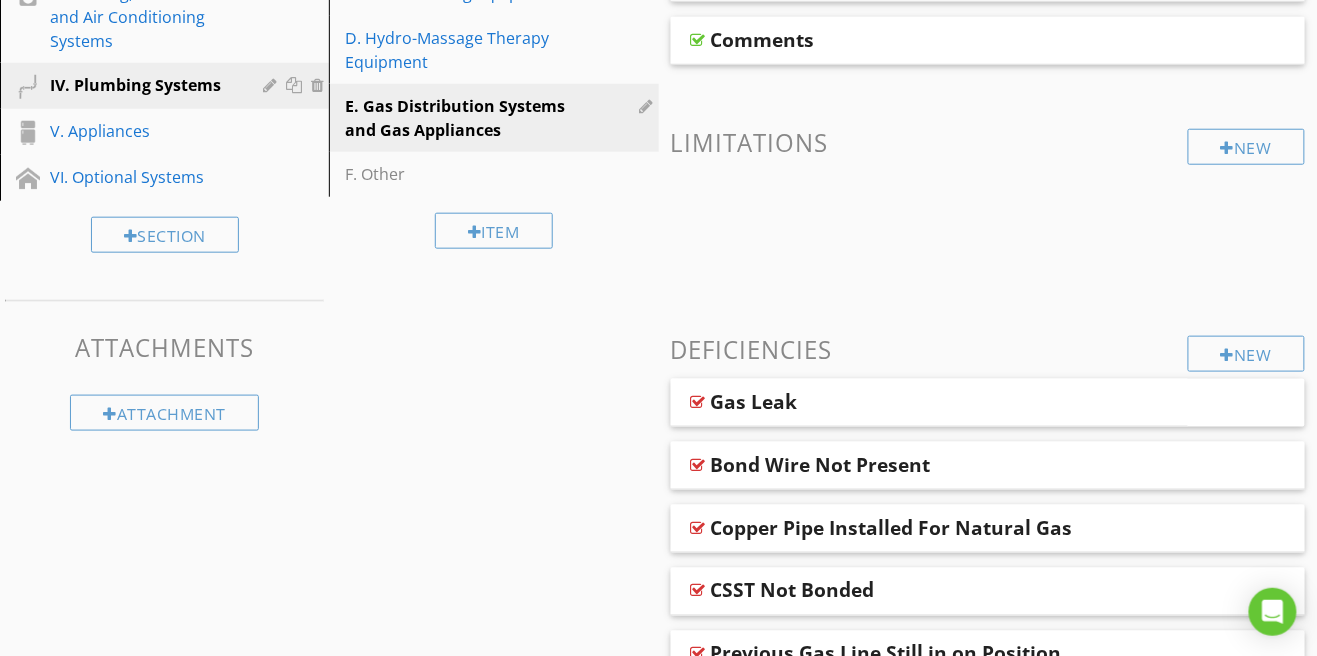 scroll, scrollTop: 405, scrollLeft: 0, axis: vertical 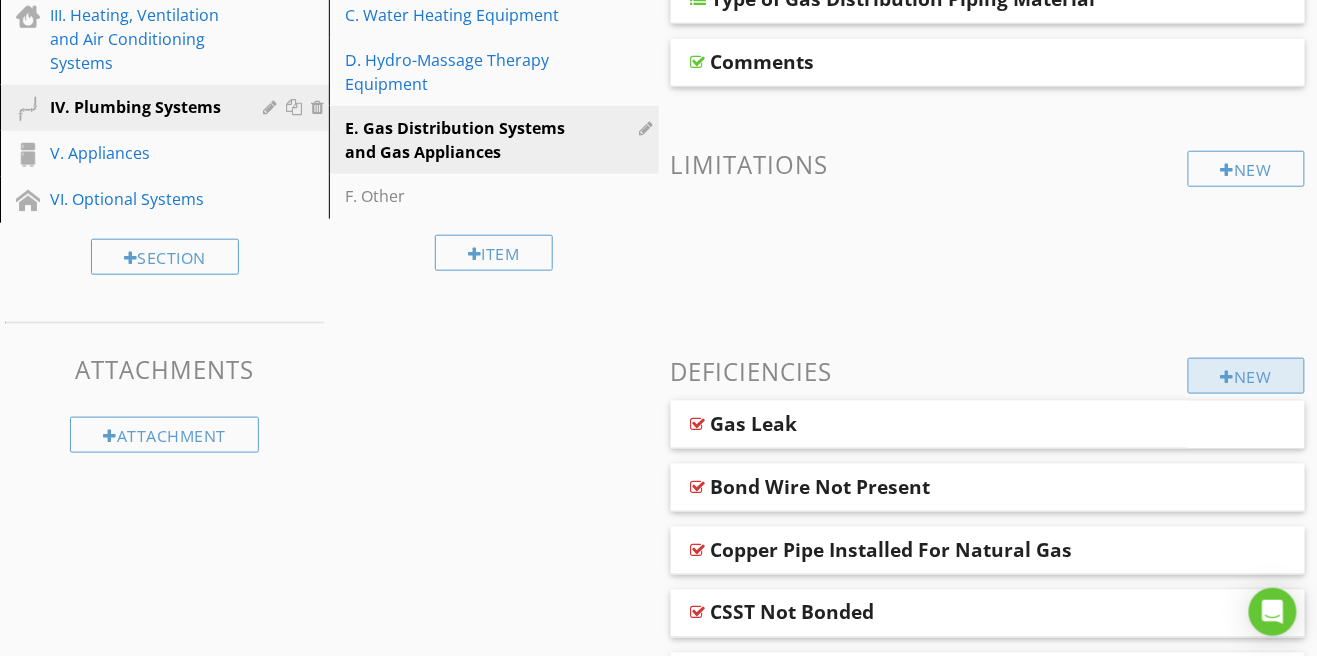 click on "New" at bounding box center (1246, 376) 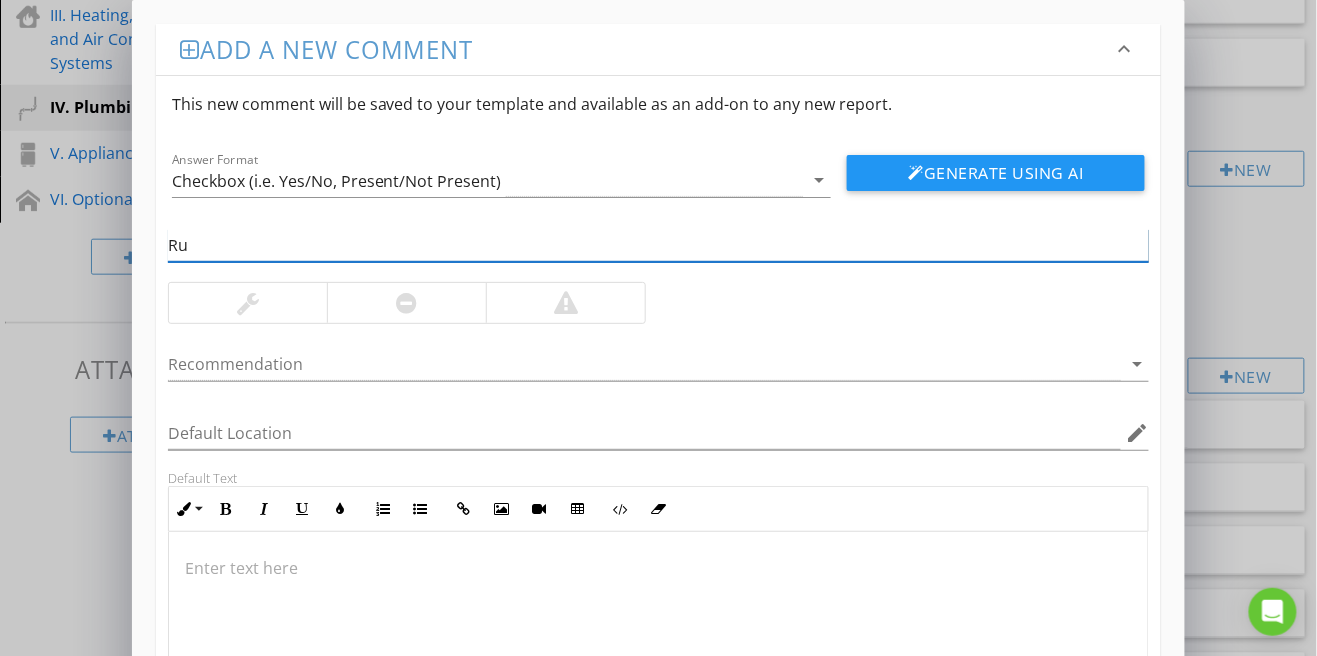 type on "R" 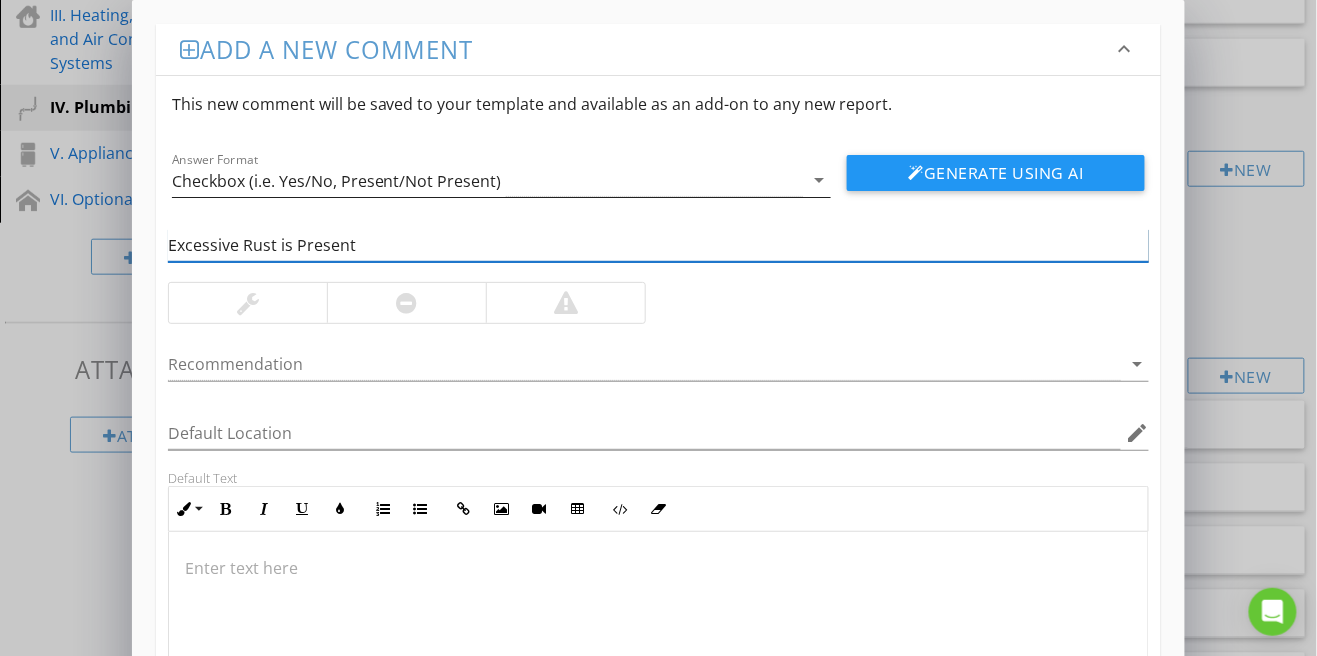 type on "Excessive Rust is Present" 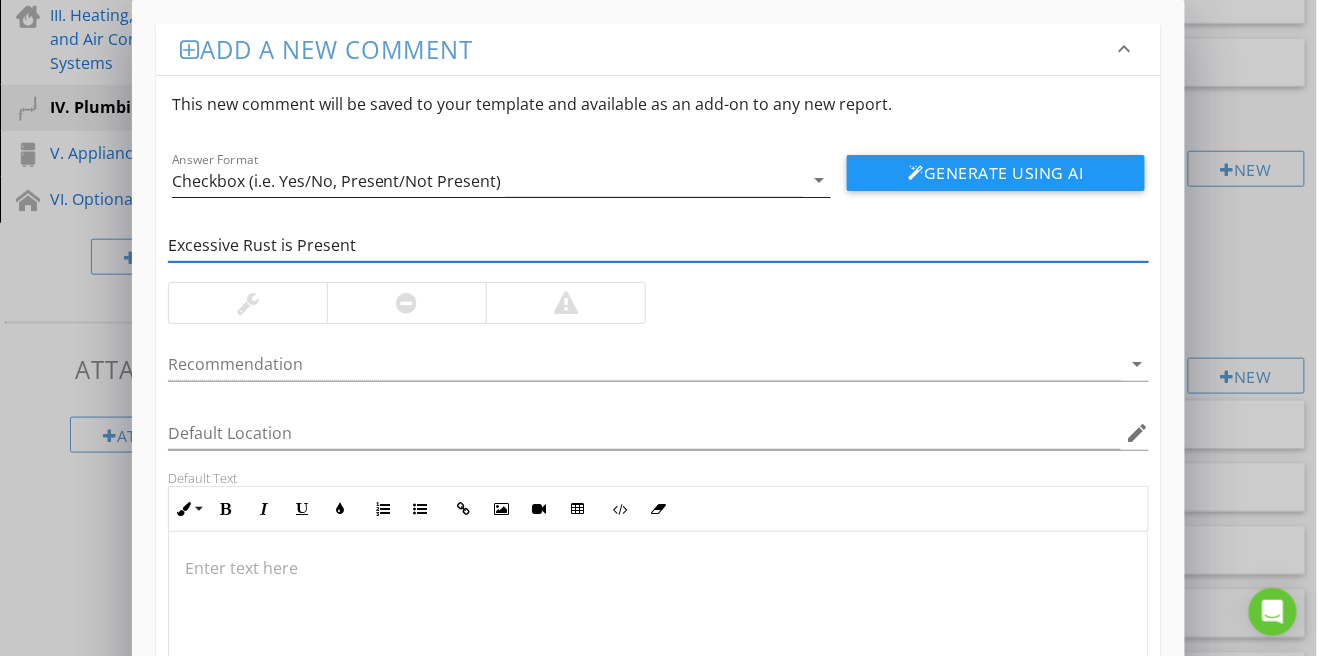click on "Checkbox (i.e. Yes/No, Present/Not Present)" at bounding box center (488, 180) 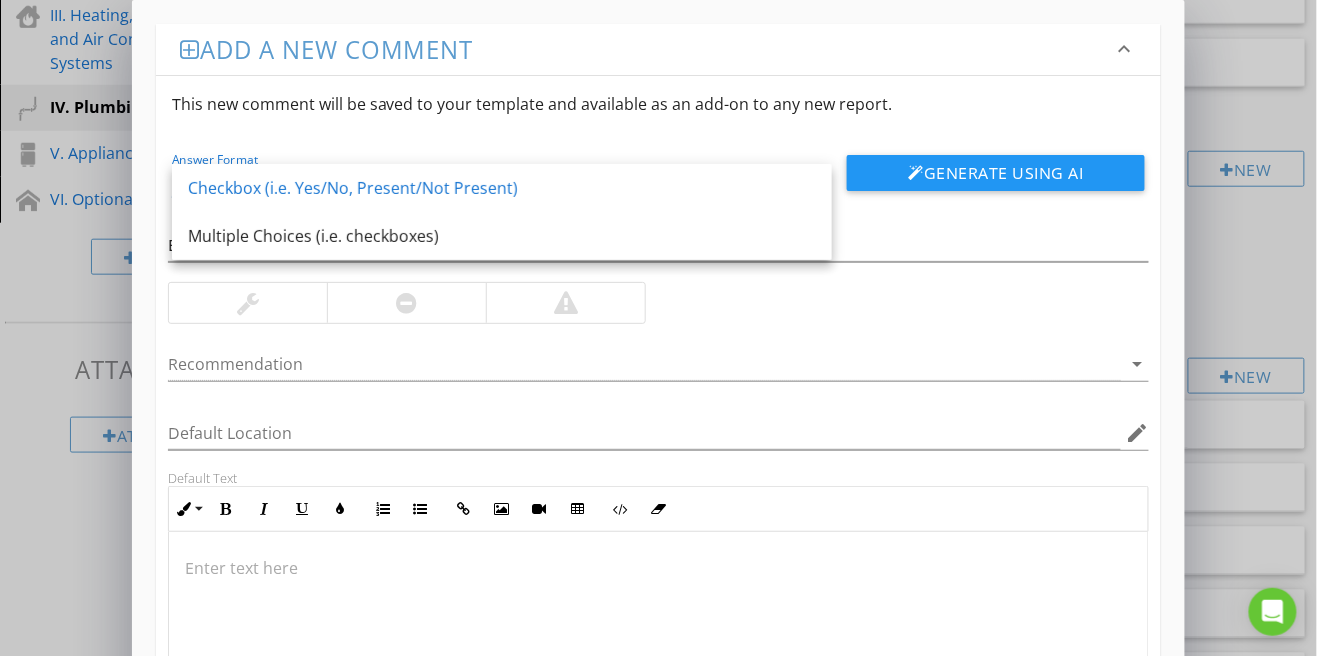 click on "Excessive Rust is Present               Recommendation arrow_drop_down   Default Location edit       Default Text   Inline Style XLarge Large Normal Small Light Small/Light Bold Italic Underline Colors Ordered List Unordered List Insert Link Insert Image Insert Video Insert Table Code View Clear Formatting Enter text here" at bounding box center [659, 464] 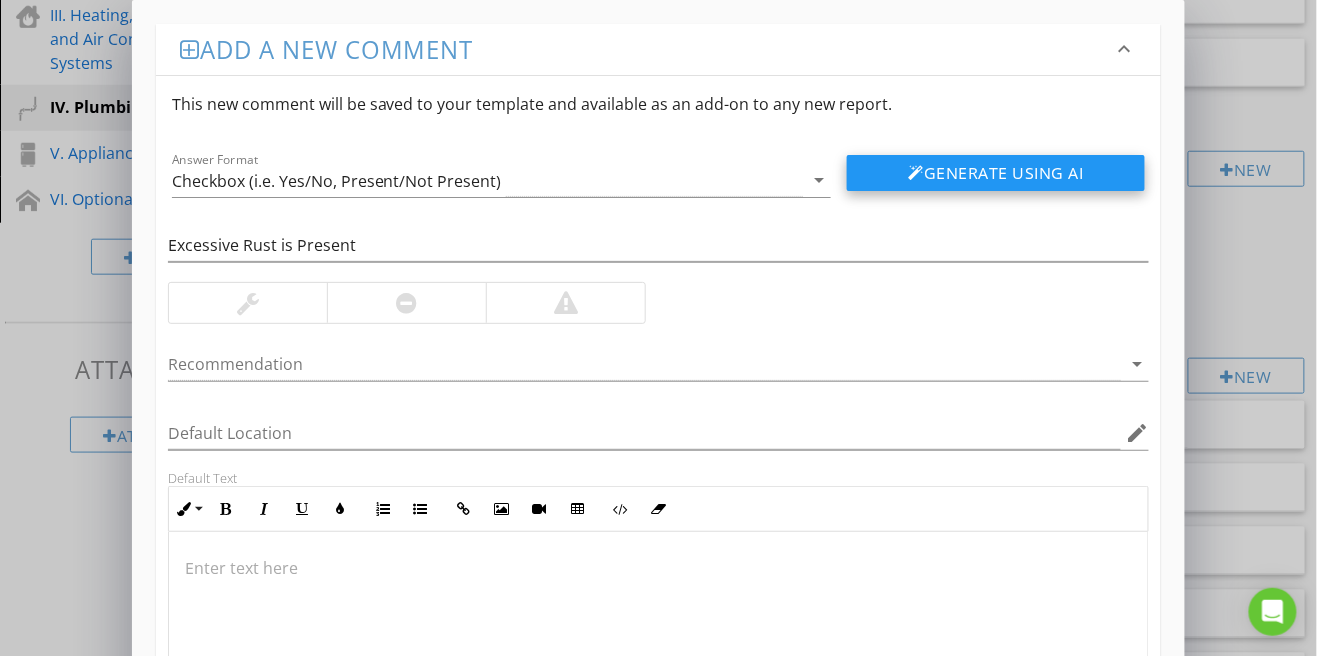 click on "Generate Using AI" at bounding box center [996, 173] 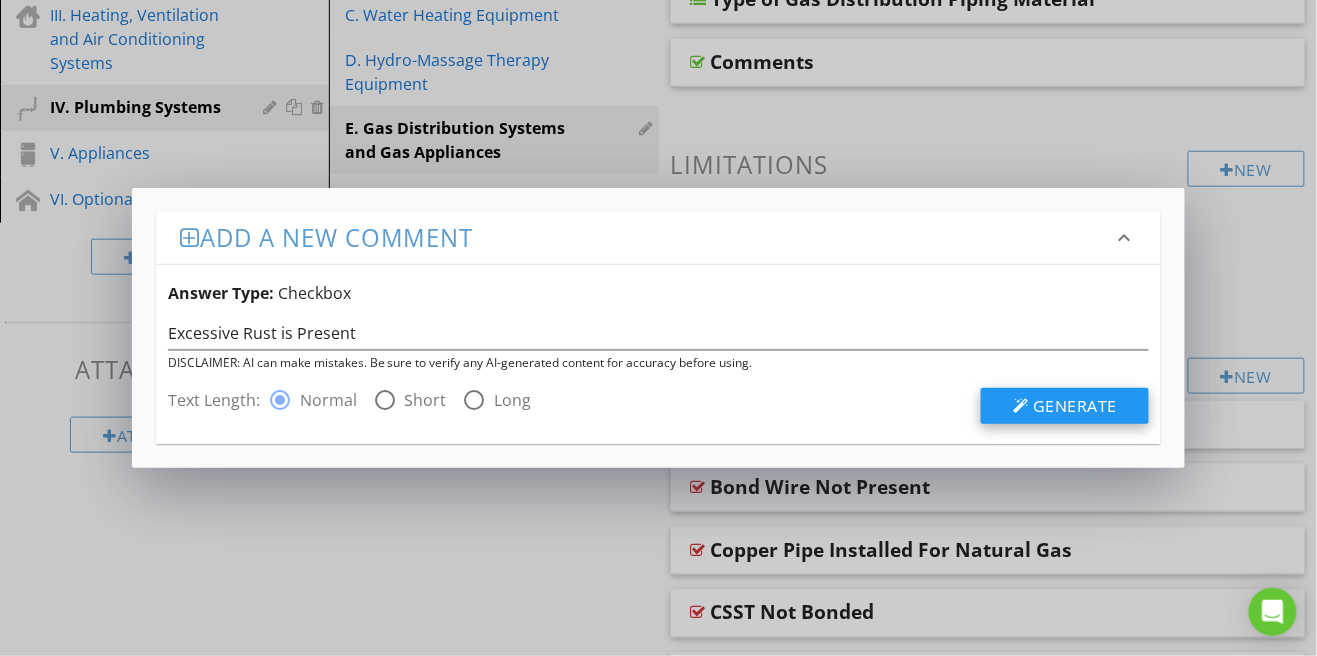 click at bounding box center (1021, 406) 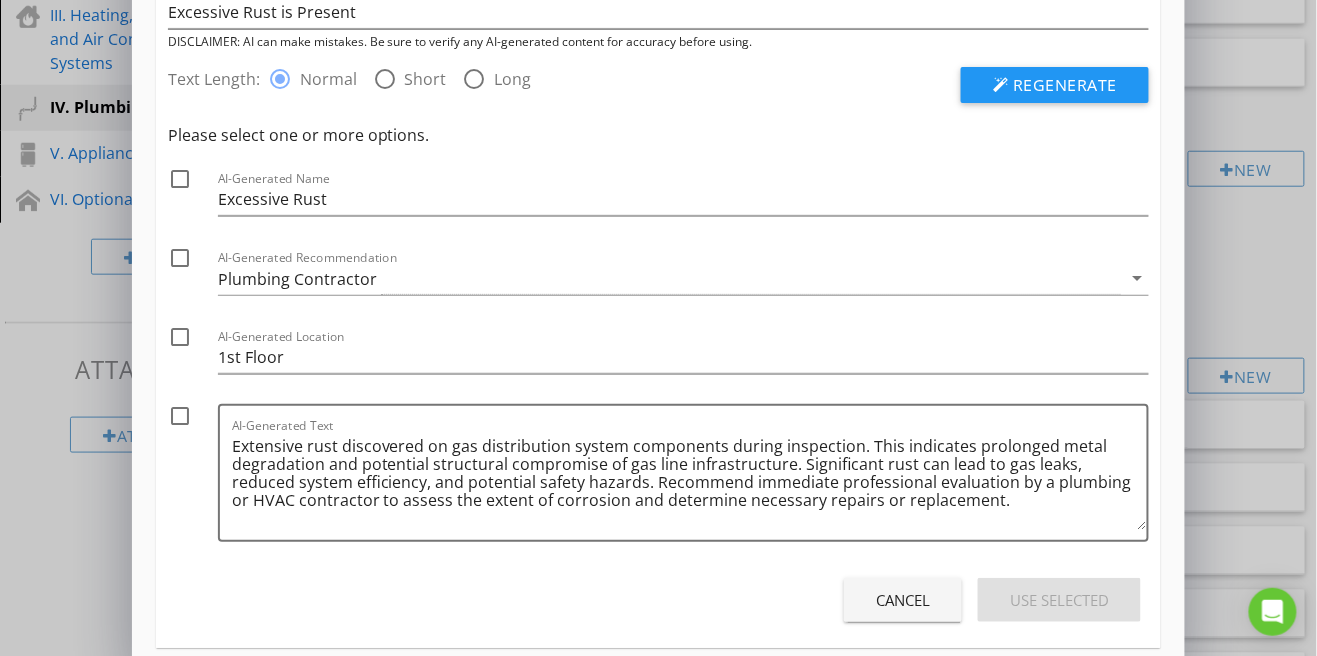 scroll, scrollTop: 95, scrollLeft: 0, axis: vertical 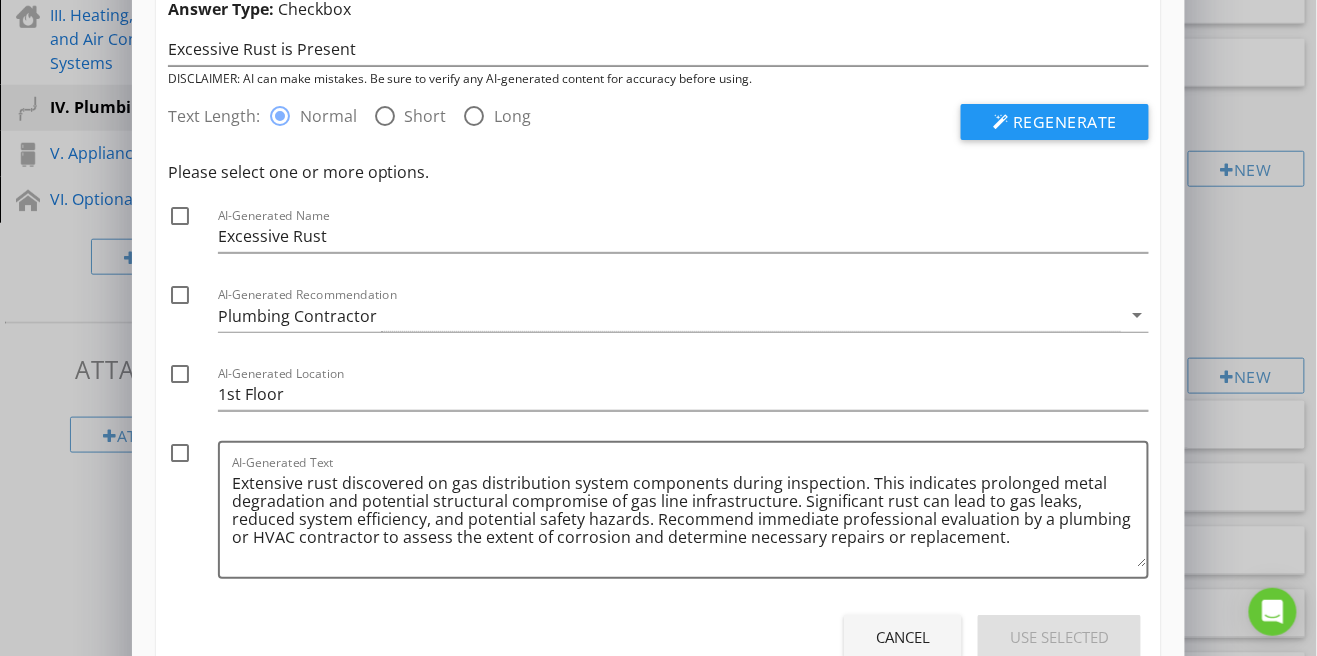 click at bounding box center (180, 216) 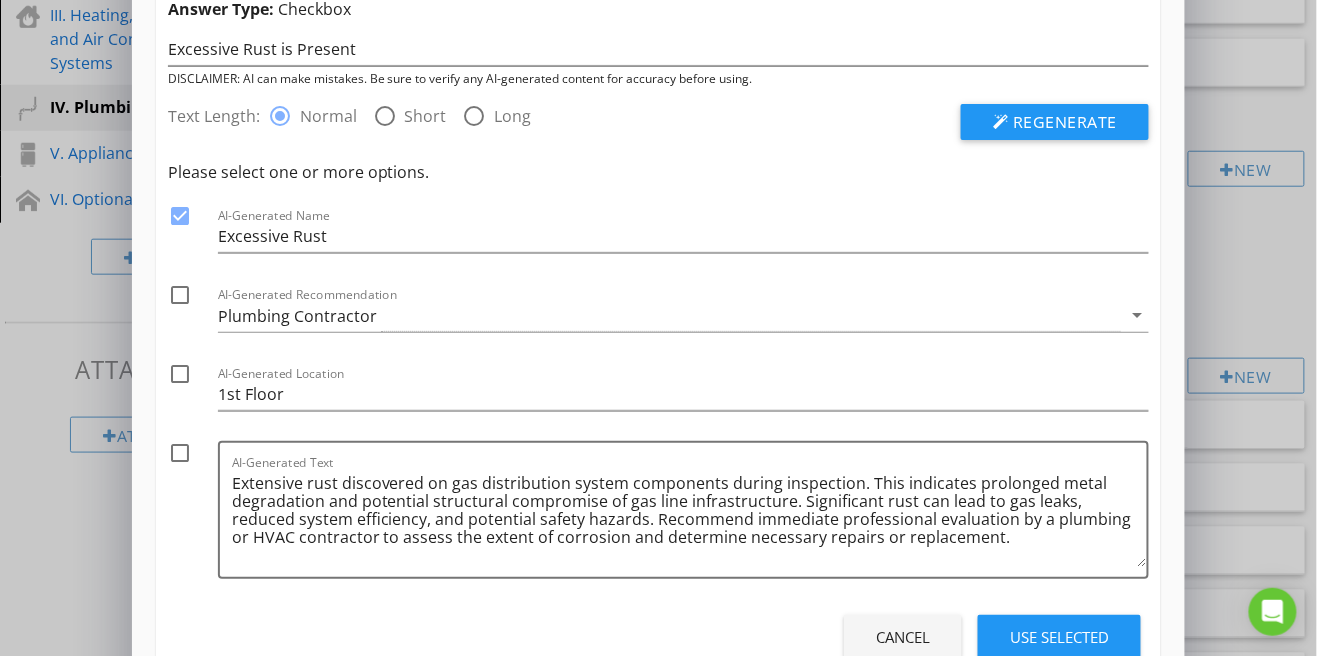 click at bounding box center (180, 295) 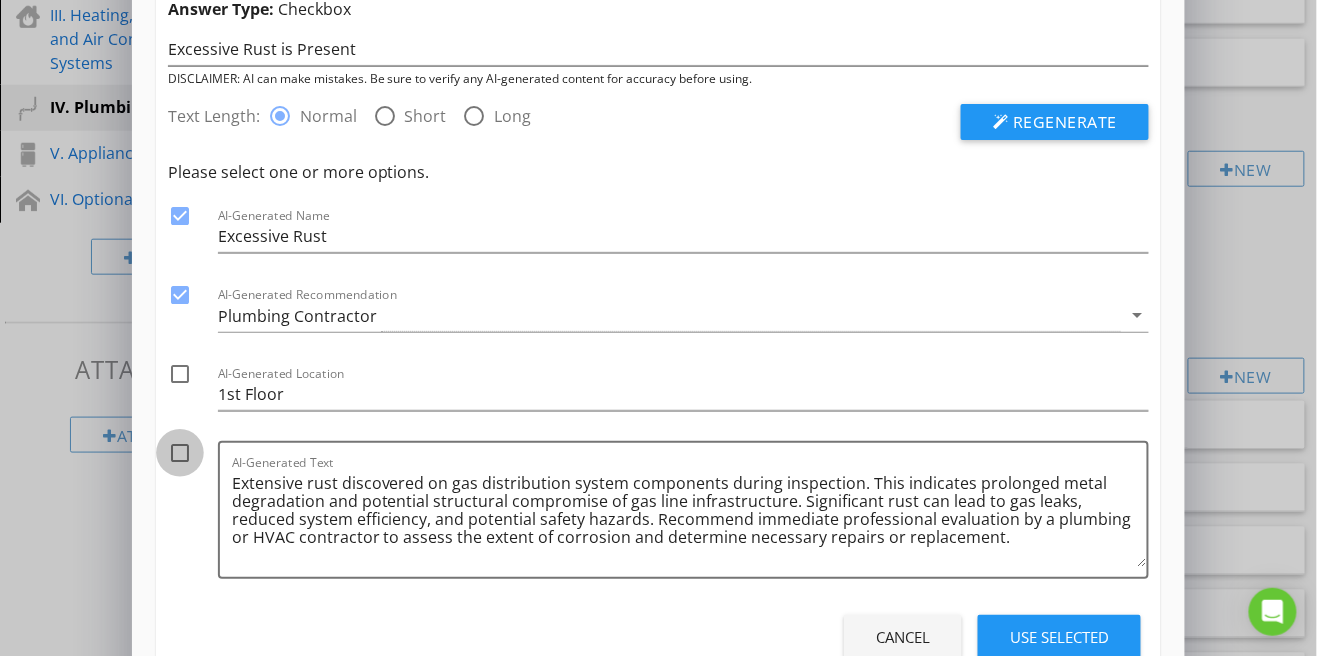 click at bounding box center (180, 453) 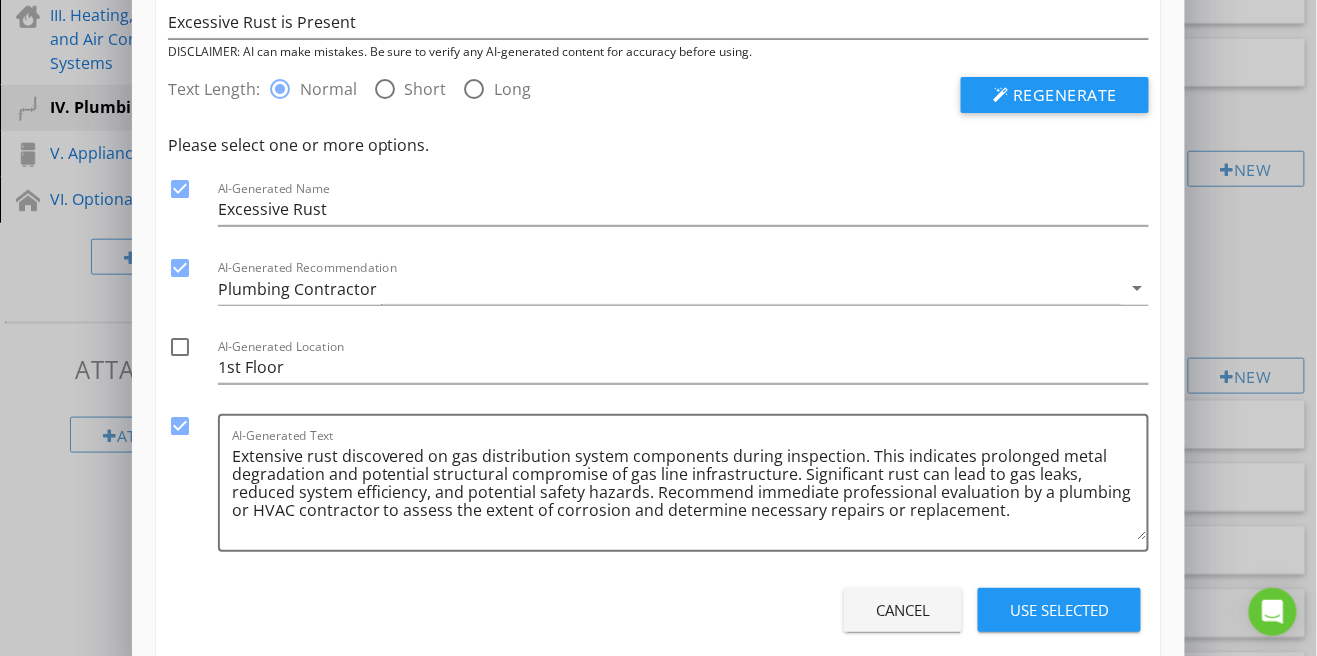 scroll, scrollTop: 159, scrollLeft: 0, axis: vertical 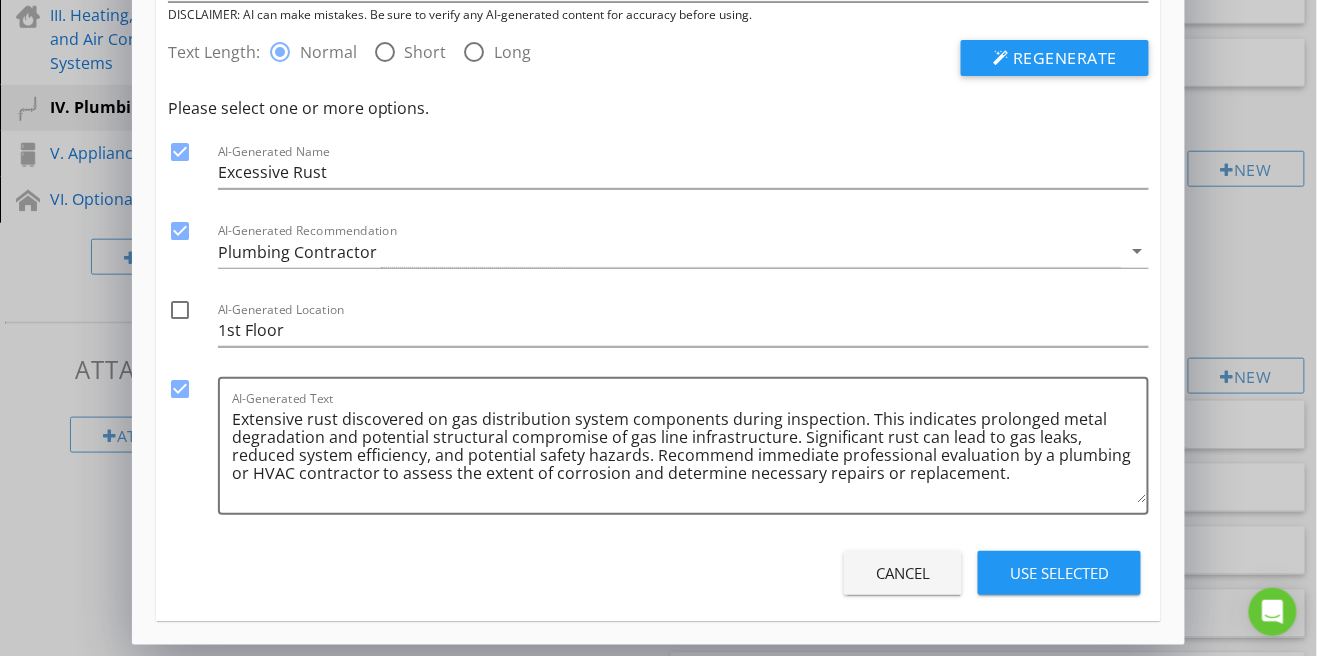 click on "Use Selected" at bounding box center [1059, 573] 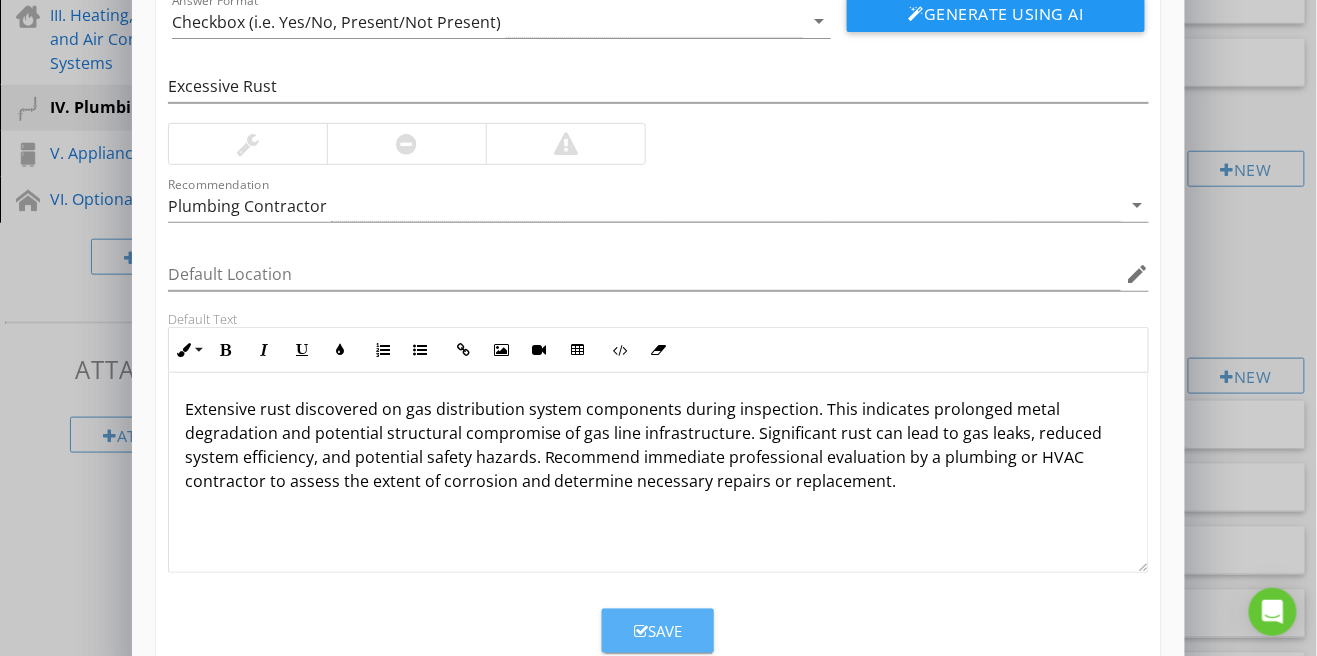 click on "Save" at bounding box center (658, 631) 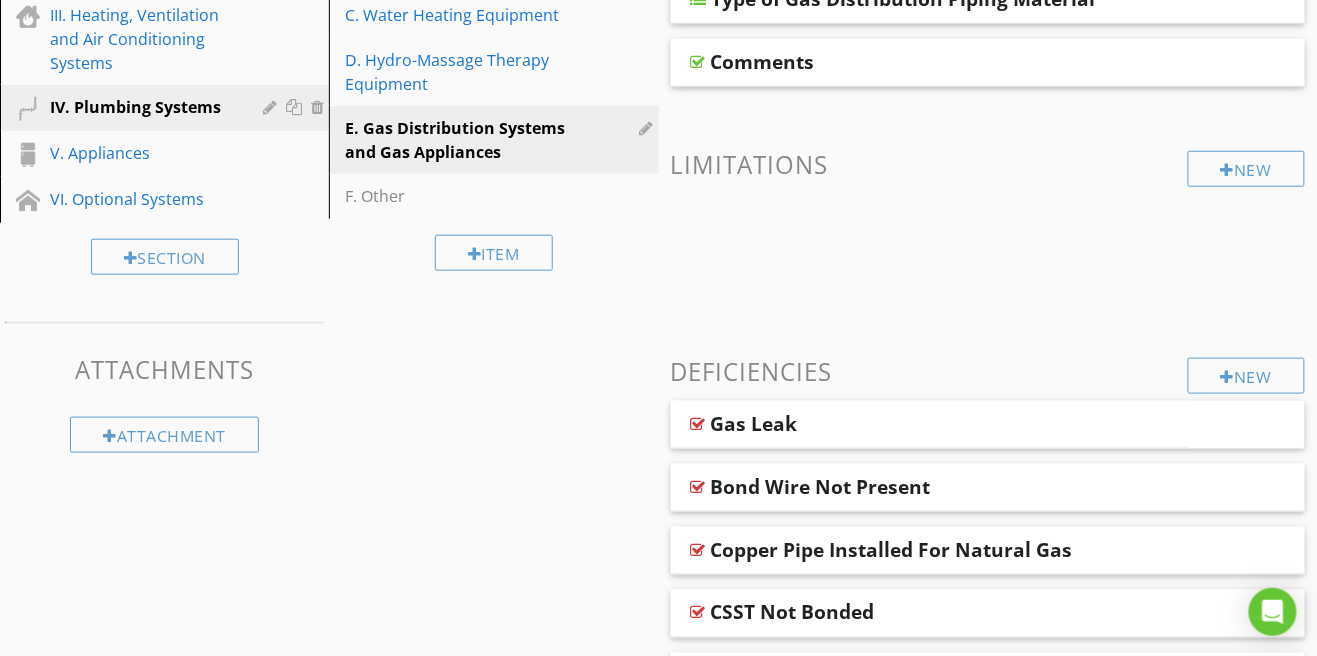 scroll, scrollTop: 18, scrollLeft: 0, axis: vertical 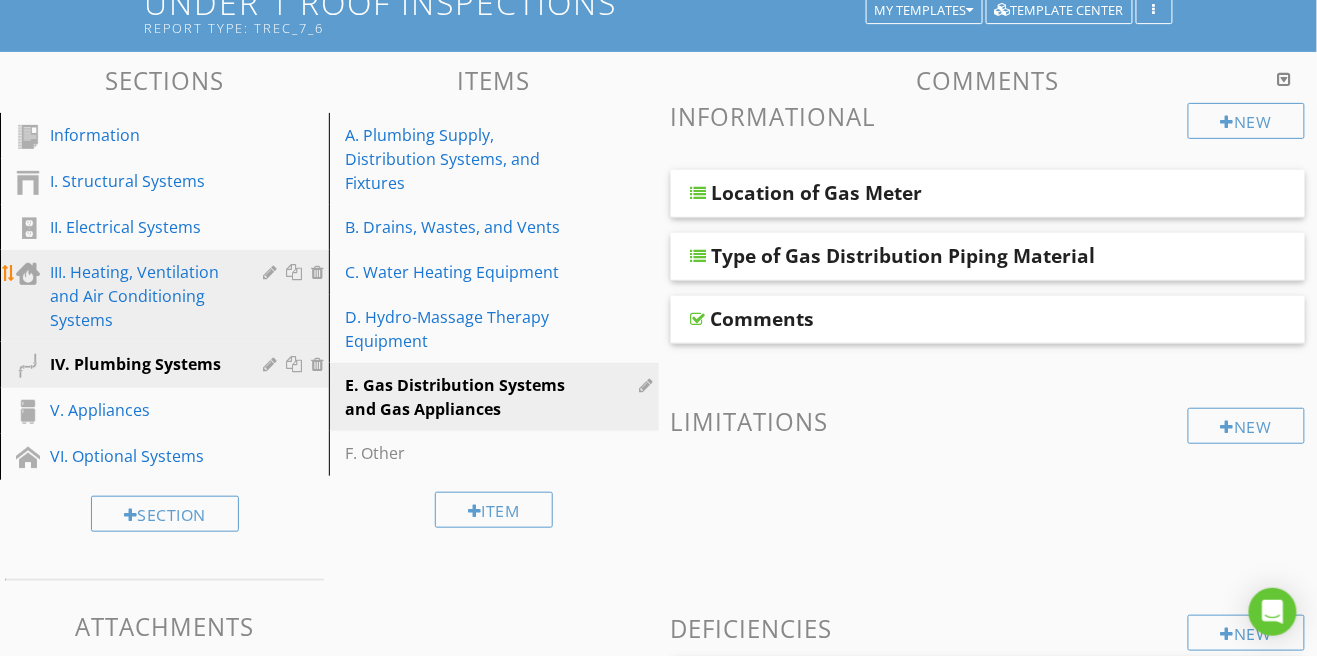 click on "III. Heating, Ventilation and Air Conditioning Systems" at bounding box center (167, 296) 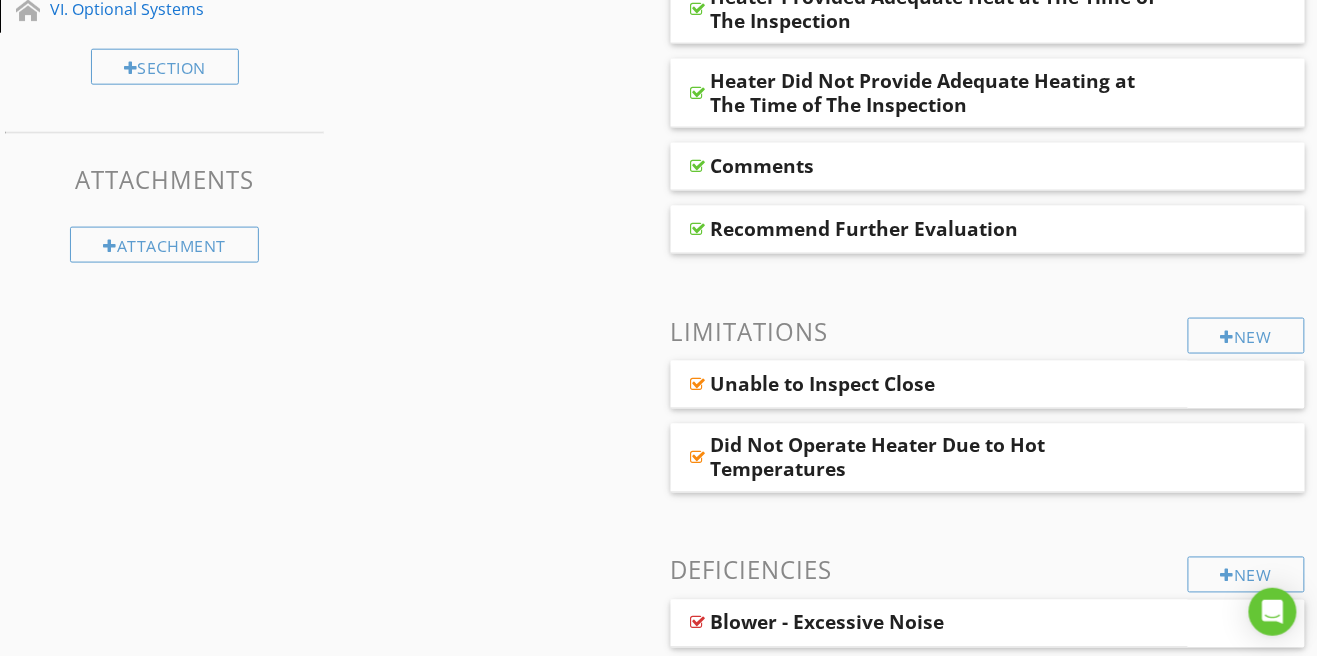 scroll, scrollTop: 1043, scrollLeft: 0, axis: vertical 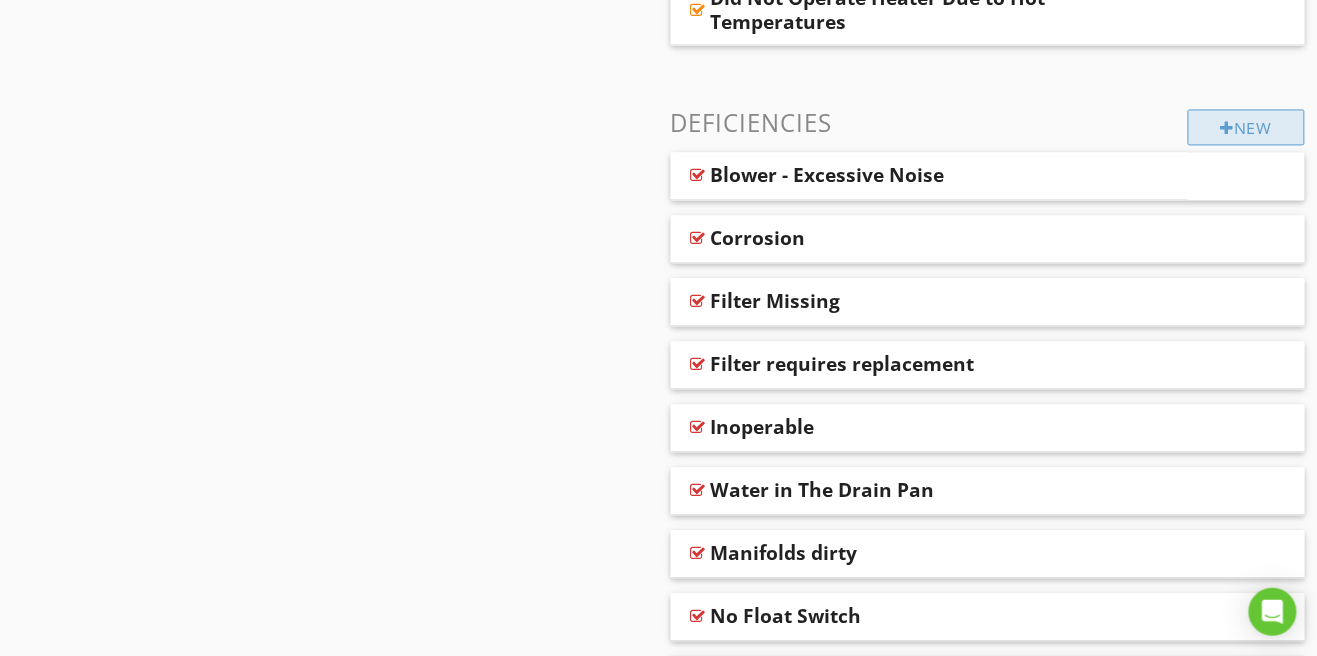 click on "New" at bounding box center (1246, 127) 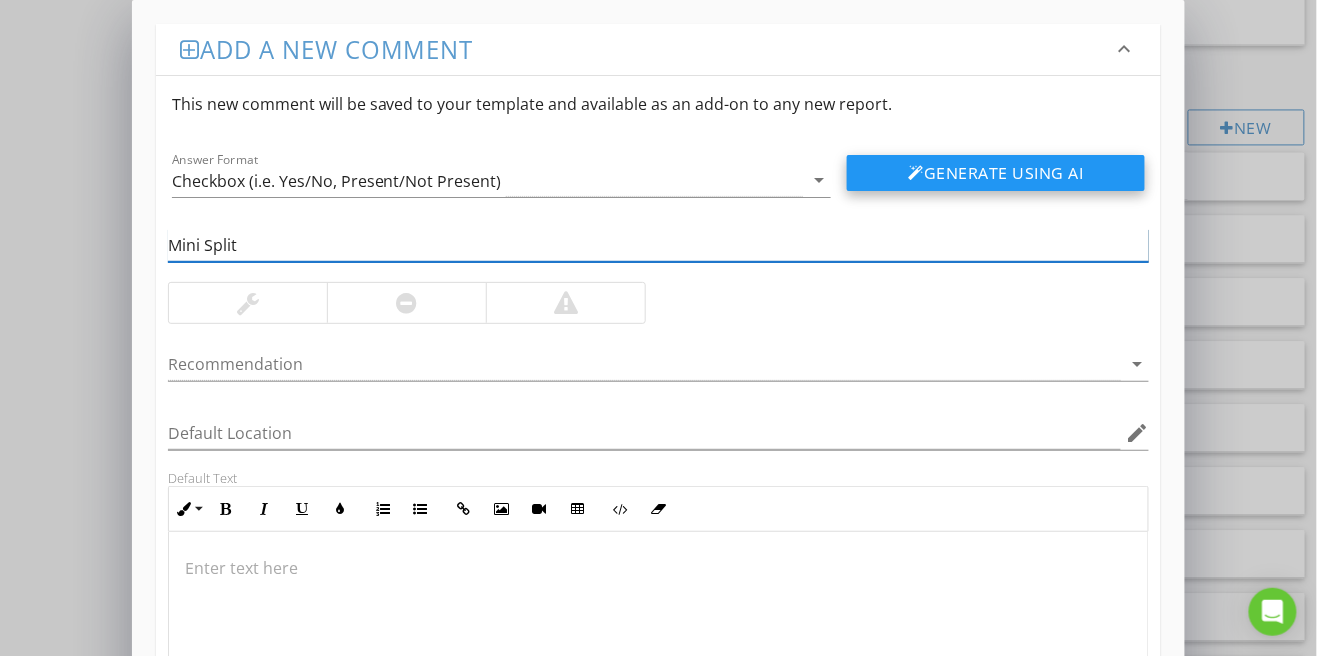 type on "Mini Split" 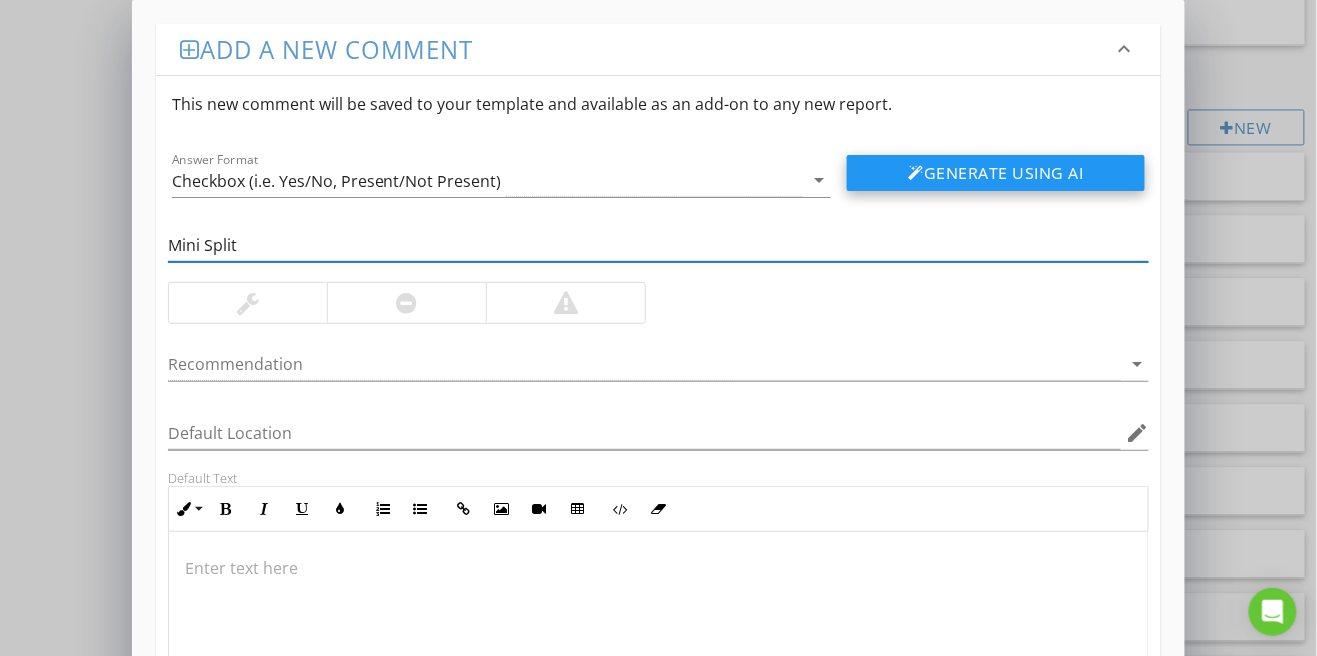 click on "Generate Using AI" at bounding box center [996, 173] 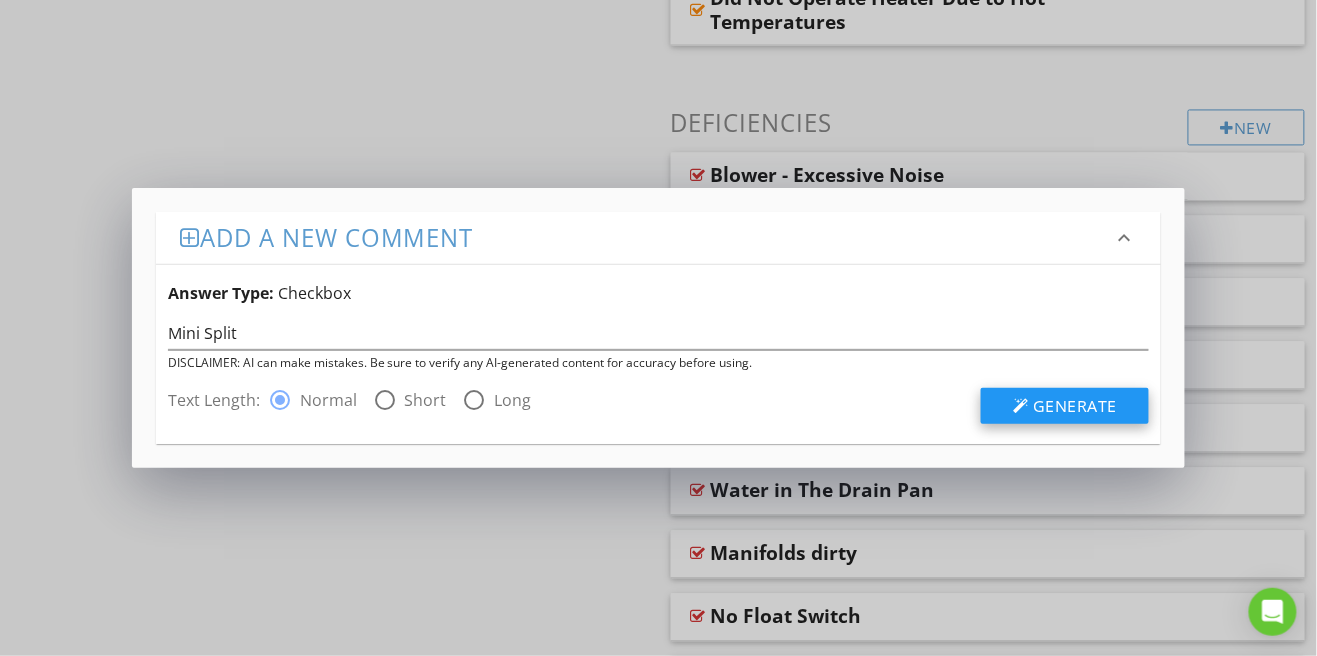 click on "Generate" at bounding box center (1075, 406) 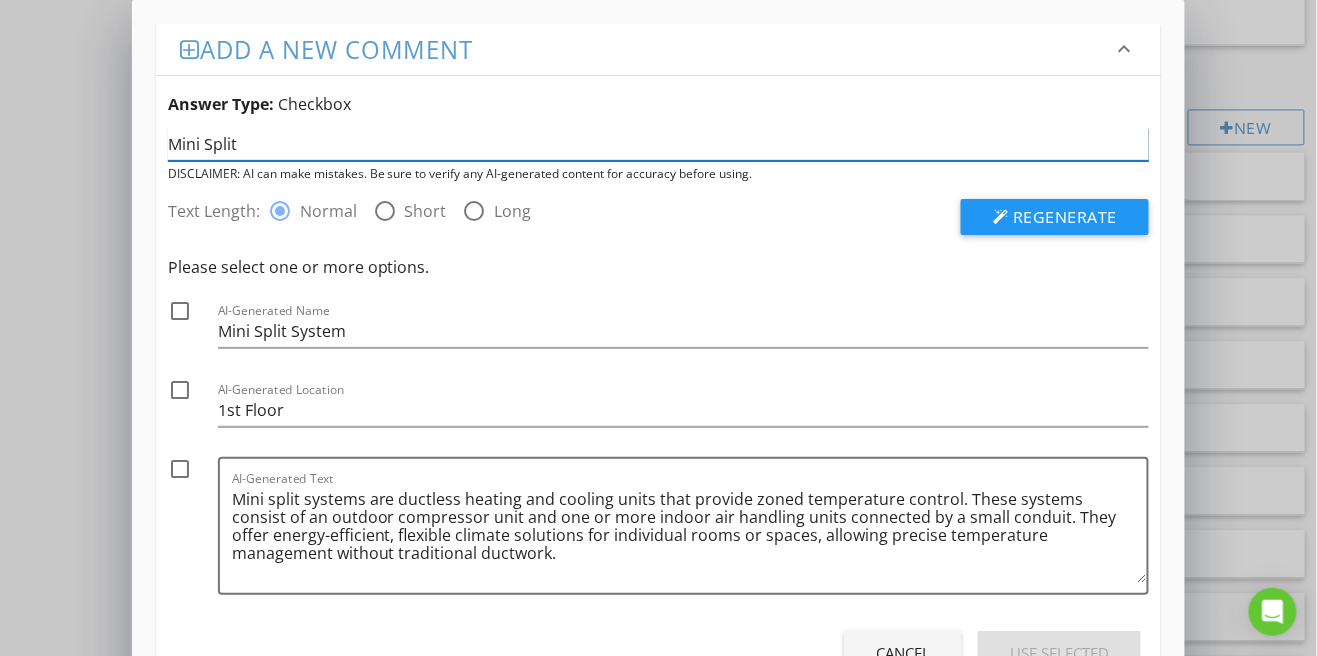 click on "Mini Split" at bounding box center [659, 144] 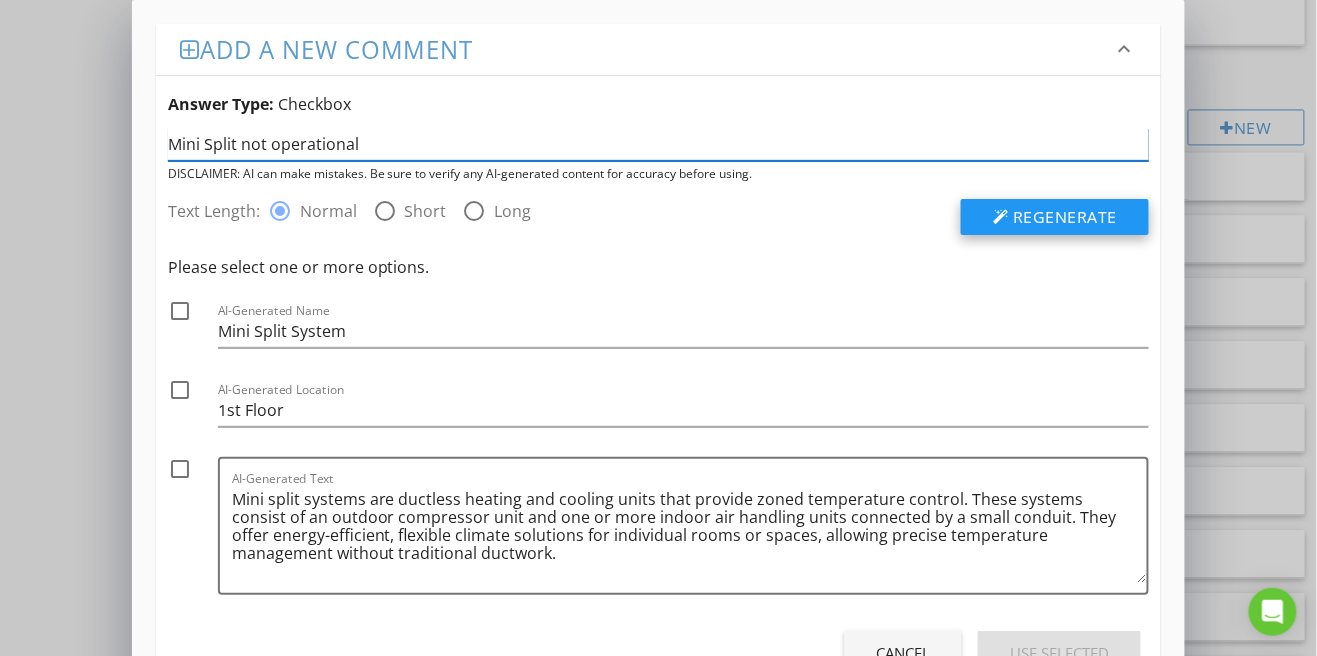 type on "Mini Split not operational" 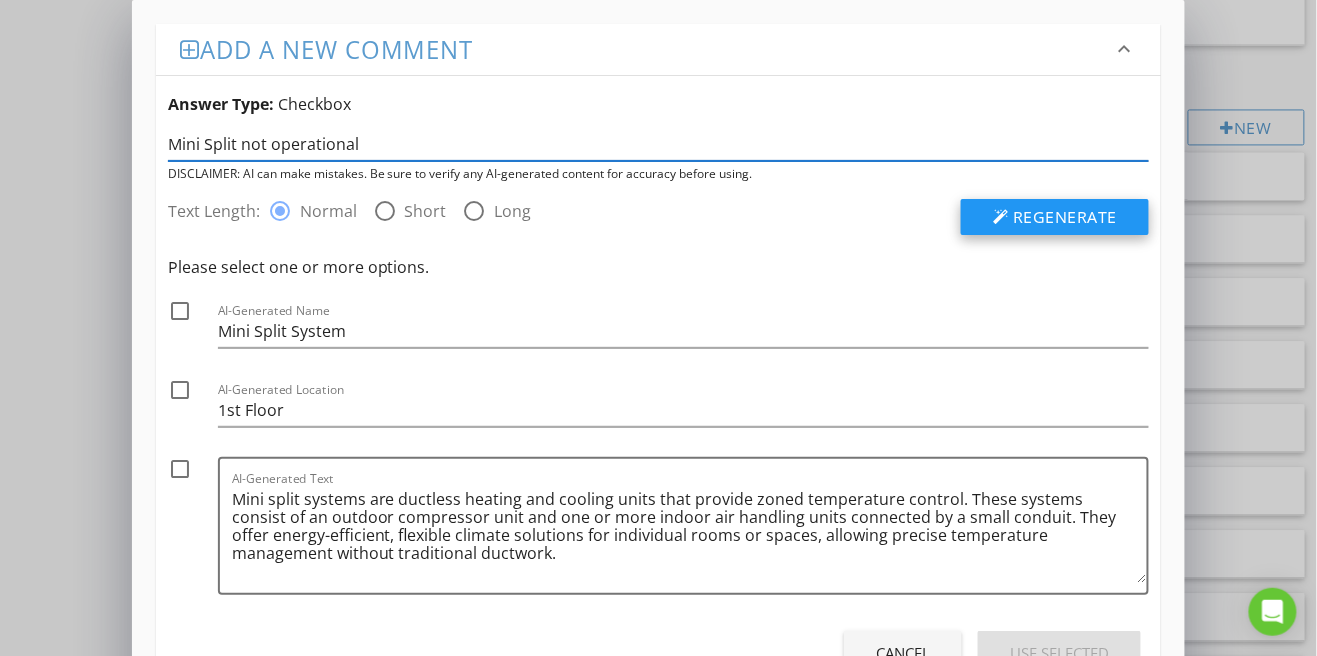 click on "Regenerate" at bounding box center (1065, 217) 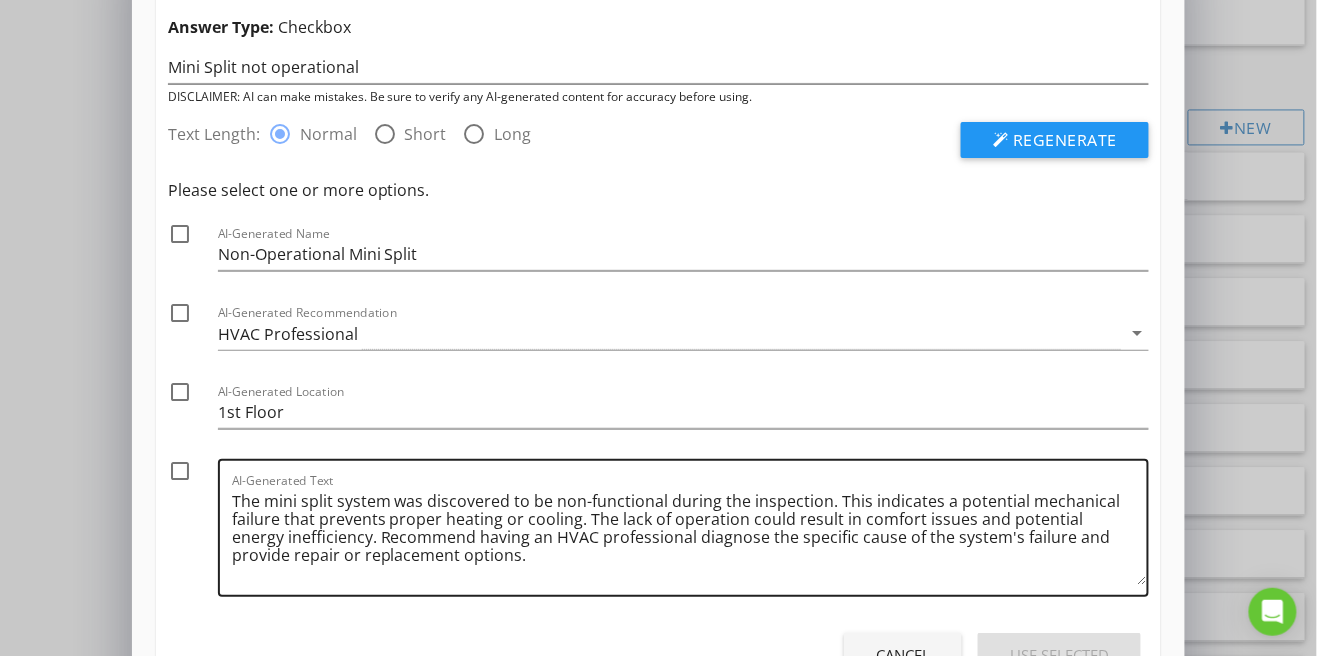 scroll, scrollTop: 159, scrollLeft: 0, axis: vertical 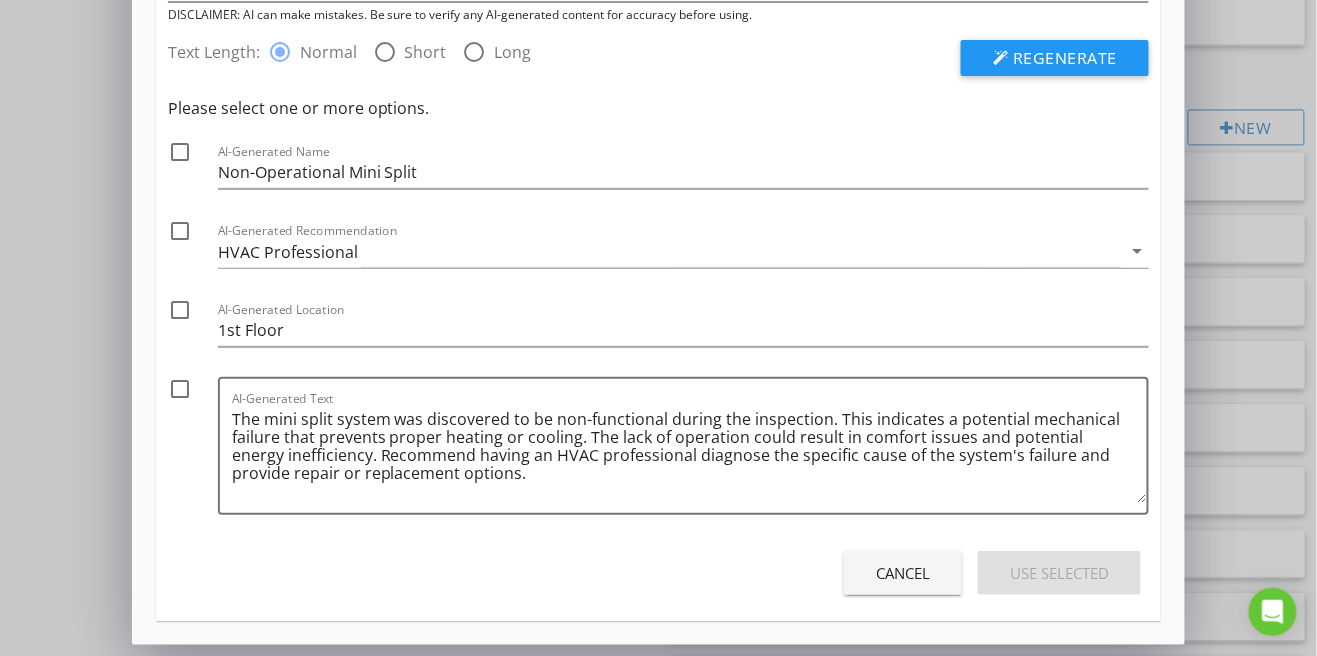 click at bounding box center (180, 152) 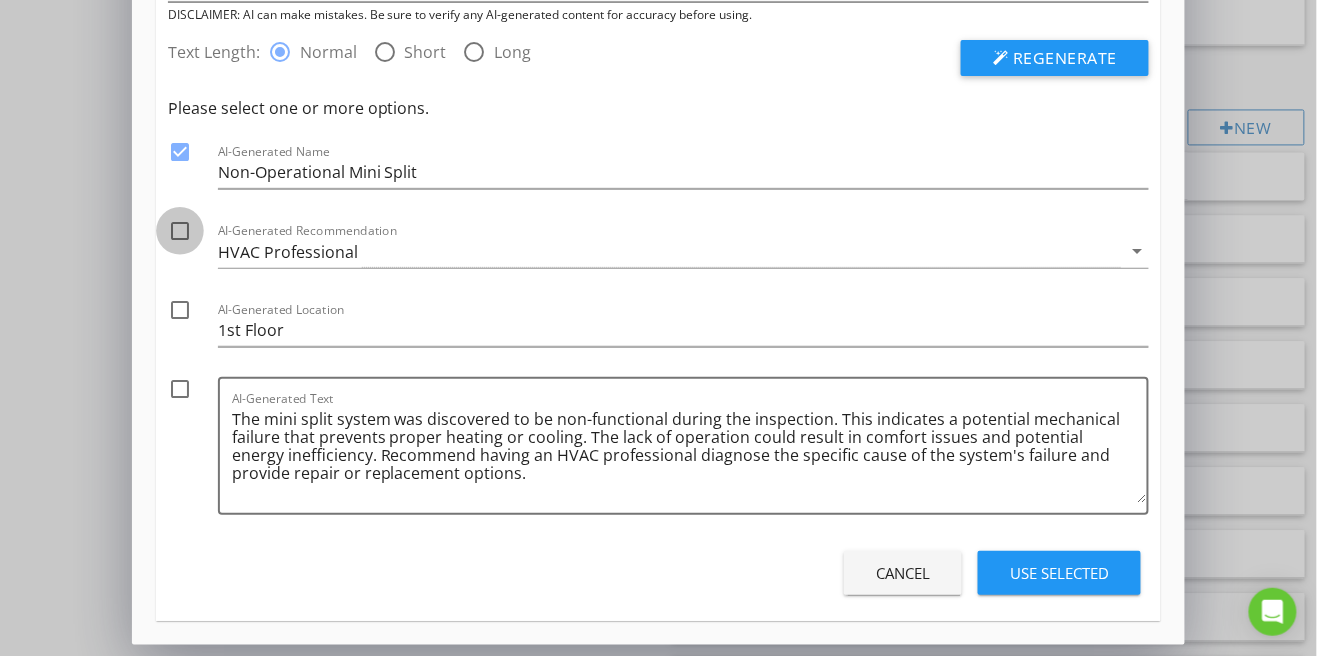 click at bounding box center (180, 231) 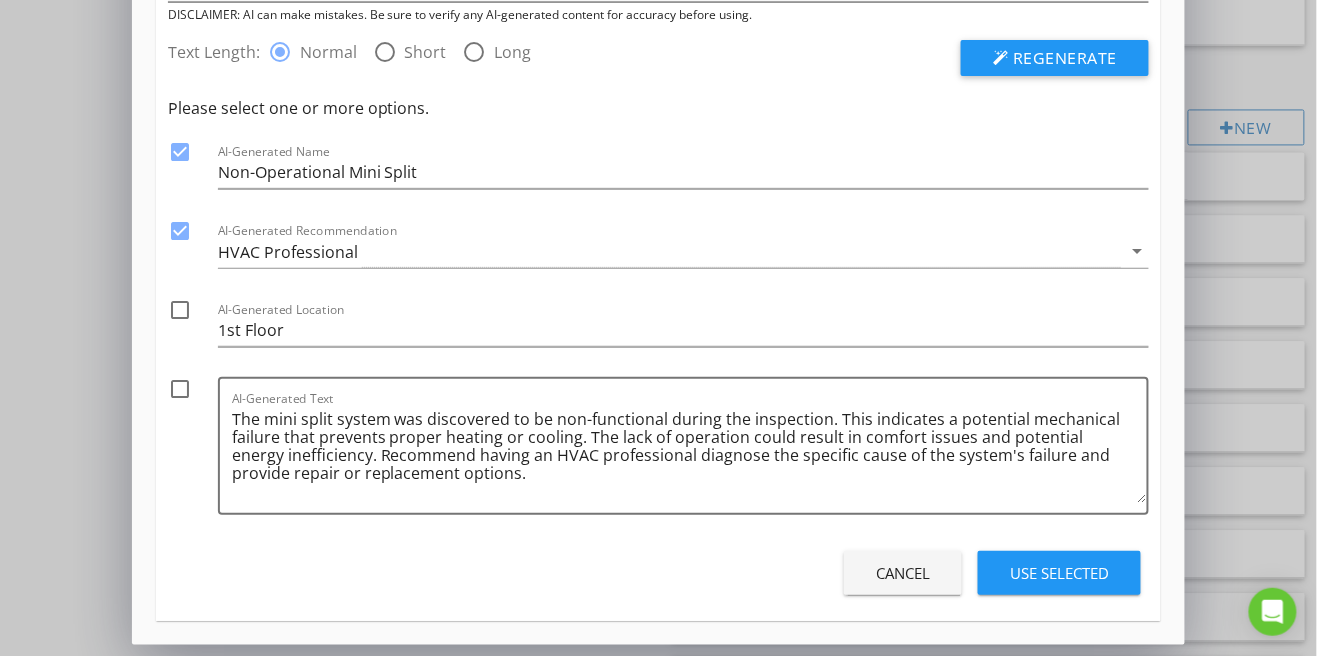 click at bounding box center (180, 389) 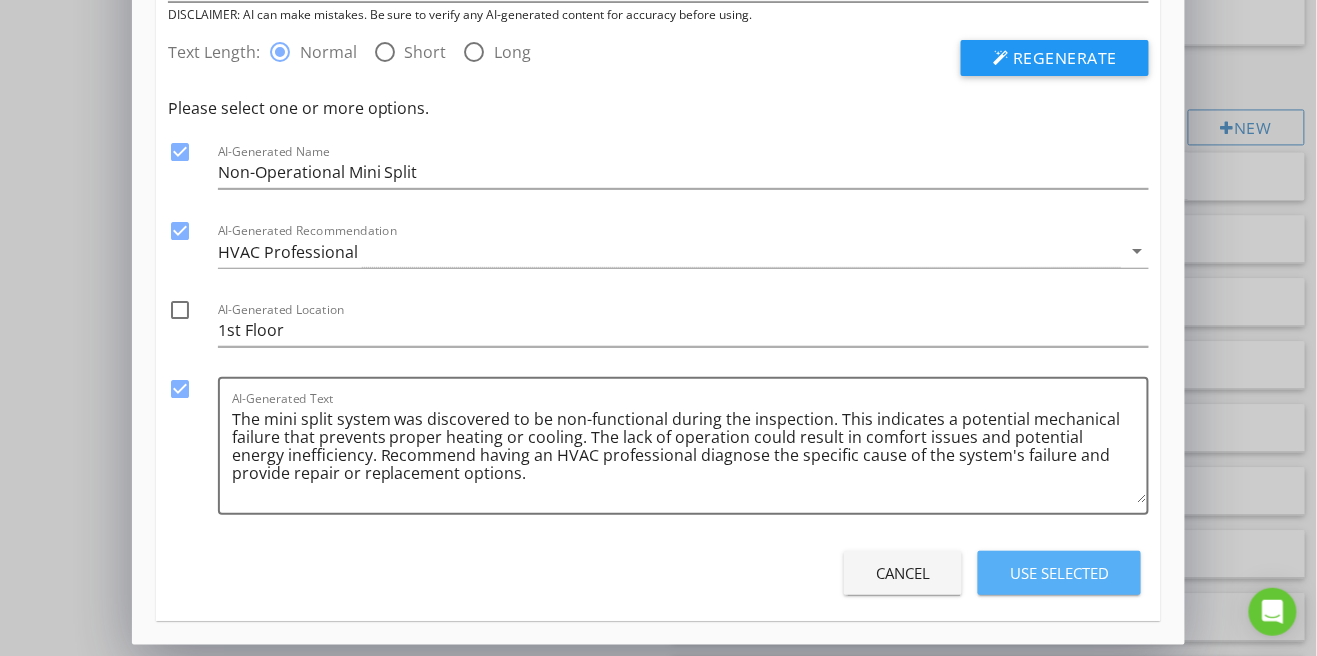 click on "Use Selected" at bounding box center (1059, 573) 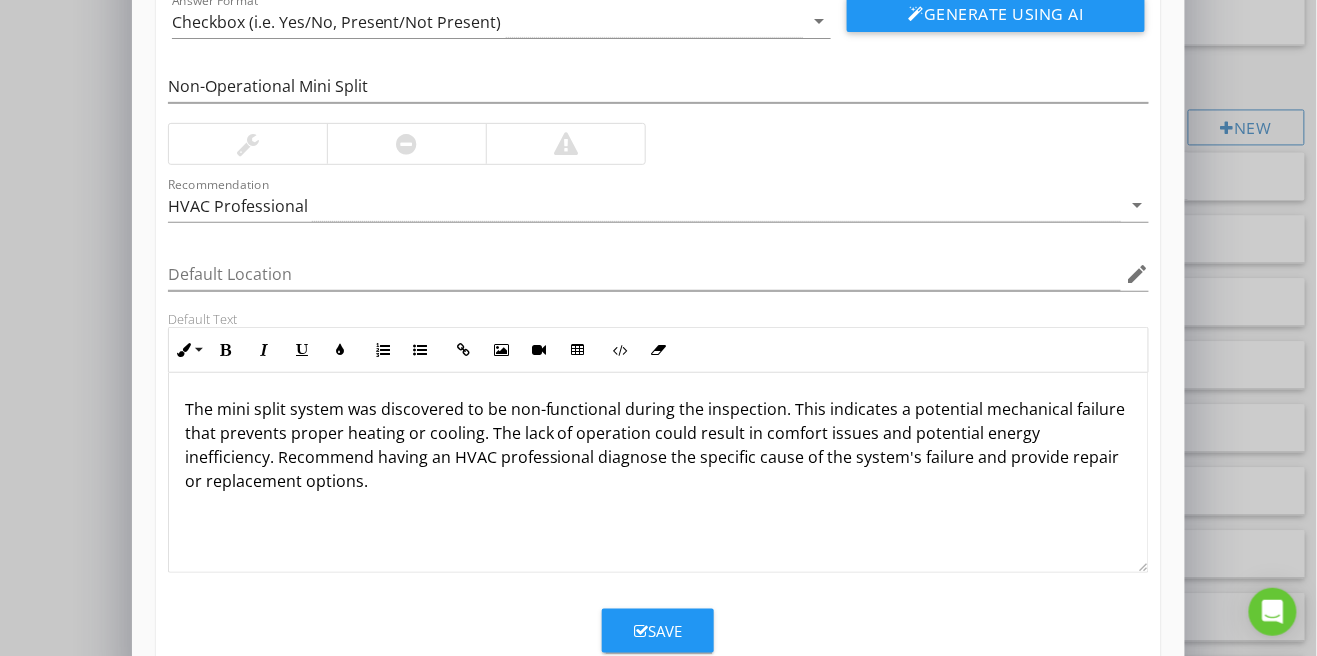 click on "Save" at bounding box center (658, 631) 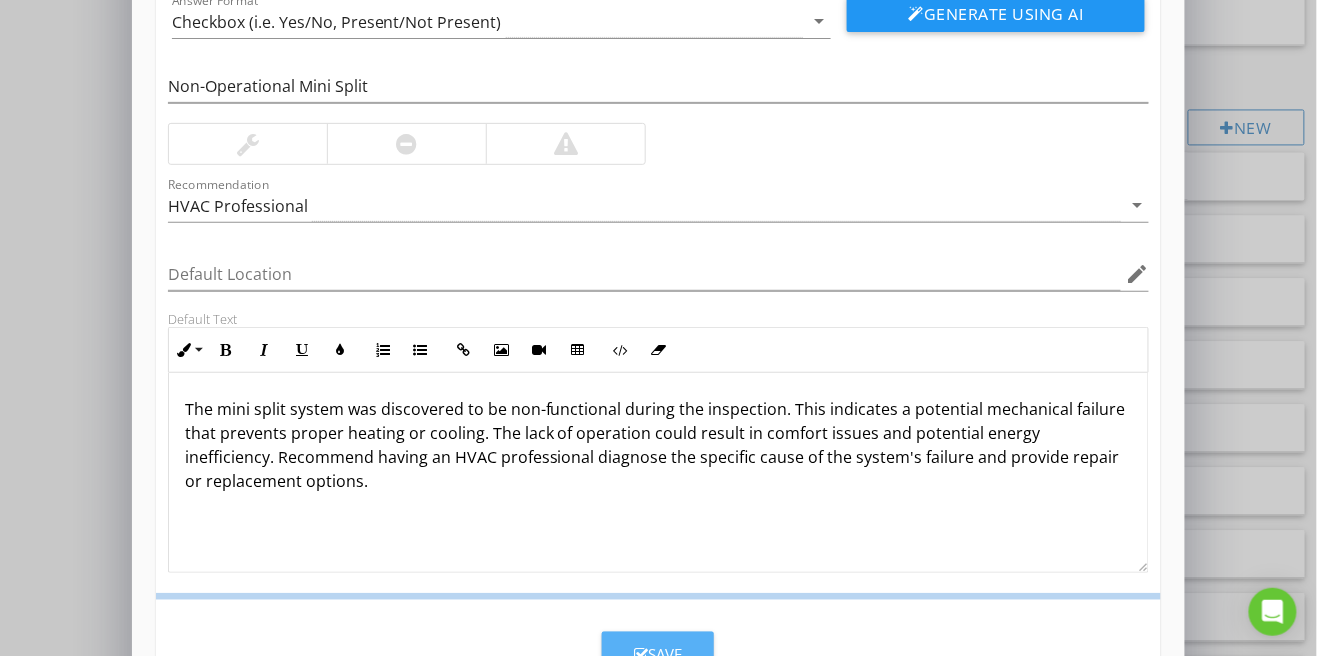 scroll, scrollTop: 18, scrollLeft: 0, axis: vertical 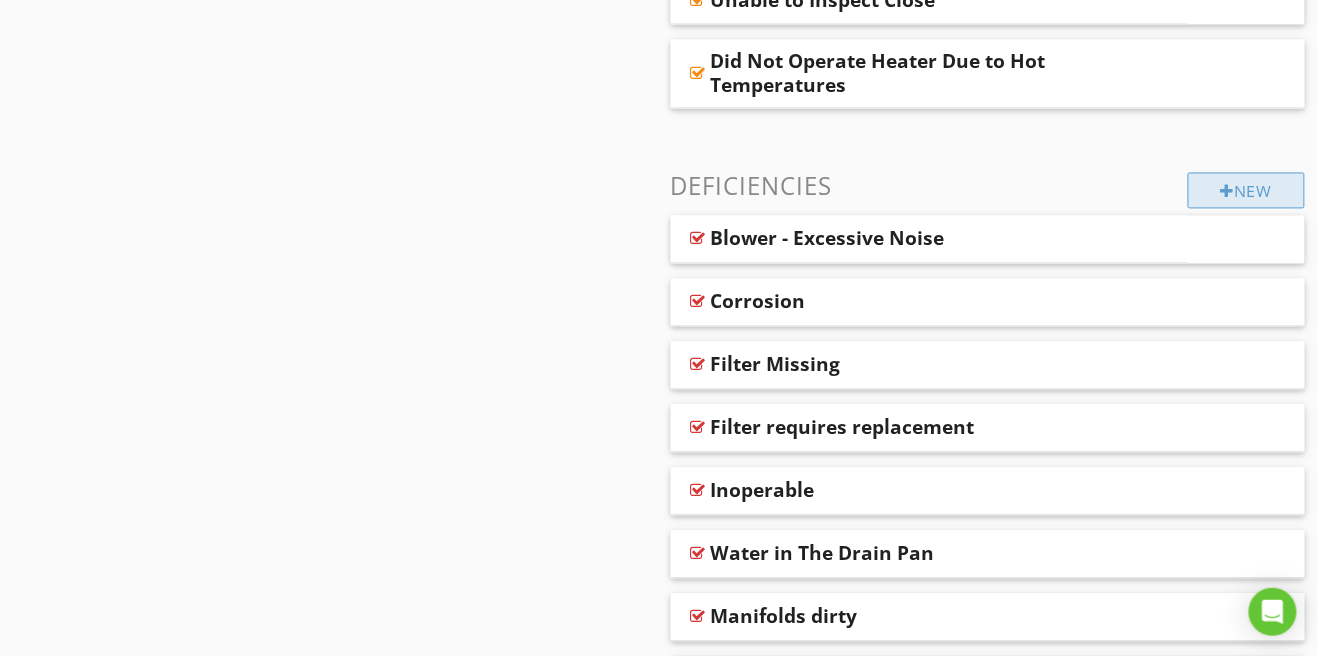 click on "New" at bounding box center (1246, 191) 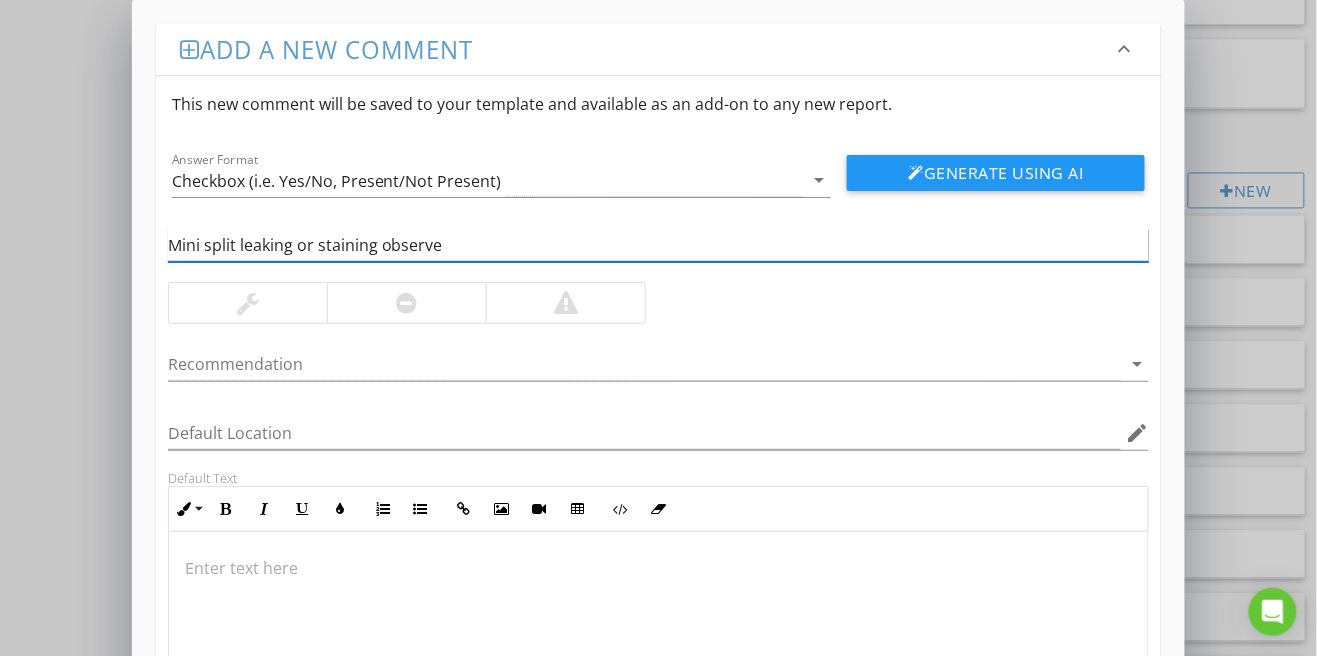 type on "Mini split leaking or staining observed" 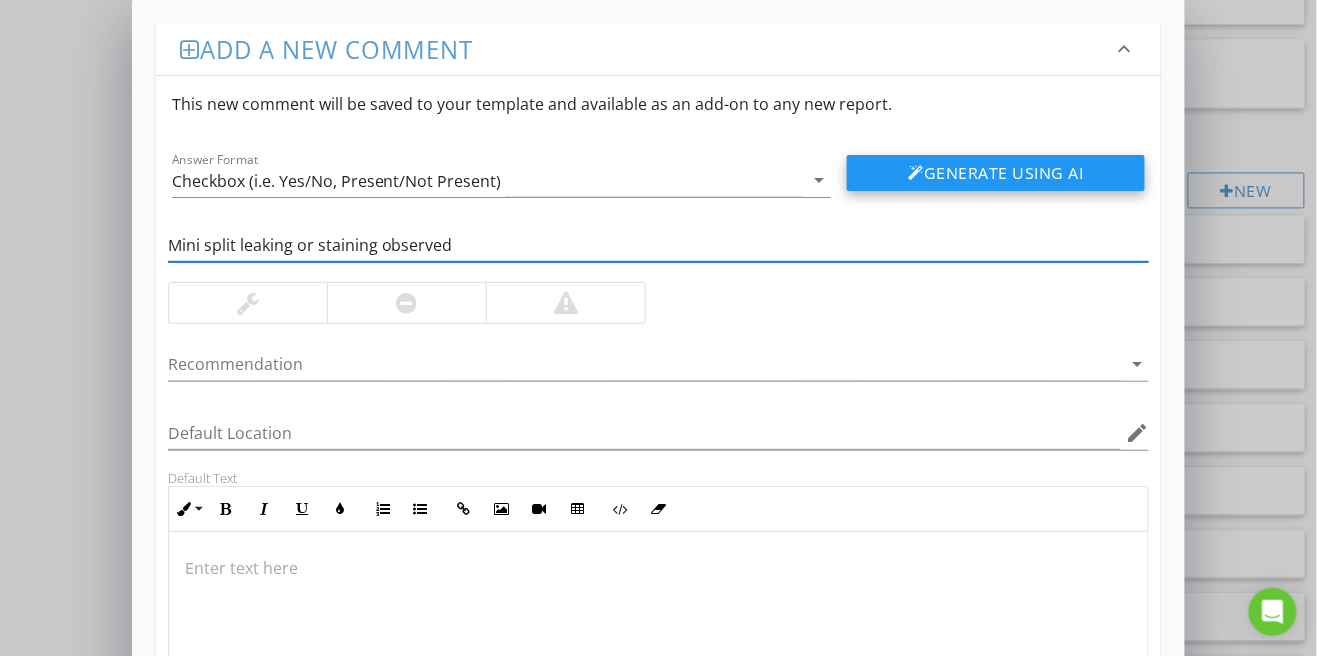 click on "Generate Using AI" at bounding box center (996, 173) 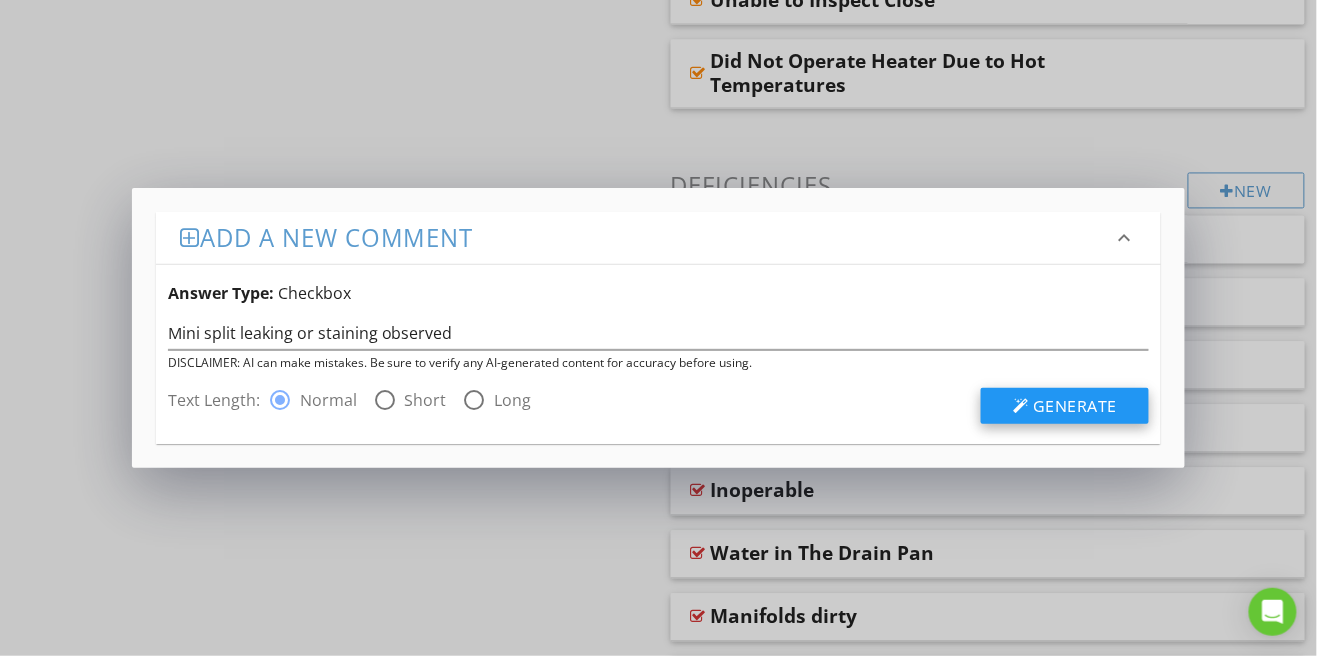 click on "Generate" at bounding box center [1075, 406] 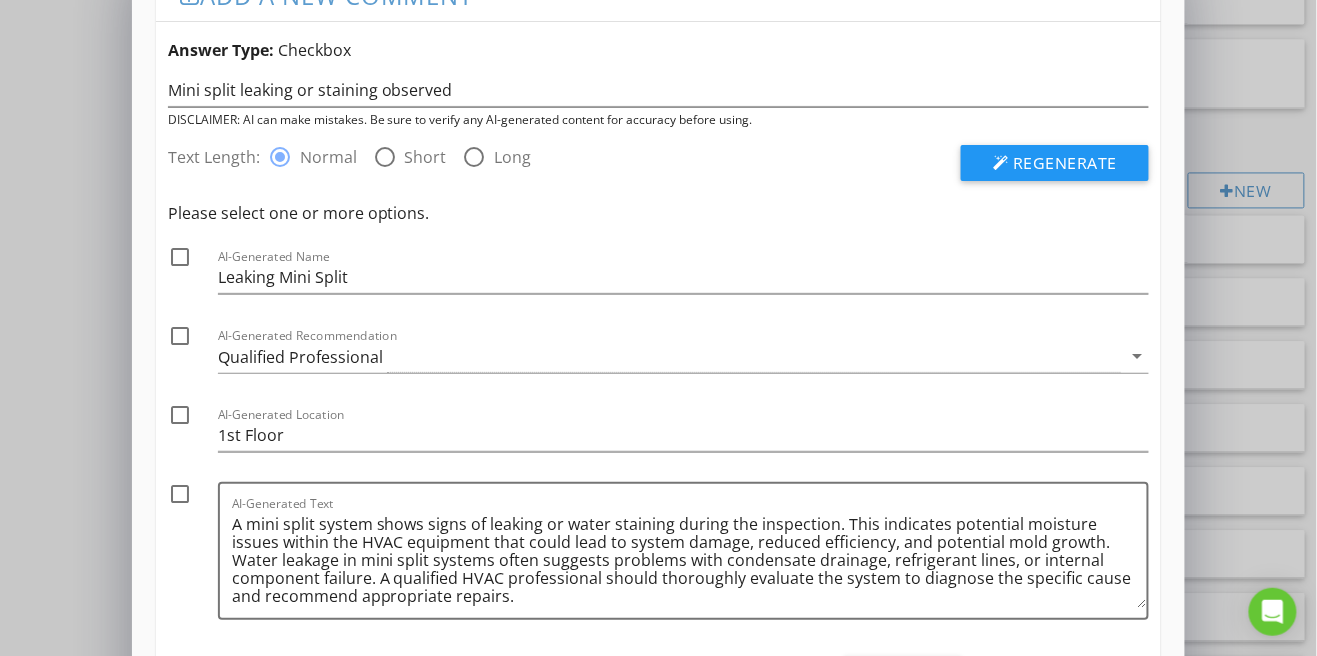 scroll, scrollTop: 61, scrollLeft: 0, axis: vertical 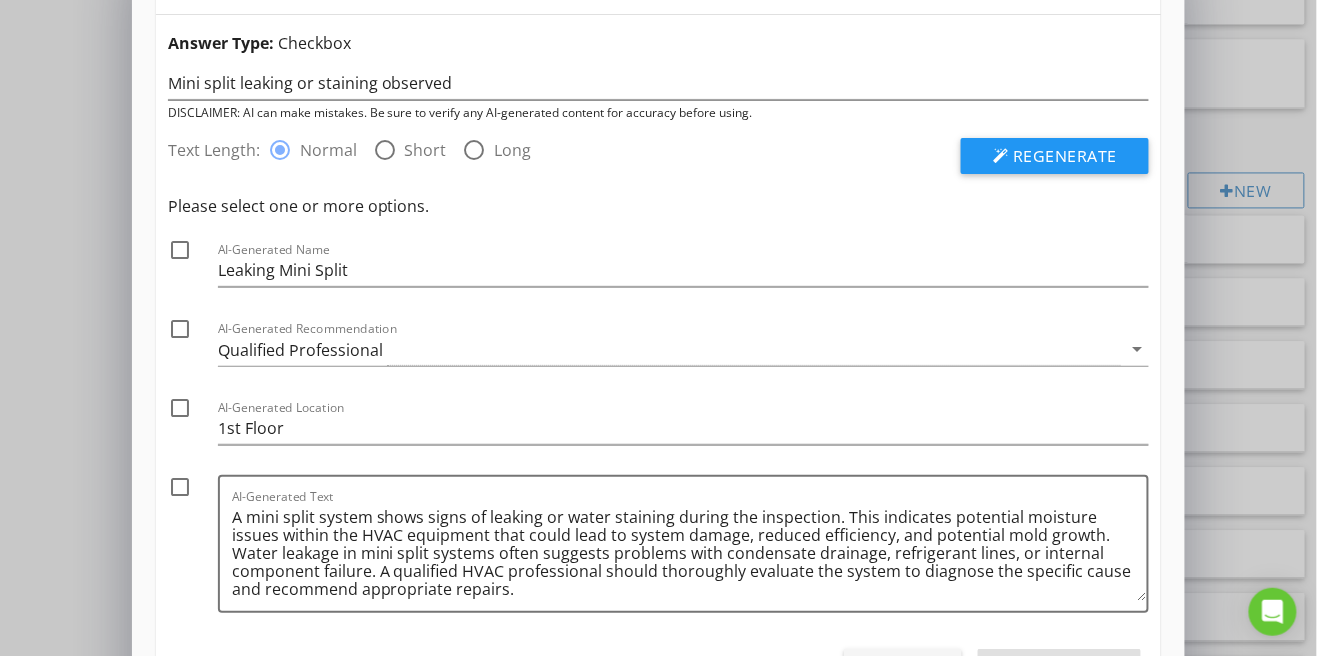 click at bounding box center [180, 250] 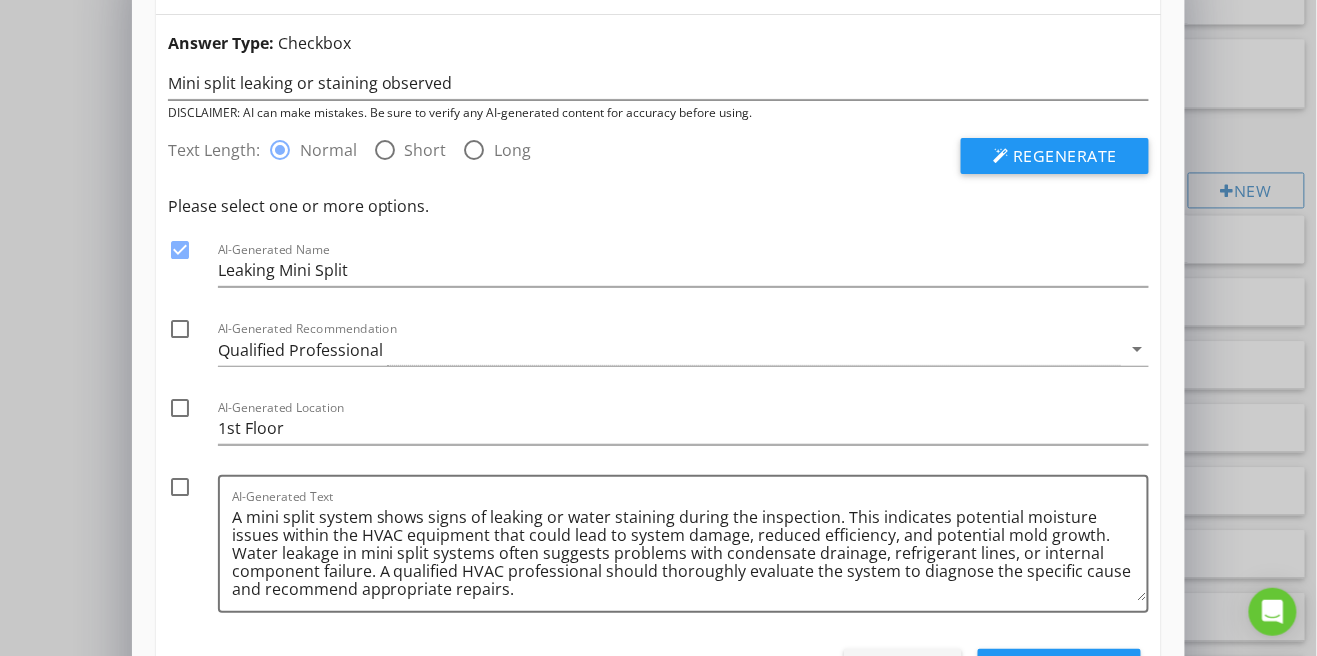 click at bounding box center (180, 329) 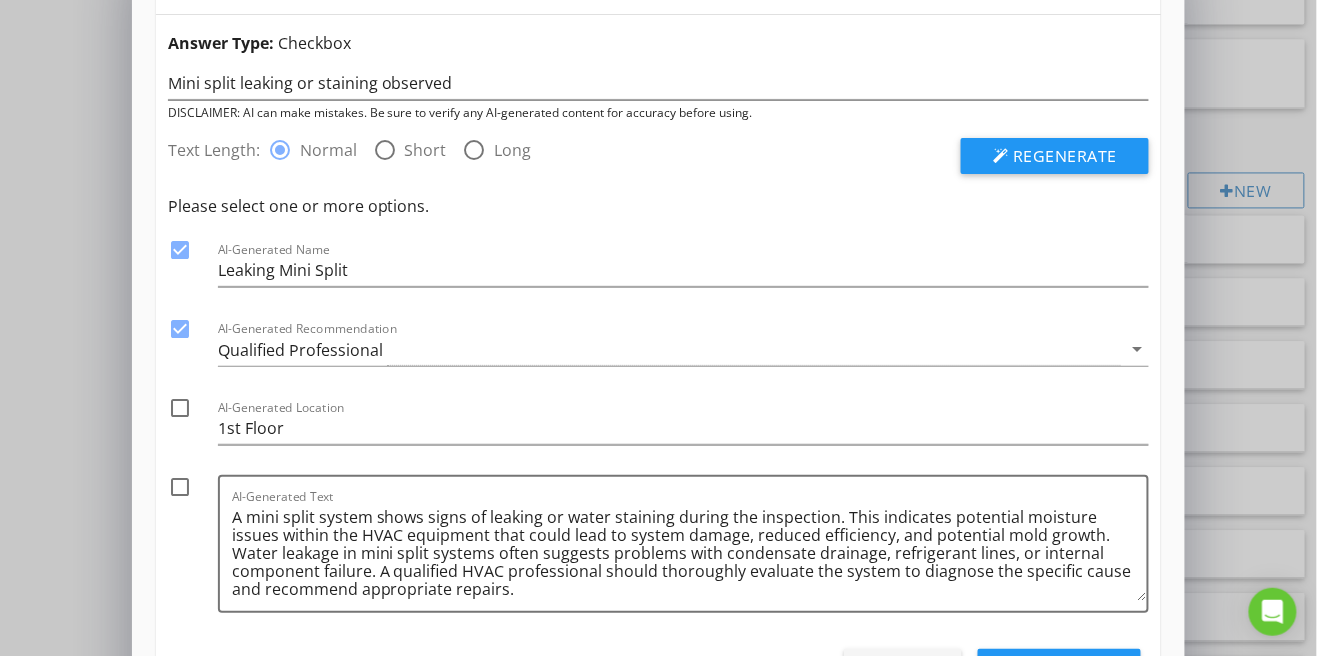 click at bounding box center [180, 487] 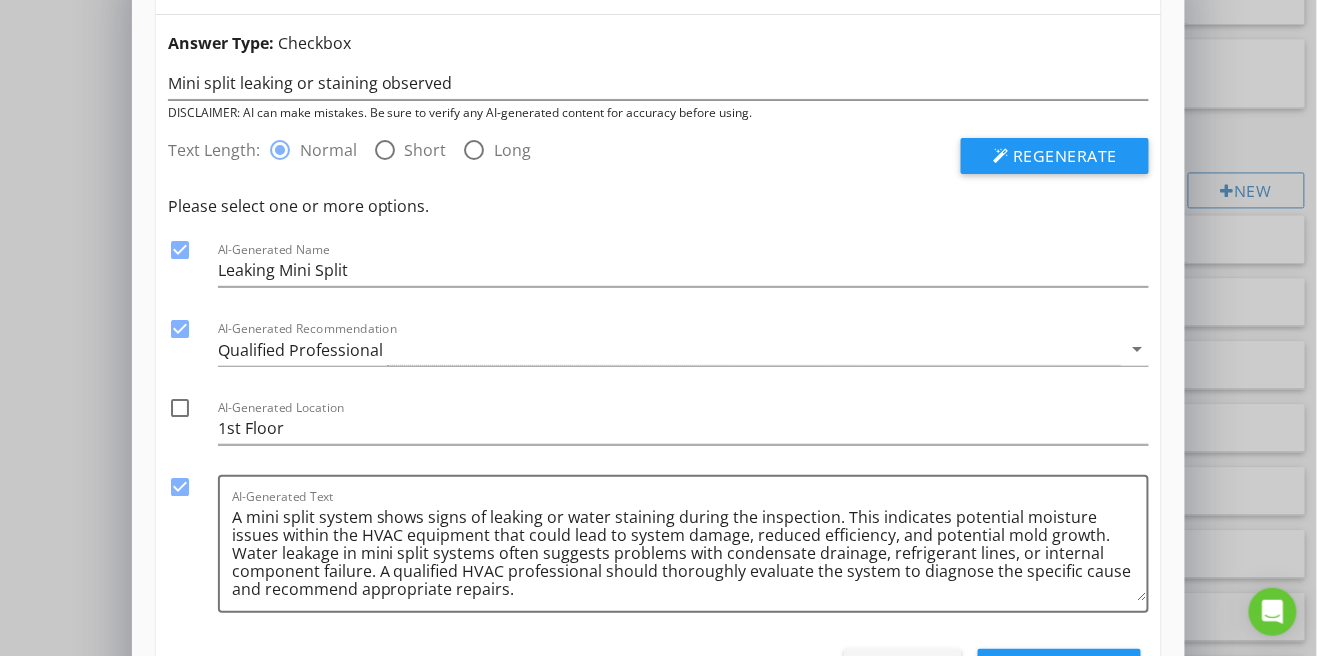 click on "Use Selected" at bounding box center [1059, 671] 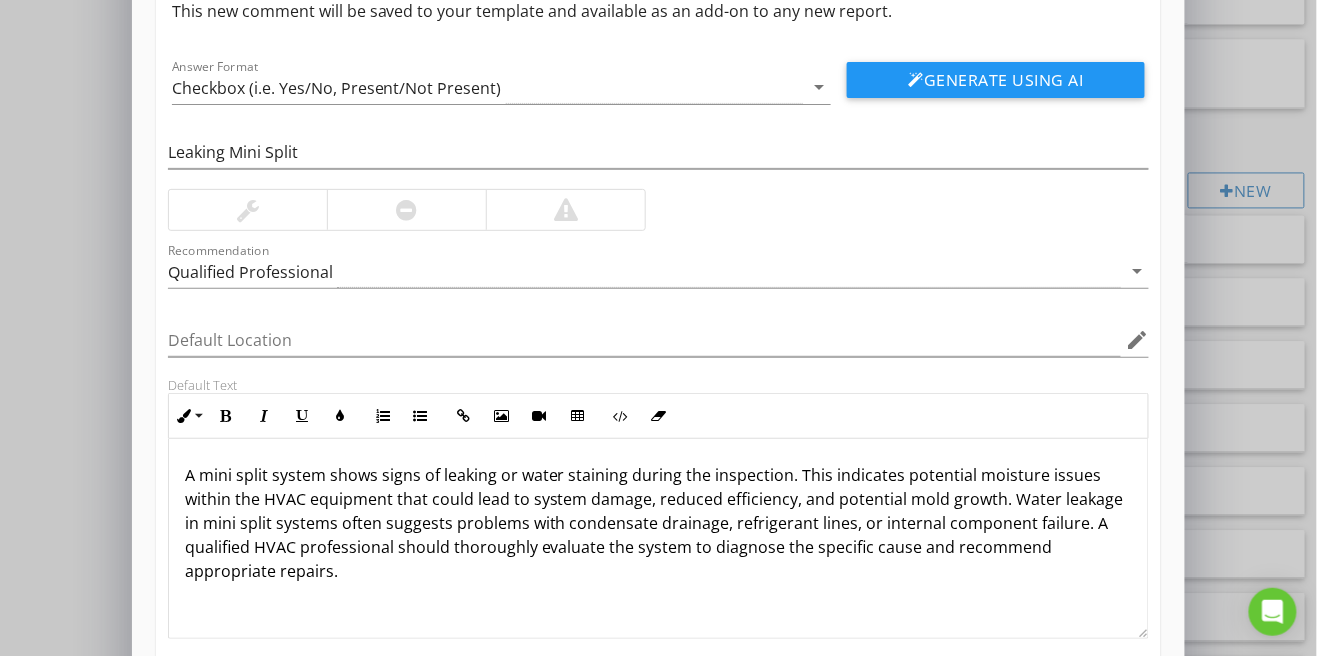 scroll, scrollTop: 94, scrollLeft: 0, axis: vertical 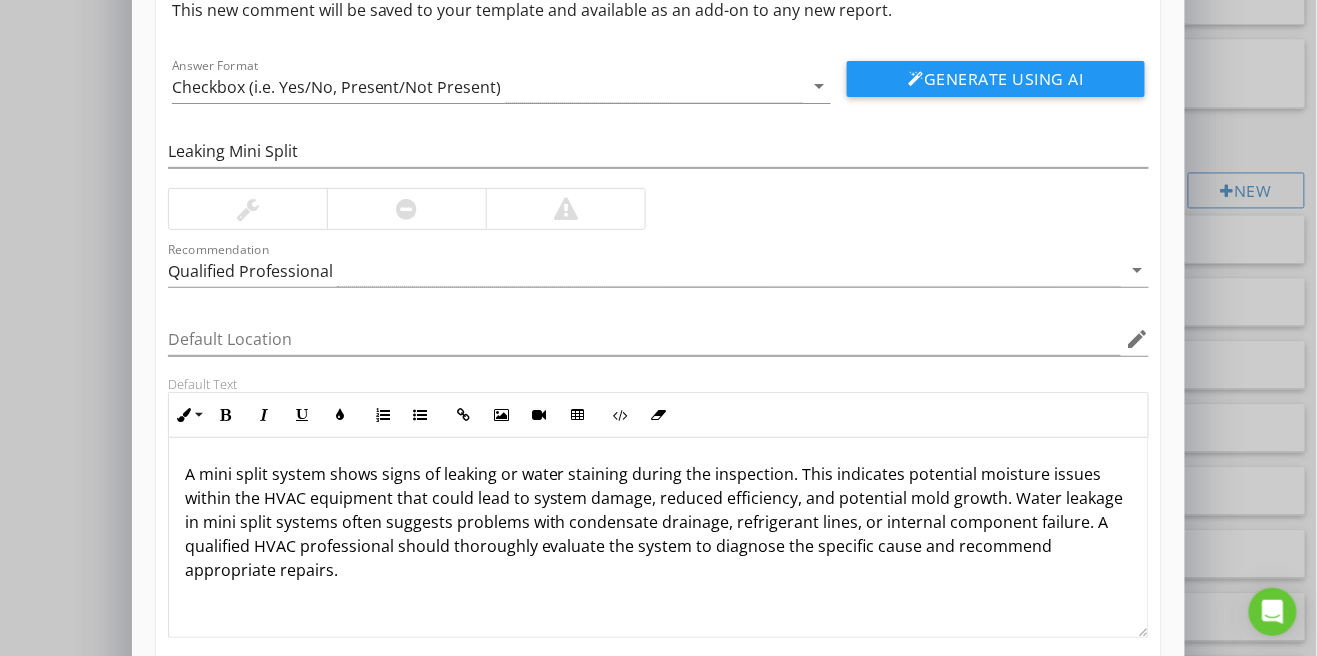 click at bounding box center [407, 209] 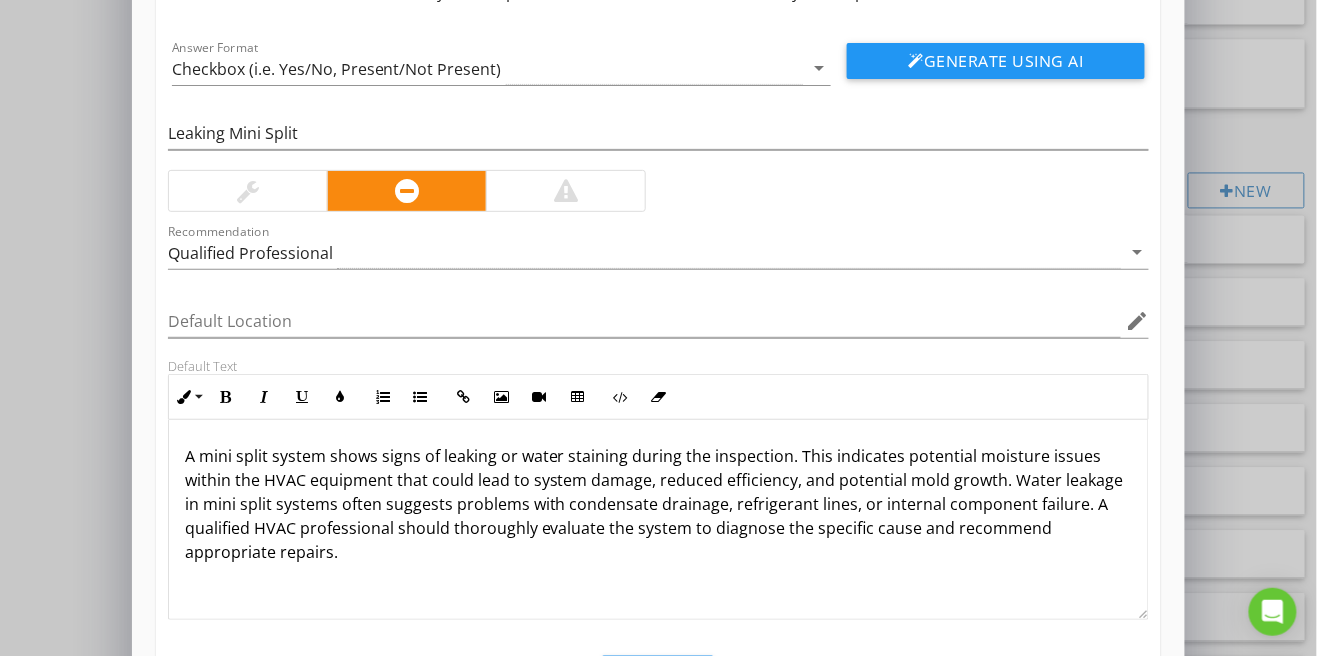 scroll, scrollTop: 115, scrollLeft: 0, axis: vertical 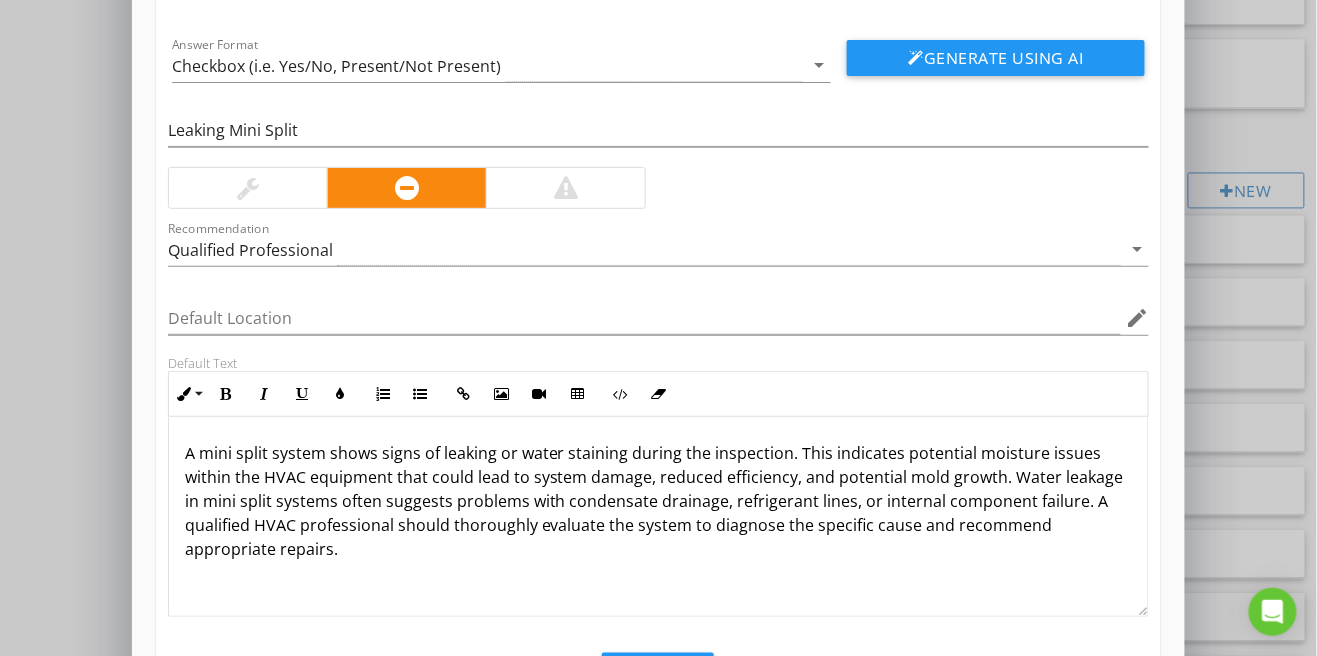click on "Save" at bounding box center [658, 675] 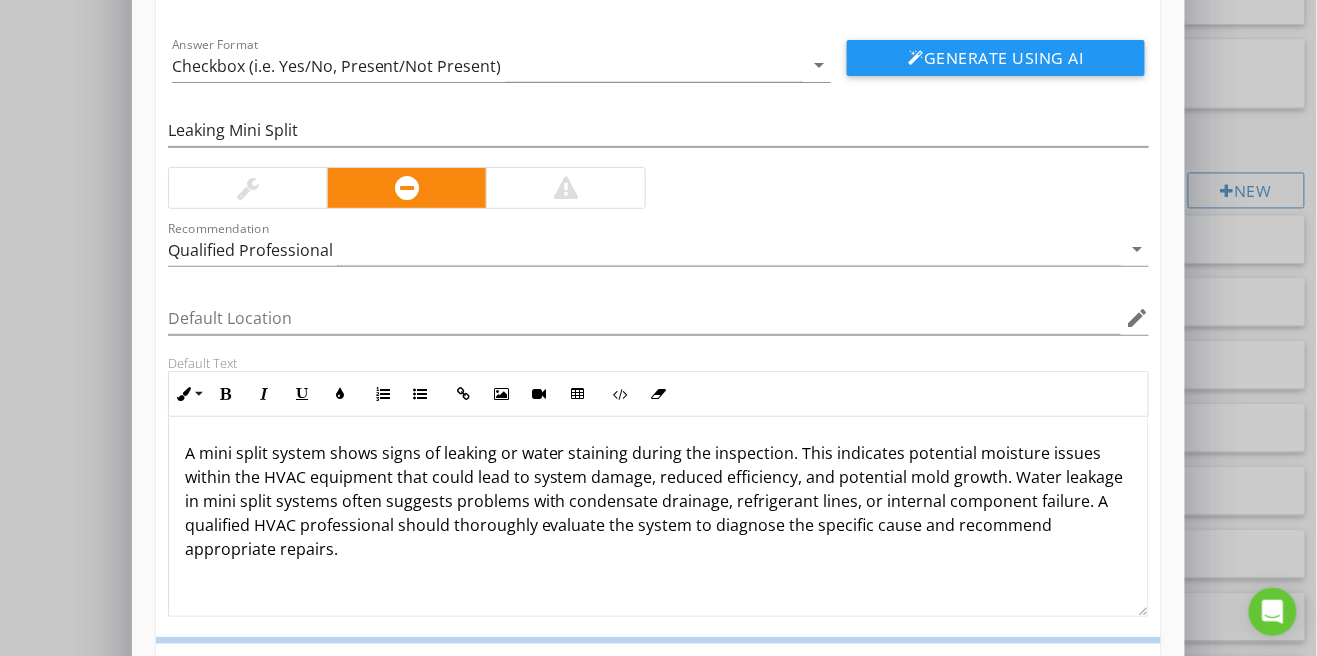 scroll, scrollTop: 18, scrollLeft: 0, axis: vertical 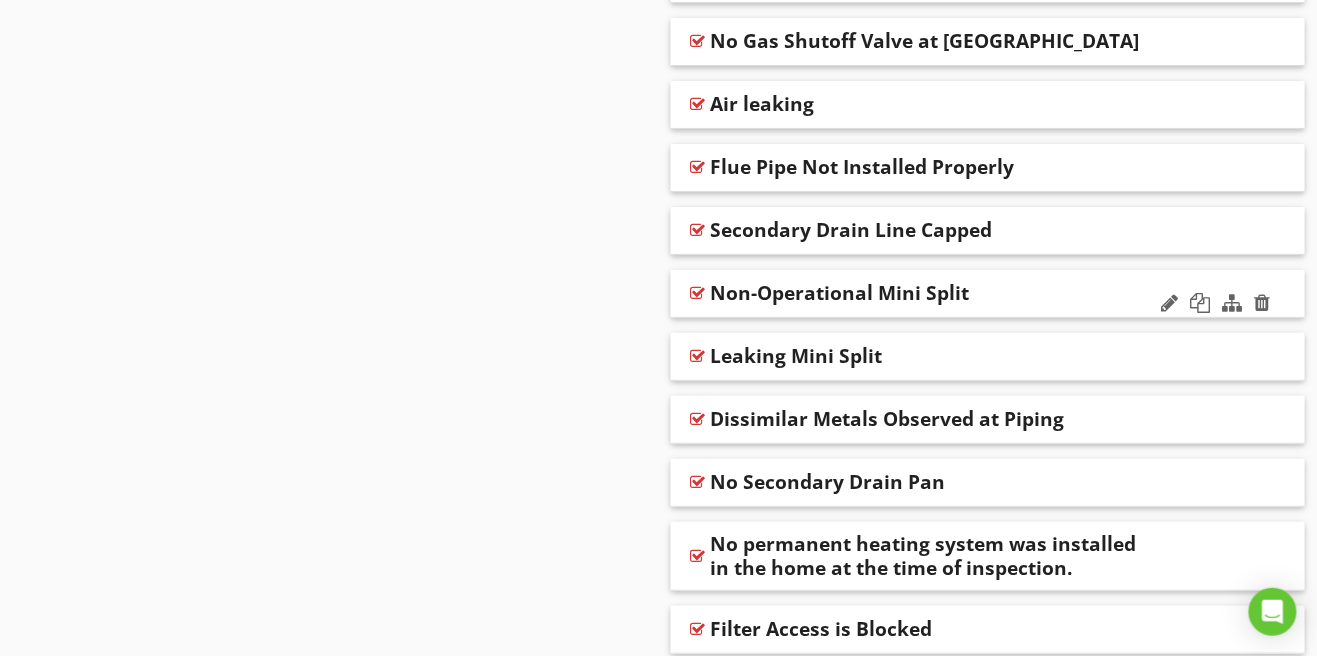 click at bounding box center [698, 293] 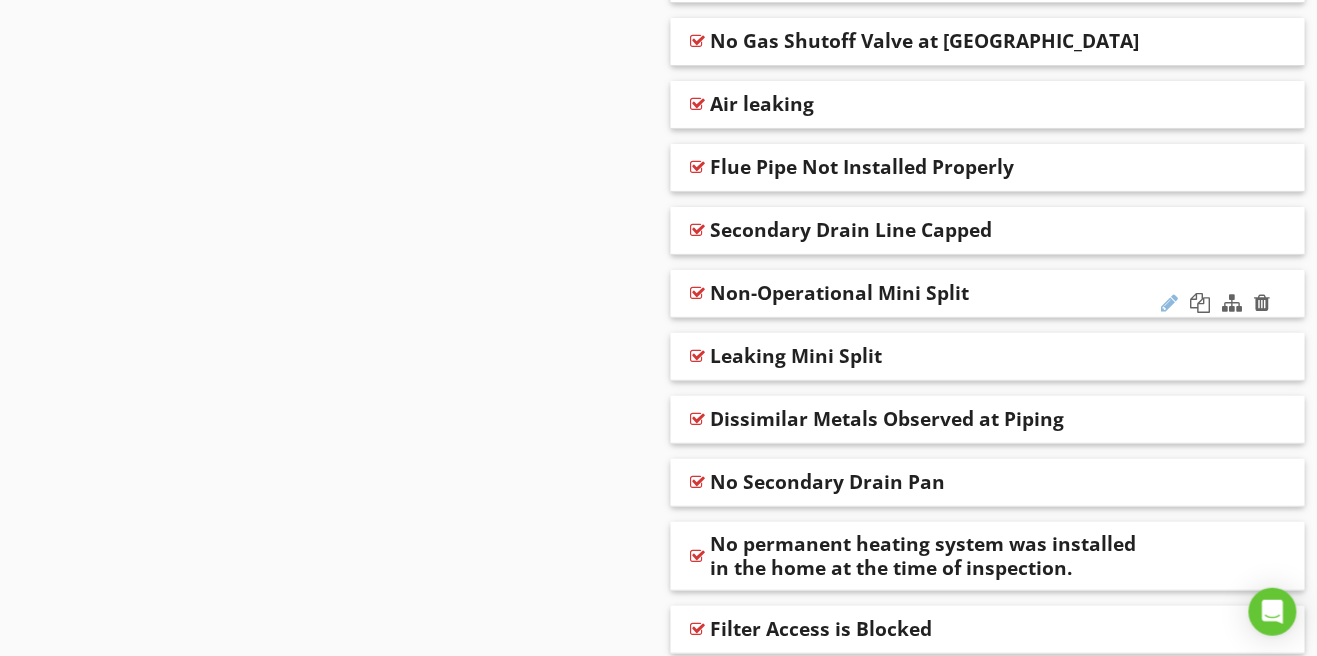 click at bounding box center [1170, 303] 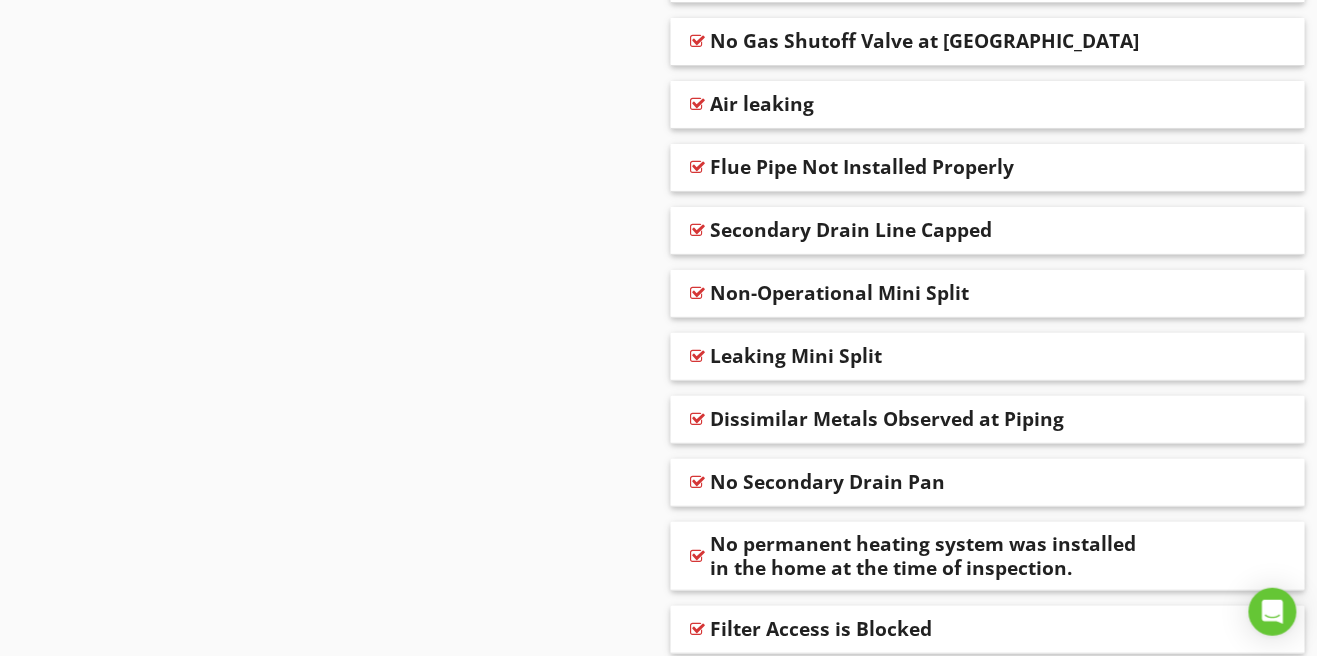 click on "Sections
Information           I. Structural Systems           II. Electrical Systems           III. Heating, Ventilation and Air Conditioning Systems           IV. Plumbing Systems           V. Appliances           VI. Optional Systems
Section
Attachments
Attachment
Items
A. Heating Equipment           B. Cooling Equipment           C. Duct Systems, Chases, and Vents           D. Other
Item
Comments
New
Informational
Type of Systems
Energy Sources
Brand
Year
Heater Provided Adequate Heat at The Time of The Inspection
Comments" at bounding box center (658, -487) 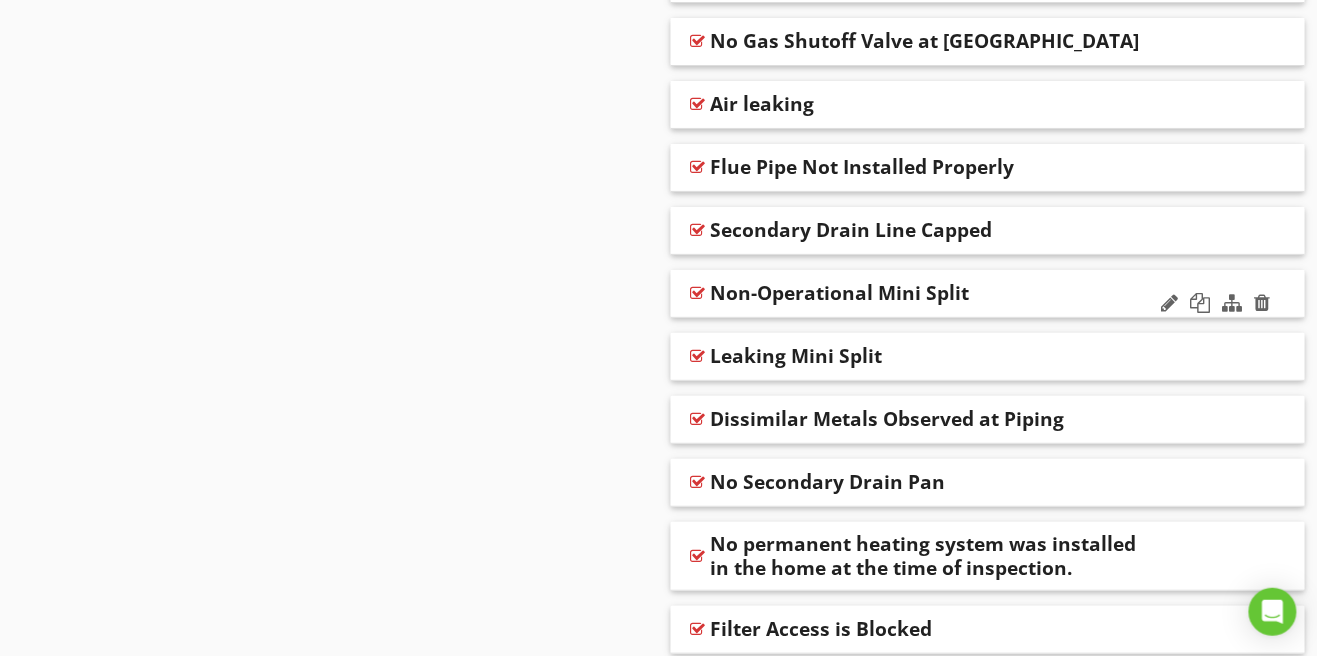 click at bounding box center [698, 293] 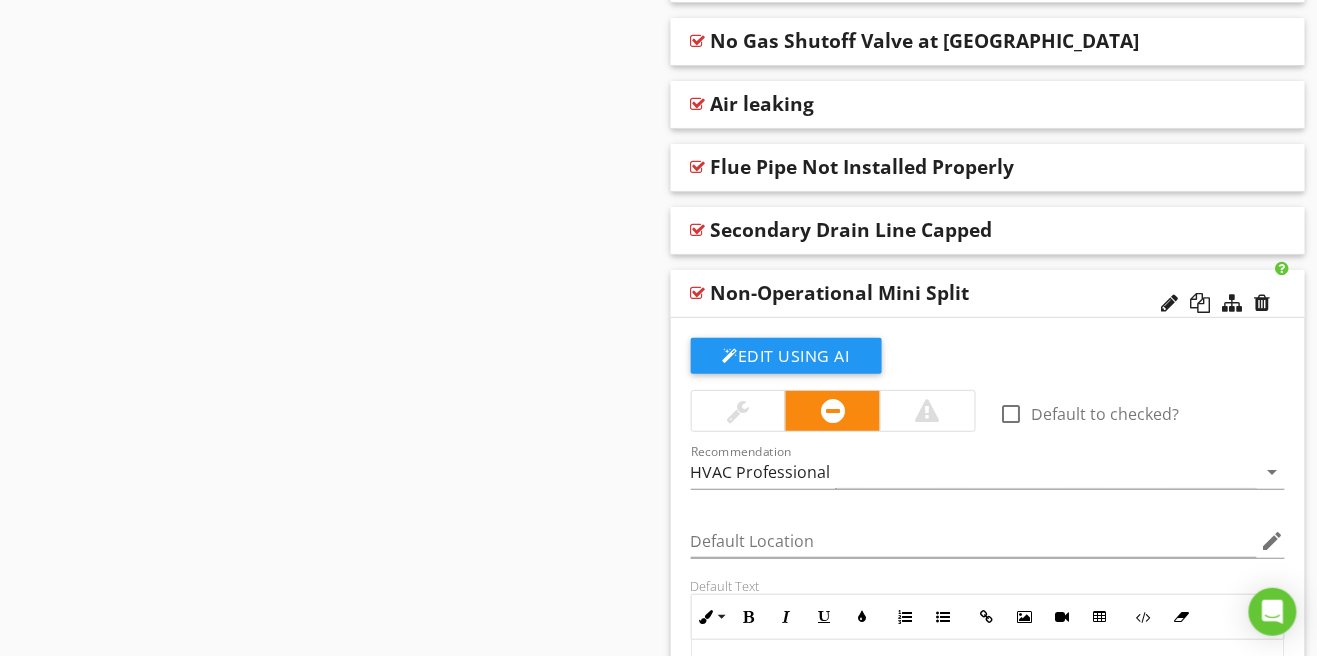 scroll, scrollTop: 2246, scrollLeft: 0, axis: vertical 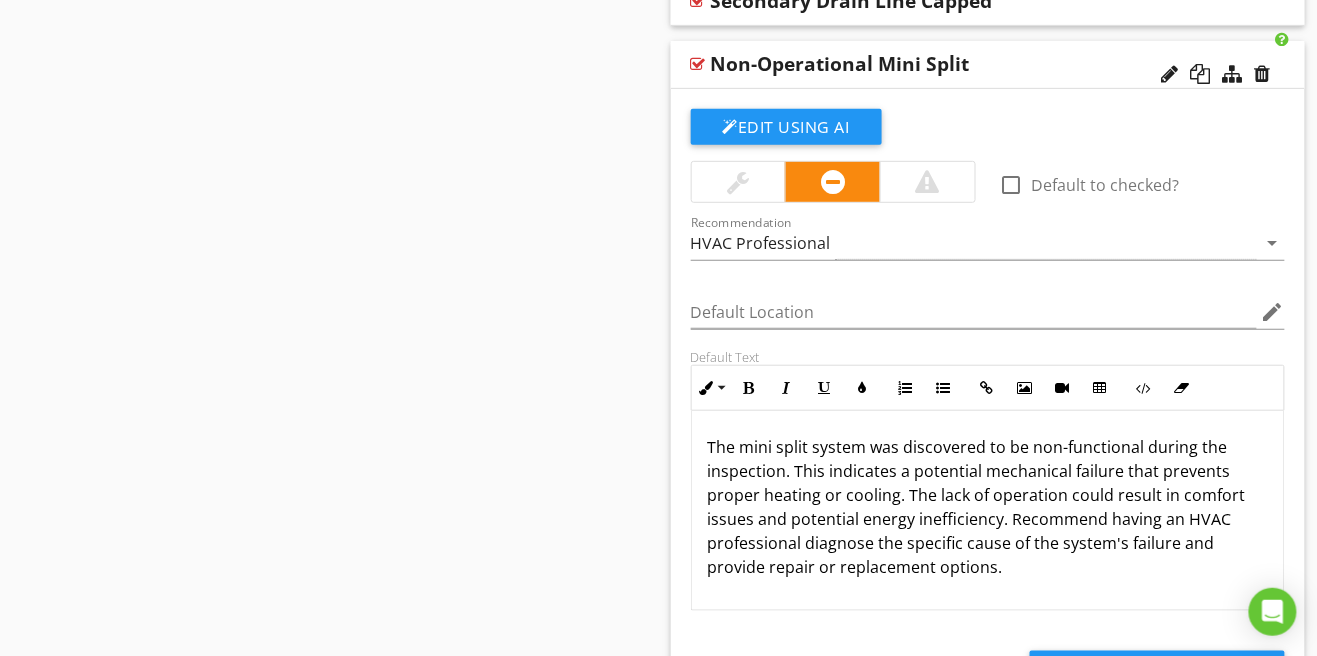click on "Sections
Information           I. Structural Systems           II. Electrical Systems           III. Heating, Ventilation and Air Conditioning Systems           IV. Plumbing Systems           V. Appliances           VI. Optional Systems
Section
Attachments
Attachment
Items
A. Heating Equipment           B. Cooling Equipment           C. Duct Systems, Chases, and Vents           D. Other
Item
Comments
New
Informational
Type of Systems
Energy Sources
Brand
Year
Heater Provided Adequate Heat at The Time of The Inspection
Comments" at bounding box center (658, -379) 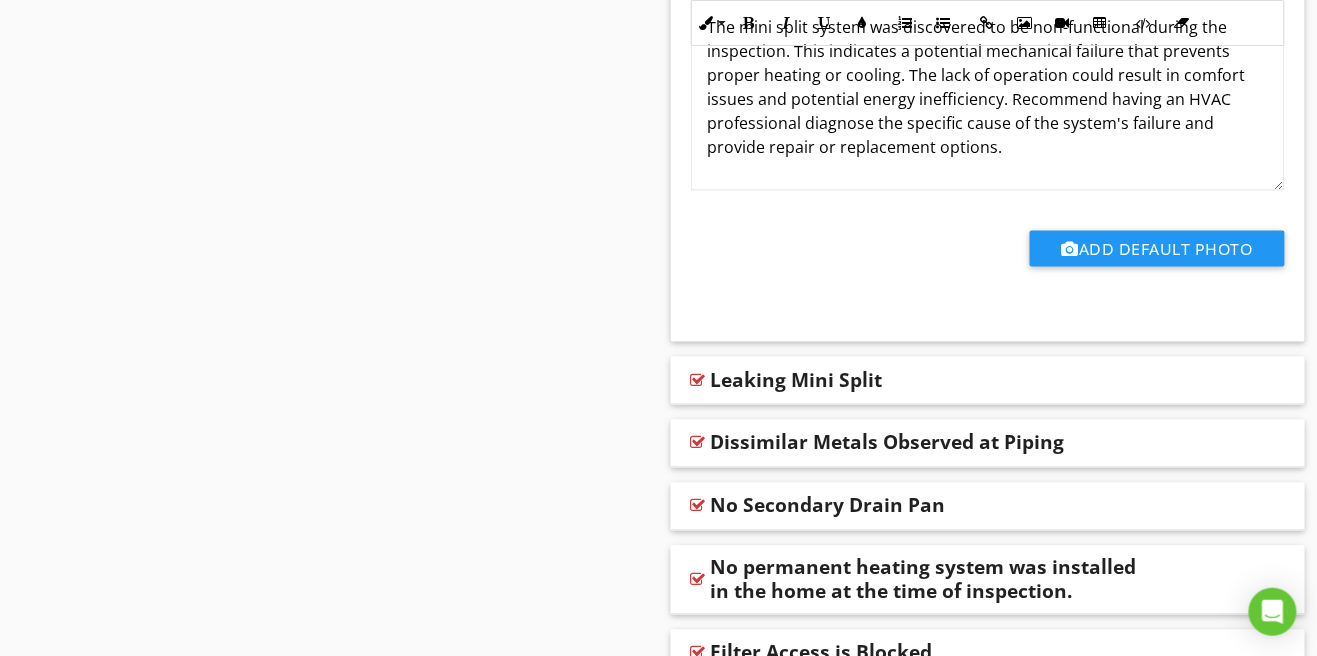 scroll, scrollTop: 2669, scrollLeft: 0, axis: vertical 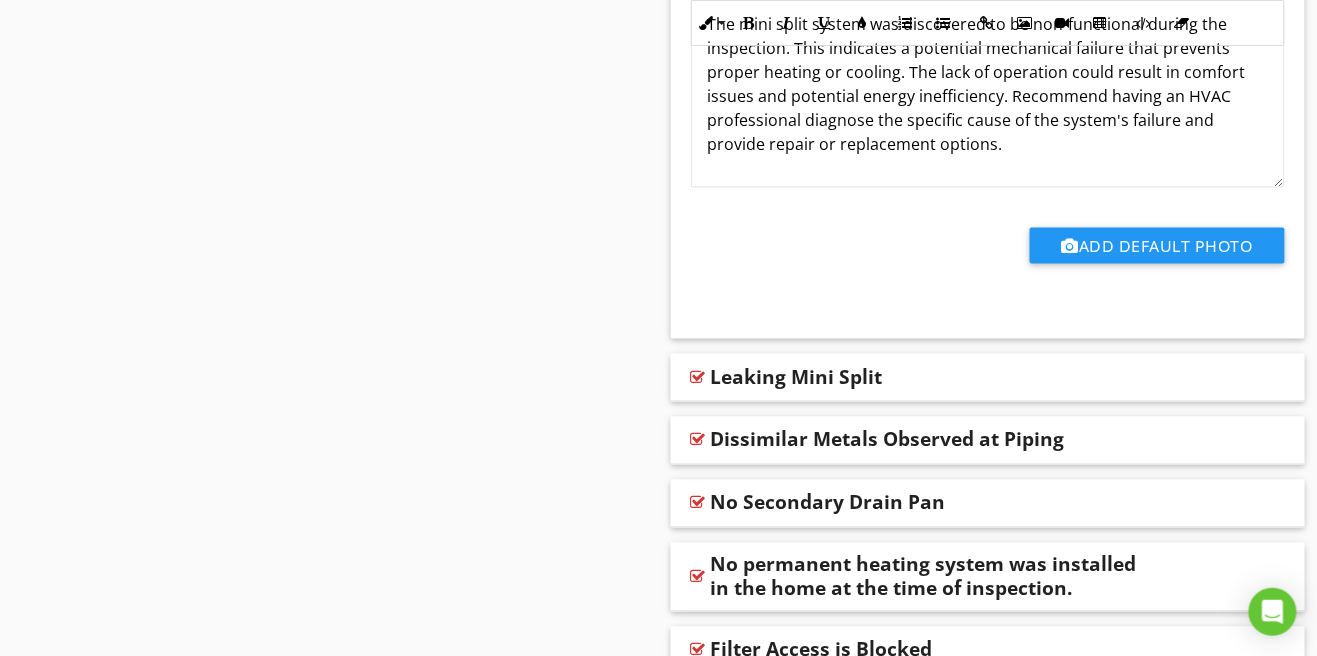 click on "Sections
Information           I. Structural Systems           II. Electrical Systems           III. Heating, Ventilation and Air Conditioning Systems           IV. Plumbing Systems           V. Appliances           VI. Optional Systems
Section
Attachments
Attachment
Items
A. Heating Equipment           B. Cooling Equipment           C. Duct Systems, Chases, and Vents           D. Other
Item
Comments
New
Informational
Type of Systems
Energy Sources
Brand
Year
Heater Provided Adequate Heat at The Time of The Inspection
Comments" at bounding box center (658, -803) 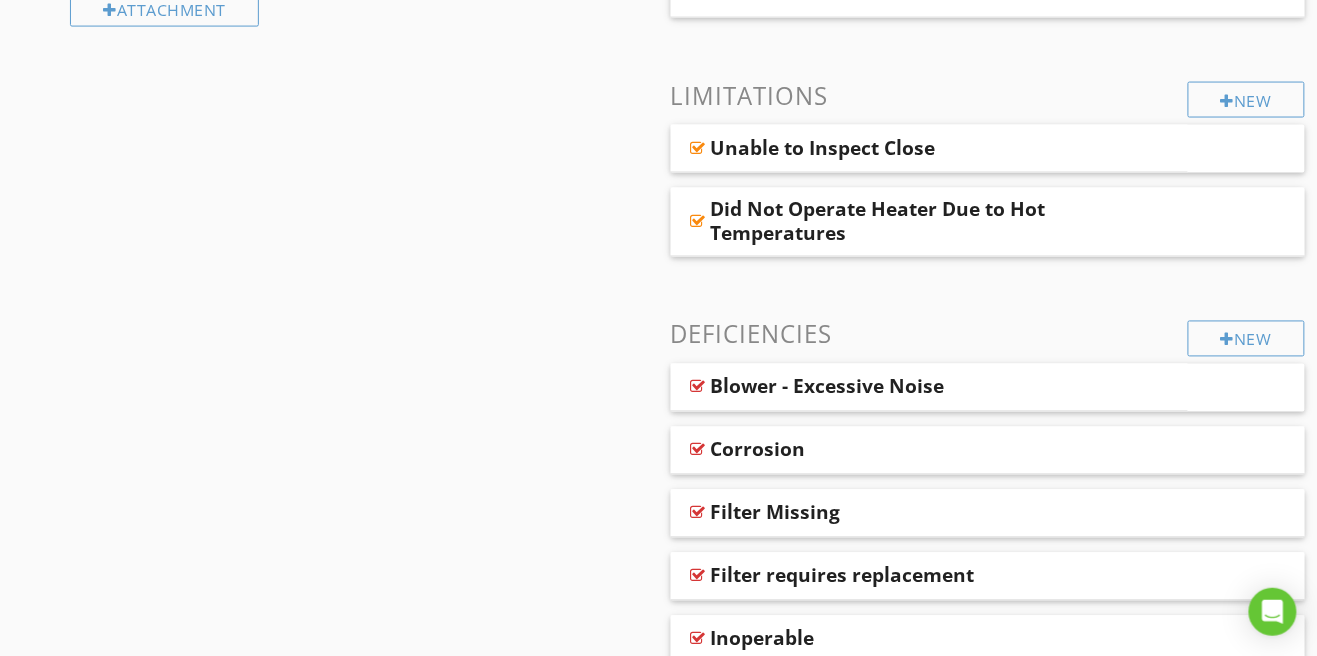 scroll, scrollTop: 812, scrollLeft: 0, axis: vertical 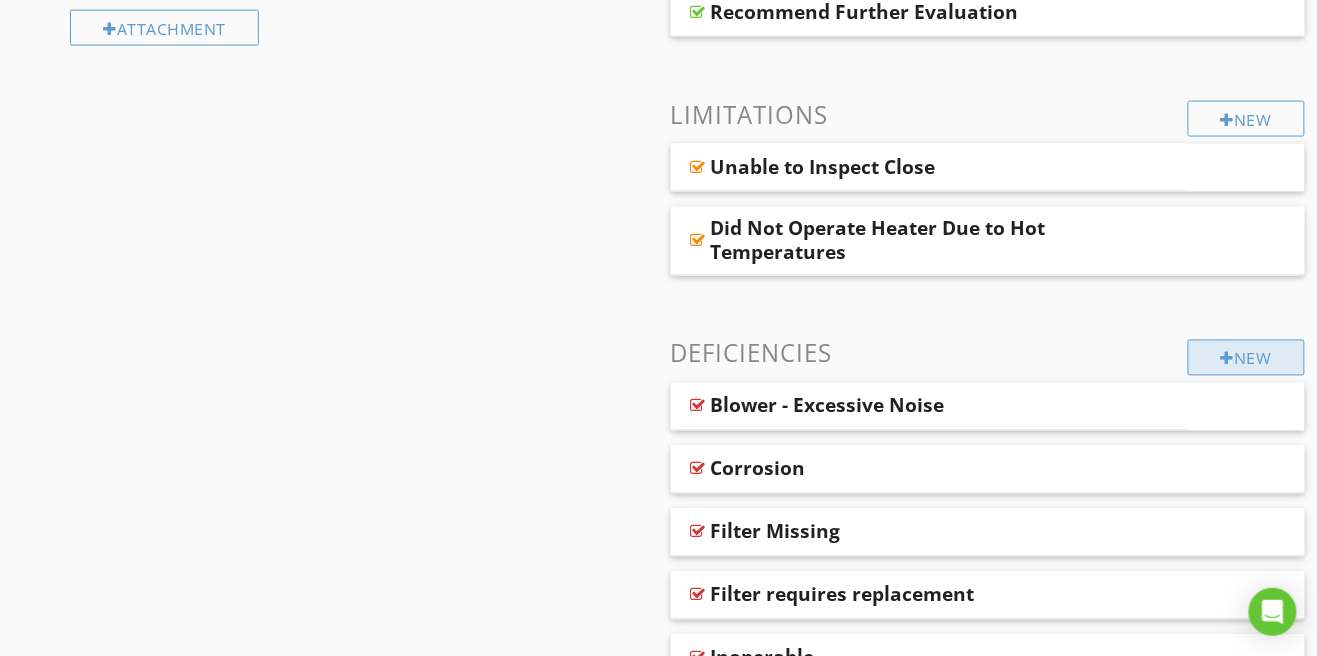 click on "New" at bounding box center (1246, 358) 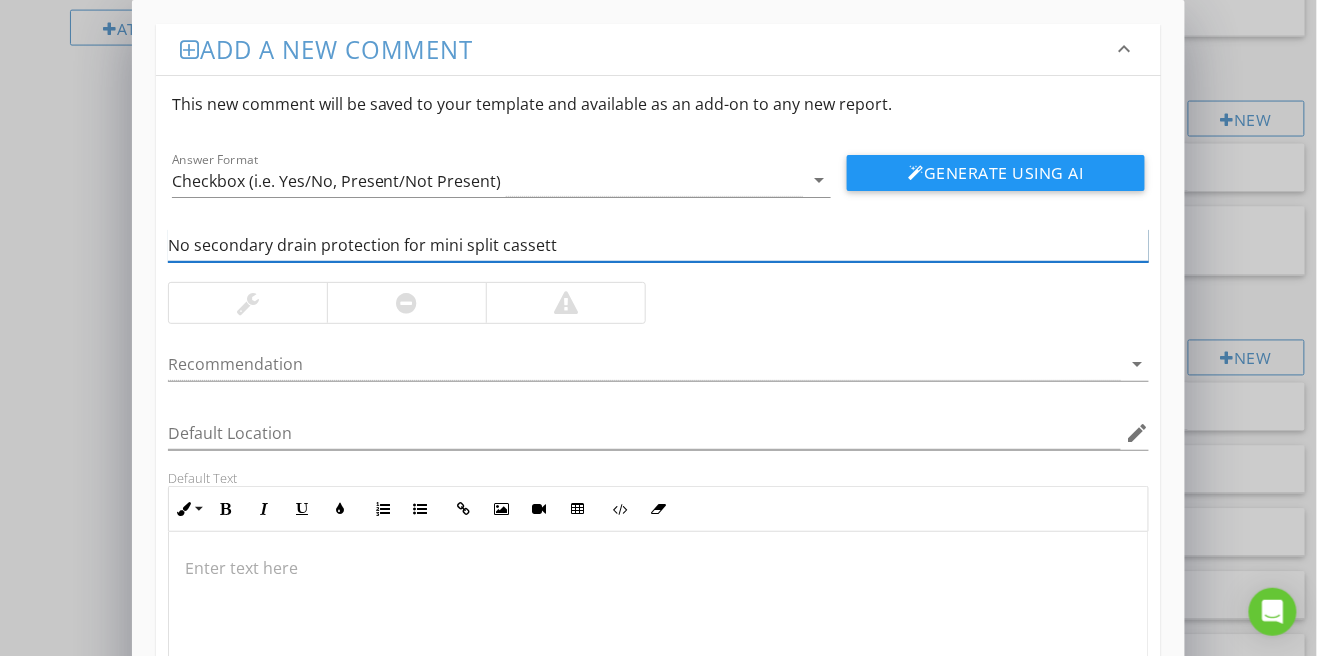 type on "No secondary drain protection for mini split cassette" 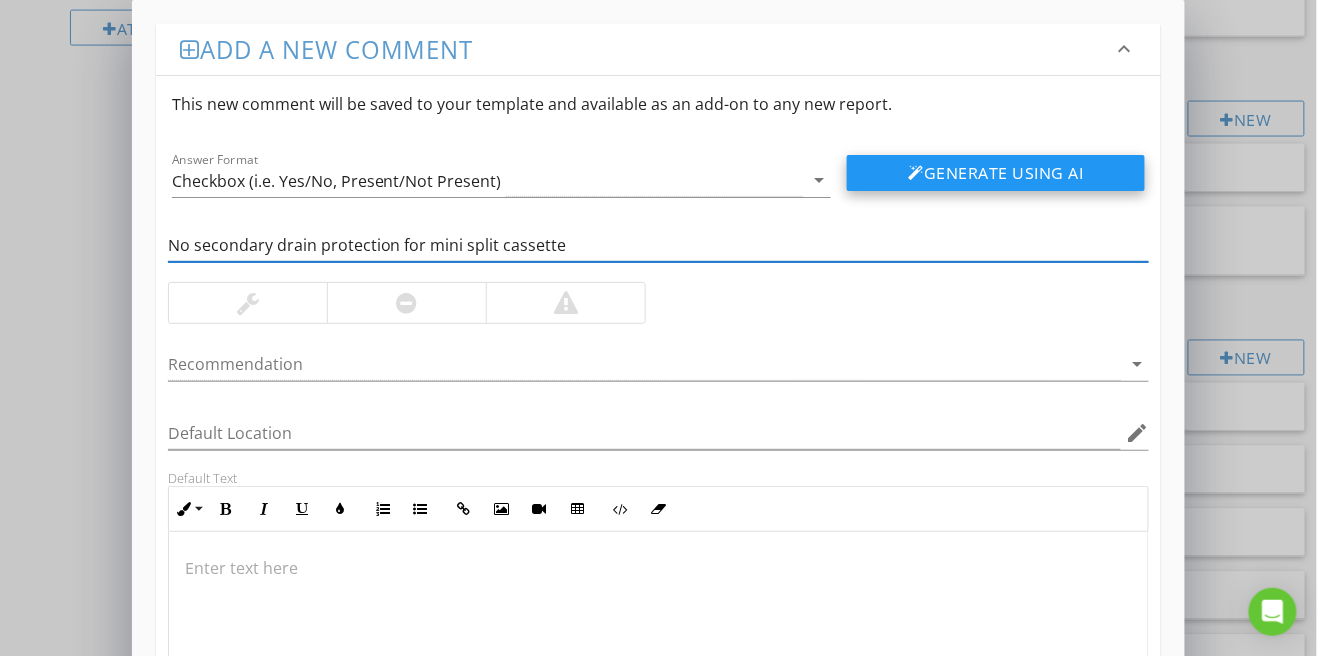 click on "Generate Using AI" at bounding box center [996, 173] 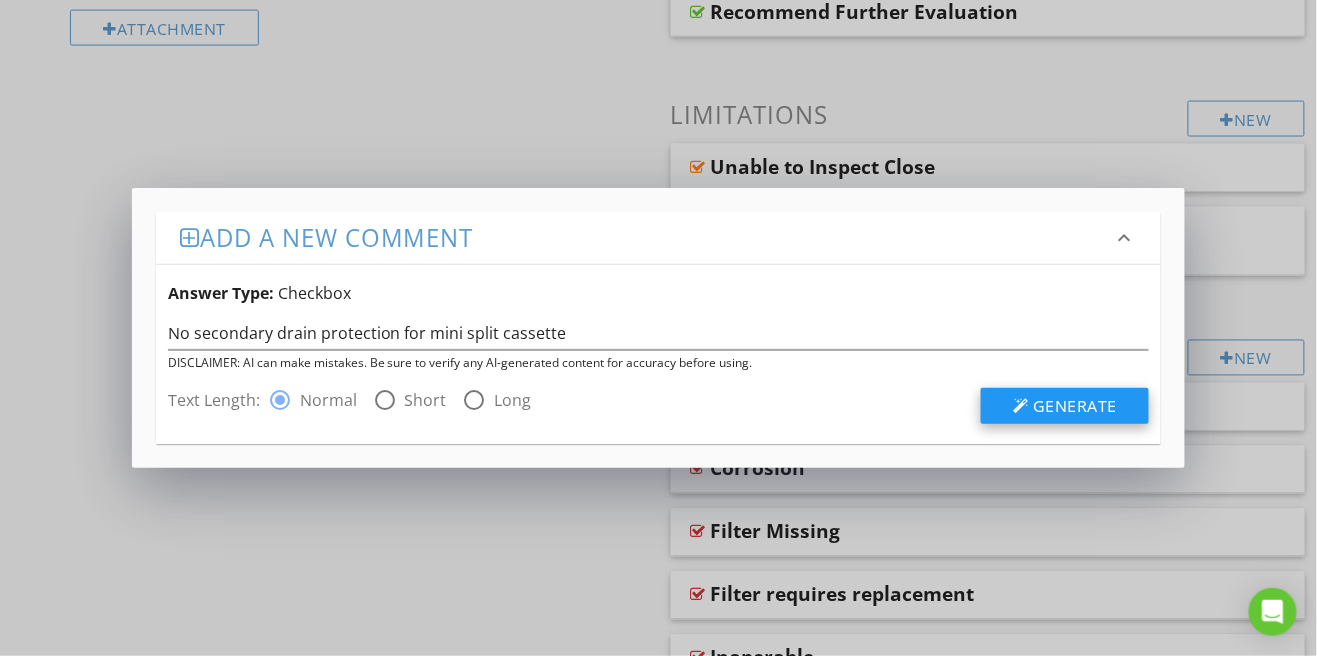 click on "Generate" at bounding box center [1075, 406] 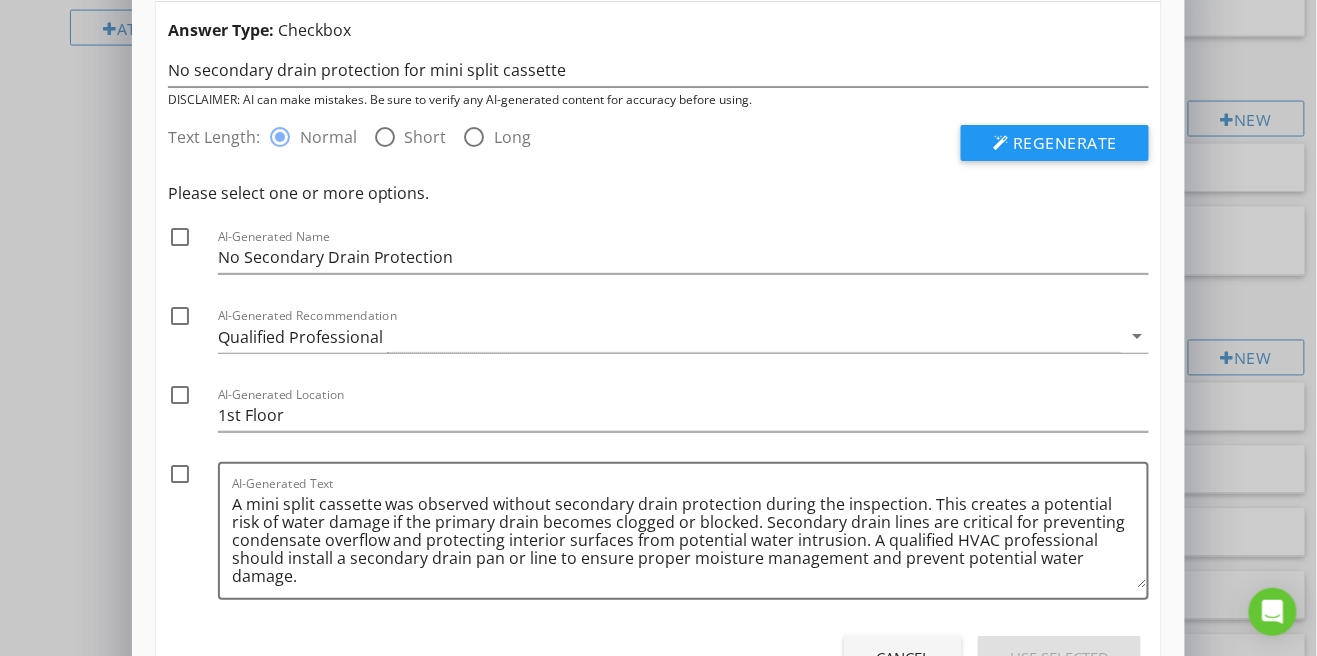 scroll, scrollTop: 159, scrollLeft: 0, axis: vertical 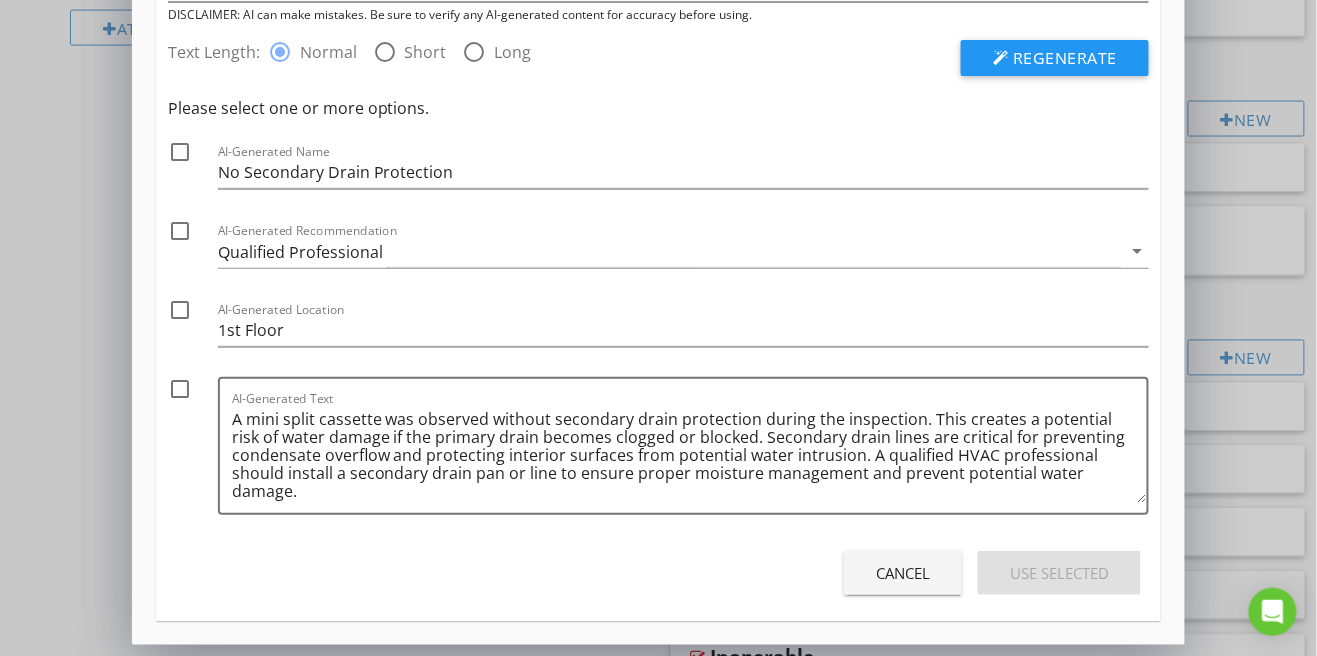 click at bounding box center (180, 152) 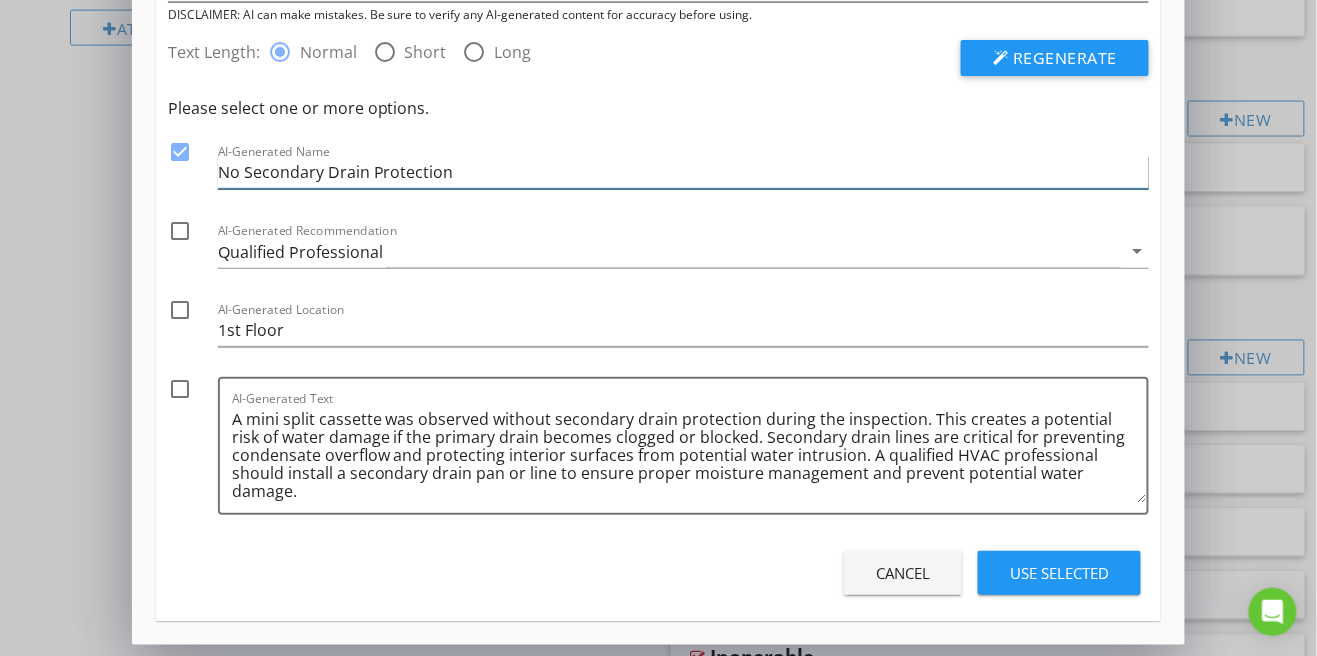 click on "No Secondary Drain Protection" at bounding box center [684, 172] 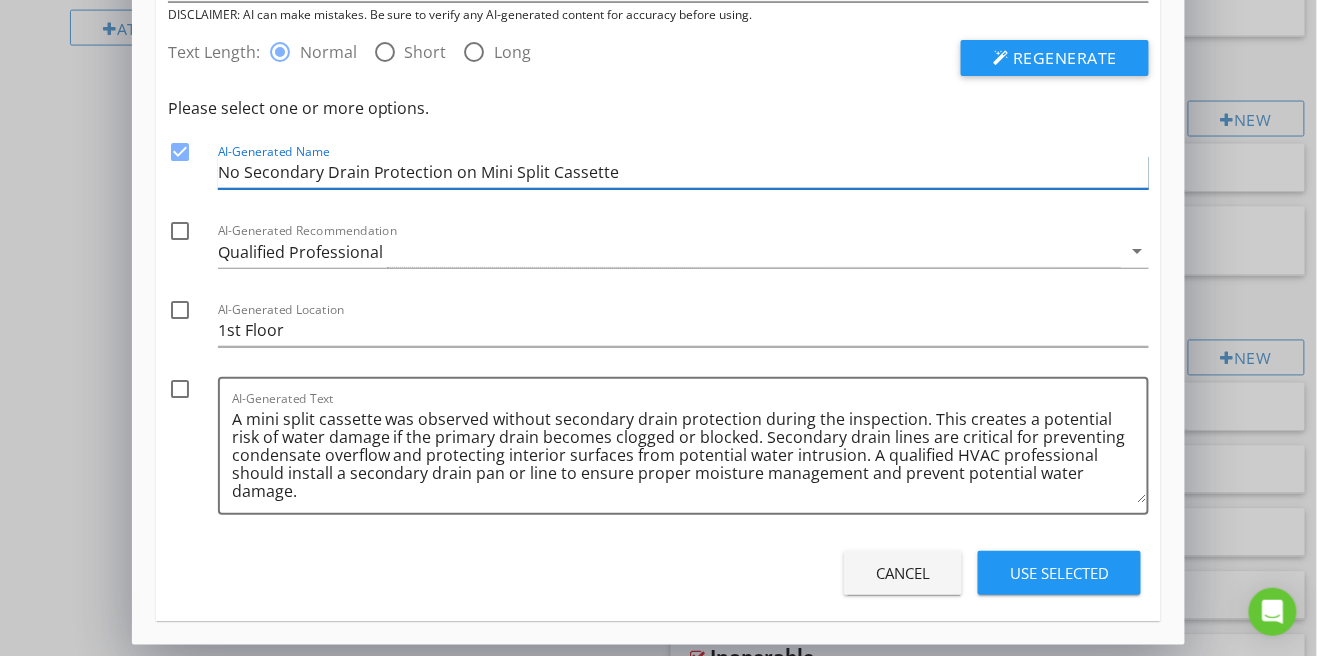 type on "No Secondary Drain Protection on Mini Split Cassette" 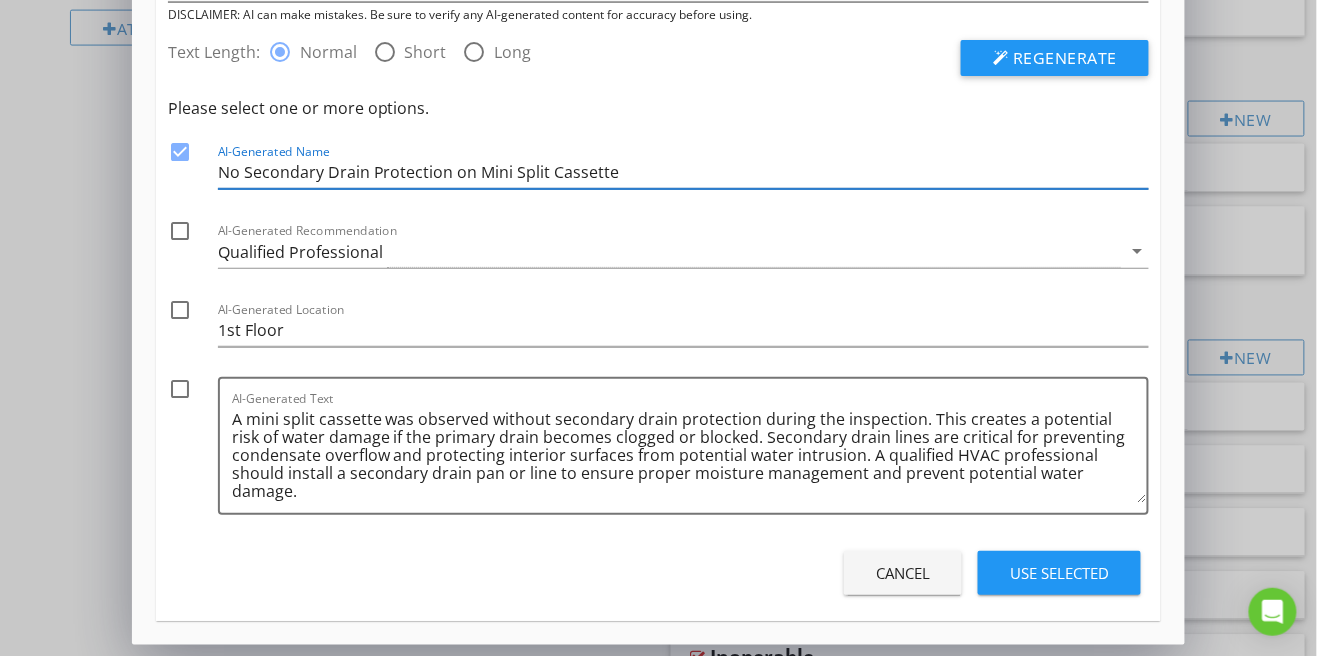 click at bounding box center (180, 231) 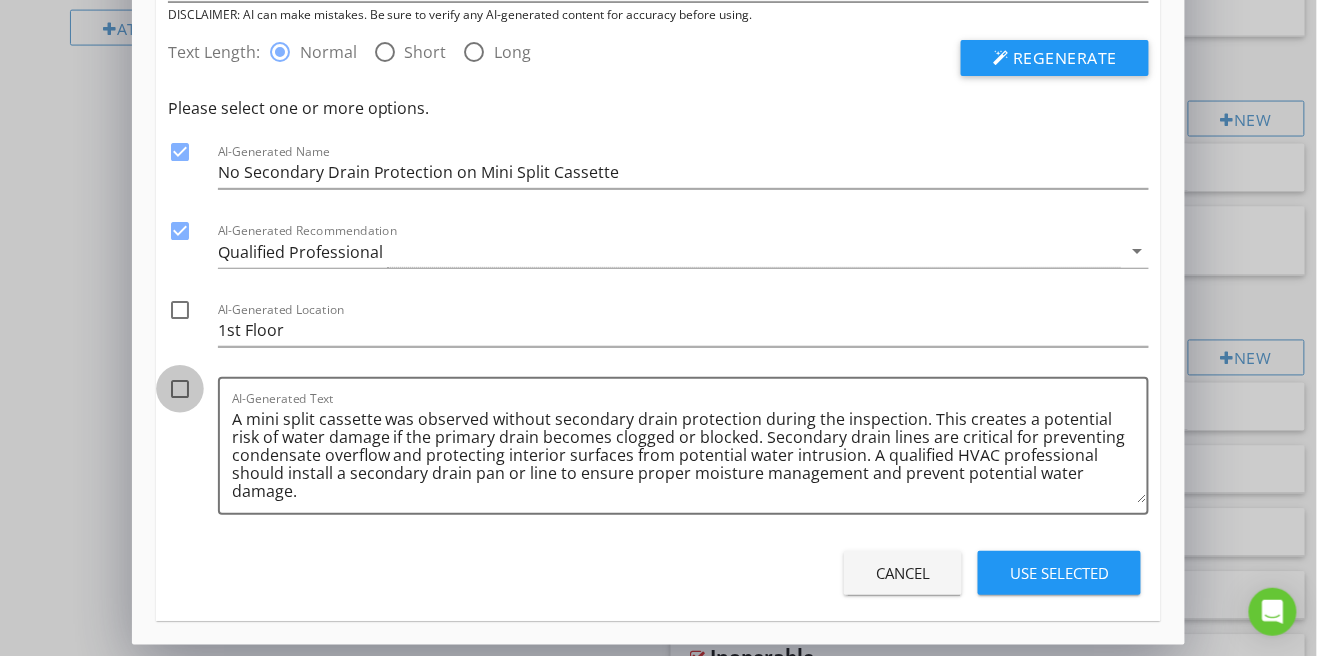 click at bounding box center (180, 389) 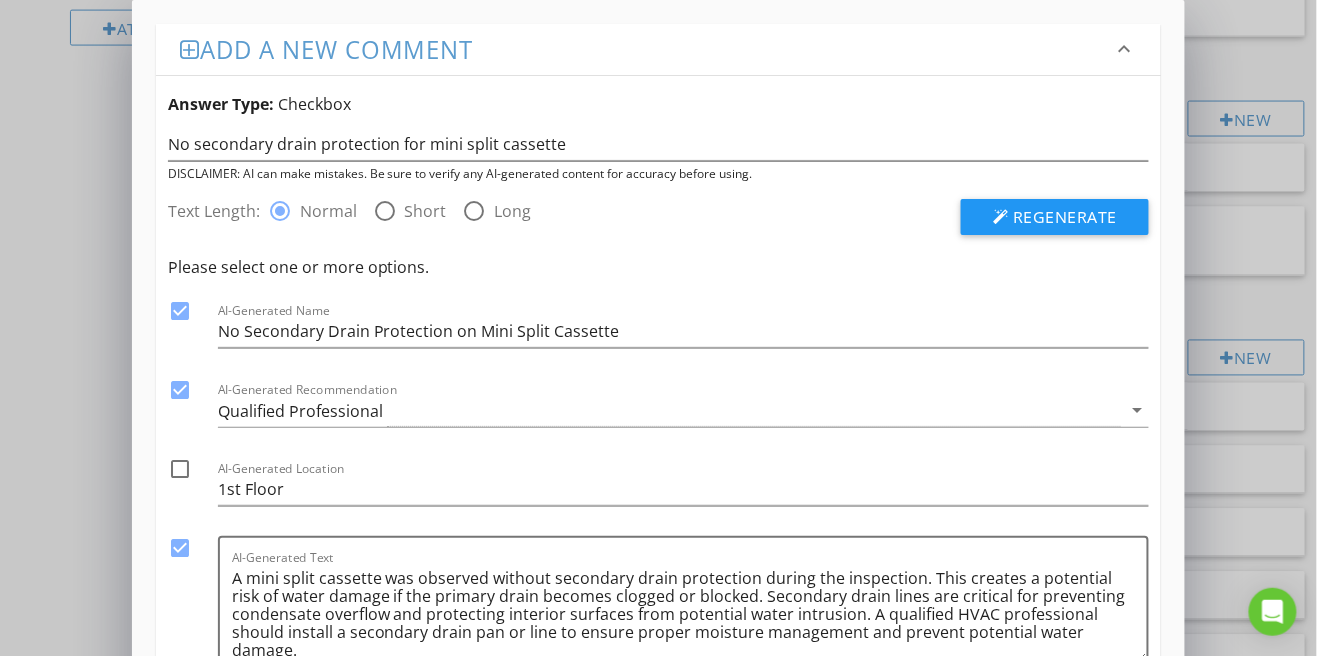 scroll, scrollTop: 63, scrollLeft: 0, axis: vertical 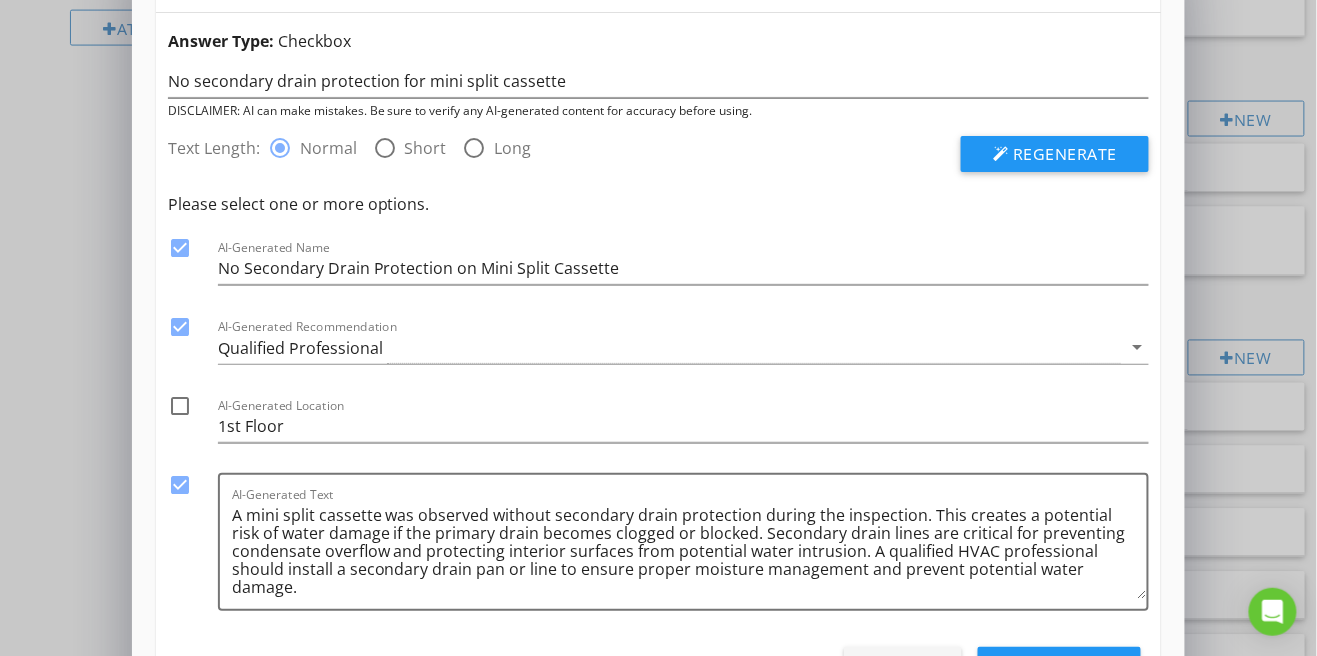 click on "Use Selected" at bounding box center (1059, 669) 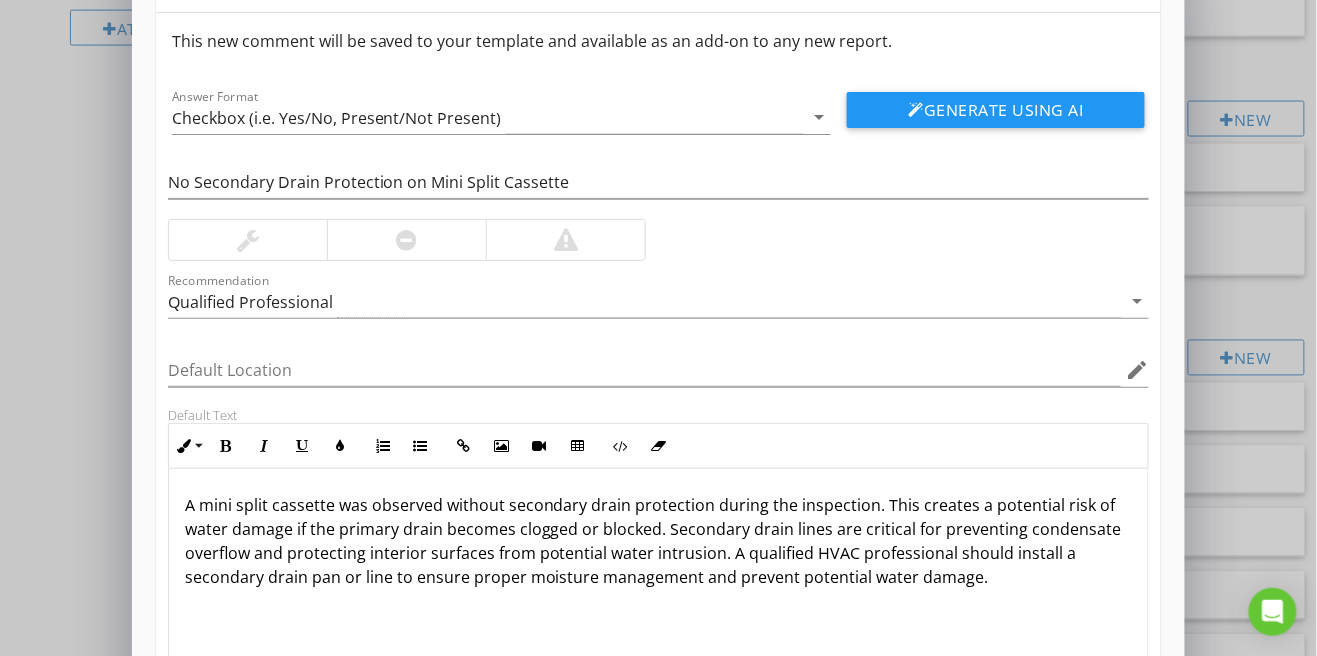 scroll, scrollTop: 0, scrollLeft: 0, axis: both 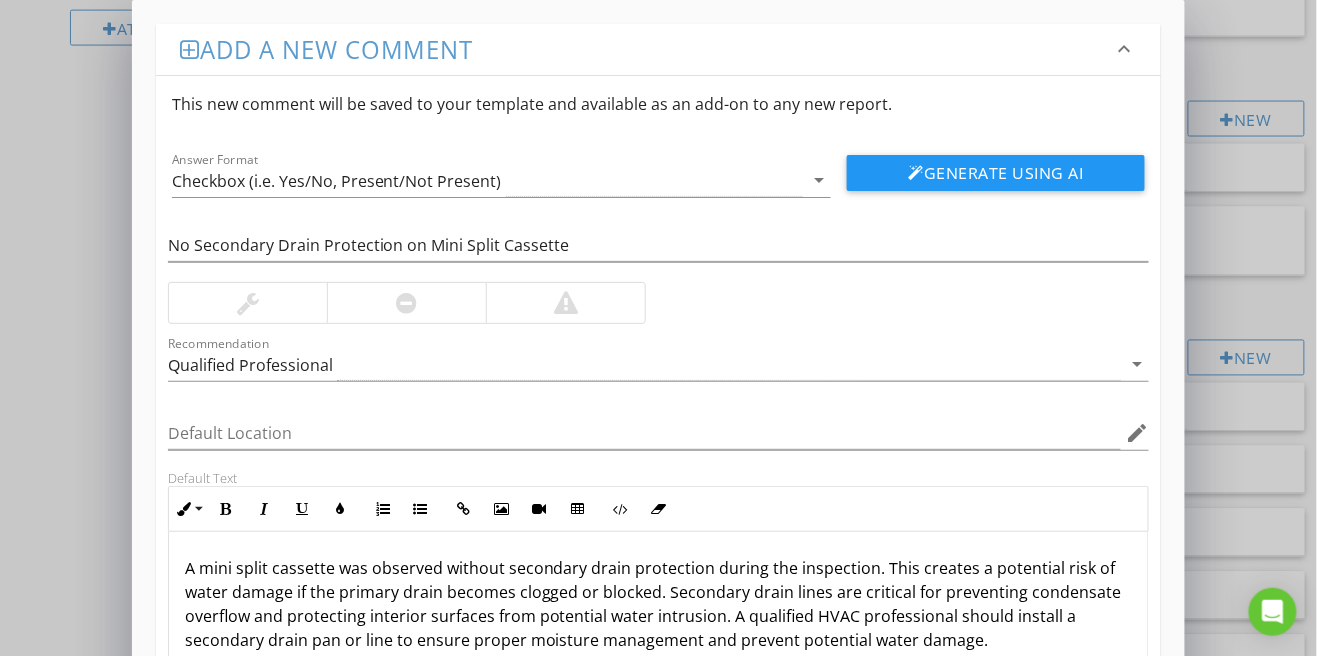 click at bounding box center [406, 303] 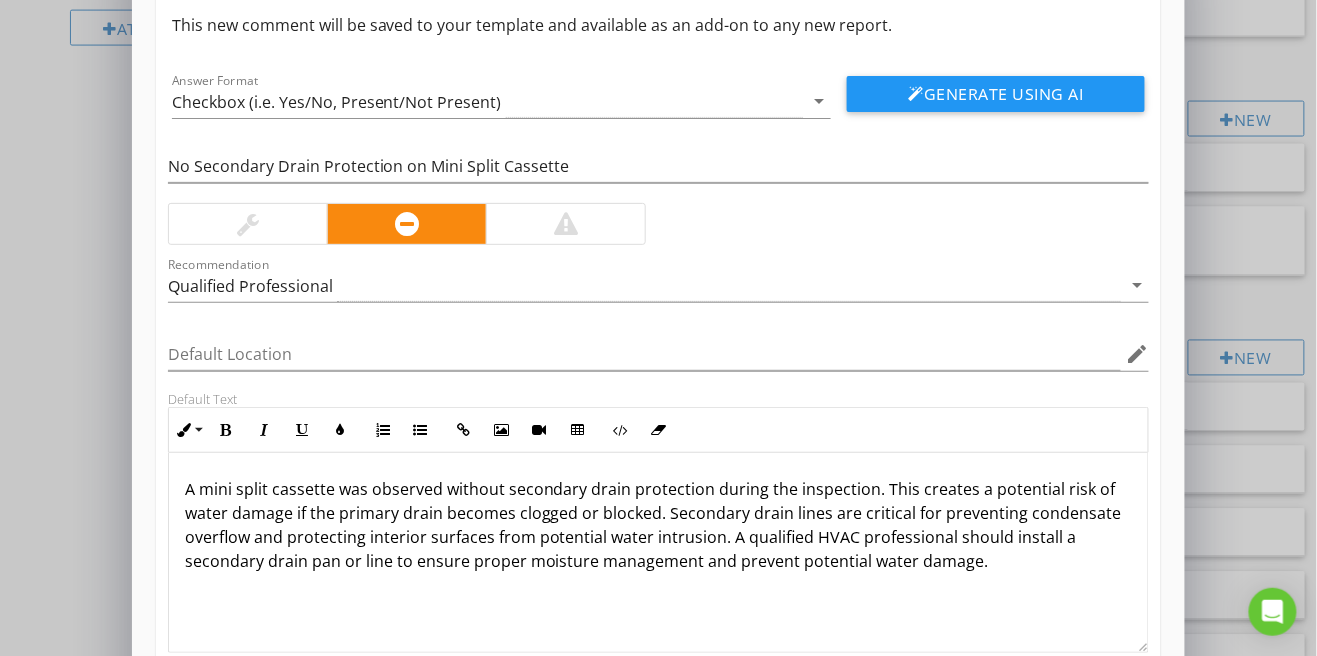 scroll, scrollTop: 115, scrollLeft: 0, axis: vertical 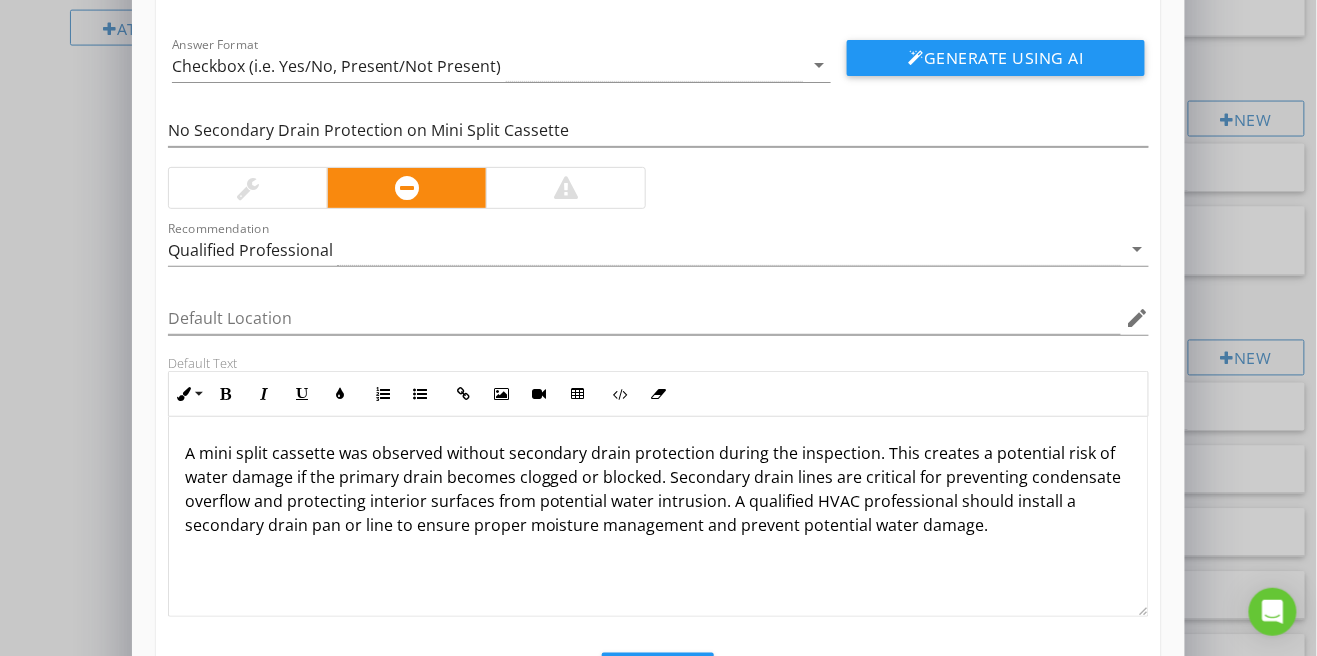 click on "Save" at bounding box center [658, 675] 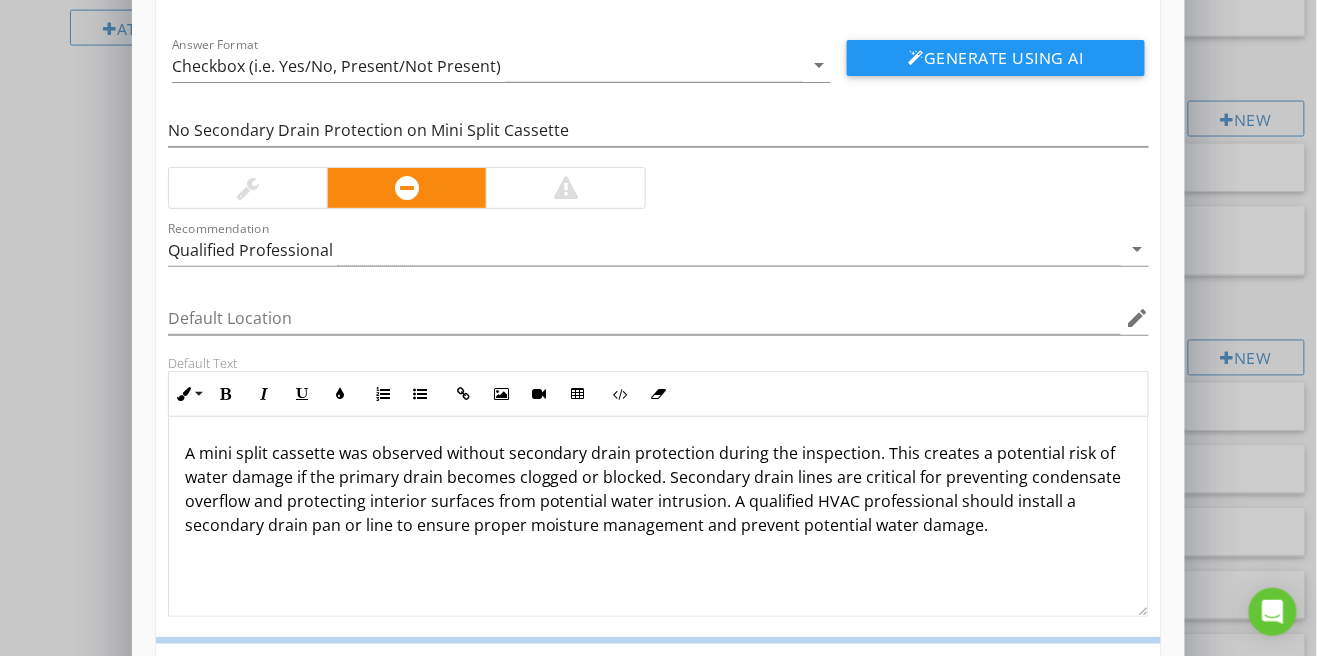 scroll, scrollTop: 18, scrollLeft: 0, axis: vertical 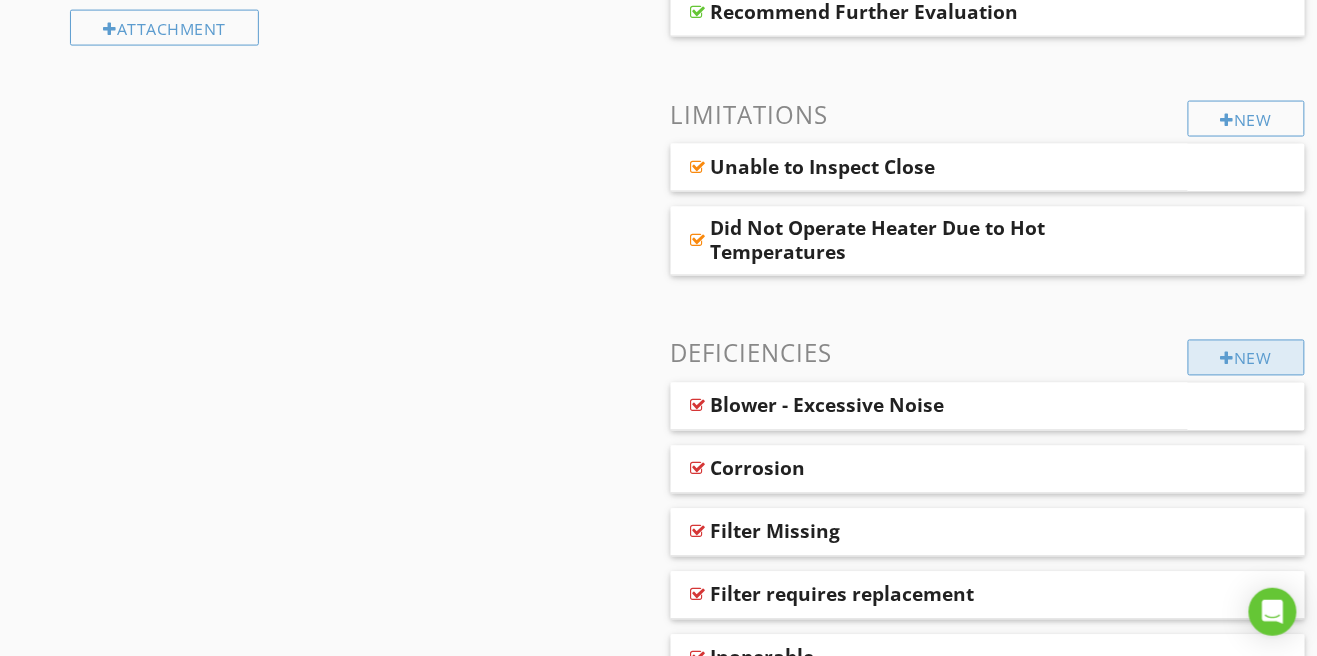 click on "New" at bounding box center [1246, 358] 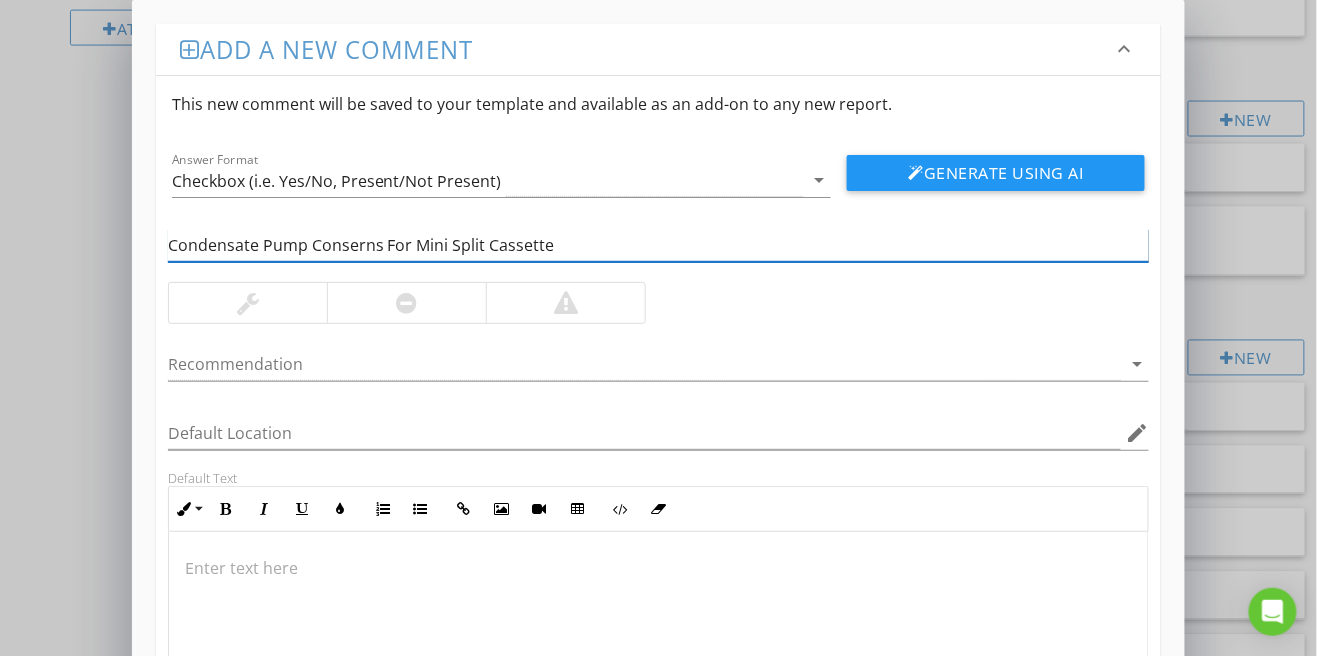 type on "Condensate Pump Conserns For Mini Split Cassette" 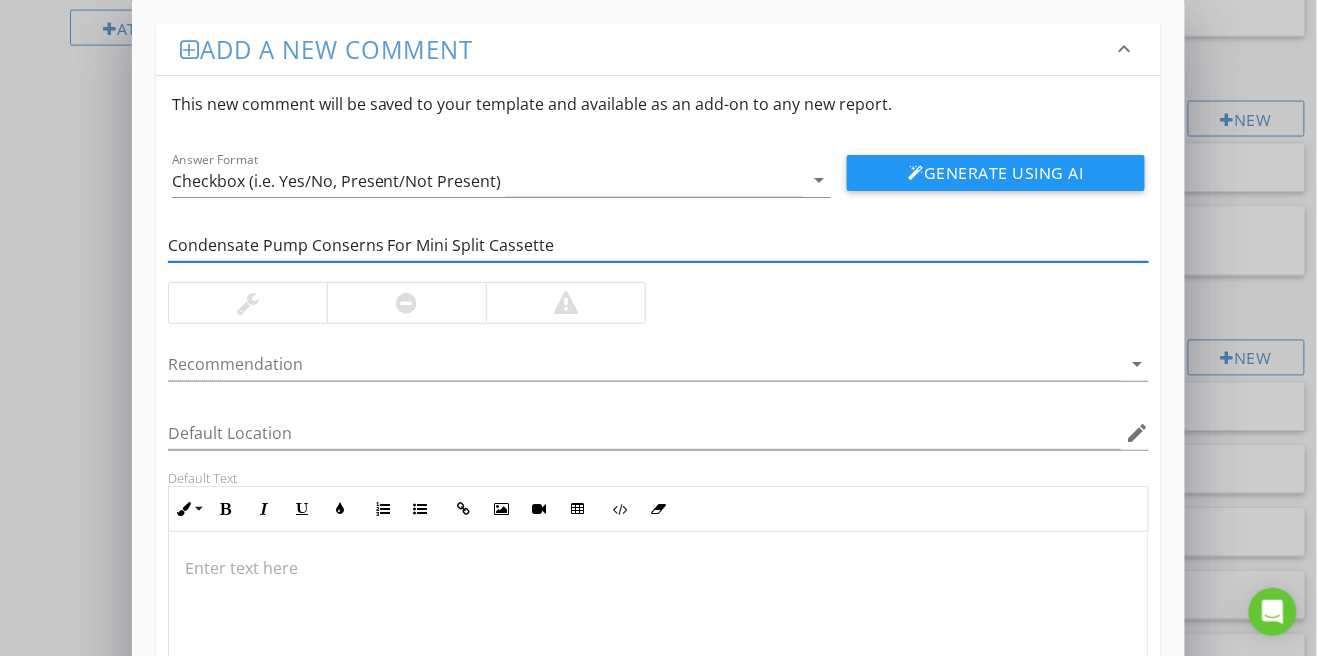 click at bounding box center [407, 303] 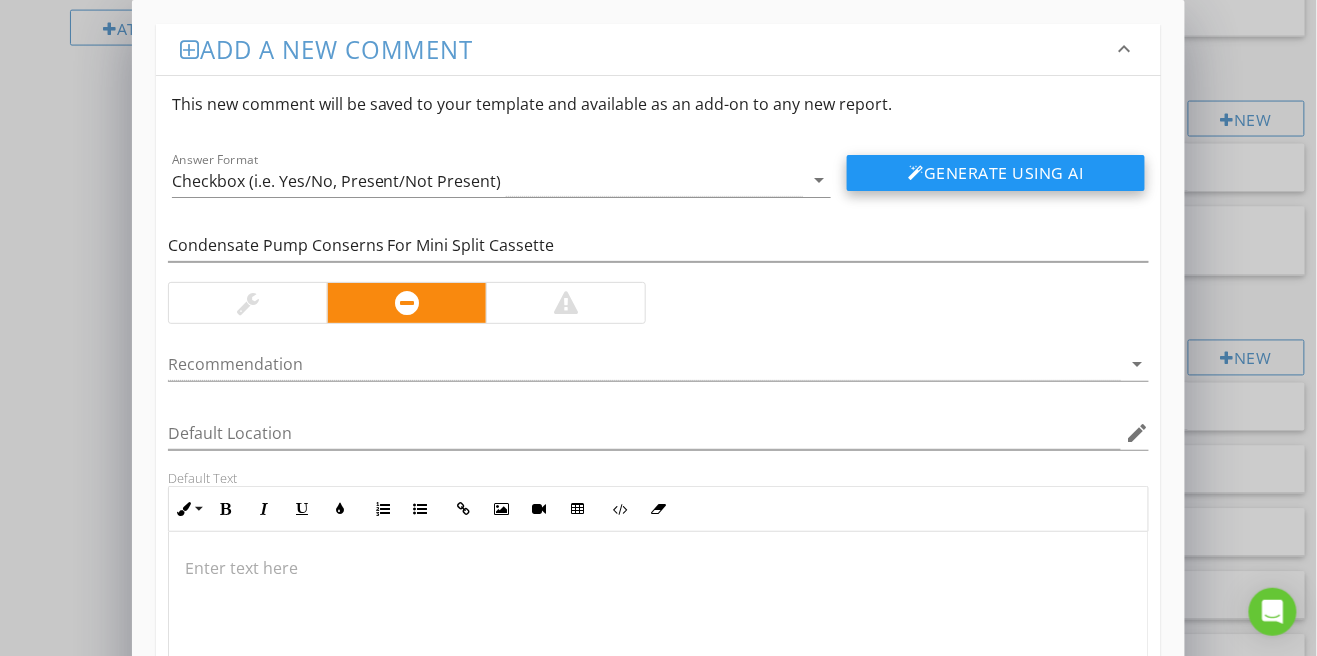 click on "Generate Using AI" at bounding box center (996, 173) 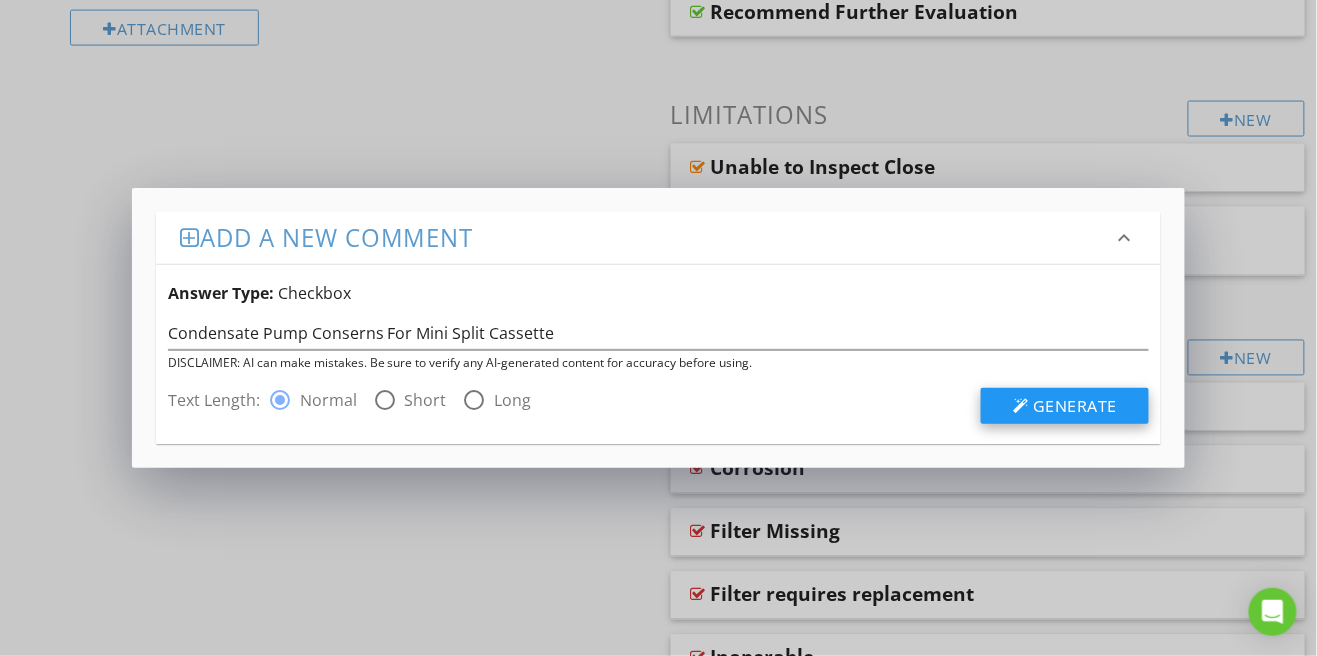click on "Generate" at bounding box center (1075, 406) 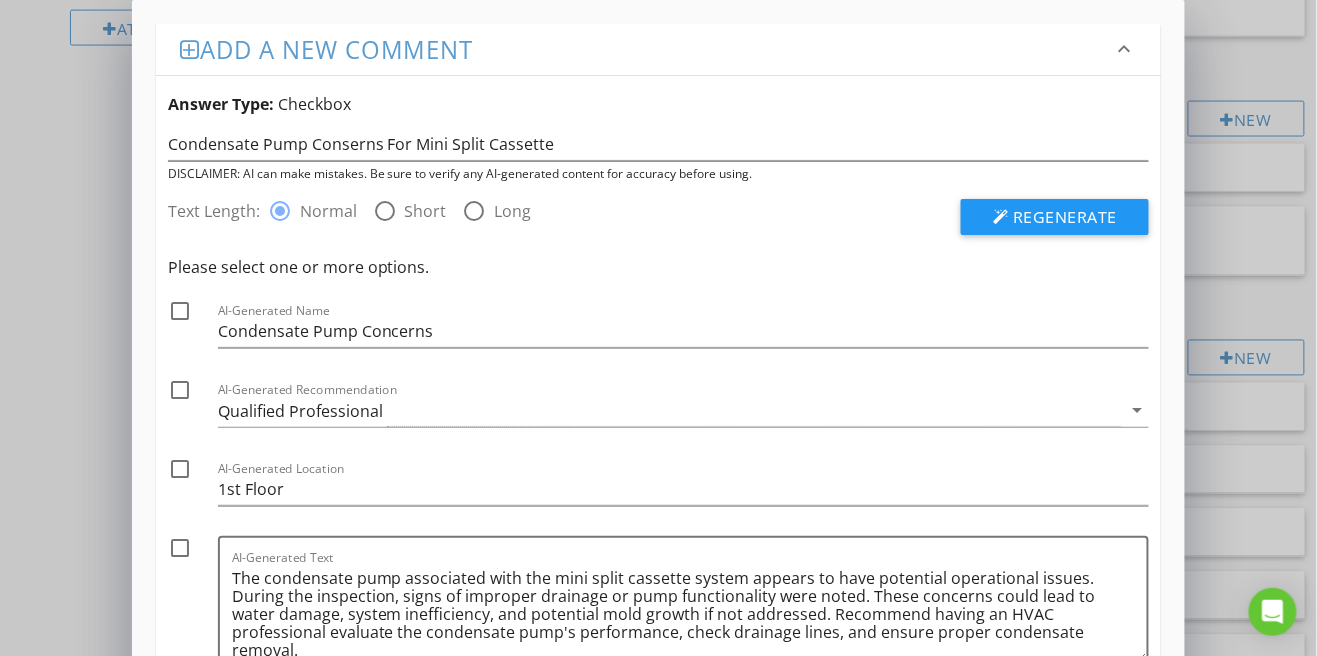click at bounding box center (180, 311) 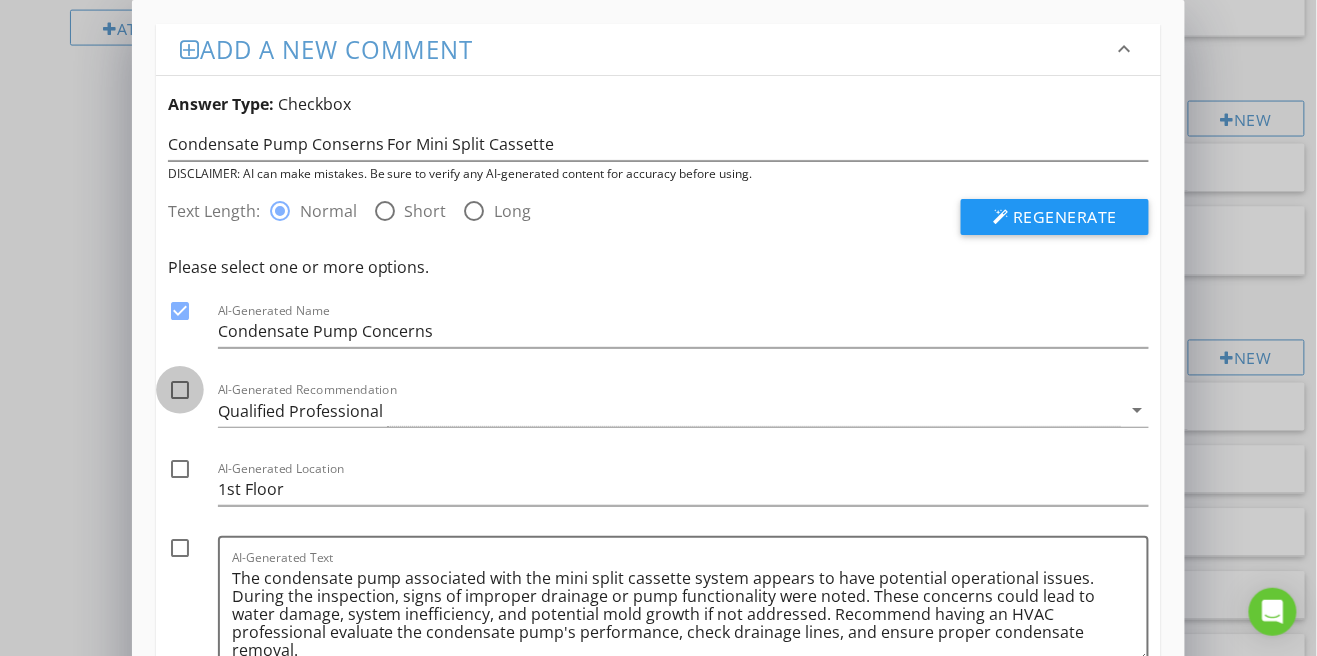 click at bounding box center (180, 390) 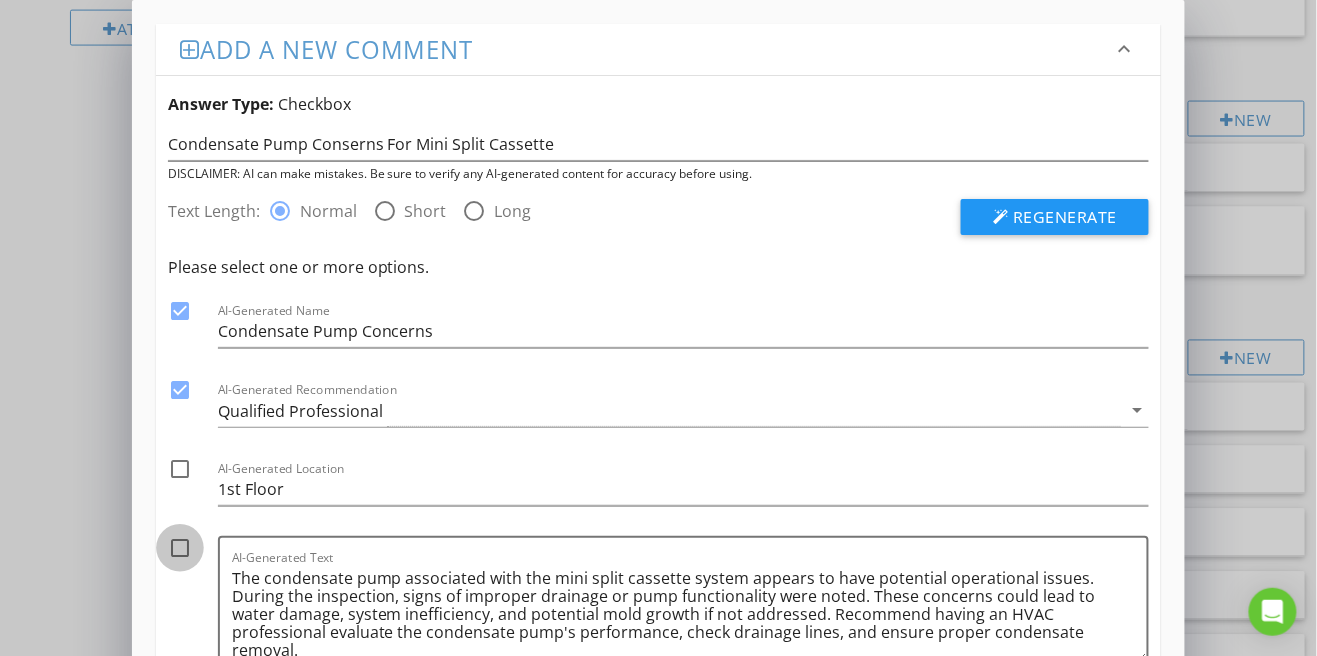 click at bounding box center (180, 548) 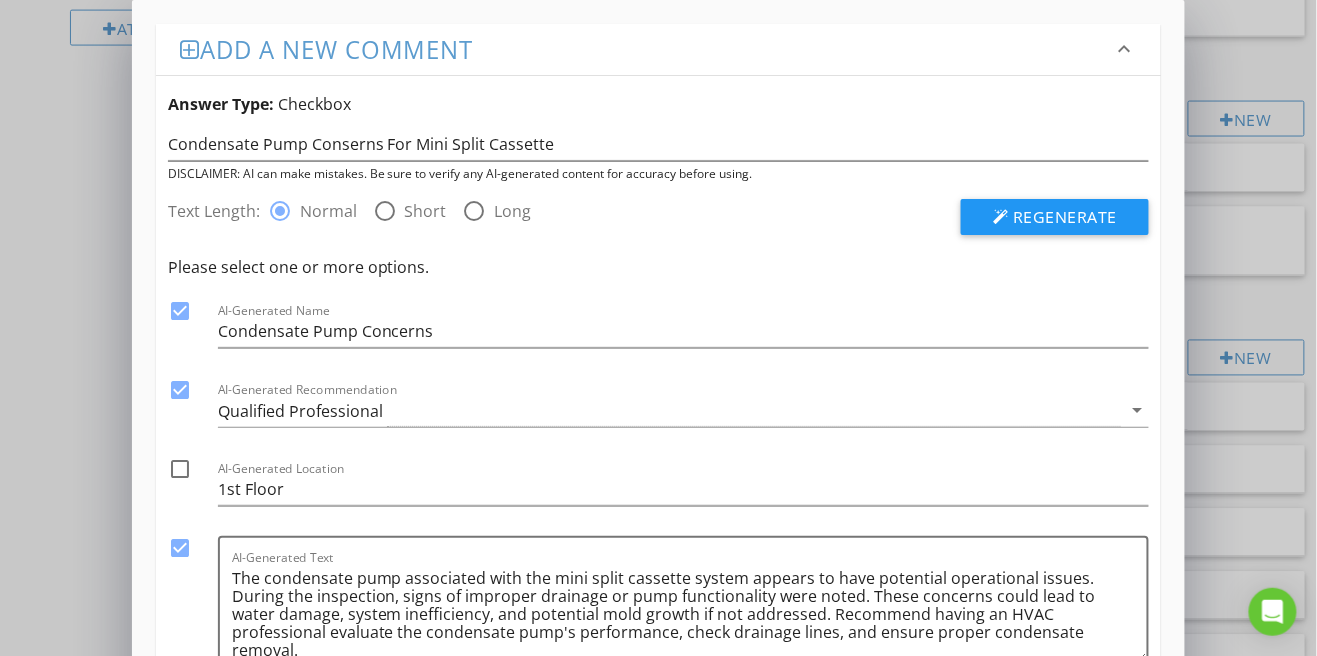 click on "Use Selected" at bounding box center (1059, 732) 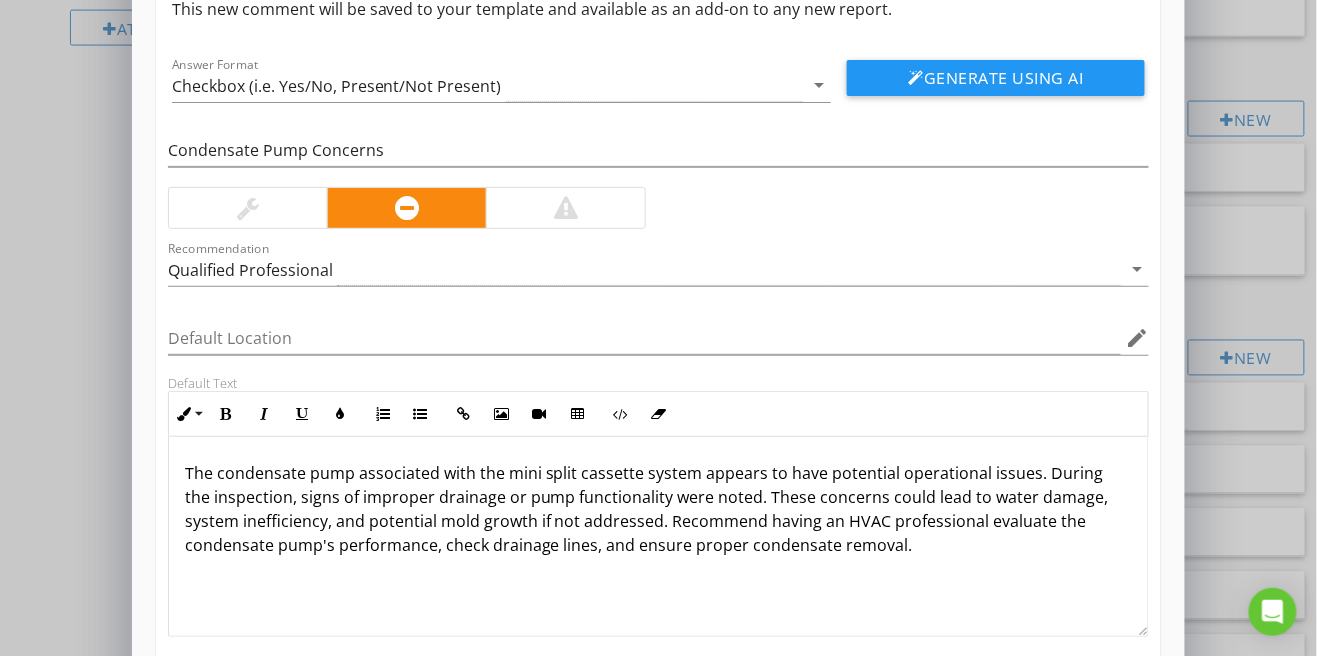 scroll, scrollTop: 115, scrollLeft: 0, axis: vertical 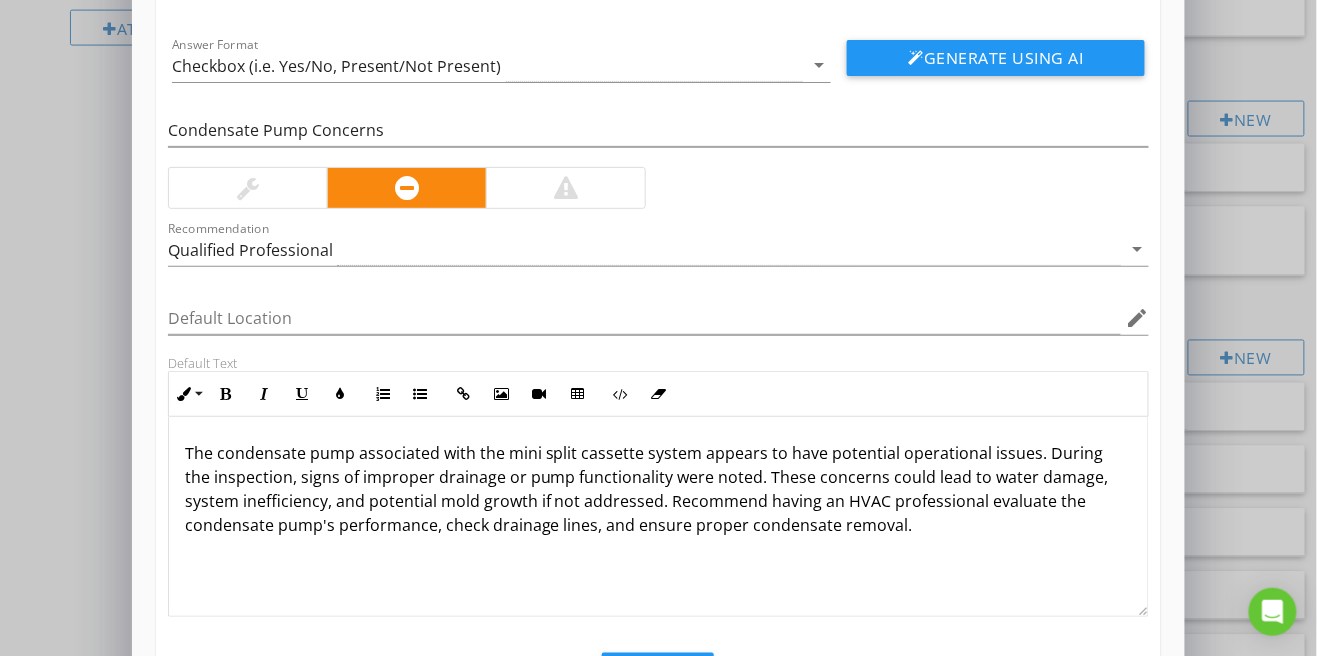 click on "Save" at bounding box center (658, 675) 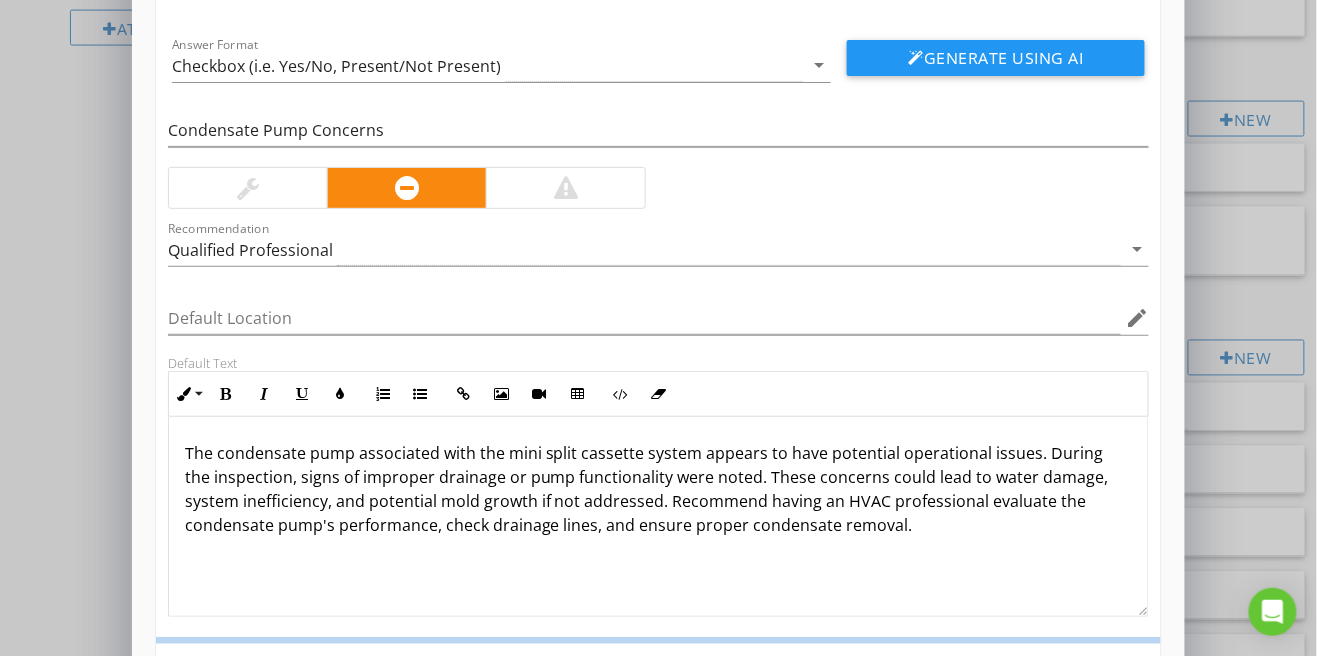 scroll, scrollTop: 18, scrollLeft: 0, axis: vertical 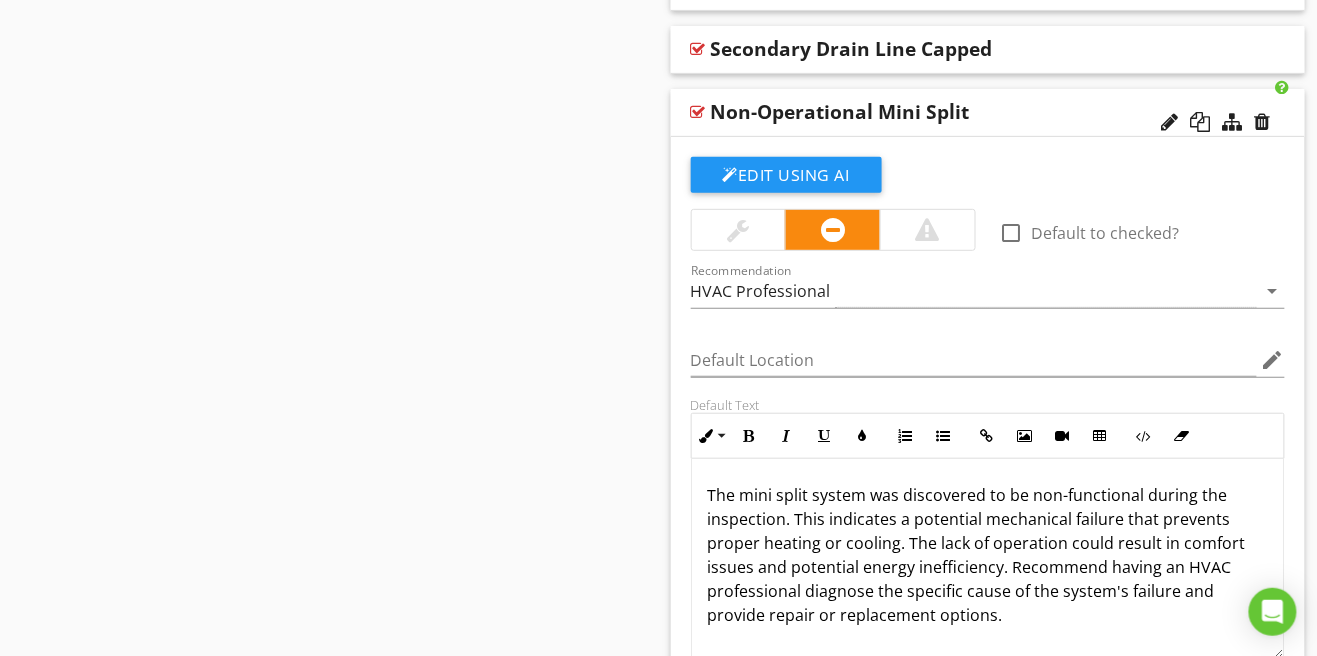 click at bounding box center (698, 112) 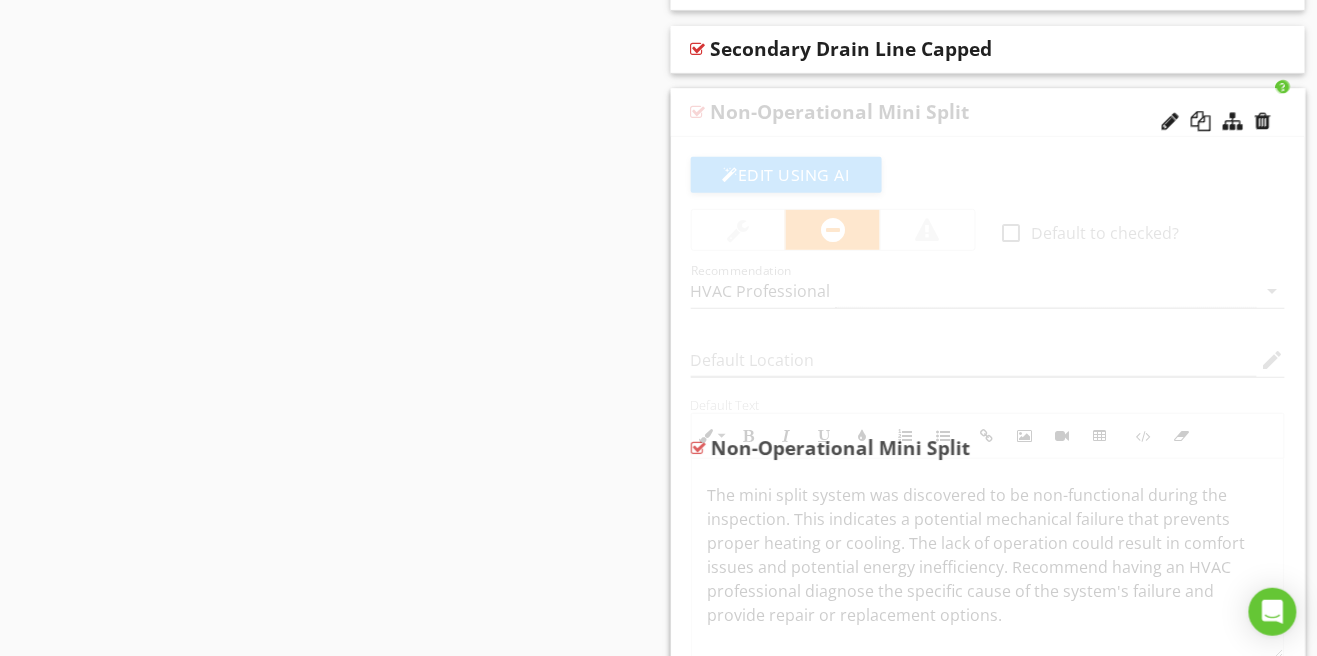 click at bounding box center (698, 112) 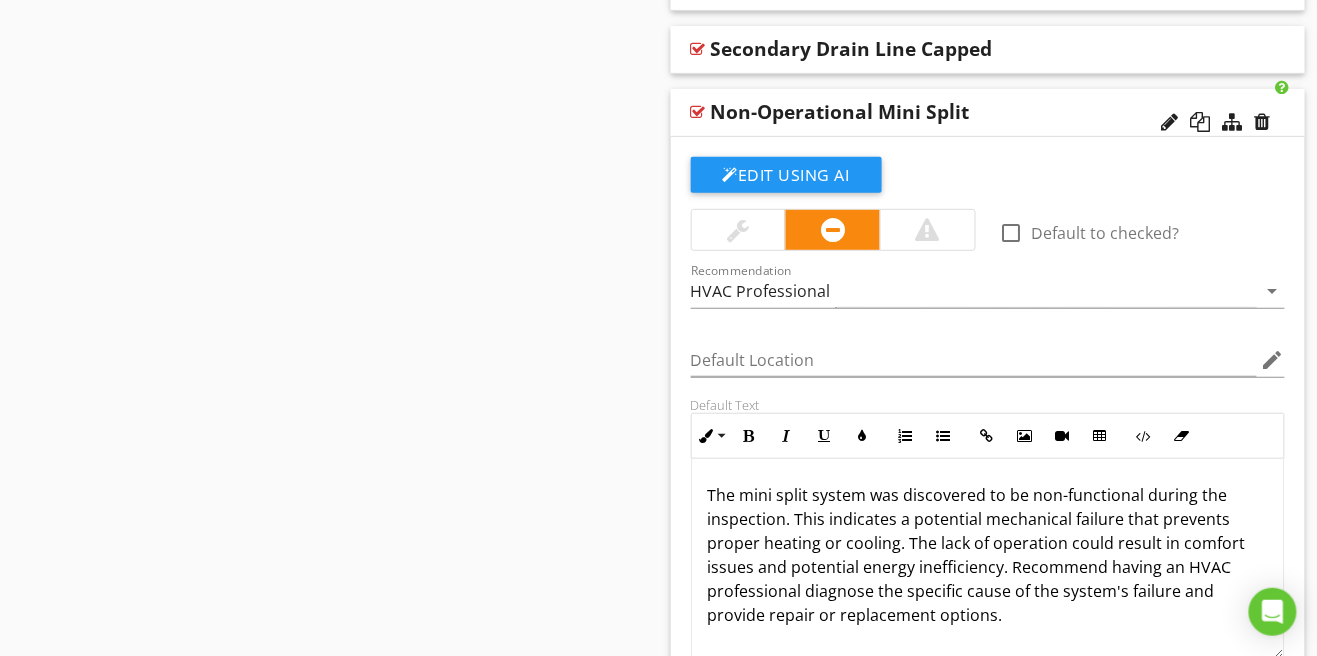 click on "Sections
Information           I. Structural Systems           II. Electrical Systems           III. Heating, Ventilation and Air Conditioning Systems           IV. Plumbing Systems           V. Appliances           VI. Optional Systems
Section
Attachments
Attachment
Items
A. Heating Equipment           B. Cooling Equipment           C. Duct Systems, Chases, and Vents           D. Other
Item
Comments
New
Informational
Type of Systems
Energy Sources
Brand
Year
Heater Provided Adequate Heat at The Time of The Inspection
Comments" at bounding box center [658, -258] 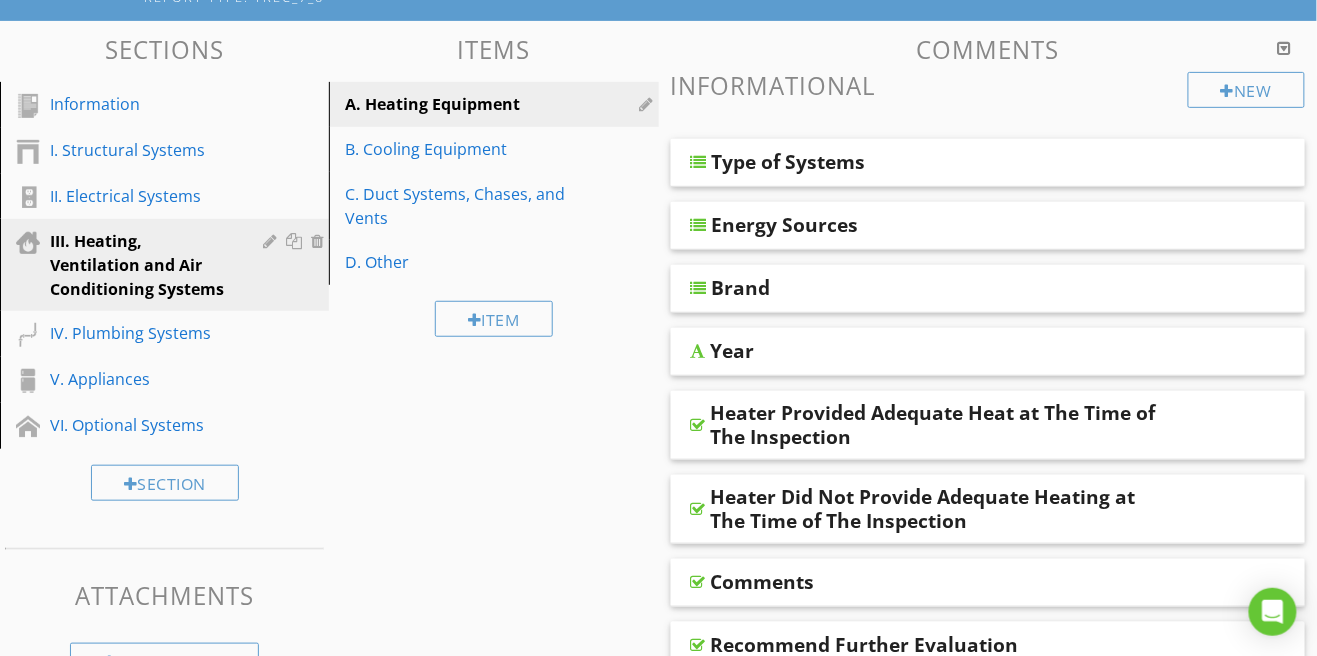 scroll, scrollTop: 0, scrollLeft: 0, axis: both 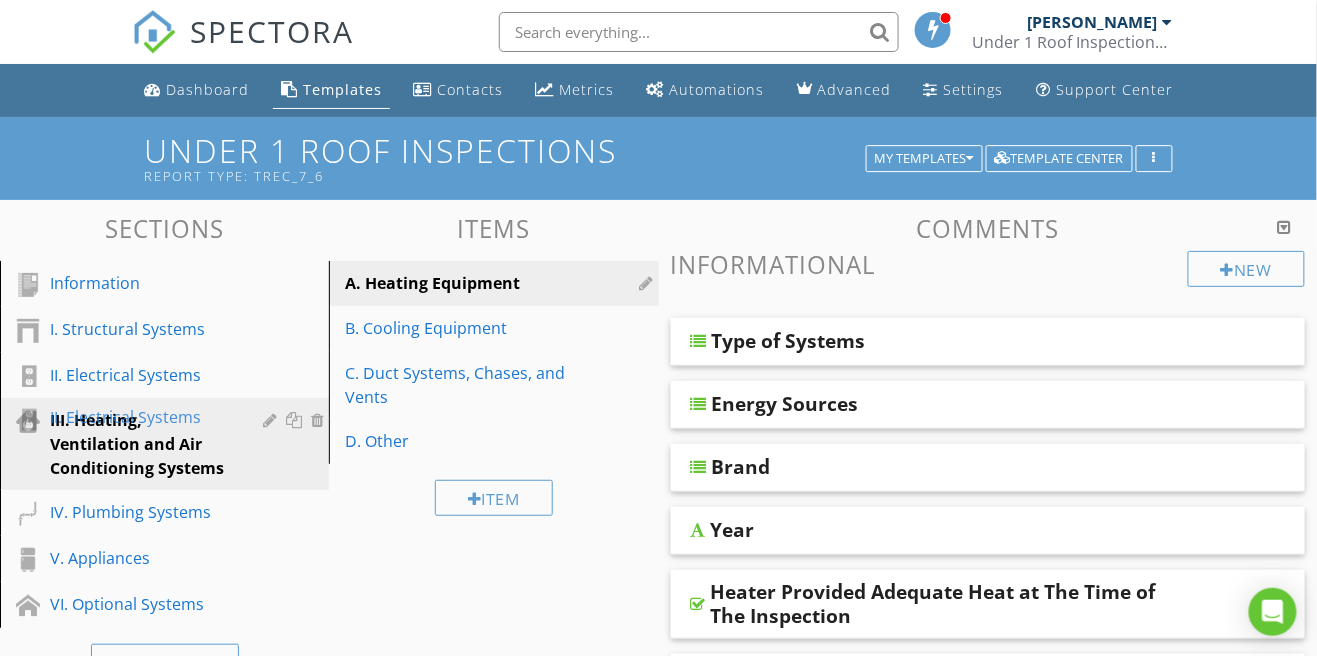type 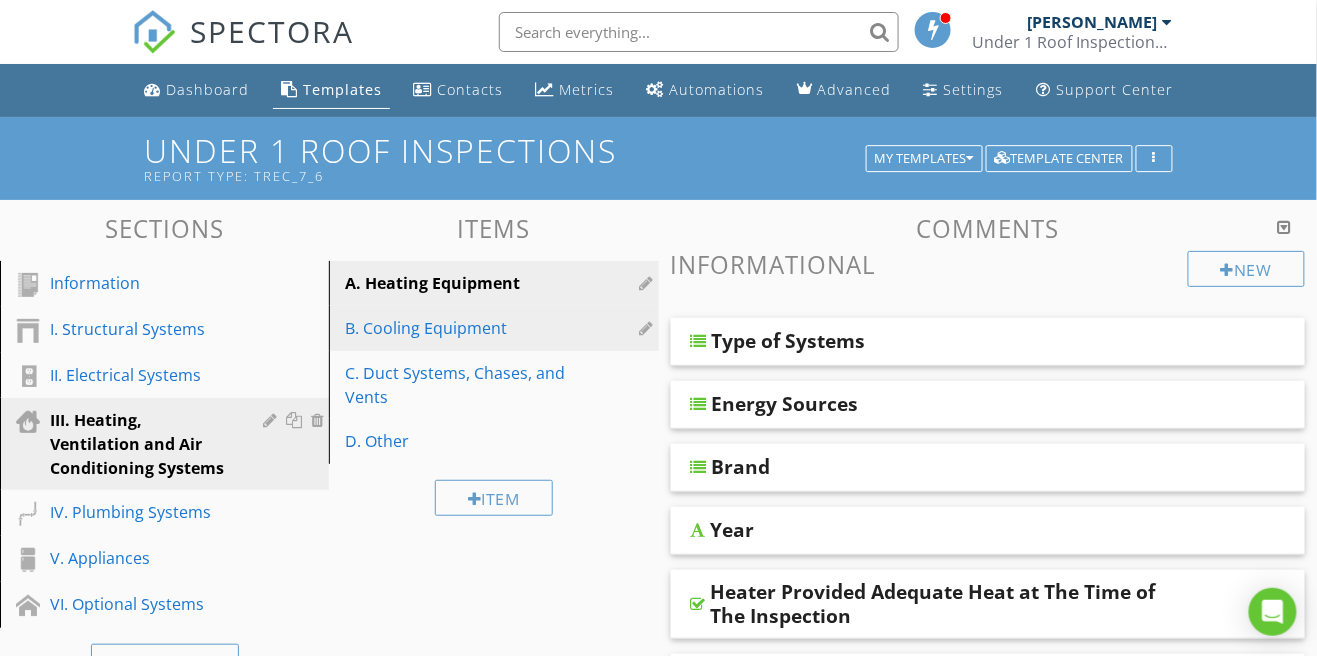click on "B. Cooling Equipment" at bounding box center [459, 328] 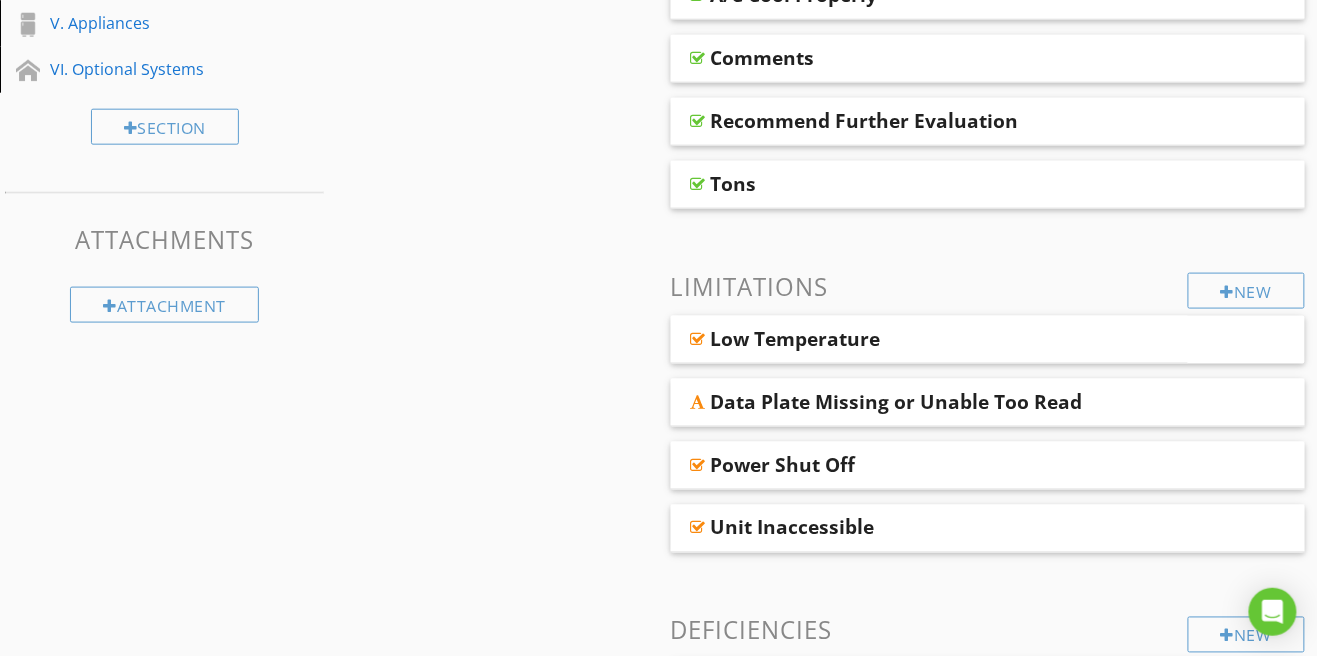 scroll, scrollTop: 0, scrollLeft: 0, axis: both 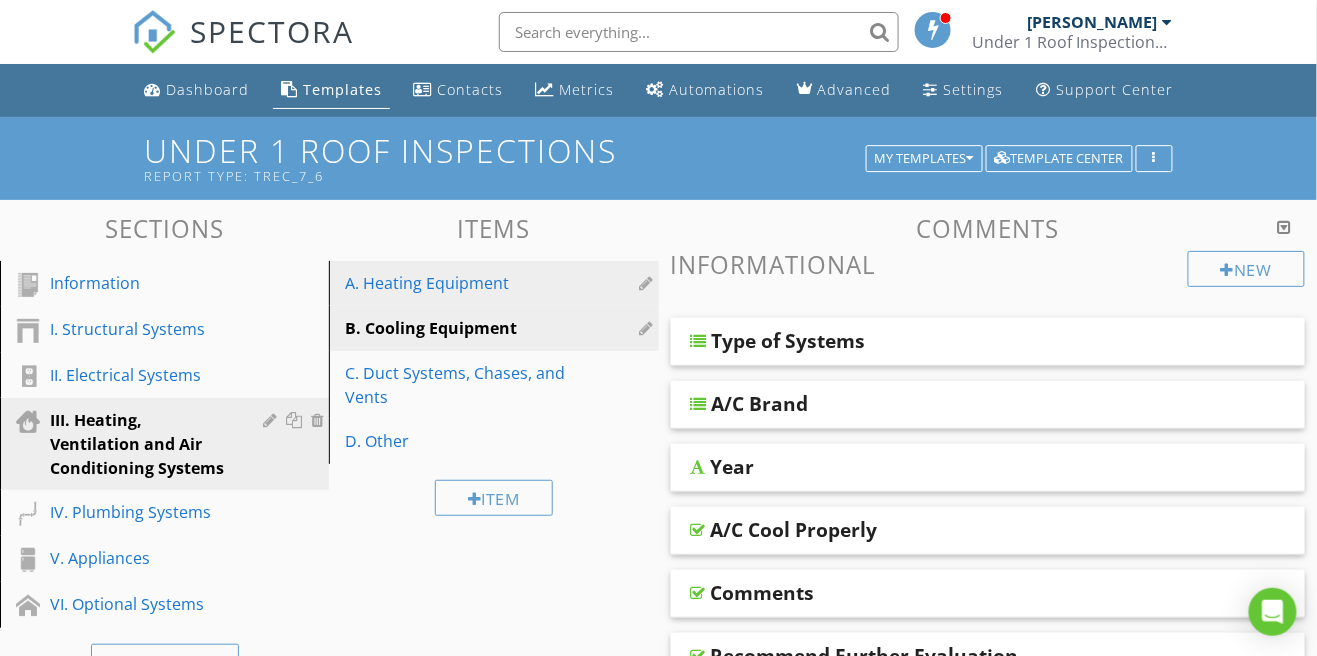 click on "A. Heating Equipment" at bounding box center [459, 283] 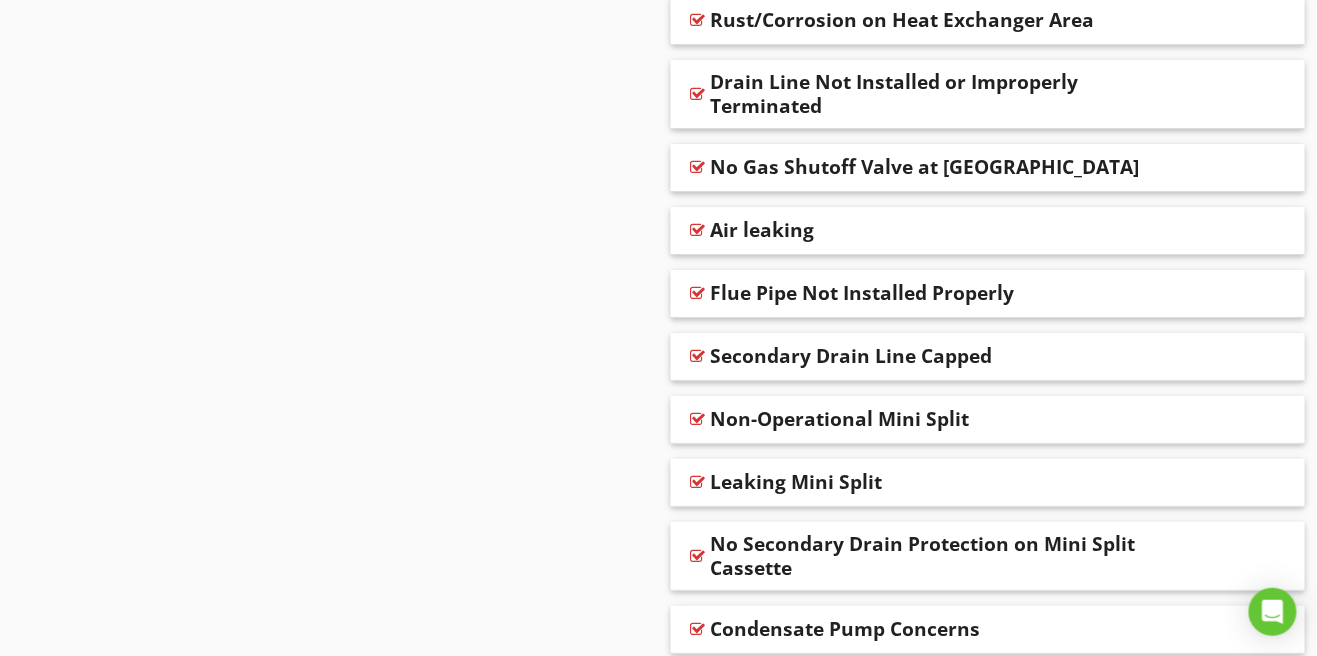 scroll, scrollTop: 1943, scrollLeft: 0, axis: vertical 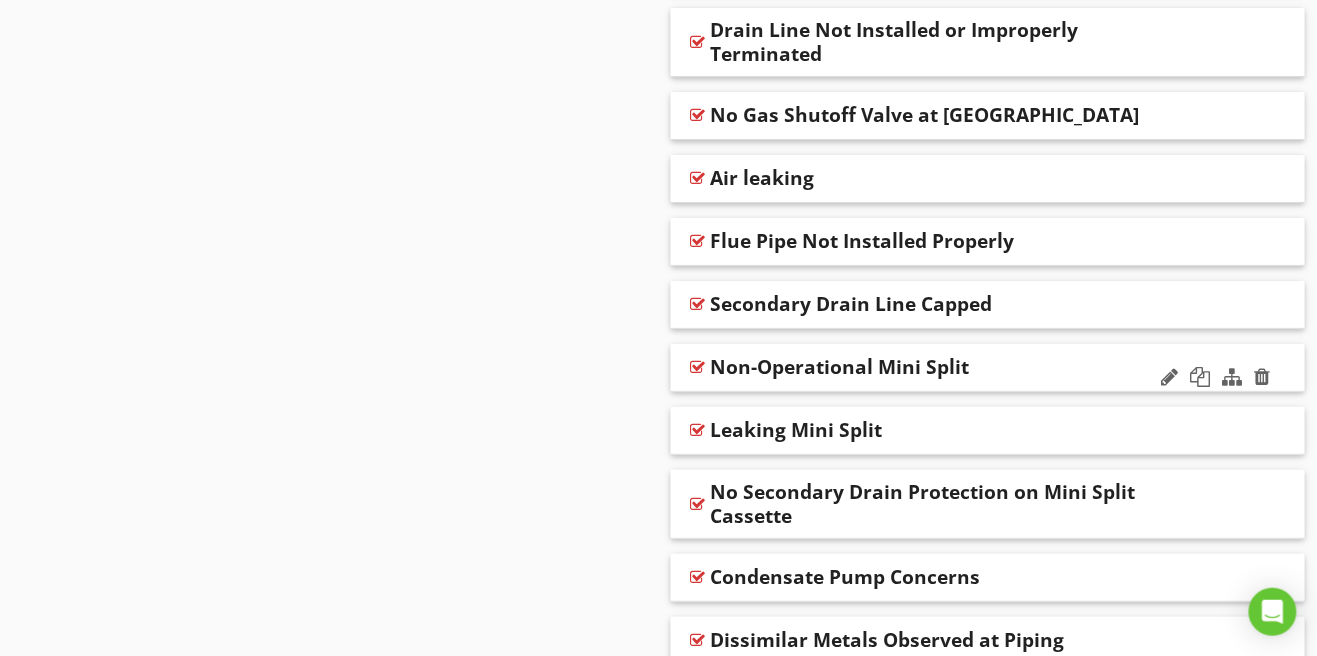 click at bounding box center (698, 367) 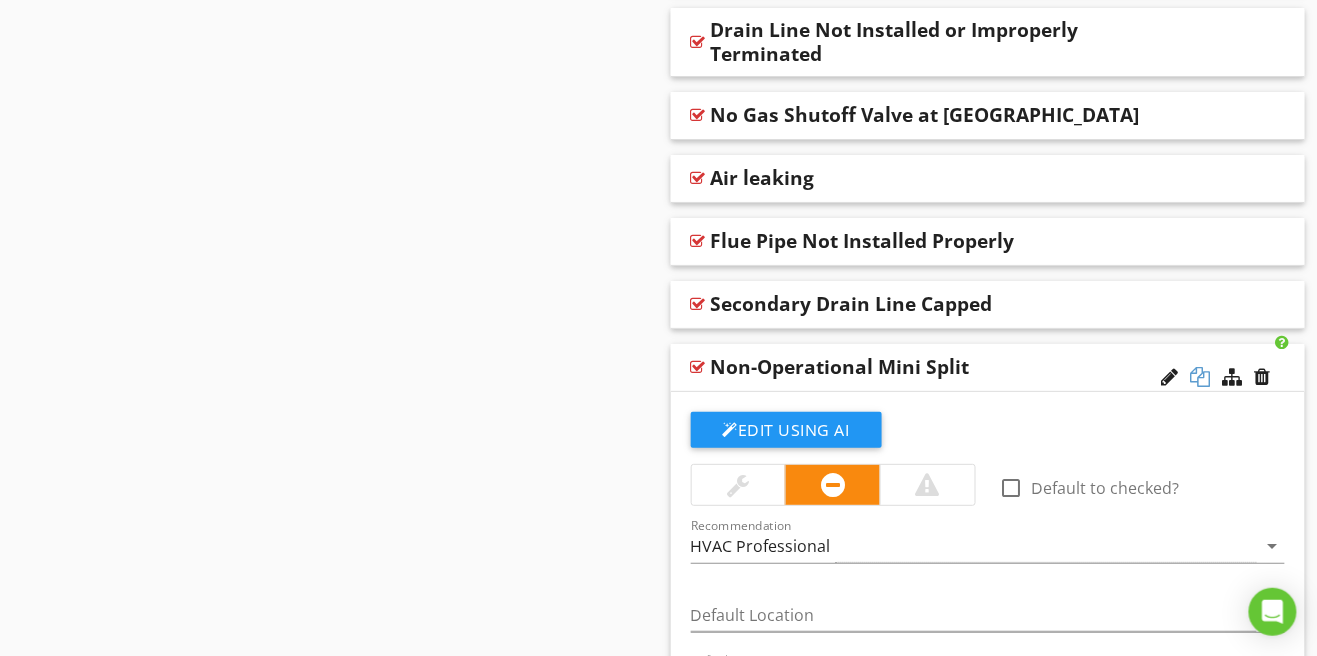 click at bounding box center (1201, 377) 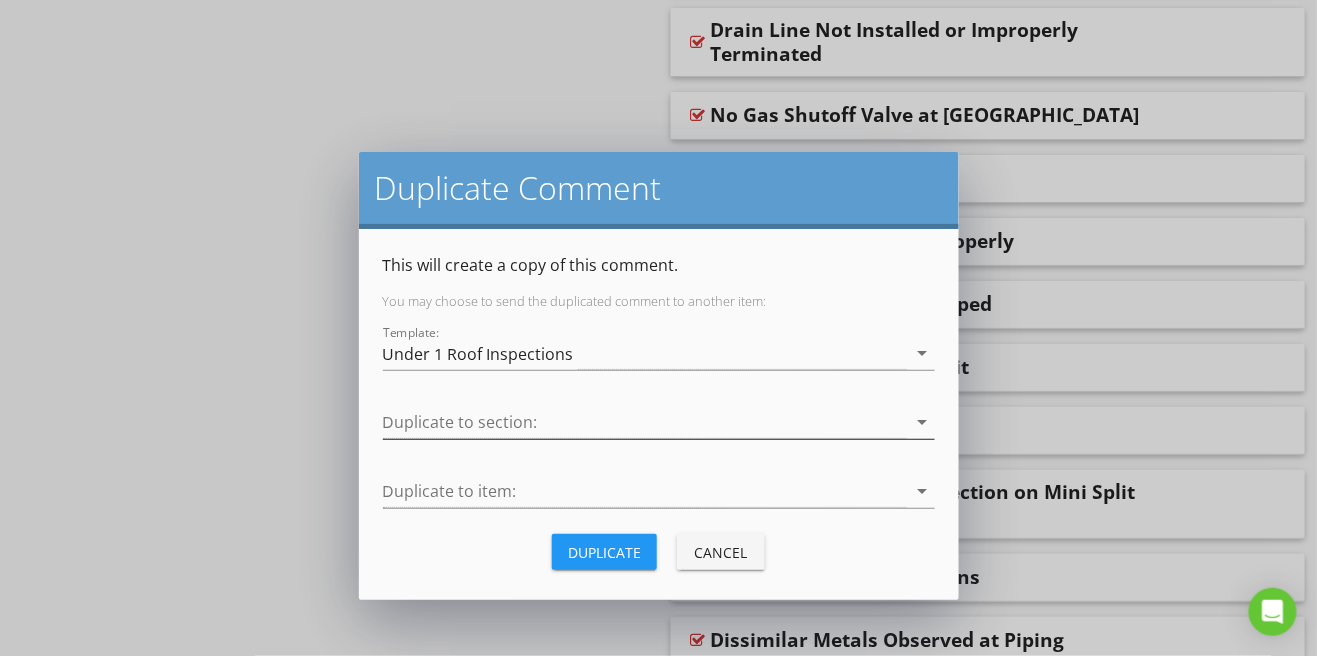 click at bounding box center [645, 422] 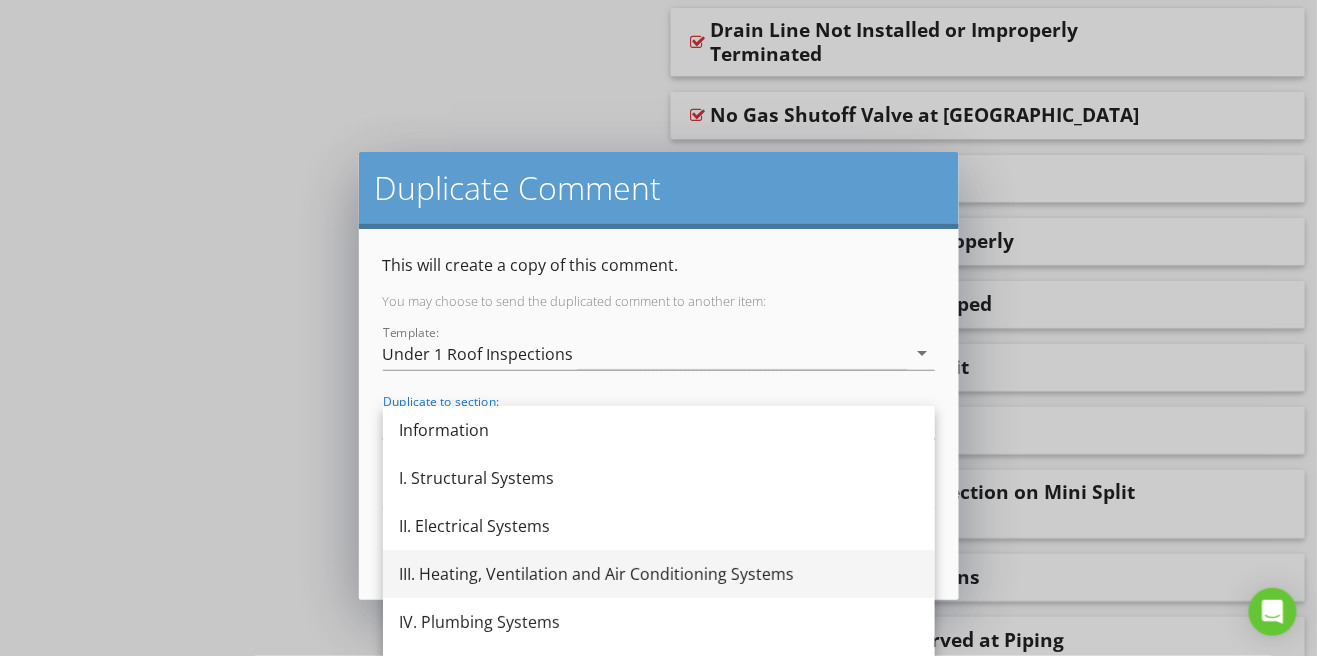 click on "III. Heating, Ventilation and Air Conditioning Systems" at bounding box center [659, 574] 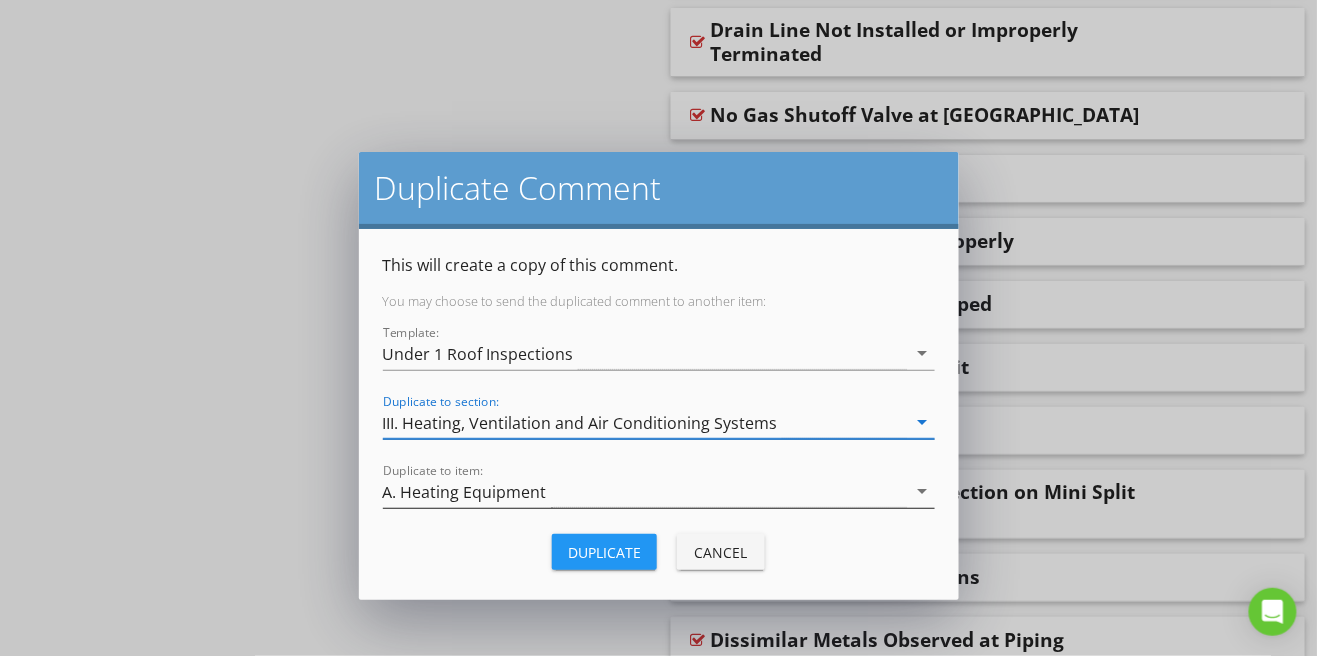 click on "A. Heating Equipment" at bounding box center [645, 491] 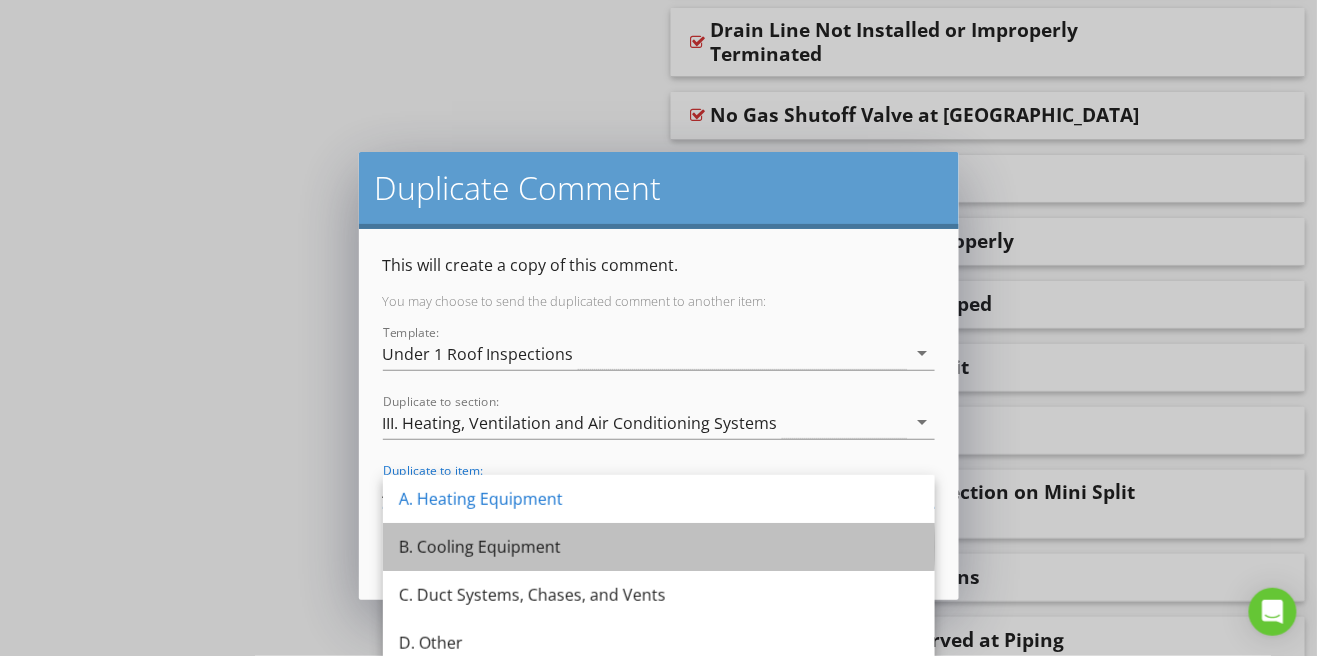 click on "B. Cooling Equipment" at bounding box center (659, 547) 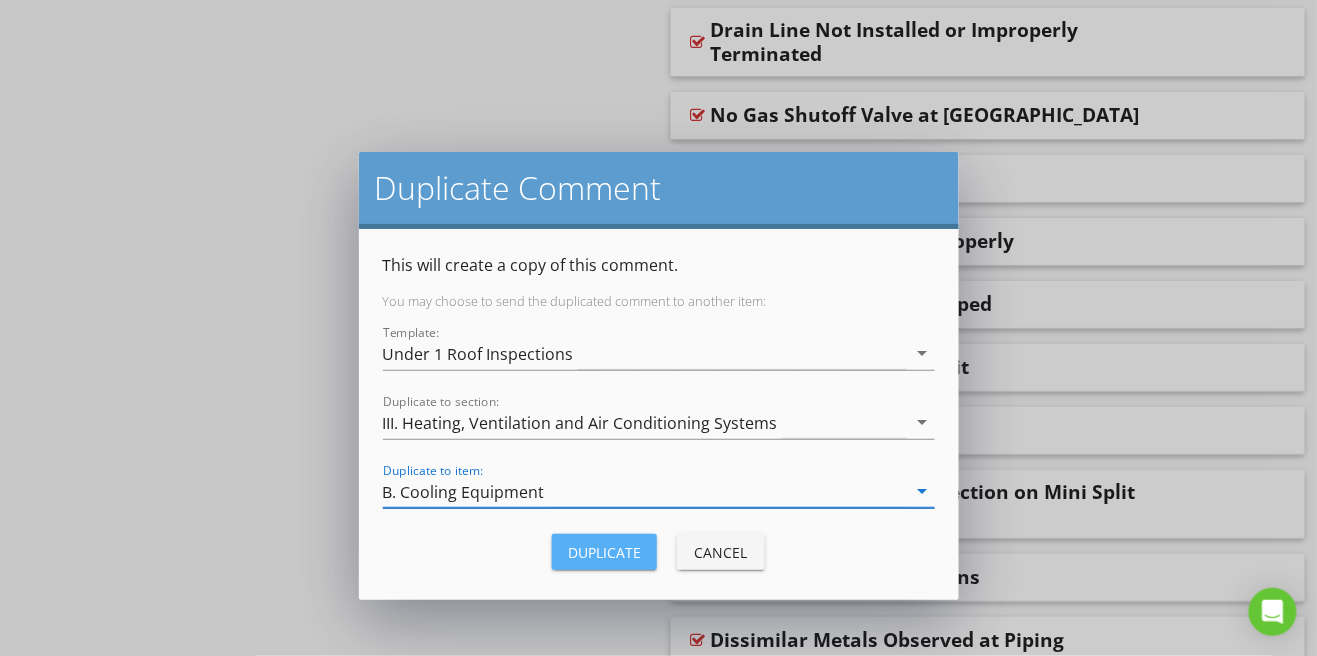 click on "Duplicate" at bounding box center [604, 552] 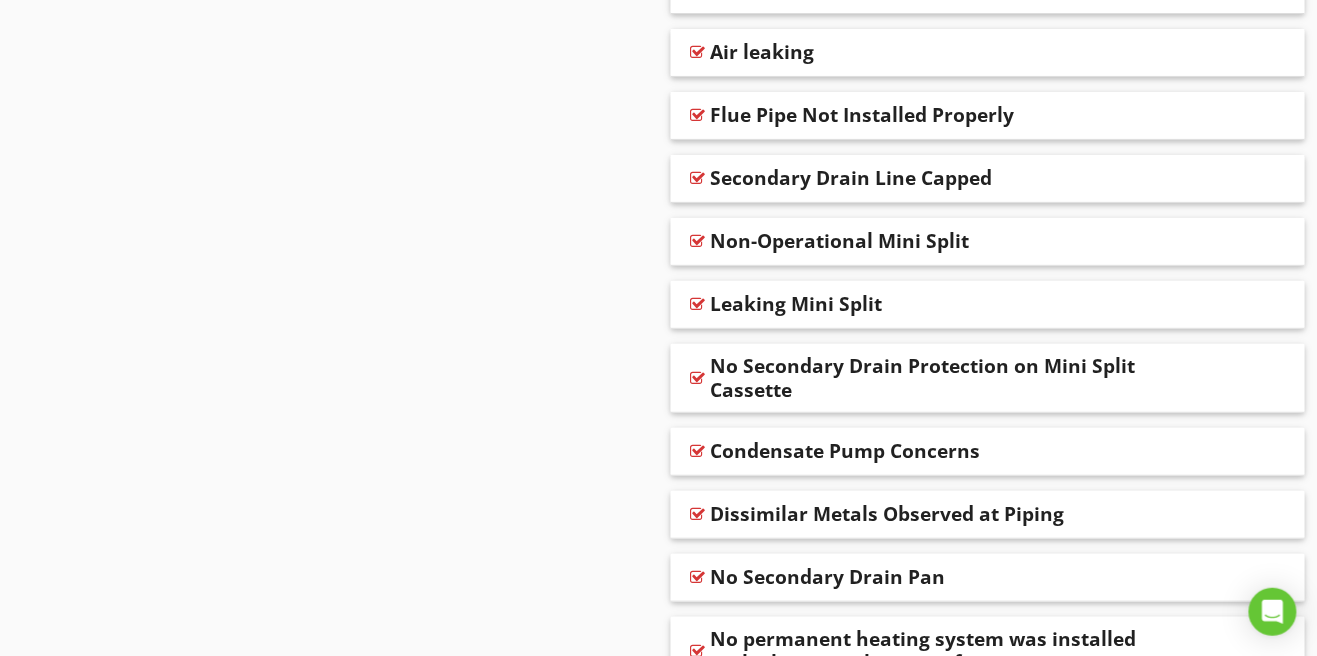 scroll, scrollTop: 2071, scrollLeft: 0, axis: vertical 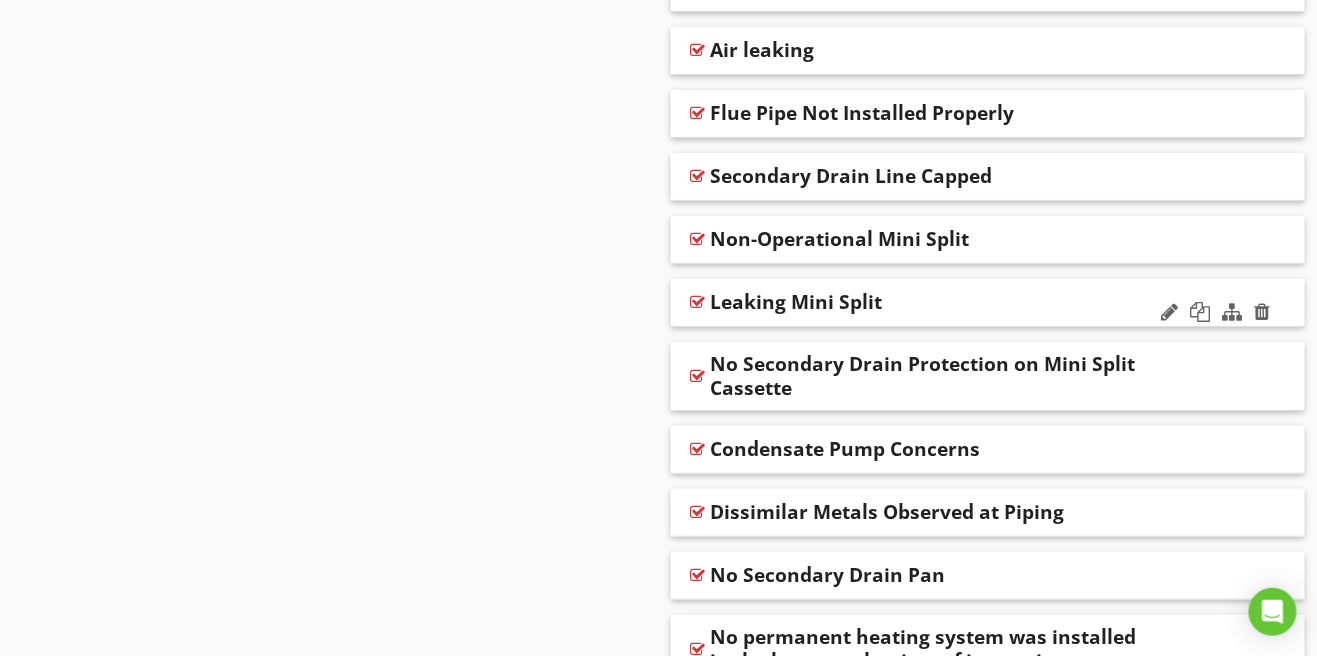 click at bounding box center (698, 302) 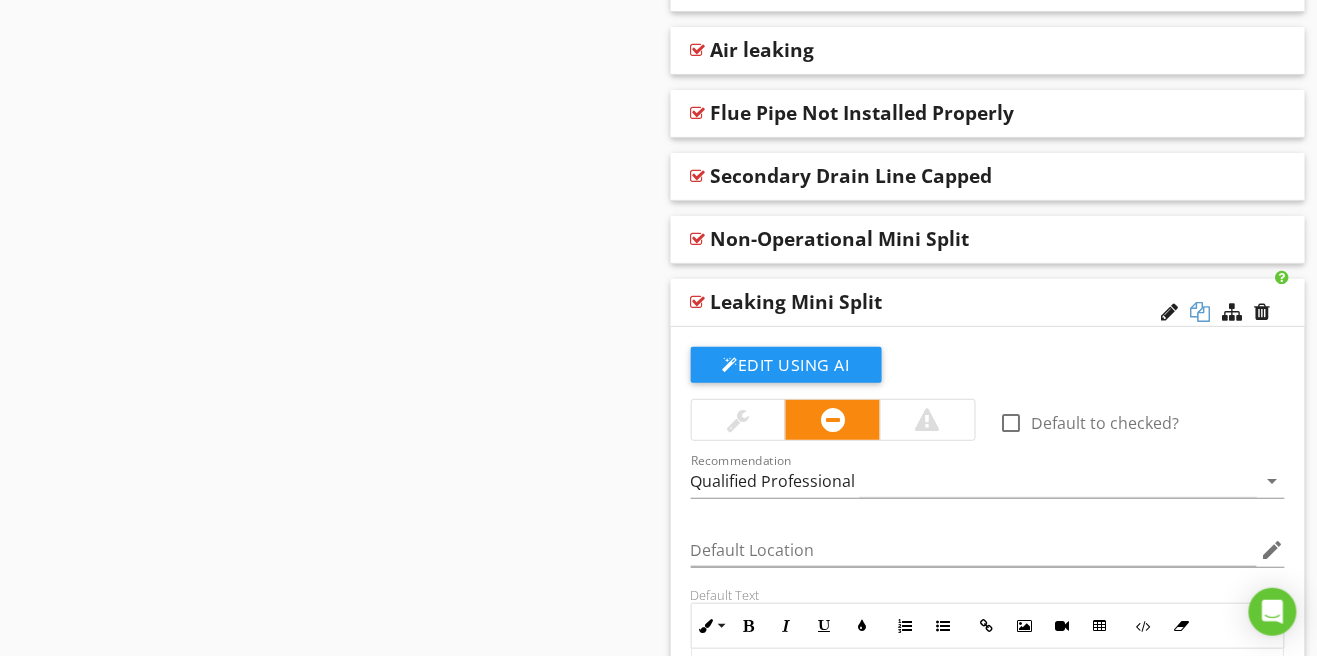 click at bounding box center [1201, 312] 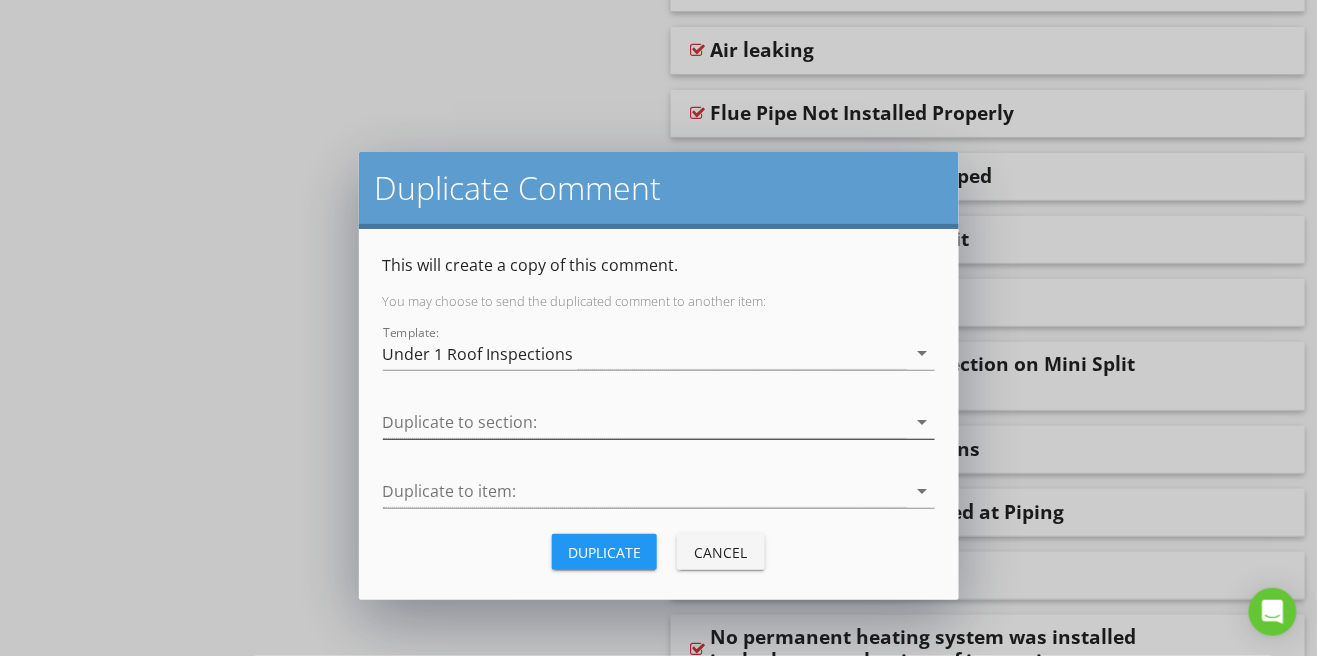 click at bounding box center (645, 422) 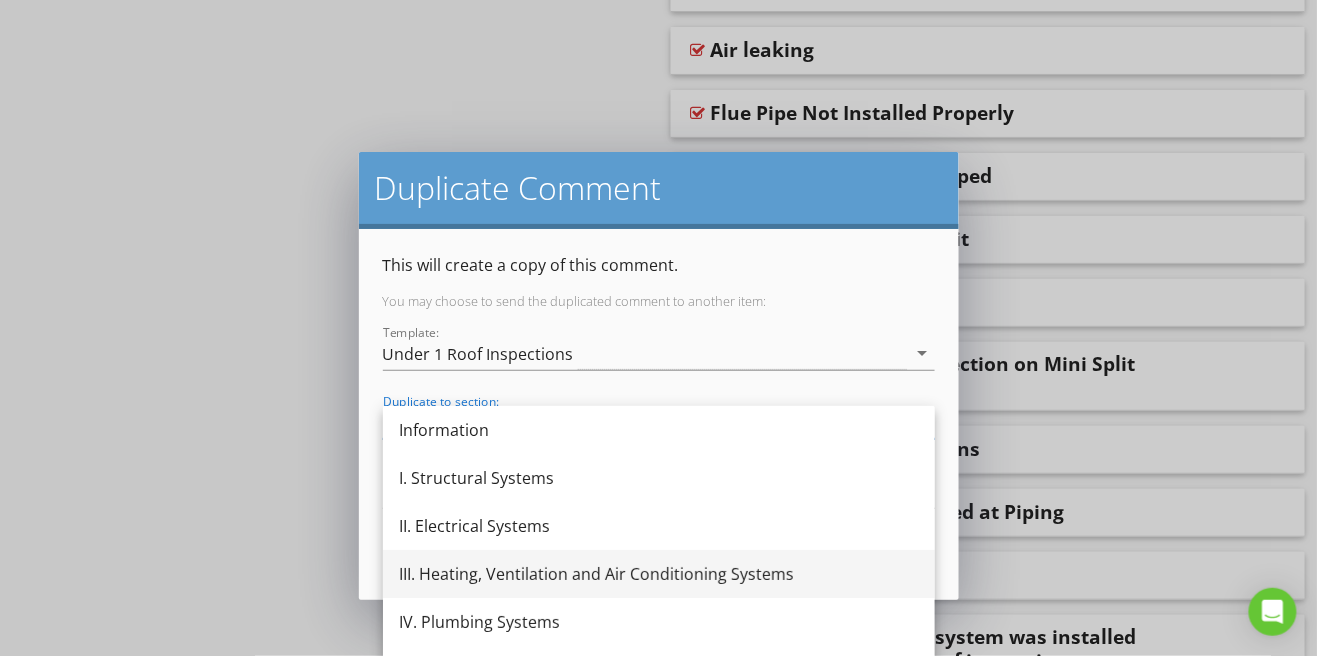 click on "III. Heating, Ventilation and Air Conditioning Systems" at bounding box center [659, 574] 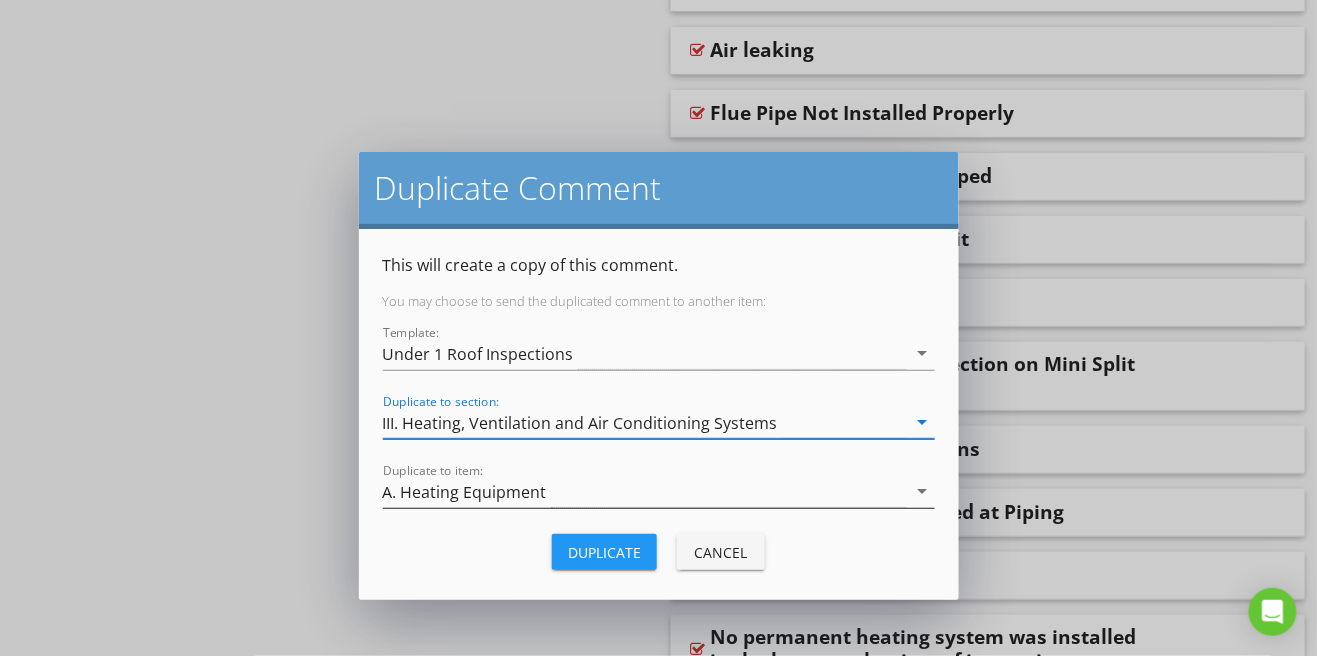 click on "A. Heating Equipment" at bounding box center (645, 491) 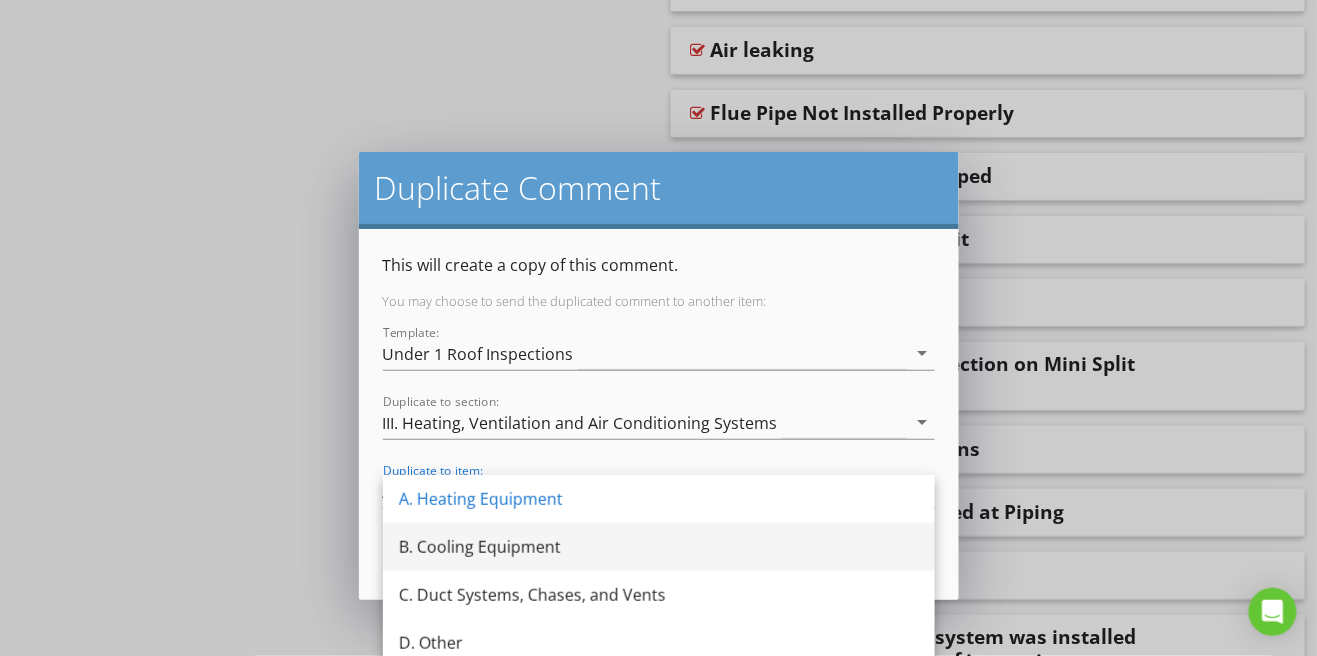 click on "B. Cooling Equipment" at bounding box center (659, 547) 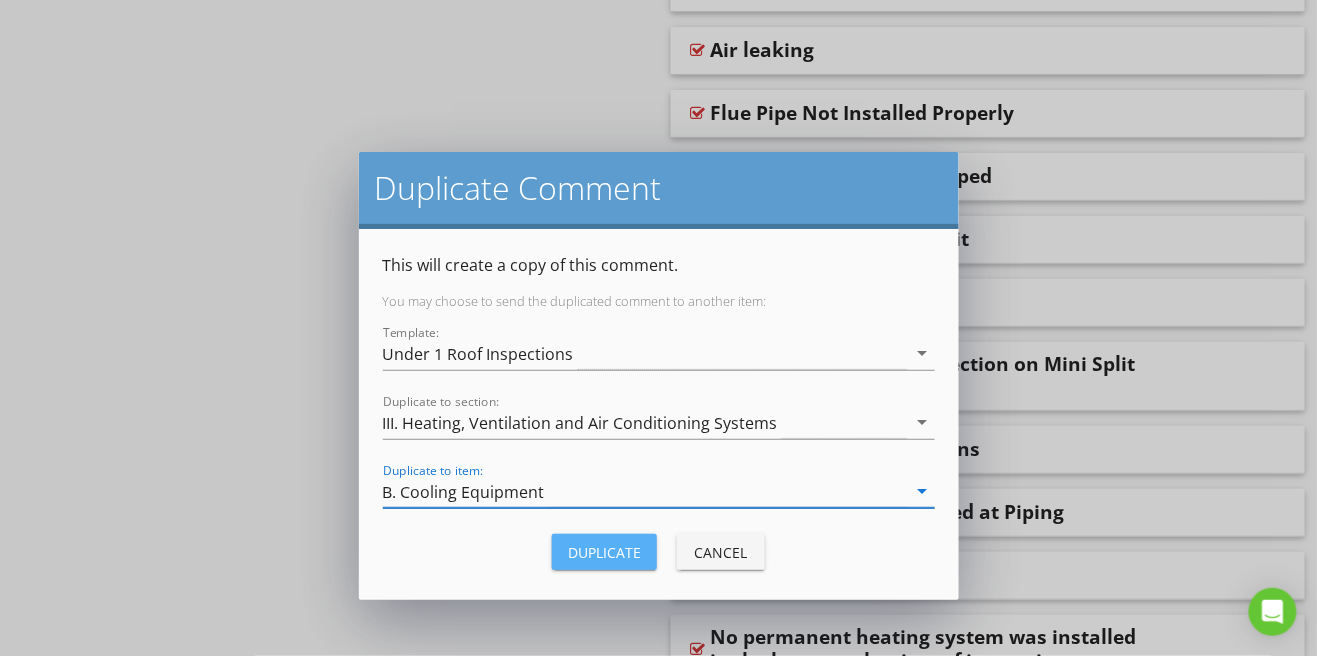 click on "Duplicate" at bounding box center (604, 552) 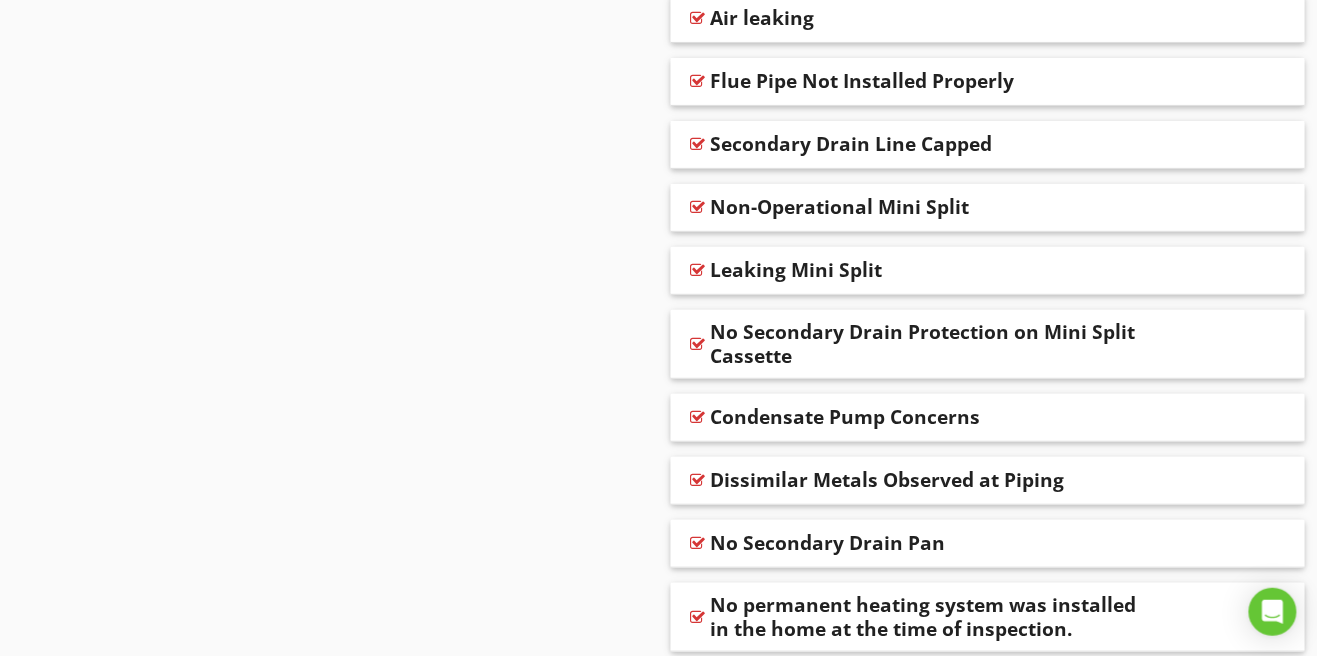 scroll, scrollTop: 2135, scrollLeft: 0, axis: vertical 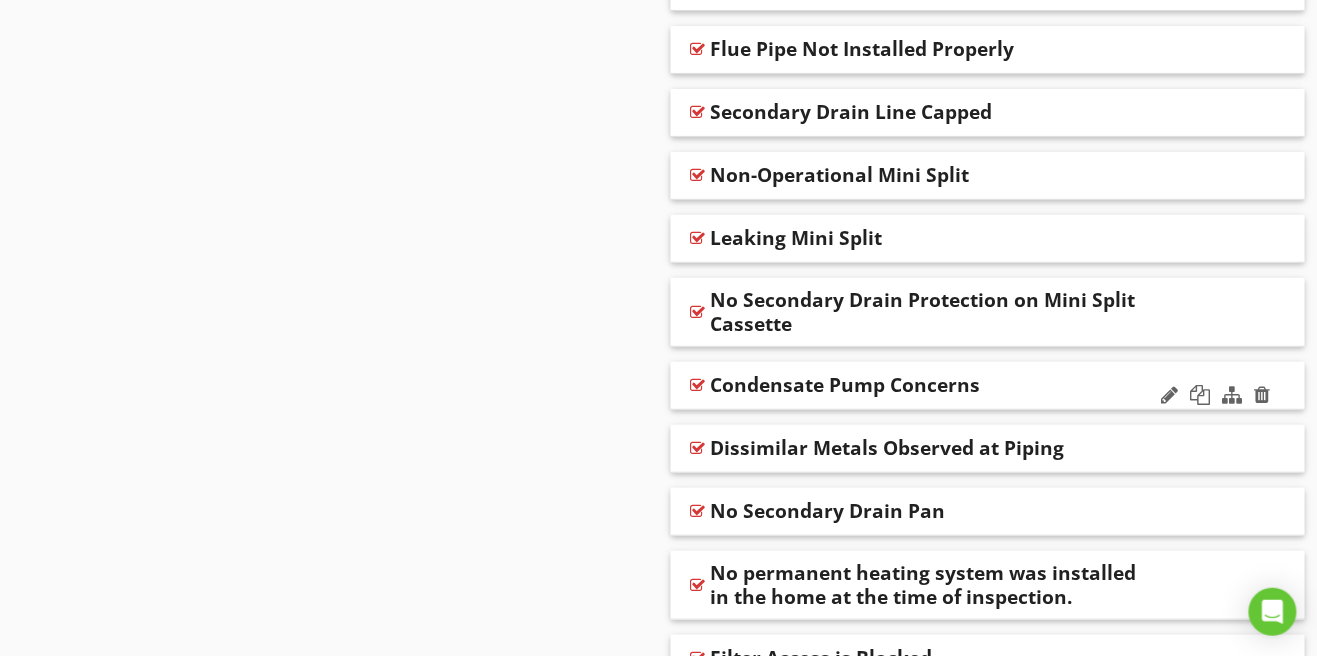 click at bounding box center [698, 385] 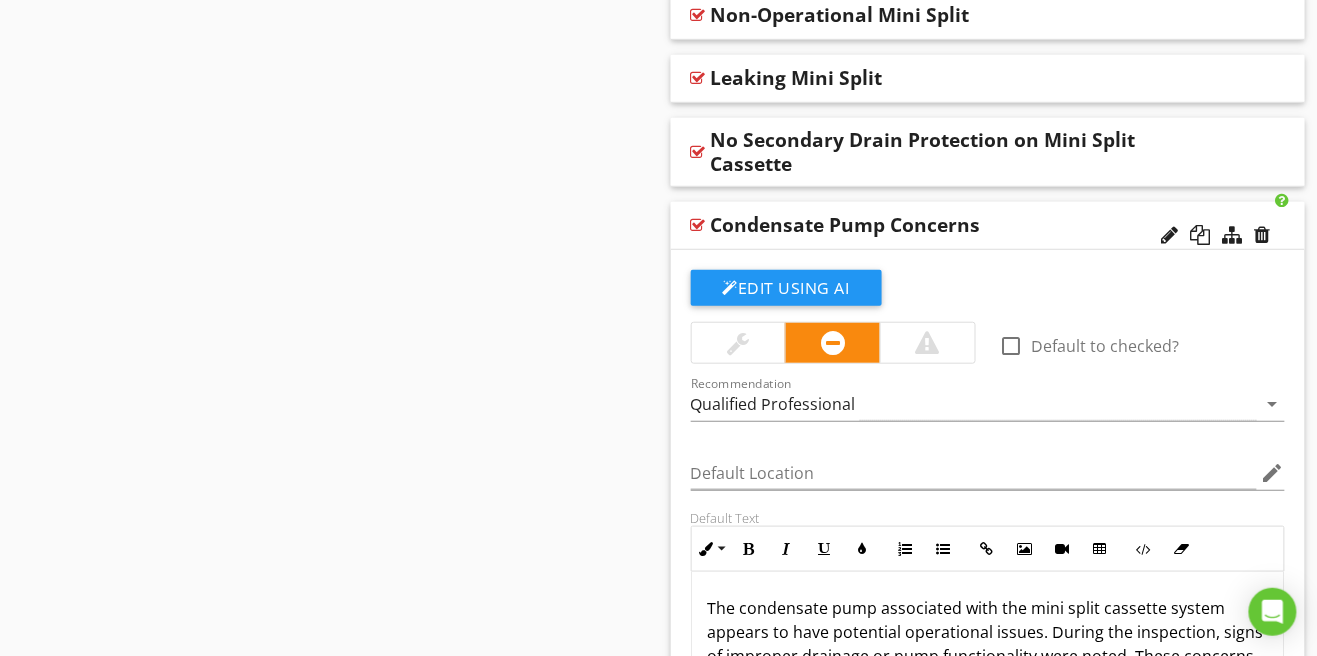 scroll, scrollTop: 2263, scrollLeft: 0, axis: vertical 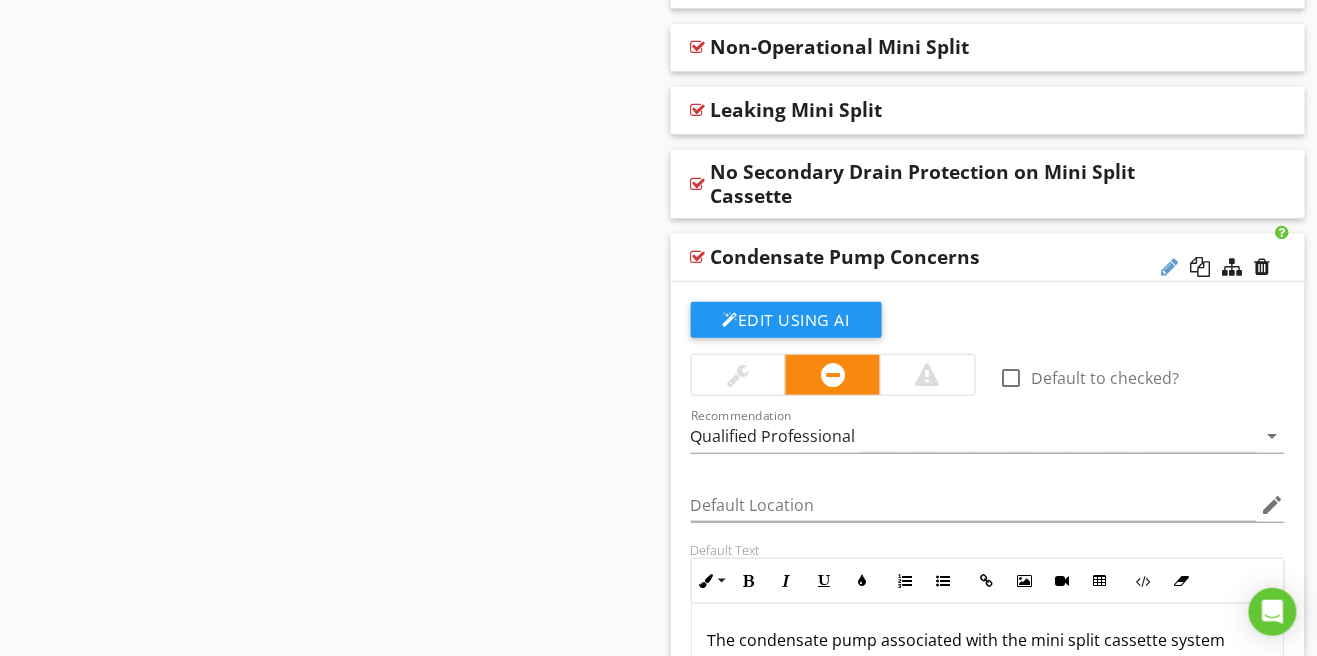 click at bounding box center (1170, 267) 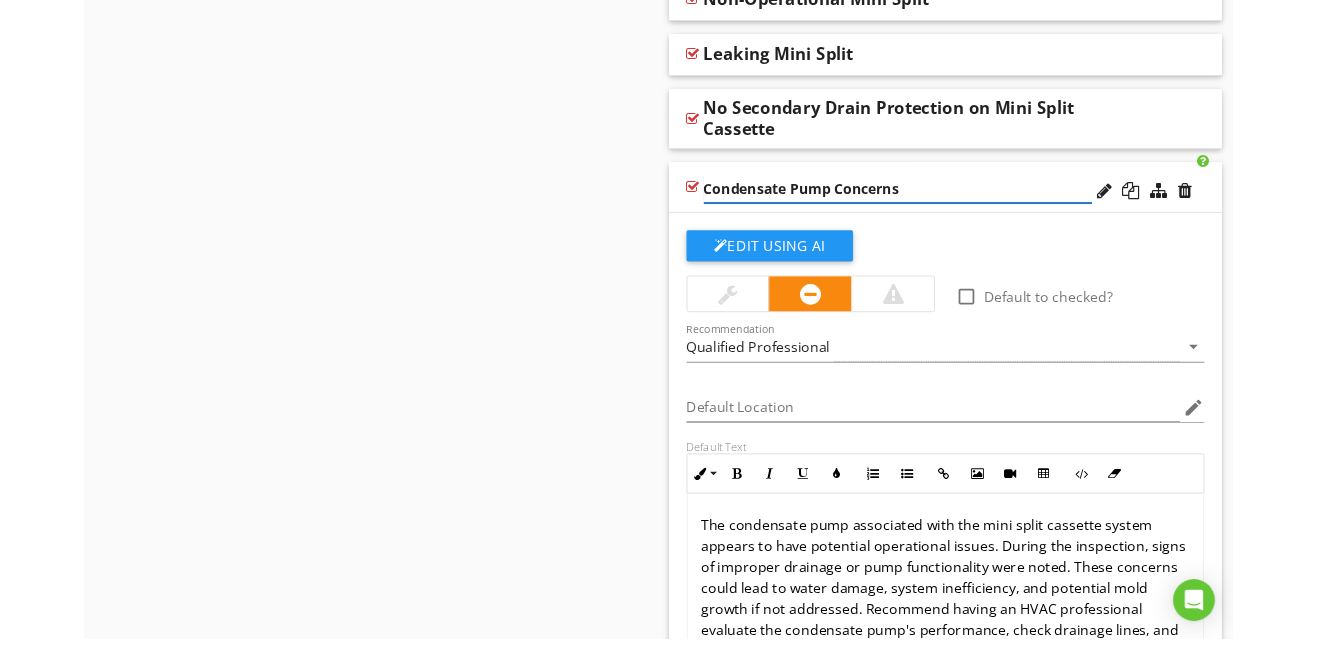 scroll, scrollTop: 2291, scrollLeft: 0, axis: vertical 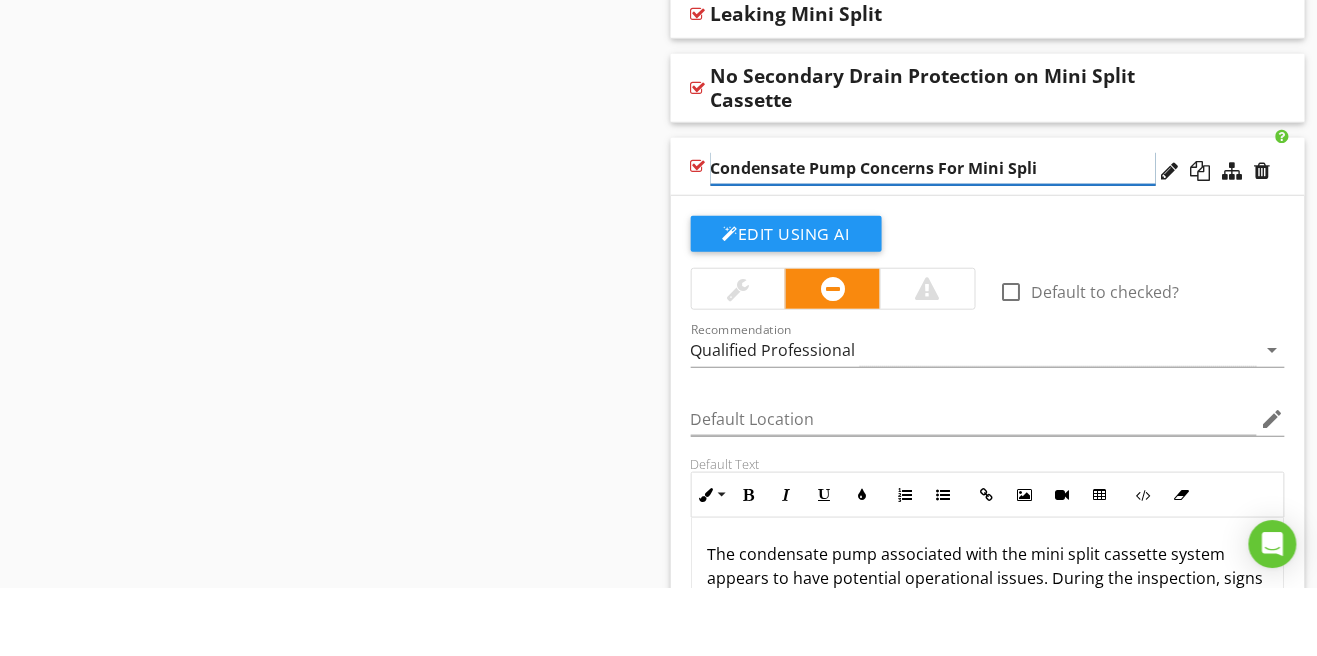 type on "Condensate Pump Concerns For Mini Split" 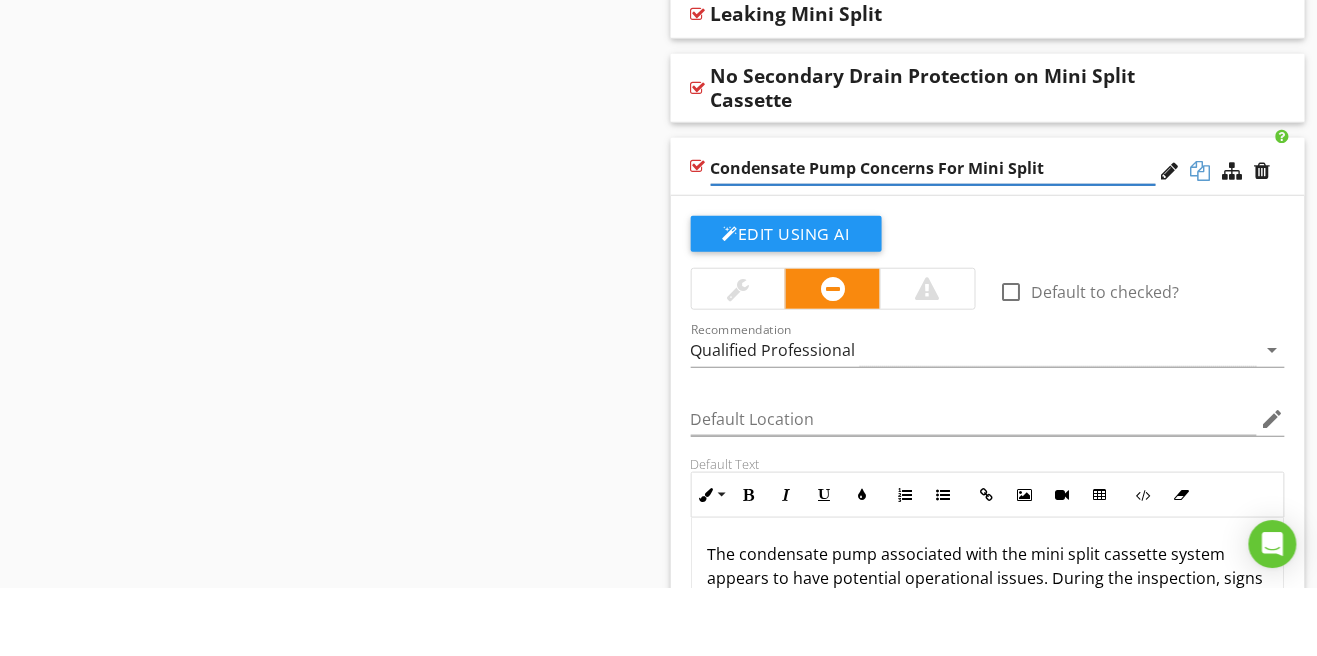 scroll, scrollTop: 2291, scrollLeft: 0, axis: vertical 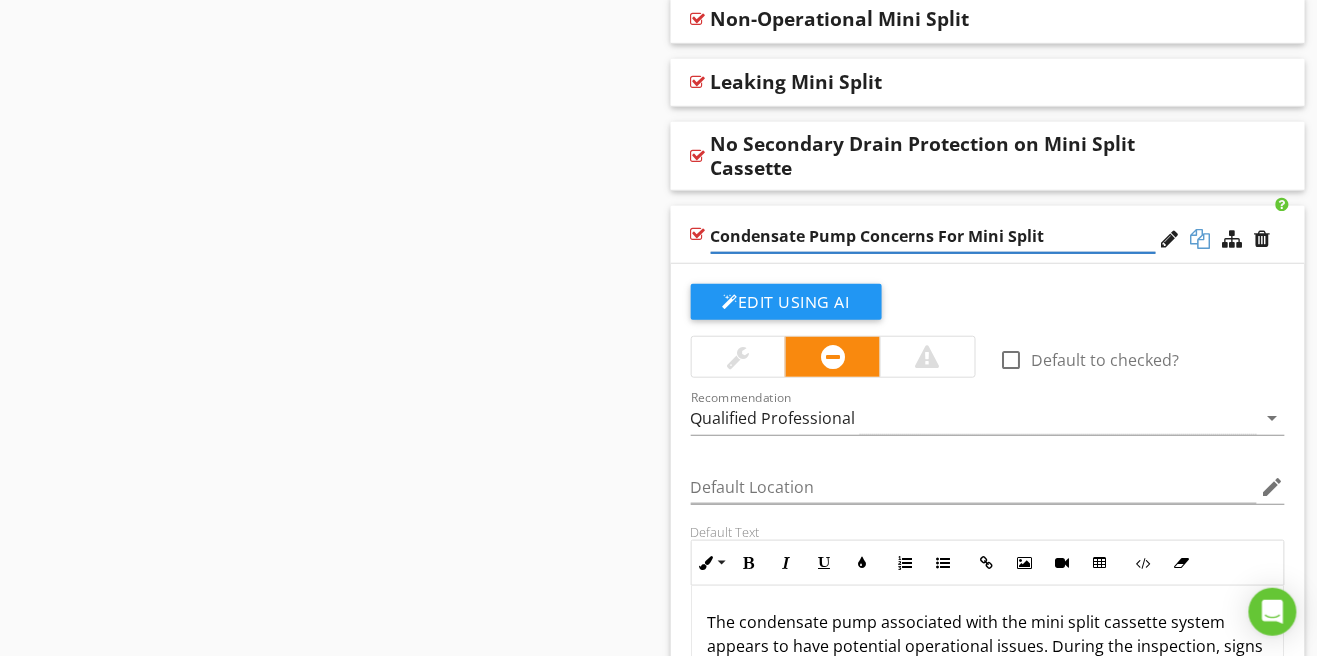click on "Blower - Excessive Noise
Corrosion
Filter Missing
Filter requires replacement
Inoperable
Water in The Drain Pan
Manifolds dirty
No Float Switch
Gas Sediment Trap Missing
Needs Servicing/Cleaning
Flame Pattern Abnormal
Rust/Corrosion on Heat Exchanger Area
Drain Line Not Installed or Improperly Terminated
No Gas Shutoff Valve at [GEOGRAPHIC_DATA]
Air leaking
Flue Pipe Not Installed Properly" at bounding box center [988, 120] 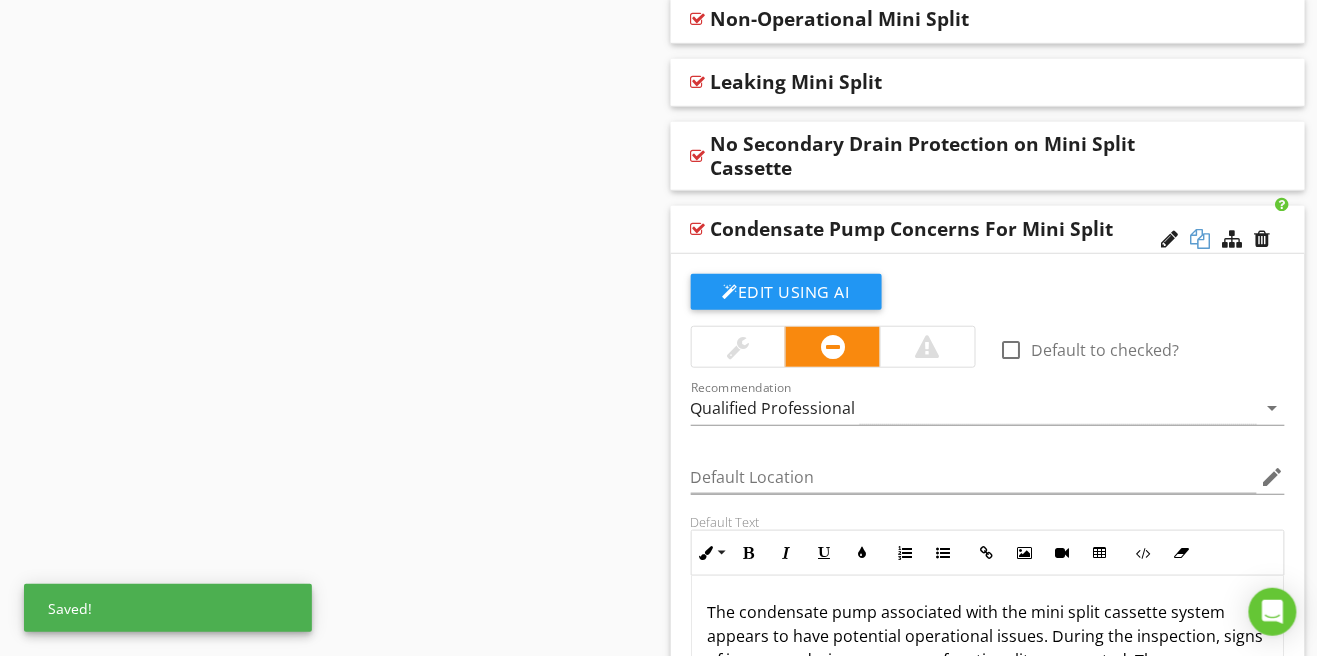 click at bounding box center (1201, 239) 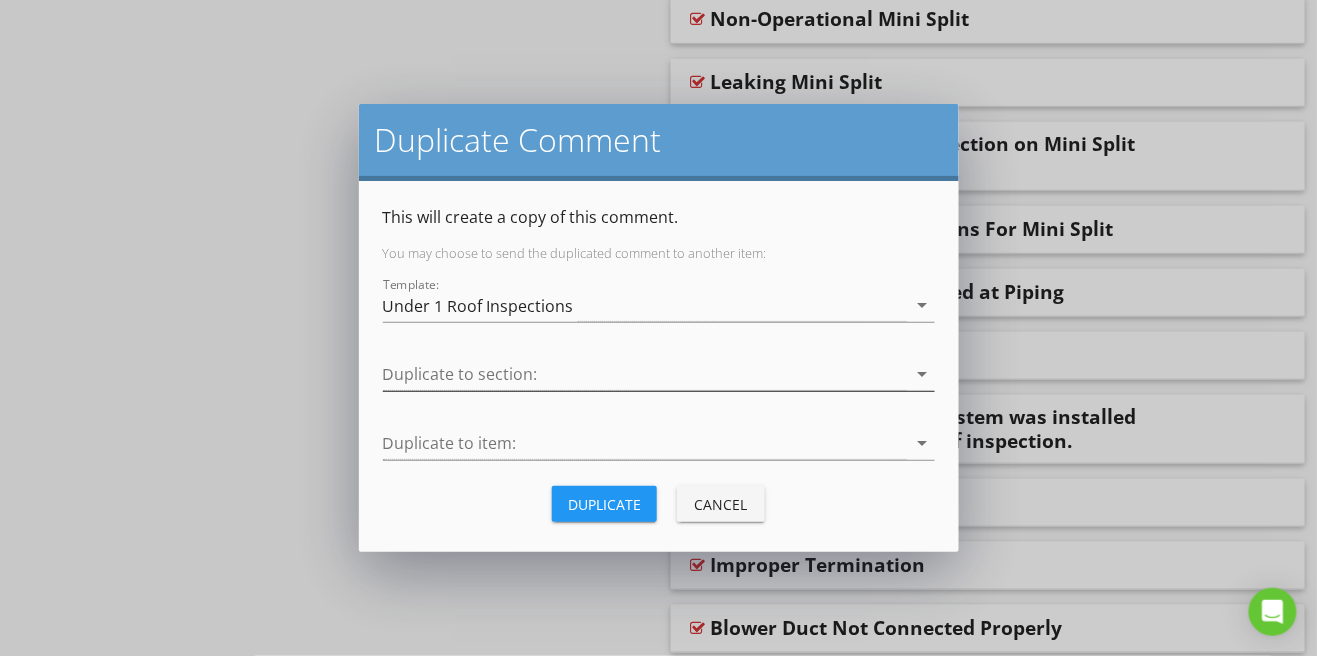click at bounding box center (645, 374) 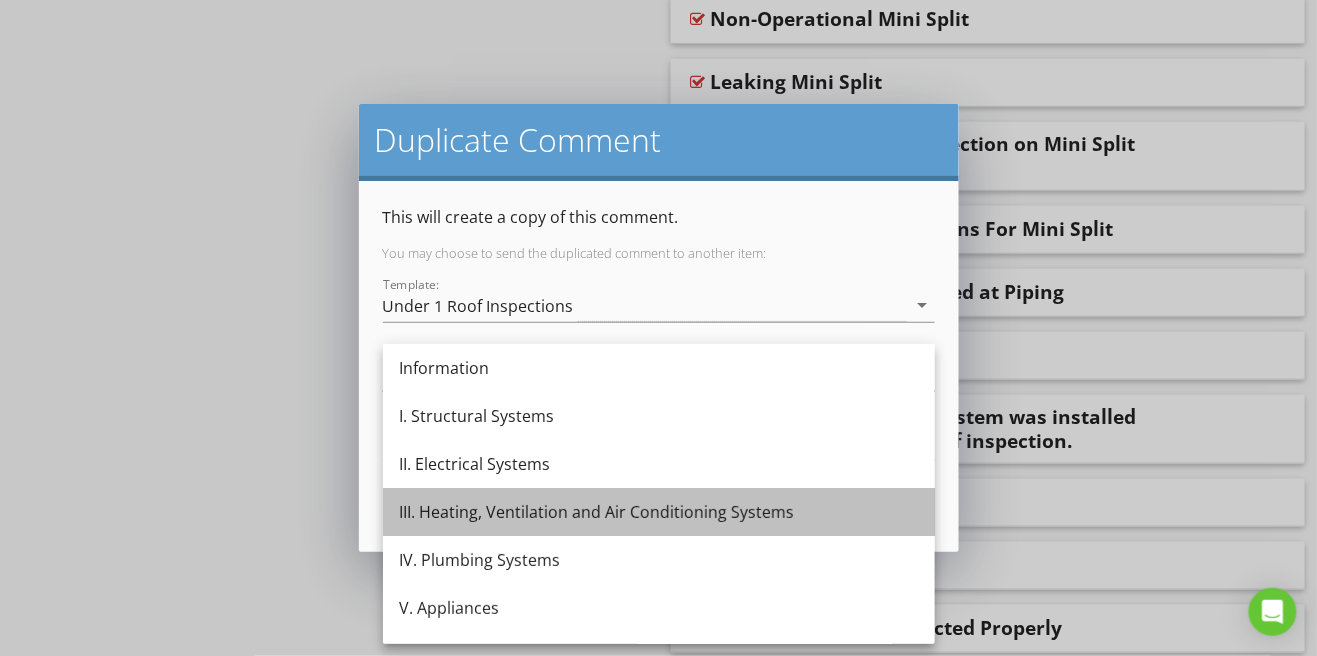 click on "III. Heating, Ventilation and Air Conditioning Systems" at bounding box center (659, 512) 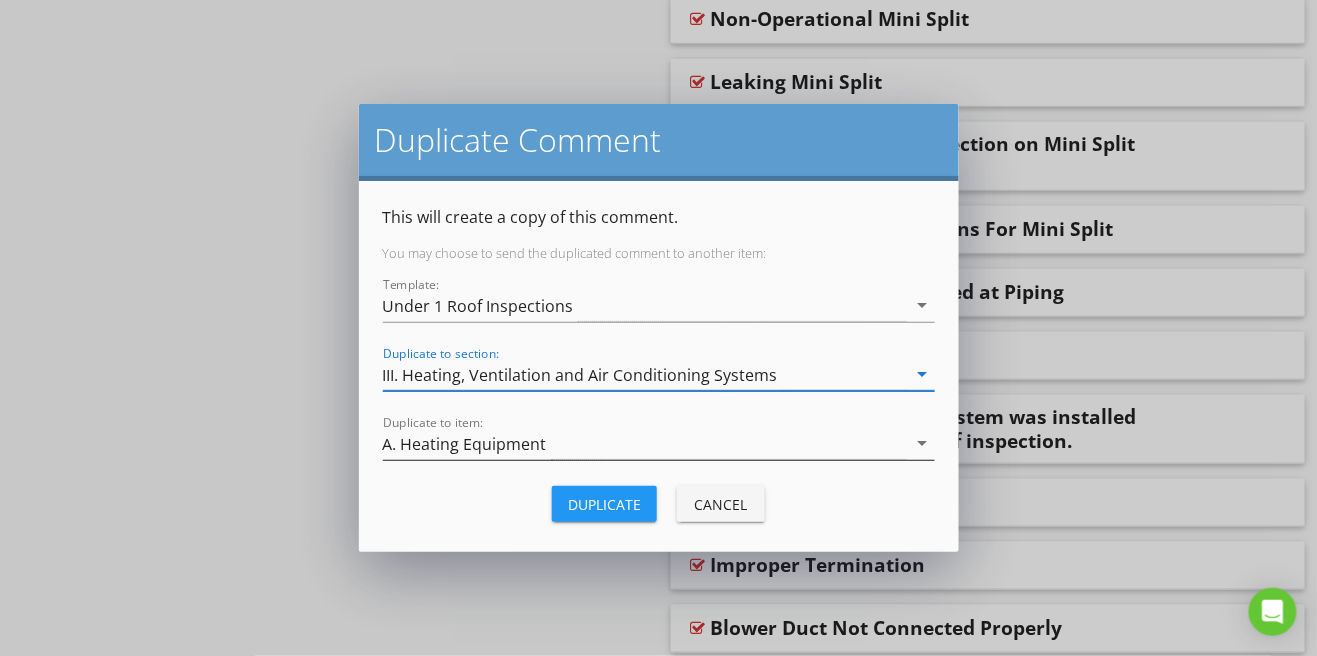 click on "A. Heating Equipment" at bounding box center (645, 443) 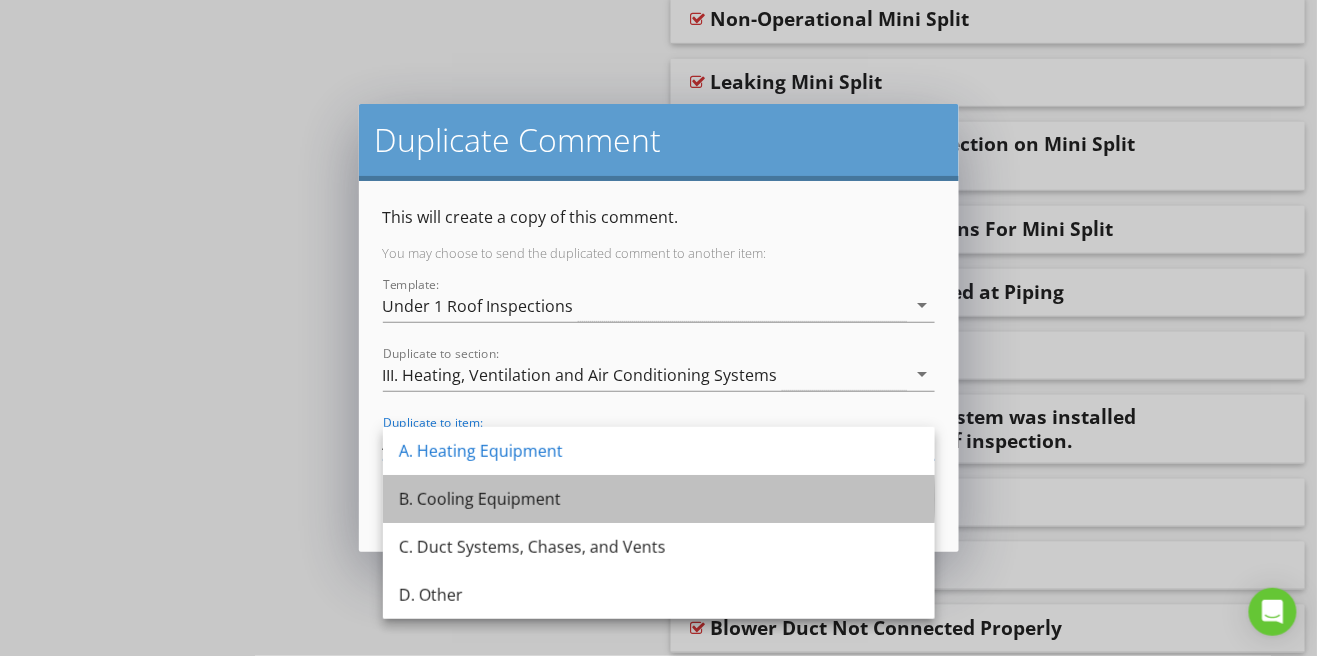 click on "B. Cooling Equipment" at bounding box center (659, 499) 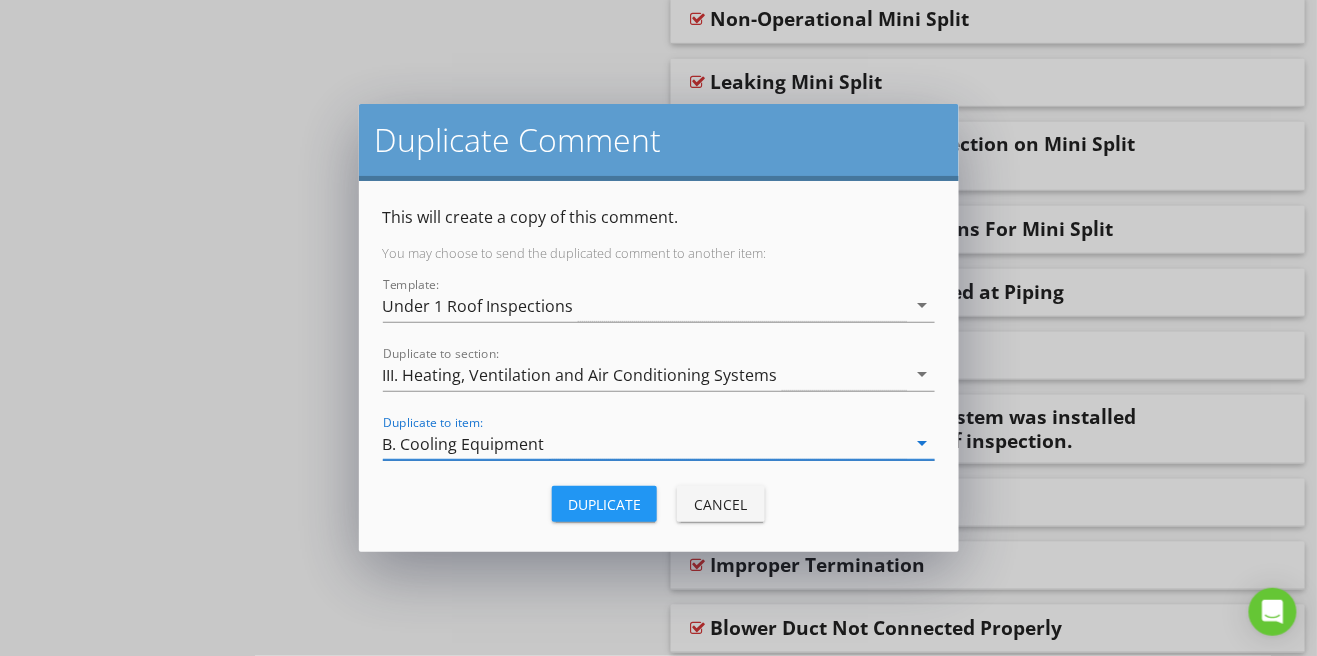 click on "Duplicate" at bounding box center [604, 504] 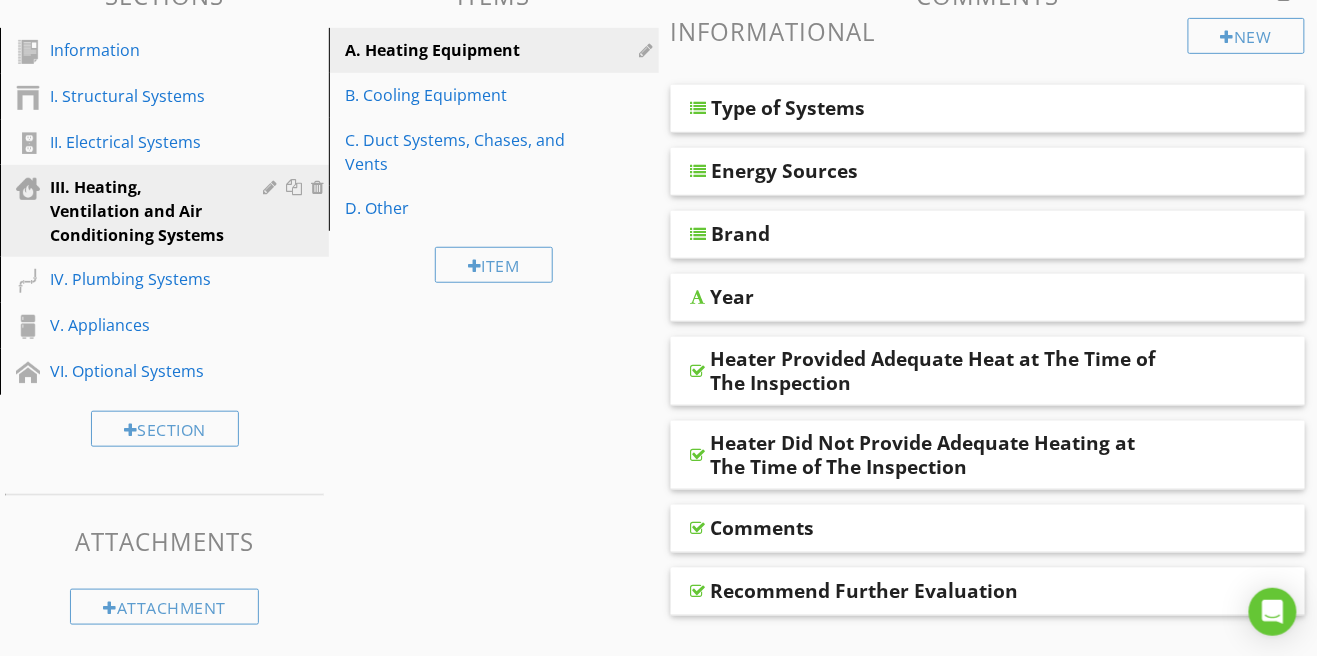 scroll, scrollTop: 195, scrollLeft: 0, axis: vertical 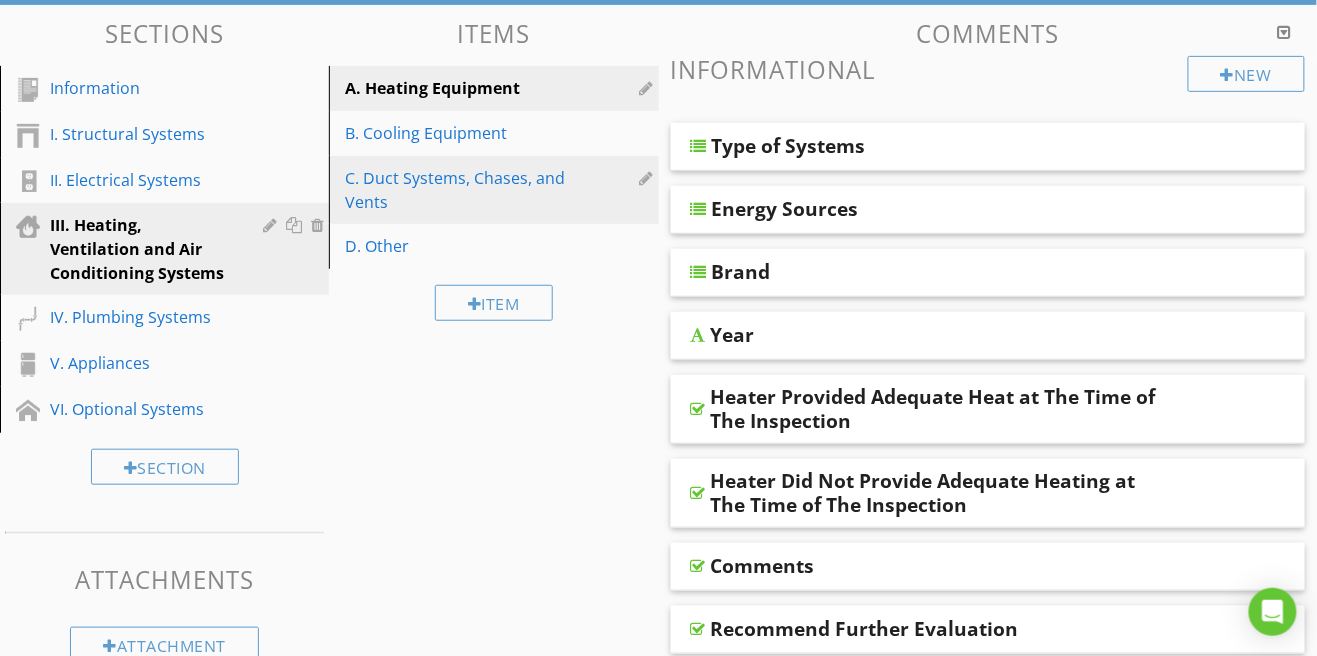 click on "C. Duct Systems, Chases, and Vents" at bounding box center (459, 190) 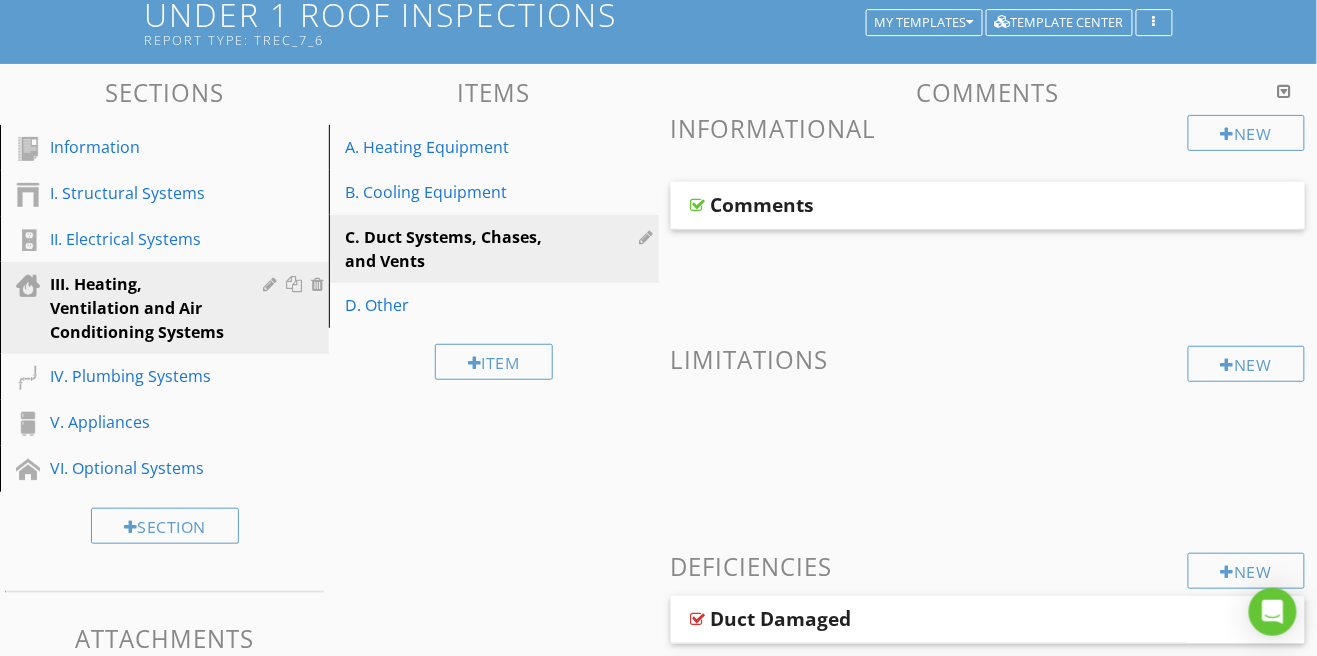 scroll, scrollTop: 131, scrollLeft: 0, axis: vertical 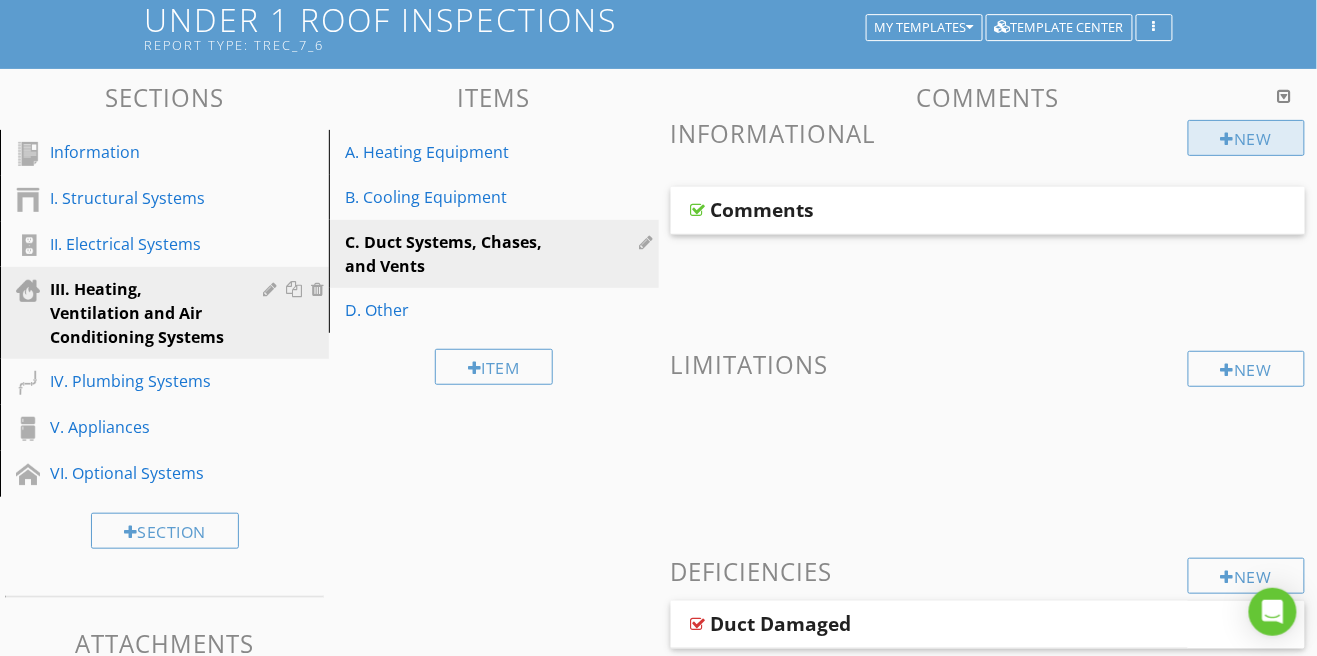 click on "New" at bounding box center (1246, 138) 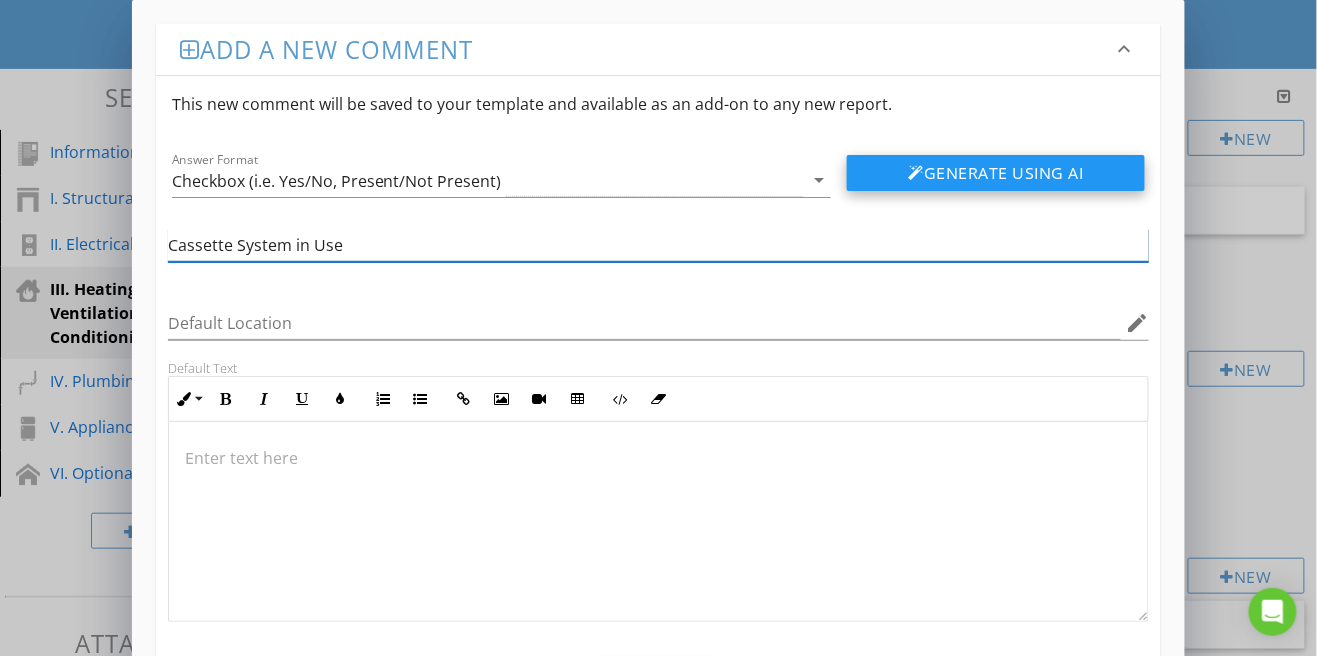 type on "Cassette System in Use" 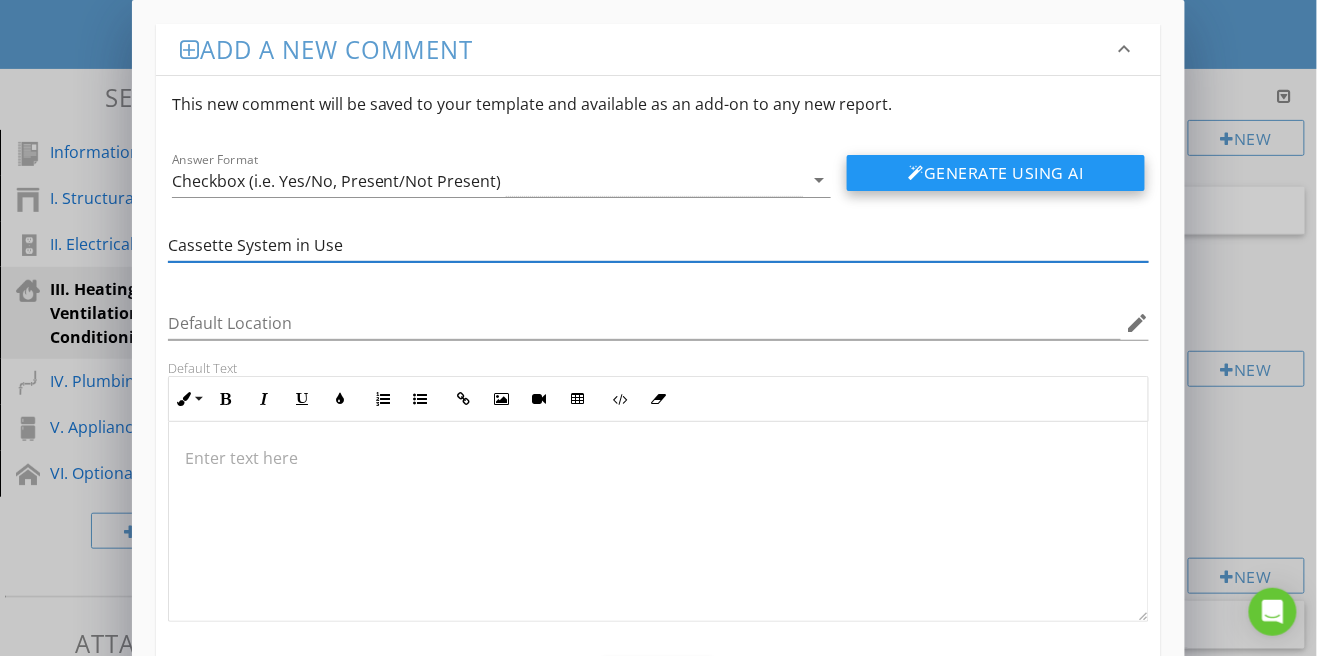 click on "Generate Using AI" at bounding box center [996, 173] 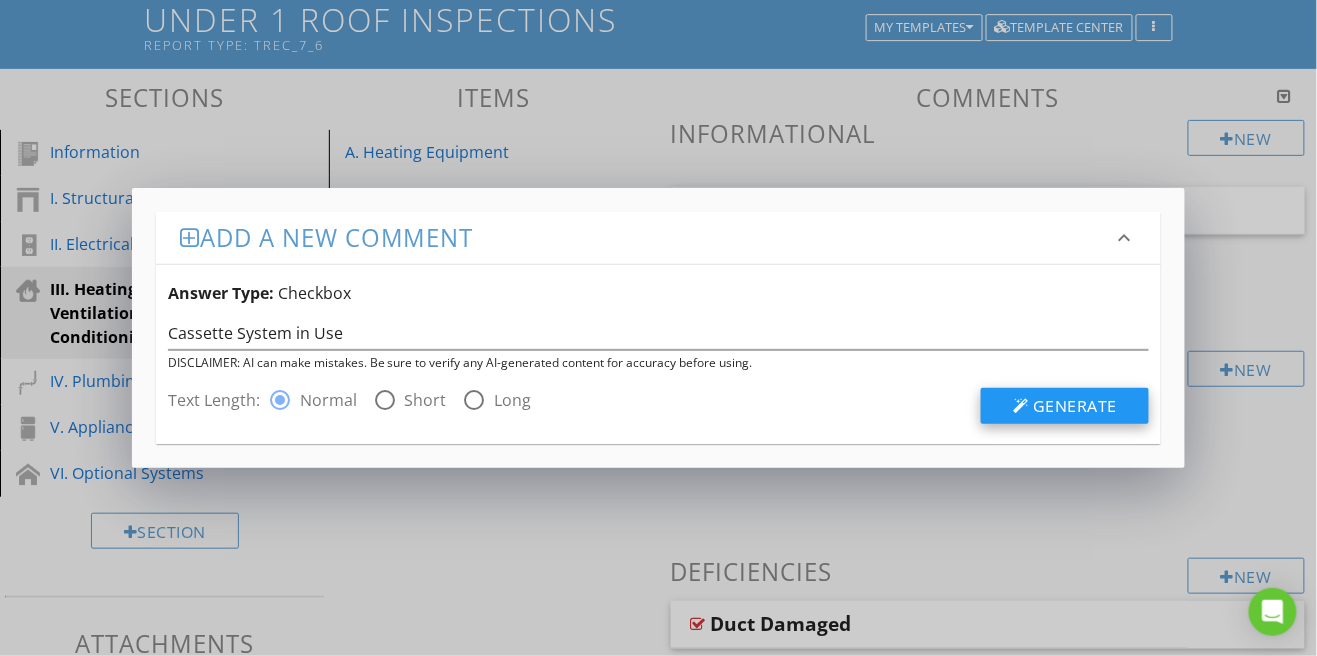 click at bounding box center [1021, 406] 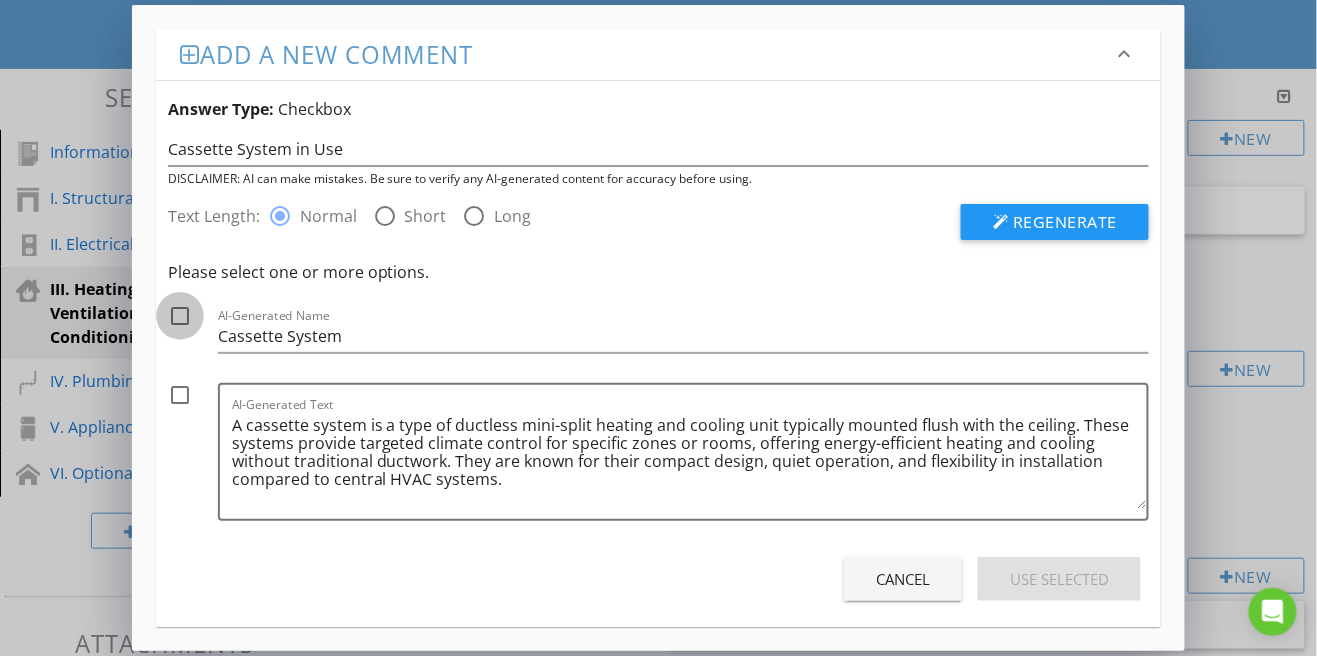 click at bounding box center (180, 316) 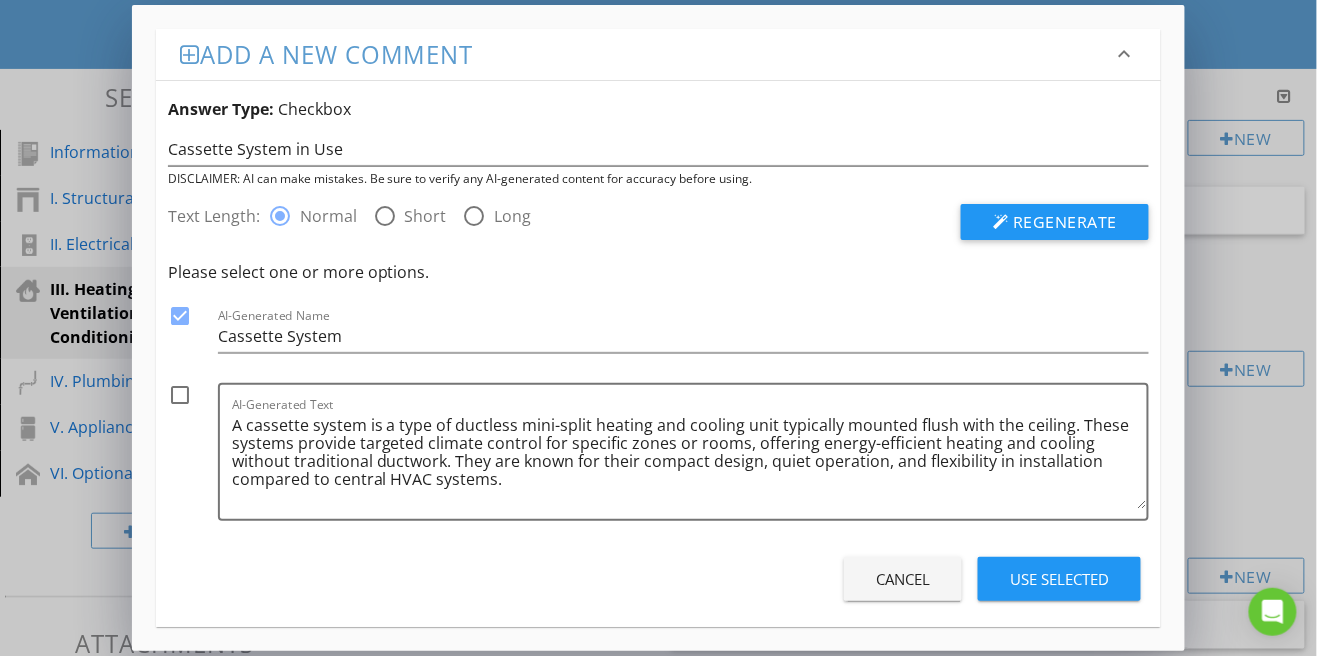 click at bounding box center (180, 395) 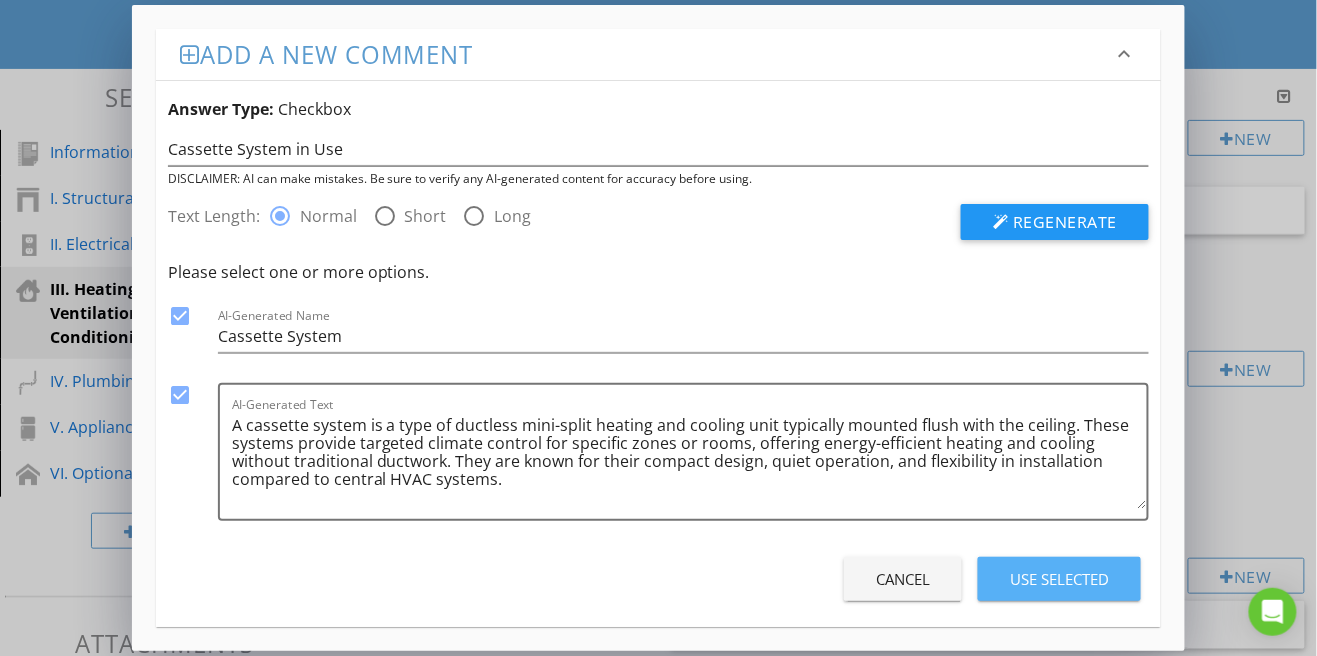 click on "Use Selected" at bounding box center (1059, 579) 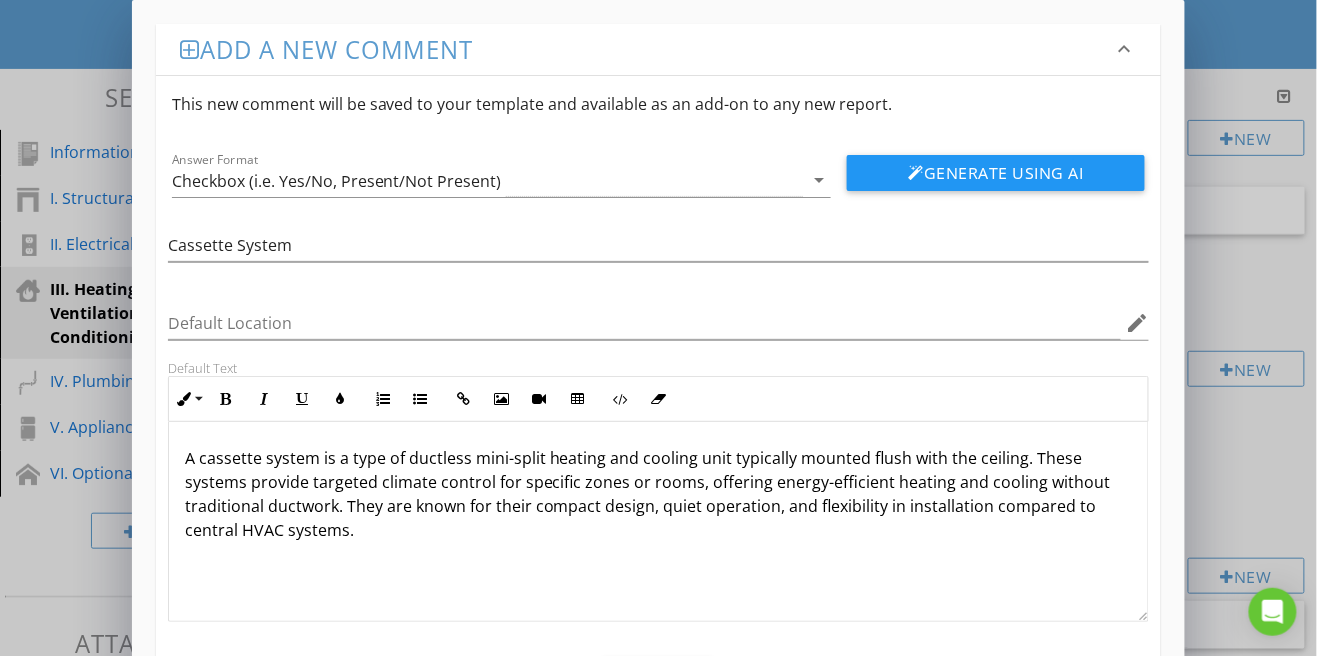 scroll, scrollTop: 0, scrollLeft: 0, axis: both 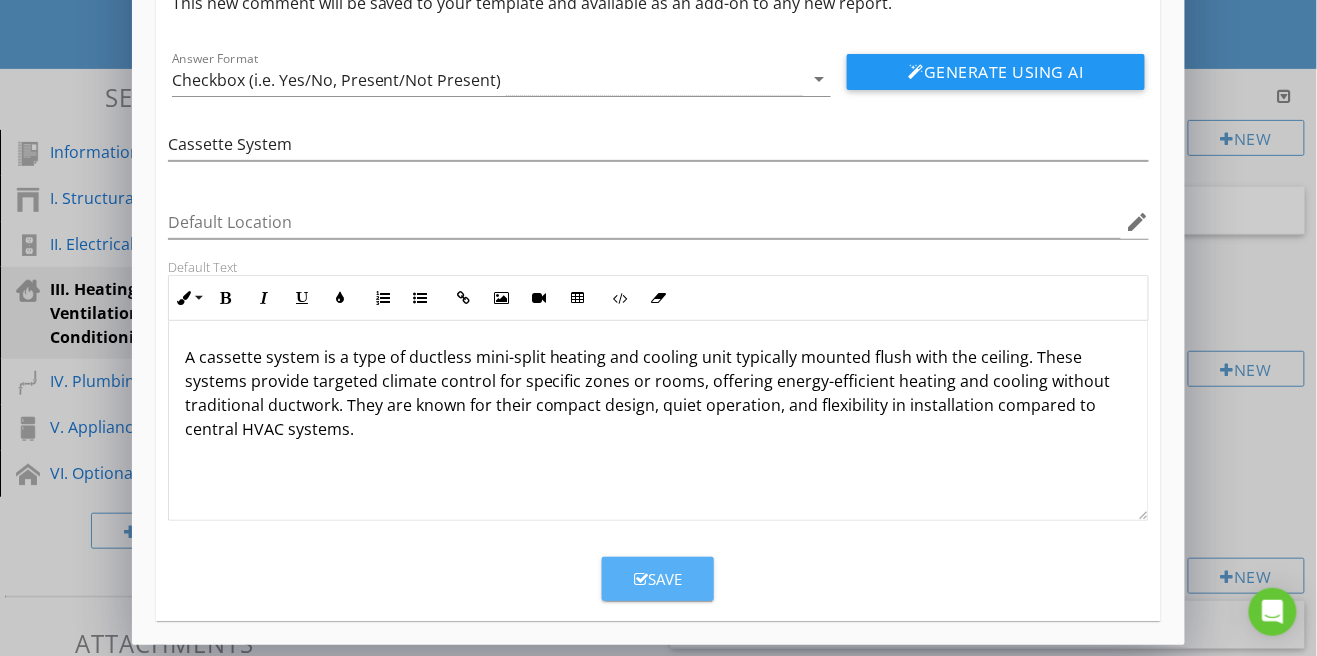 click on "Save" at bounding box center [658, 579] 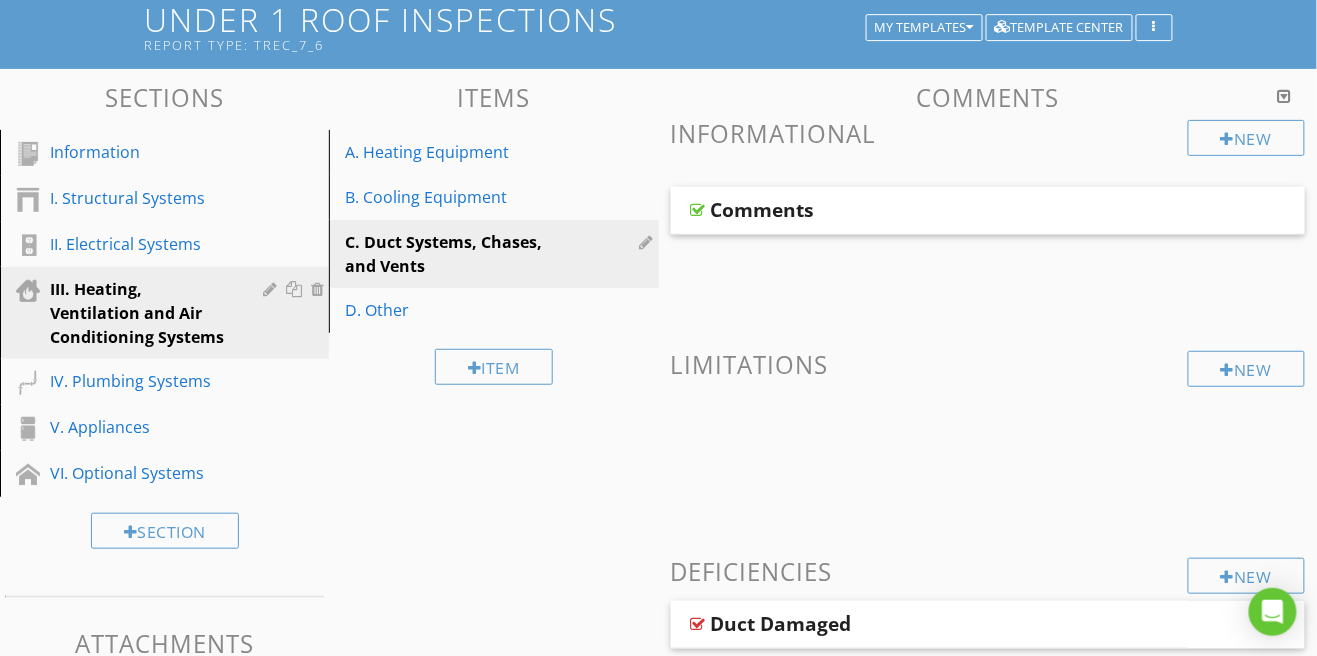 scroll, scrollTop: 0, scrollLeft: 0, axis: both 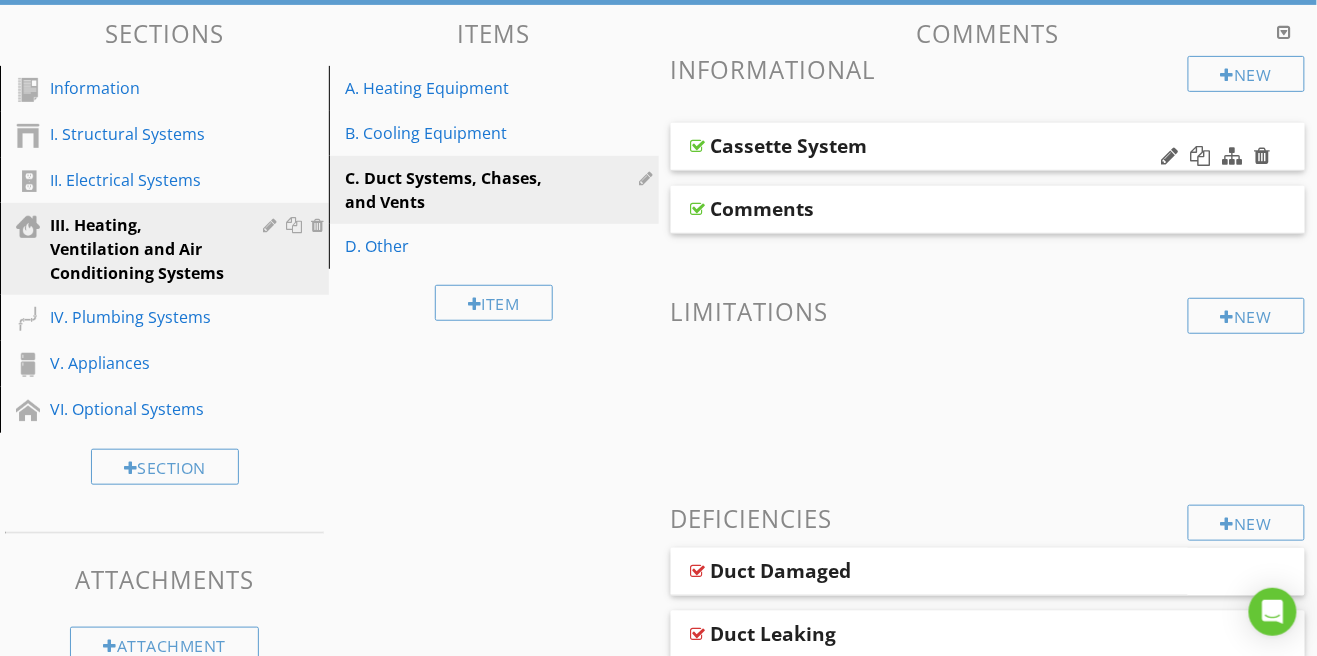 click at bounding box center [698, 146] 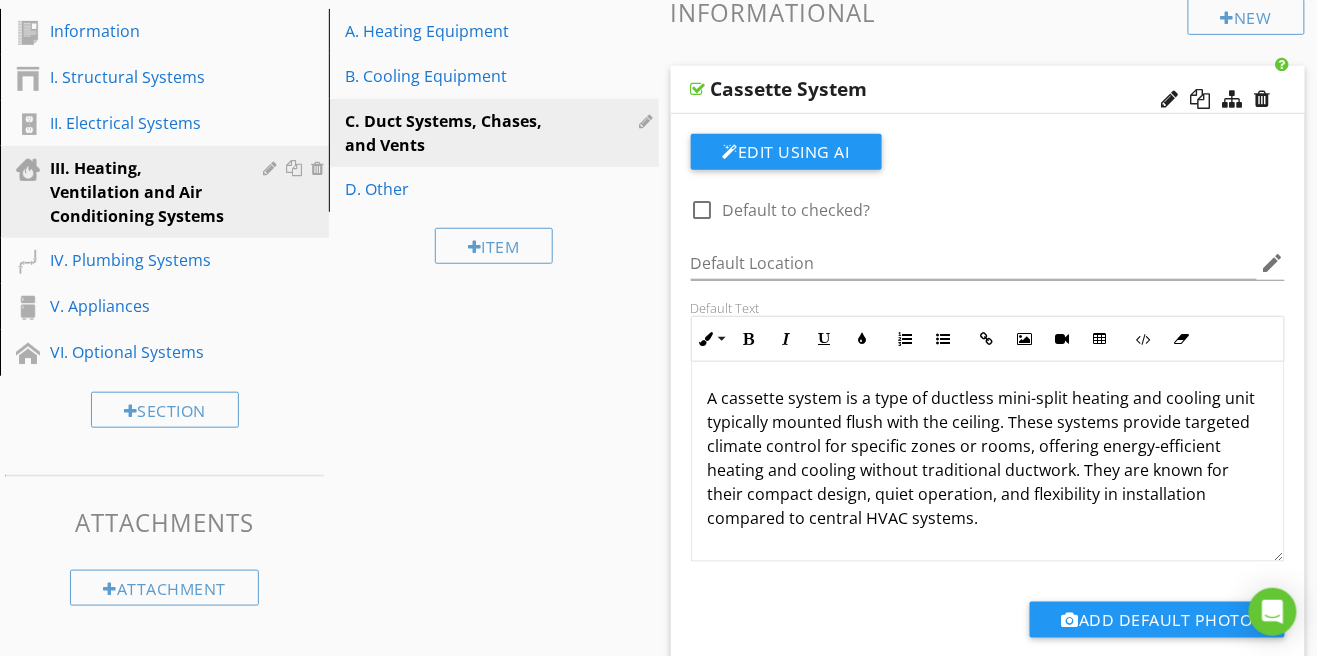 scroll, scrollTop: 259, scrollLeft: 0, axis: vertical 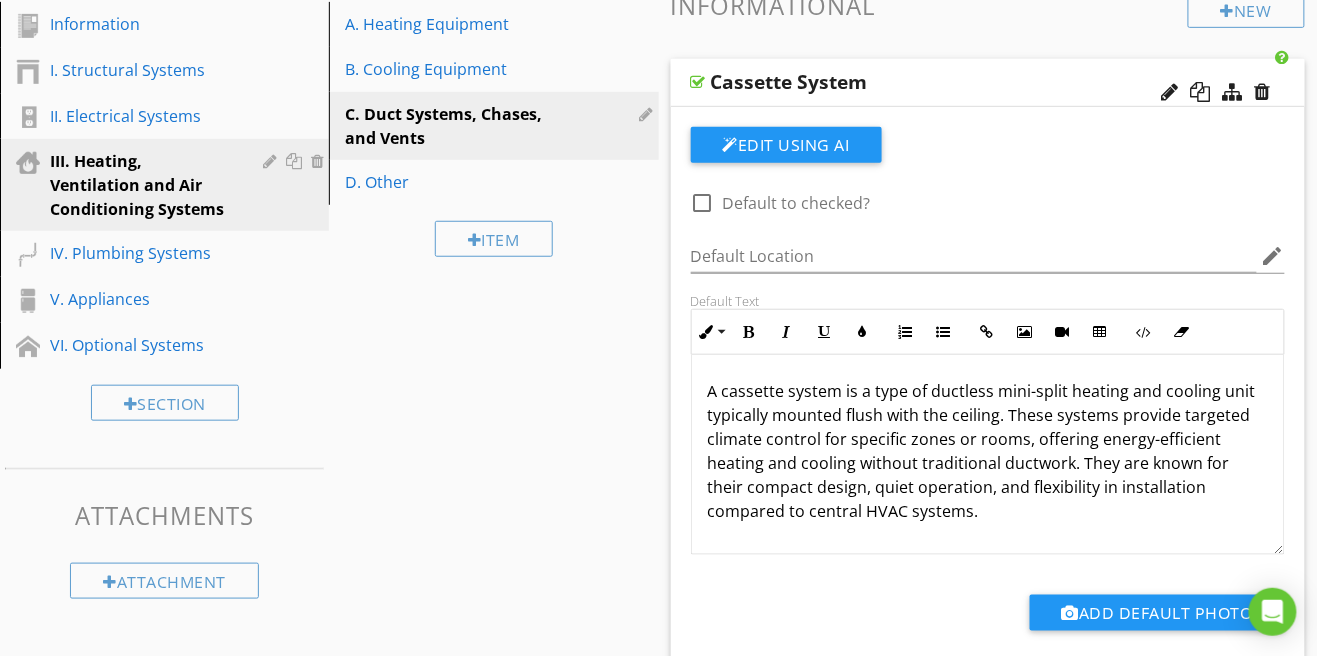click on "Sections
Information           I. Structural Systems           II. Electrical Systems           III. Heating, Ventilation and Air Conditioning Systems           IV. Plumbing Systems           V. Appliances           VI. Optional Systems
Section
Attachments
Attachment
Items
A. Heating Equipment           B. Cooling Equipment           C. Duct Systems, Chases, and Vents           D. Other
Item
Comments
New
Informational
Cassette System
Edit Using AI
check_box_outline_blank Default to checked?             Default Location edit       Default Text   Inline Style XLarge Large Normal Small Light Small/Light Bold Italic Underline Colors Ordered List Unordered List Insert Link Insert Image Insert Video Insert Table Code View" at bounding box center [658, 820] 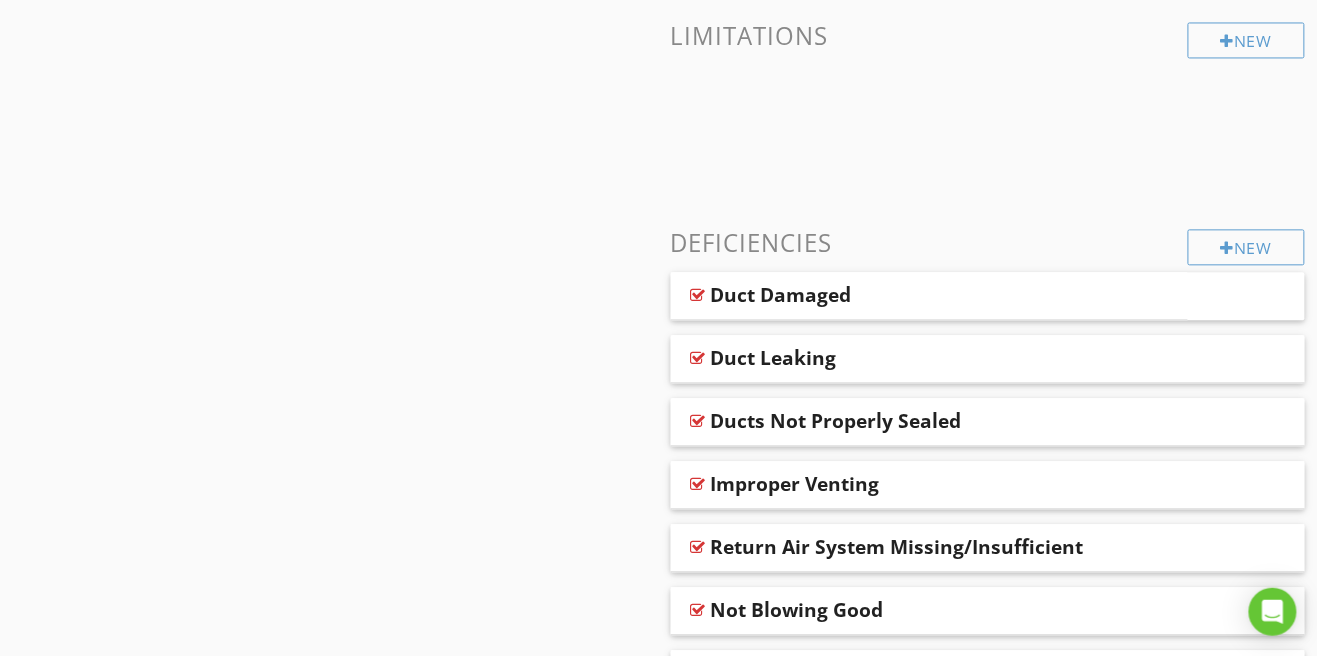 scroll, scrollTop: 1074, scrollLeft: 0, axis: vertical 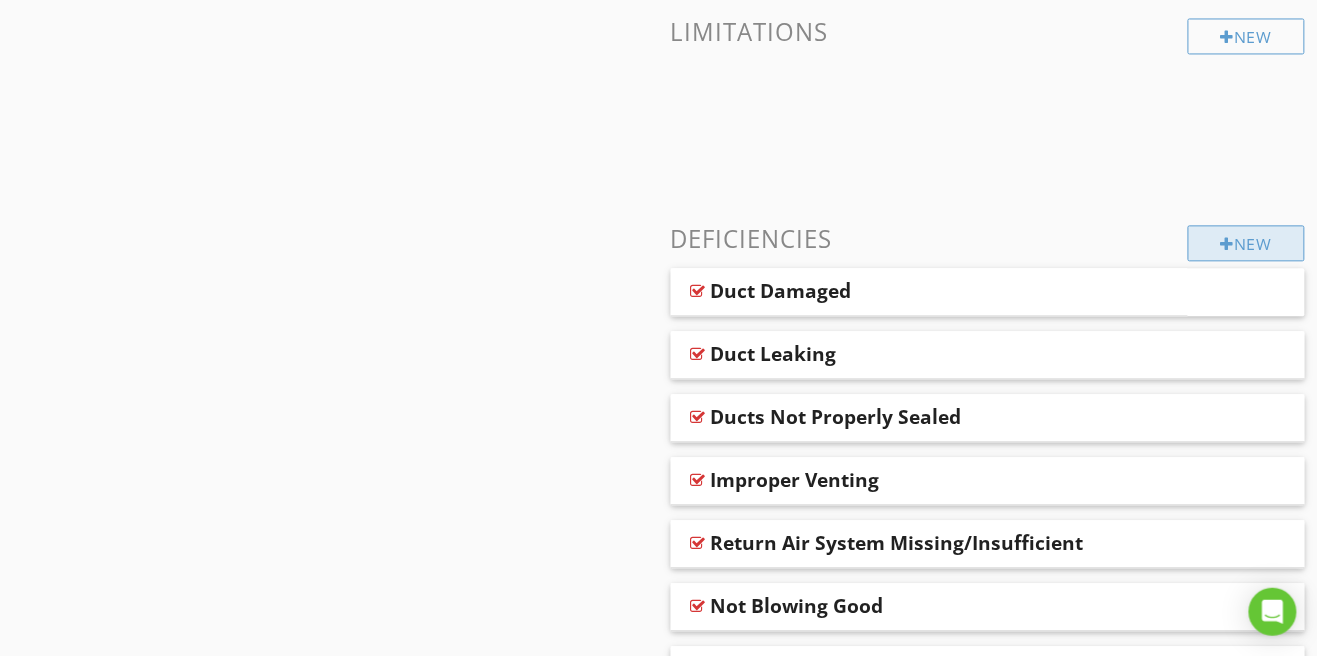 click on "New" at bounding box center (1246, 243) 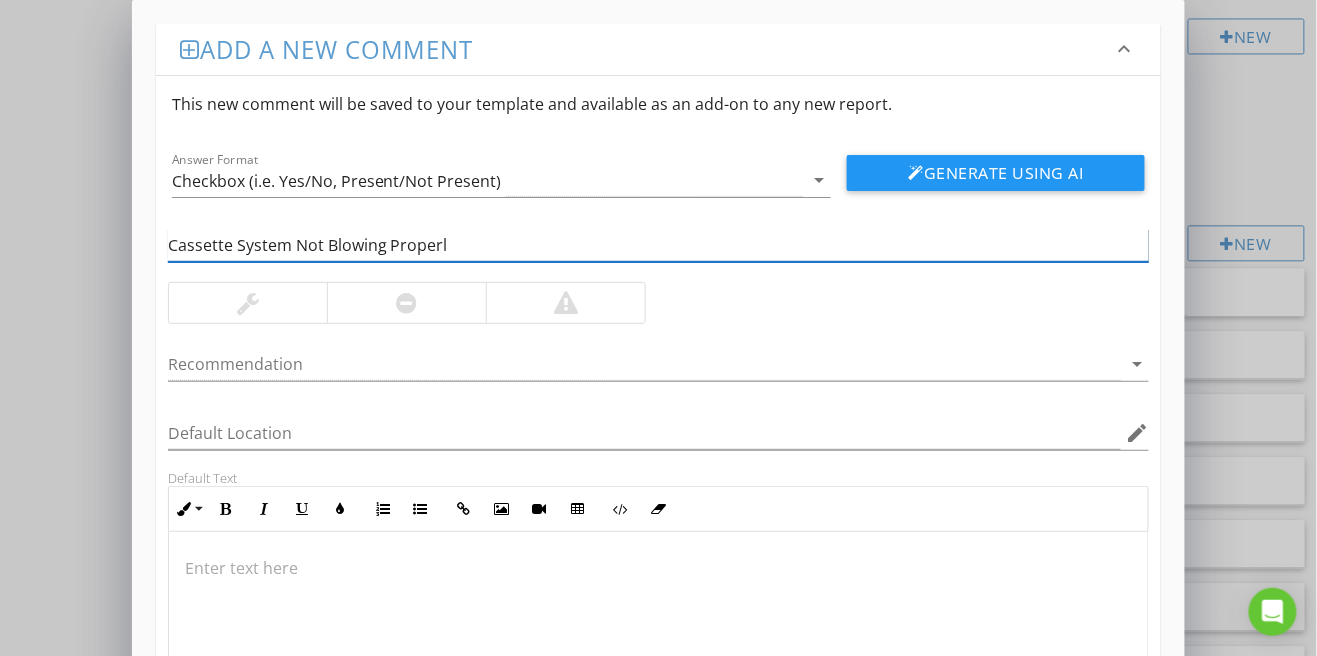 type on "Cassette System Not Blowing Properly" 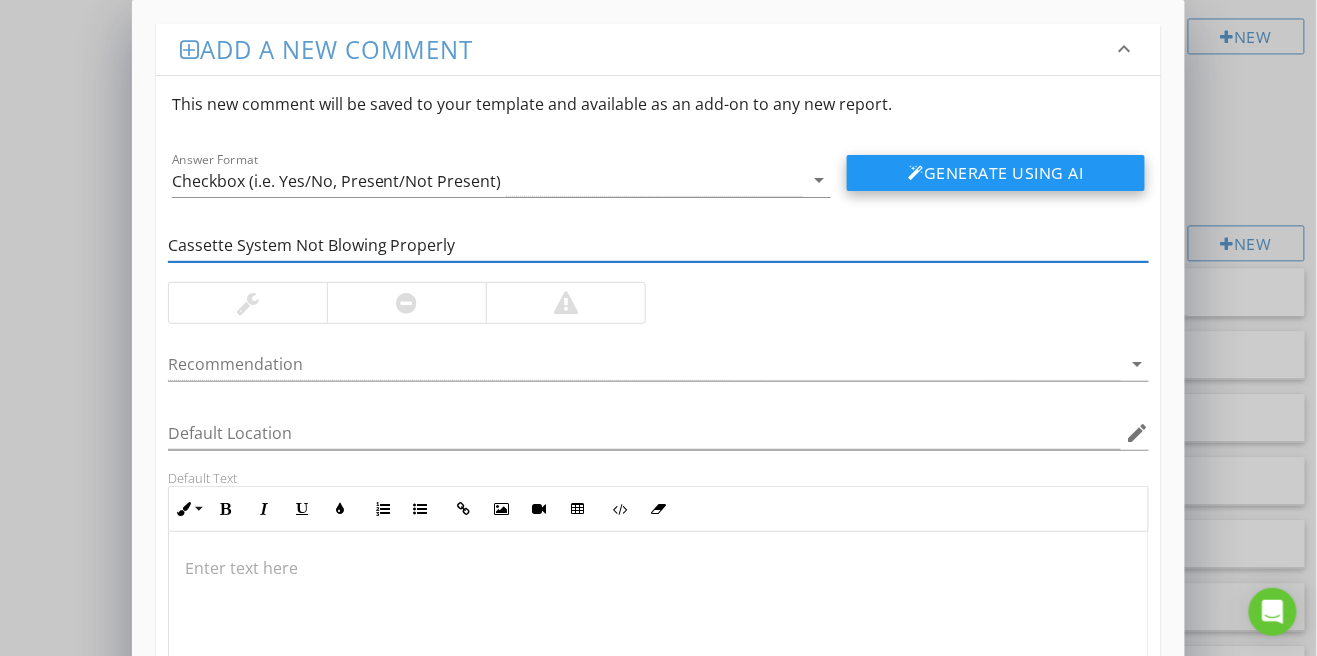 click on "Generate Using AI" at bounding box center (996, 173) 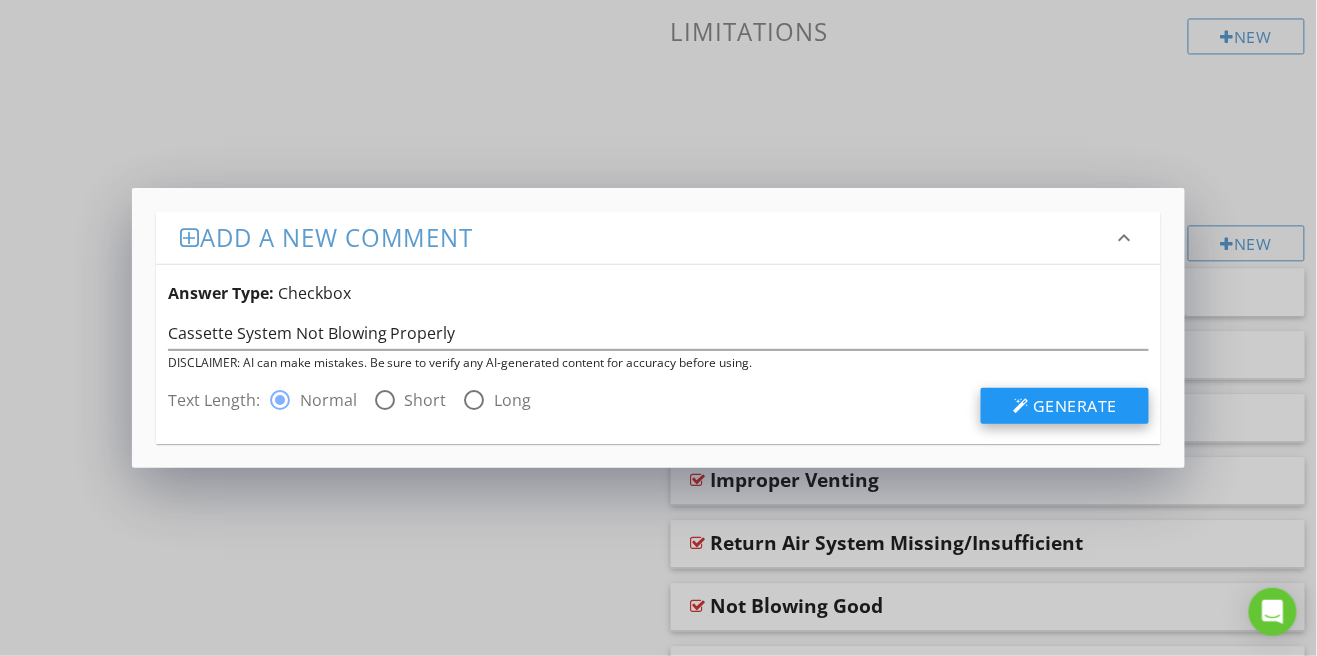 click on "Generate" at bounding box center [1075, 406] 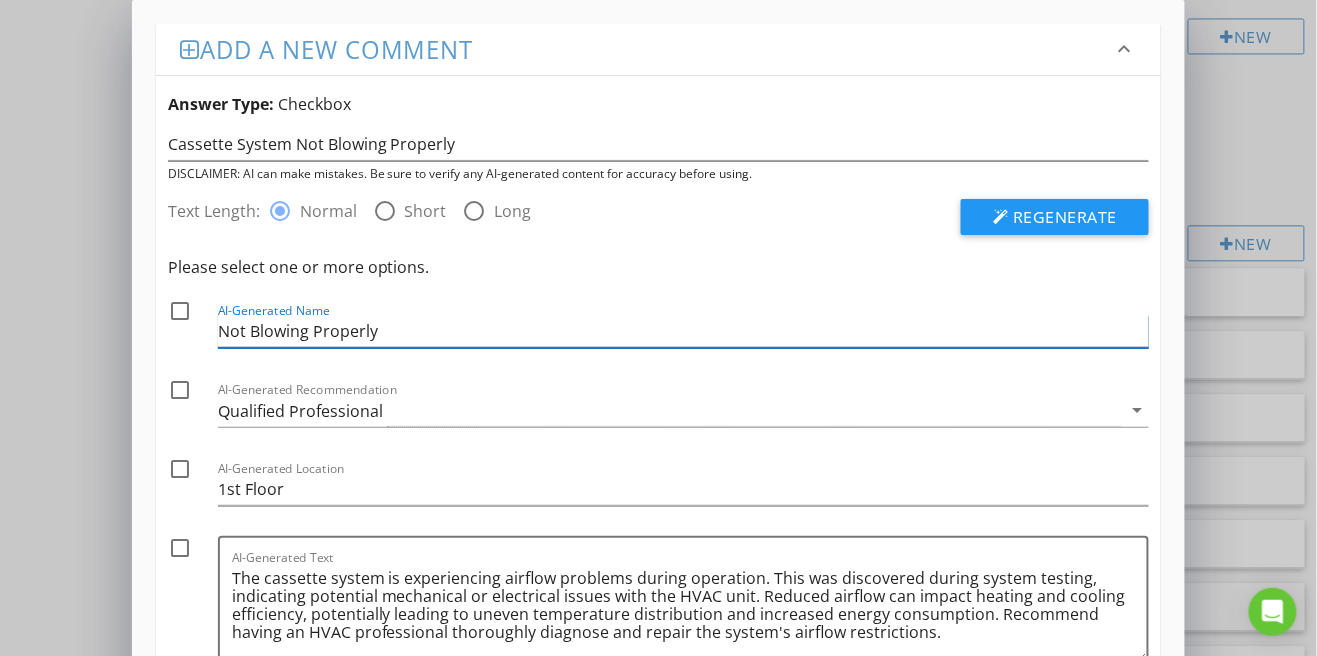 click on "Not Blowing Properly" at bounding box center (684, 331) 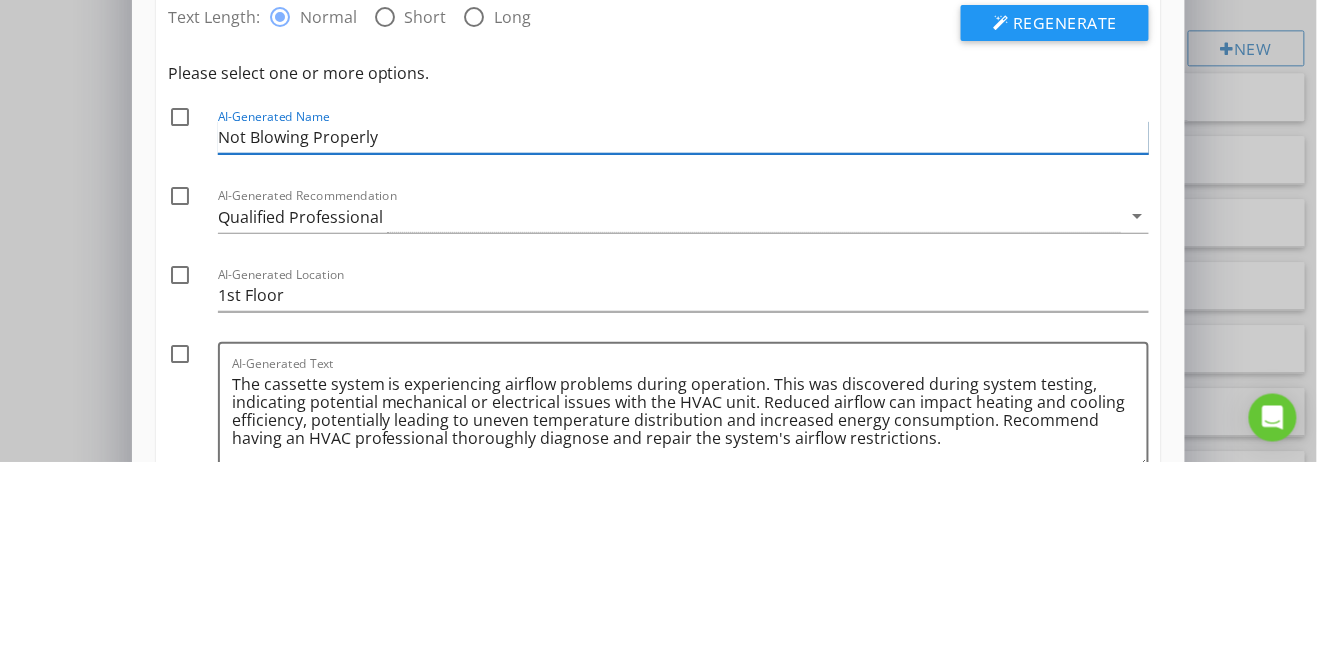scroll, scrollTop: 1074, scrollLeft: 0, axis: vertical 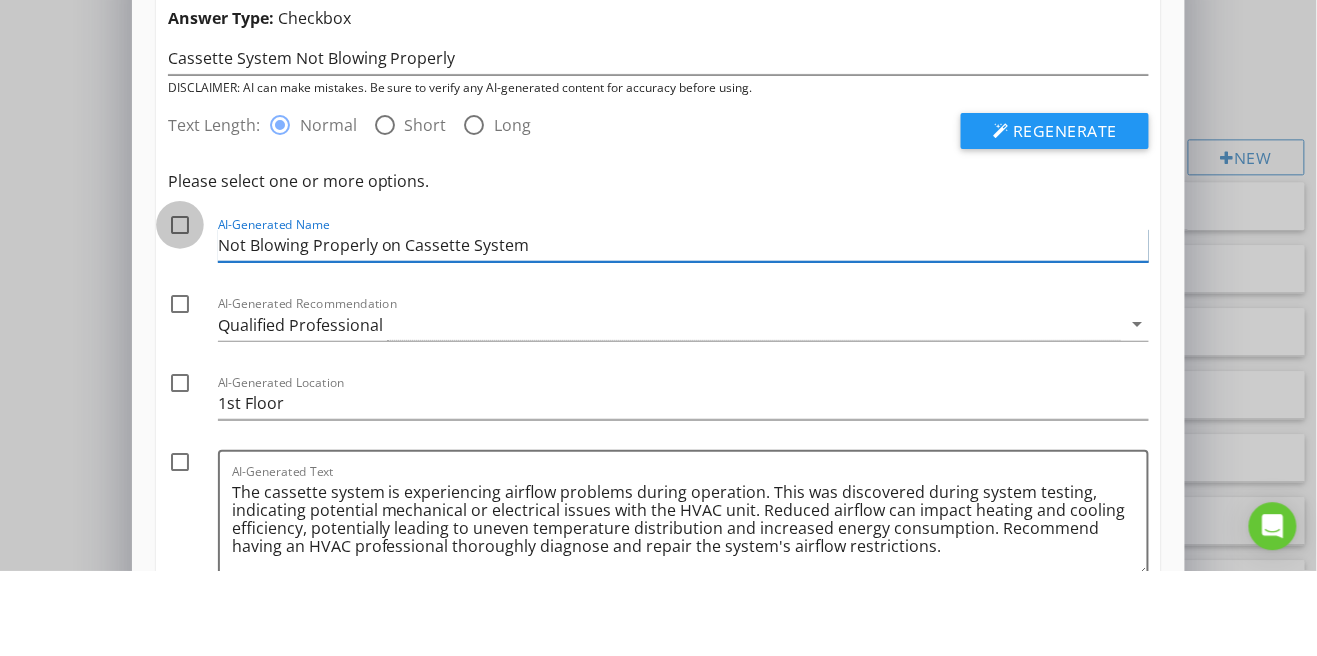 type on "Not Blowing Properly on Cassette System" 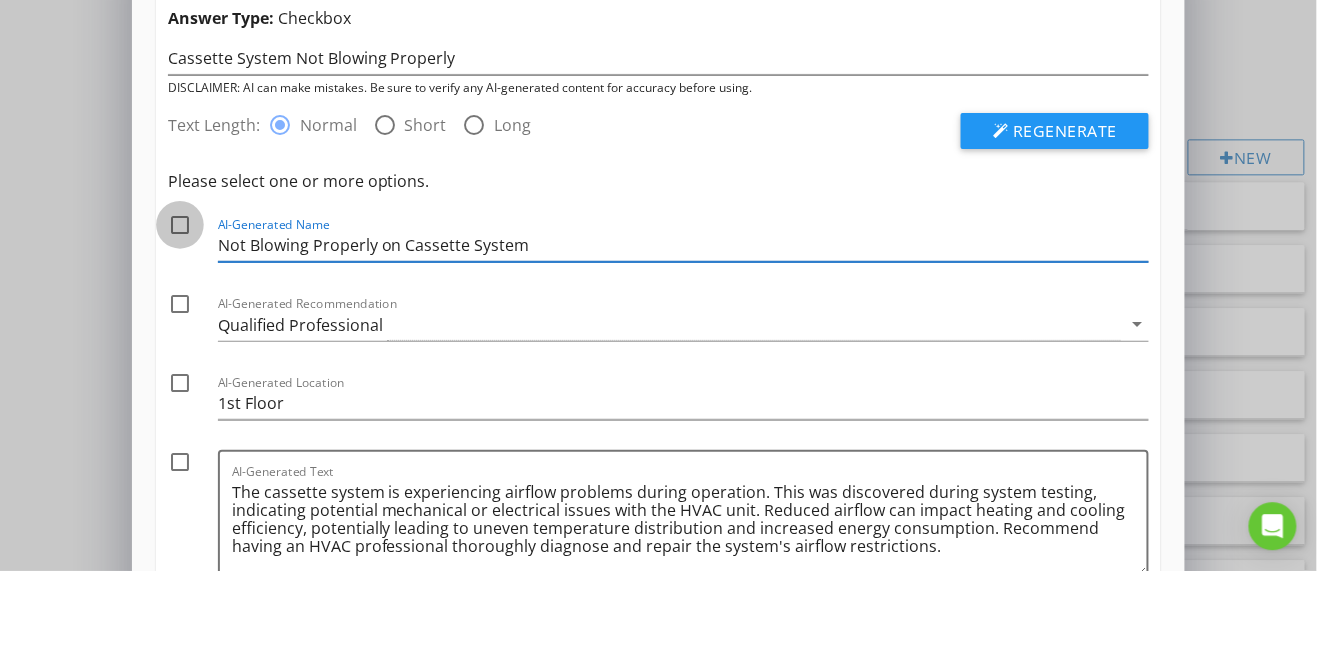 click at bounding box center (180, 311) 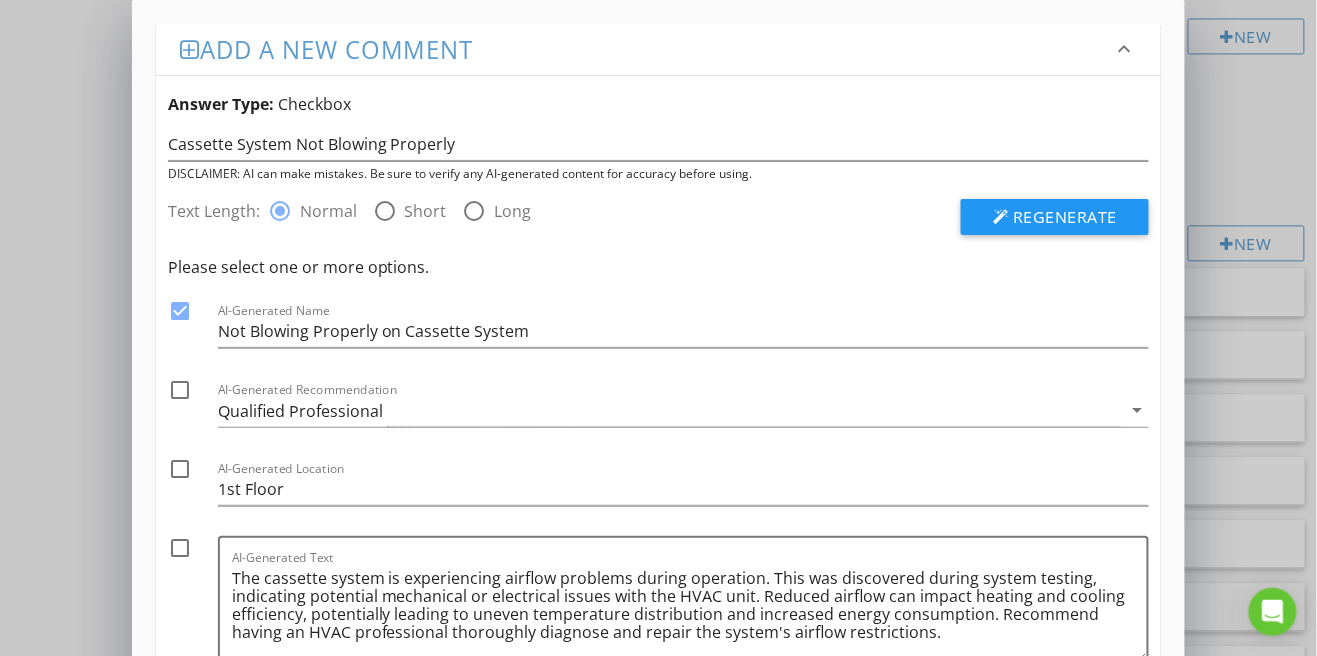 click at bounding box center [180, 390] 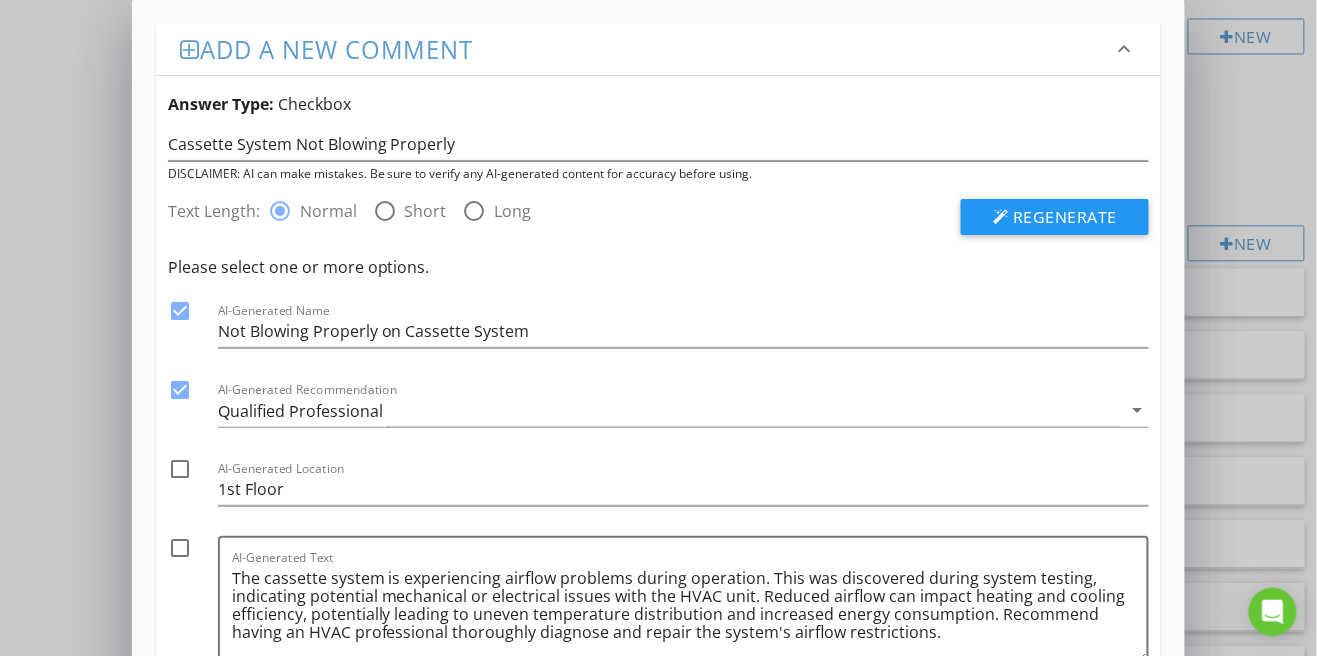 click at bounding box center [180, 548] 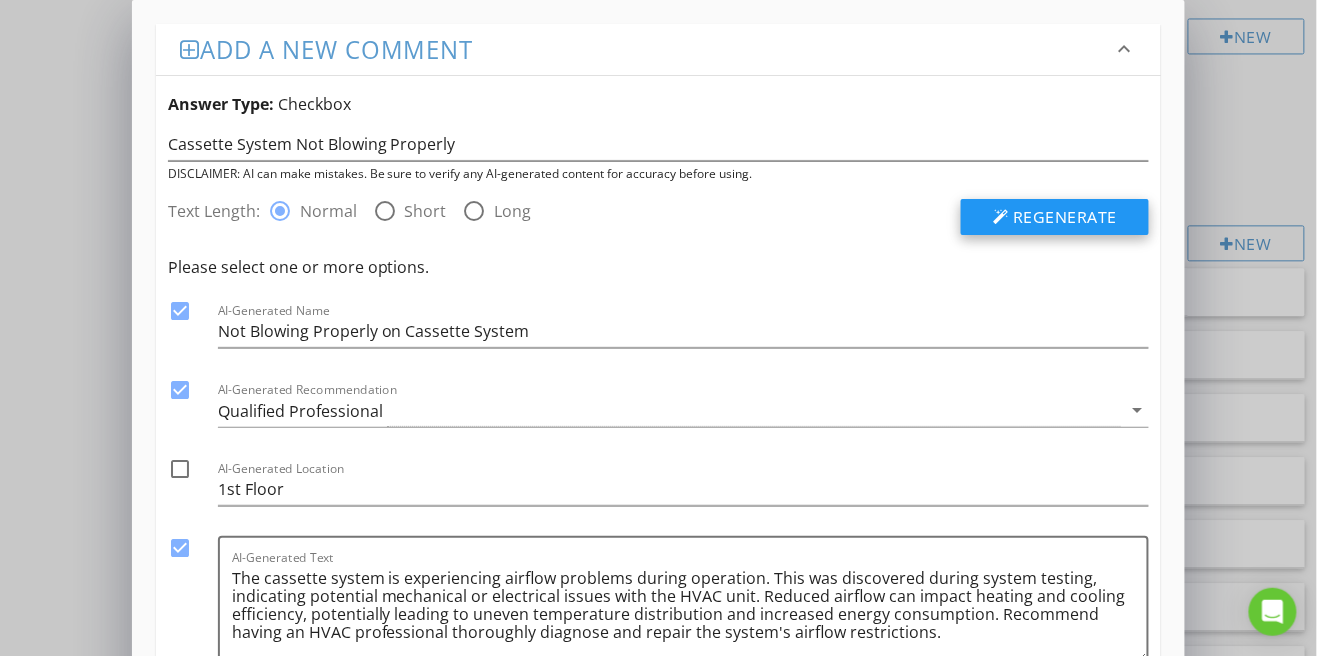 click on "Regenerate" at bounding box center (1065, 217) 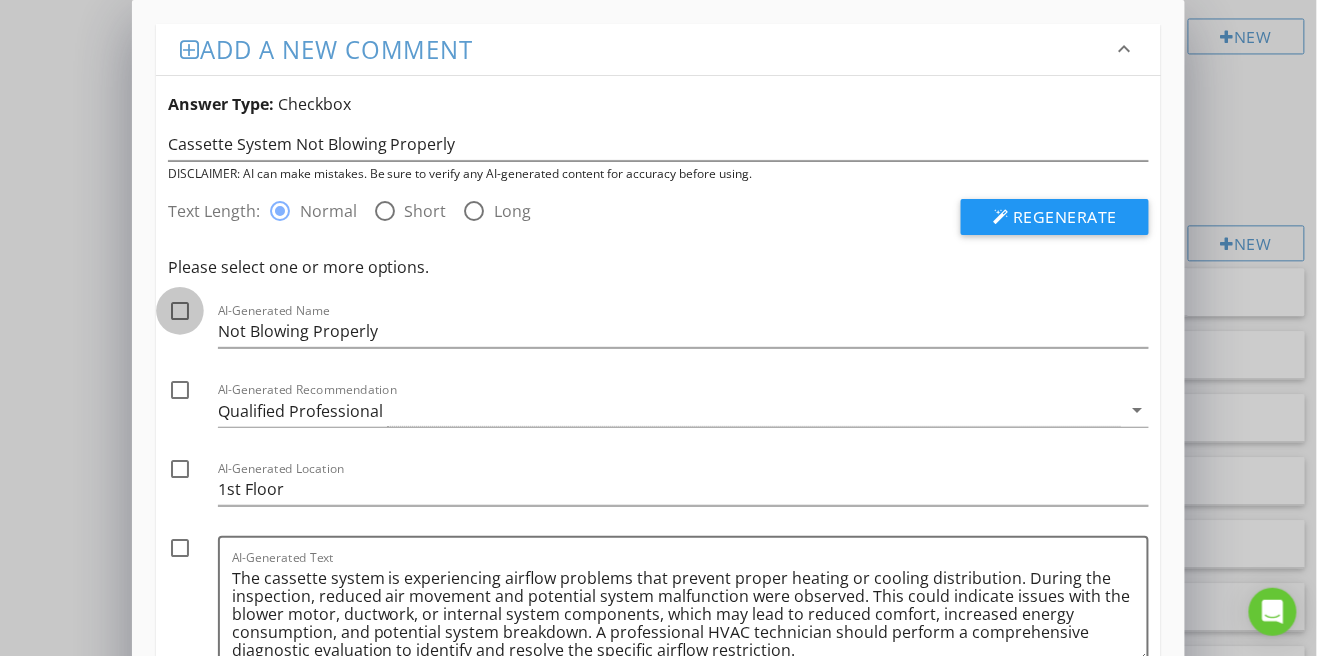 click at bounding box center (180, 311) 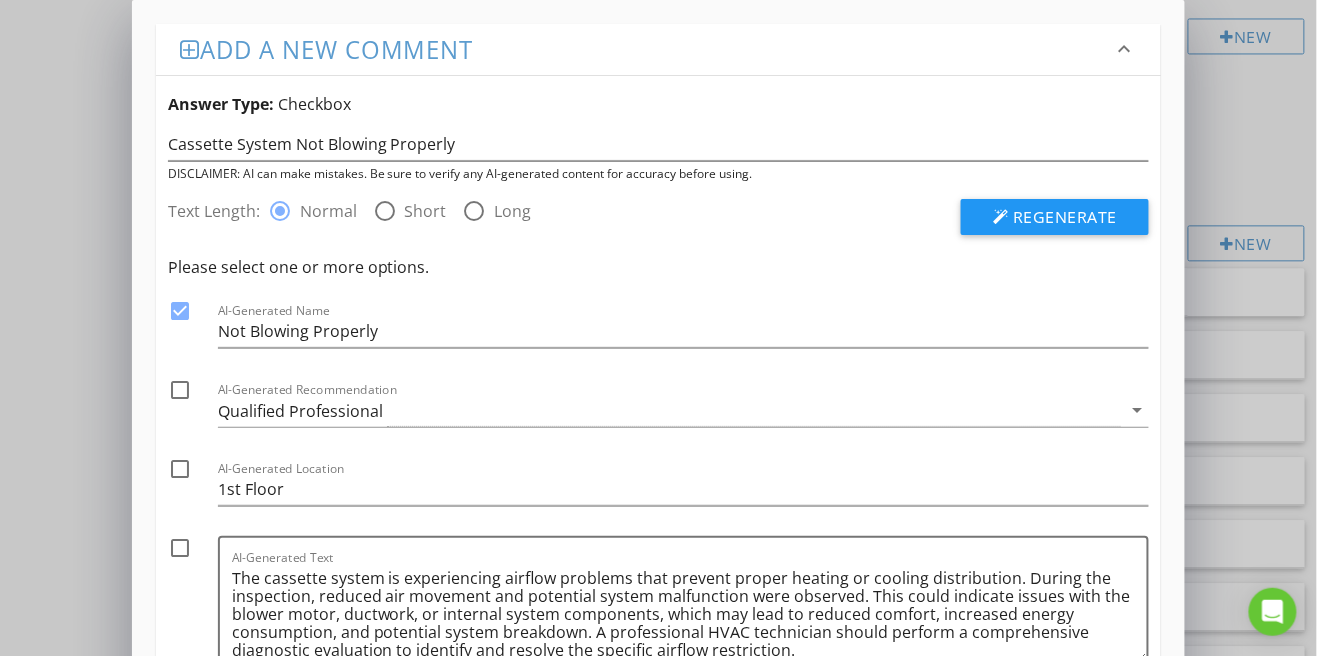 click at bounding box center (180, 469) 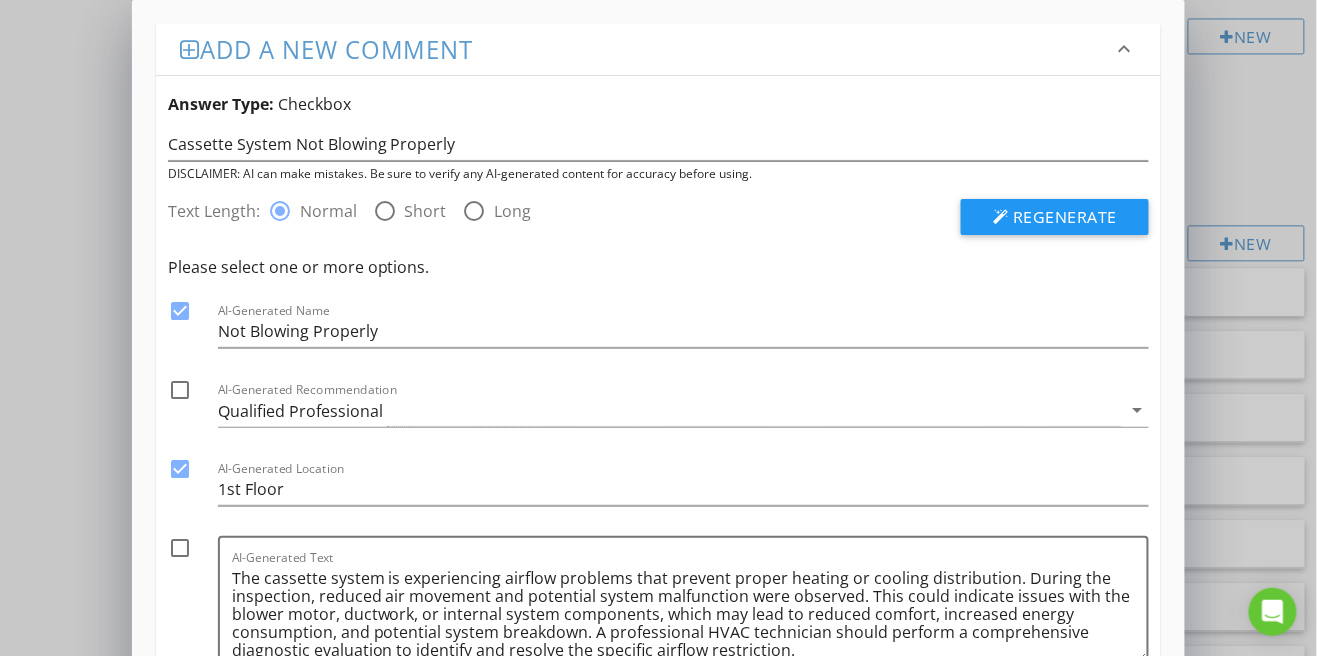 click at bounding box center (180, 548) 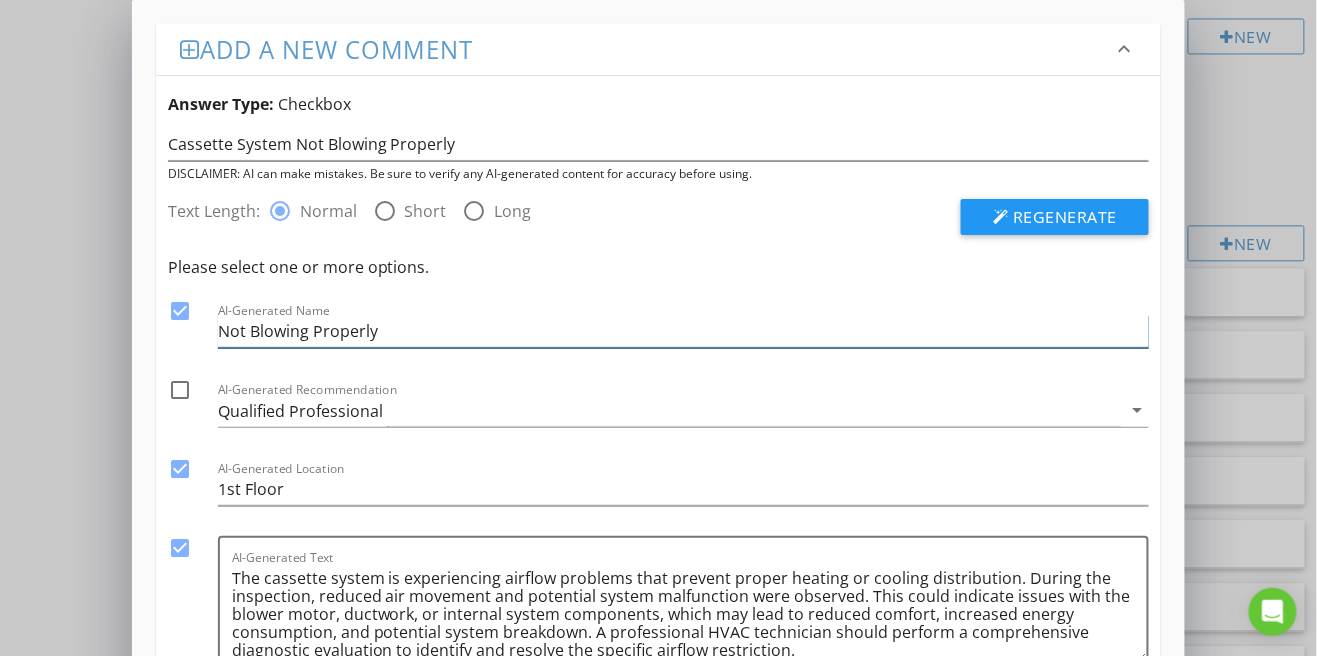 click on "Not Blowing Properly" at bounding box center (684, 331) 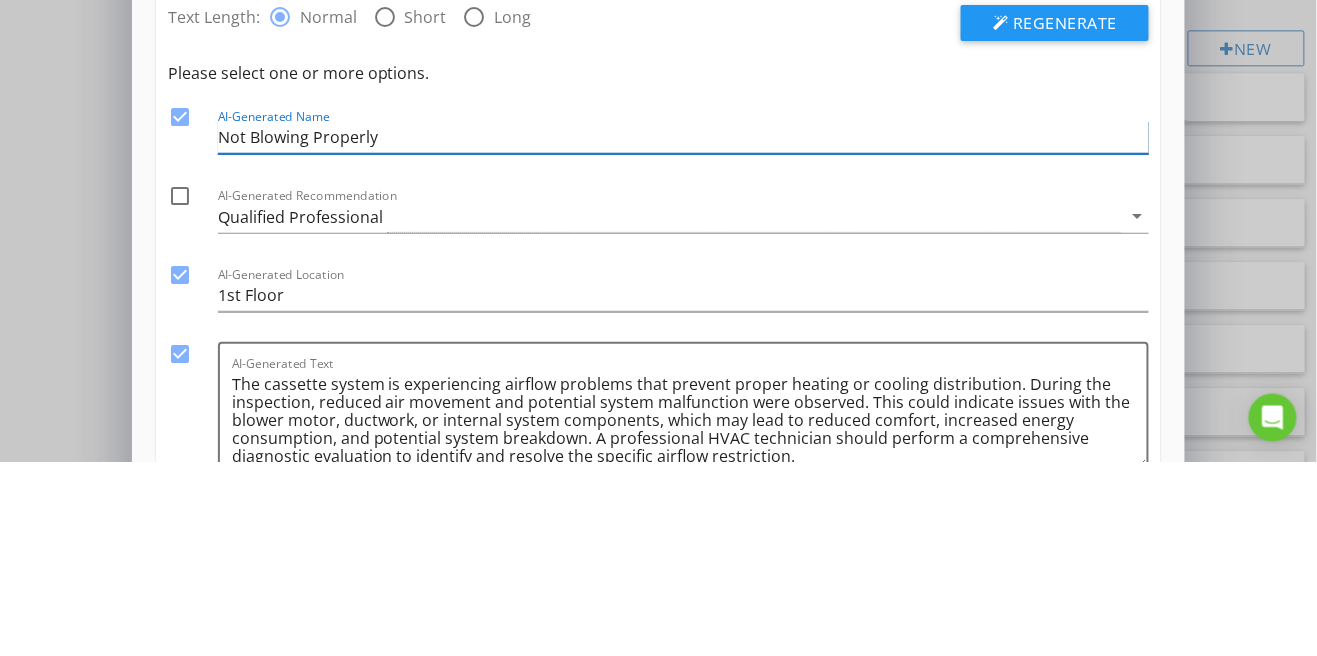 scroll, scrollTop: 1074, scrollLeft: 0, axis: vertical 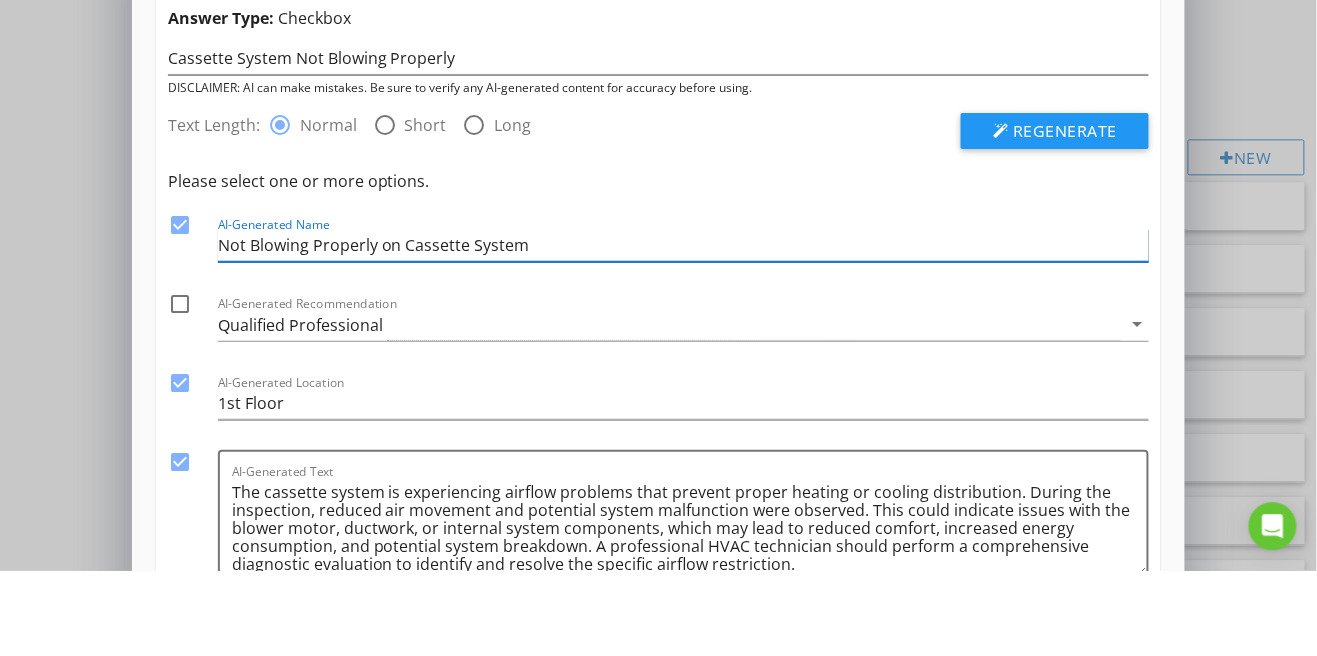 type on "Not Blowing Properly on Cassette System" 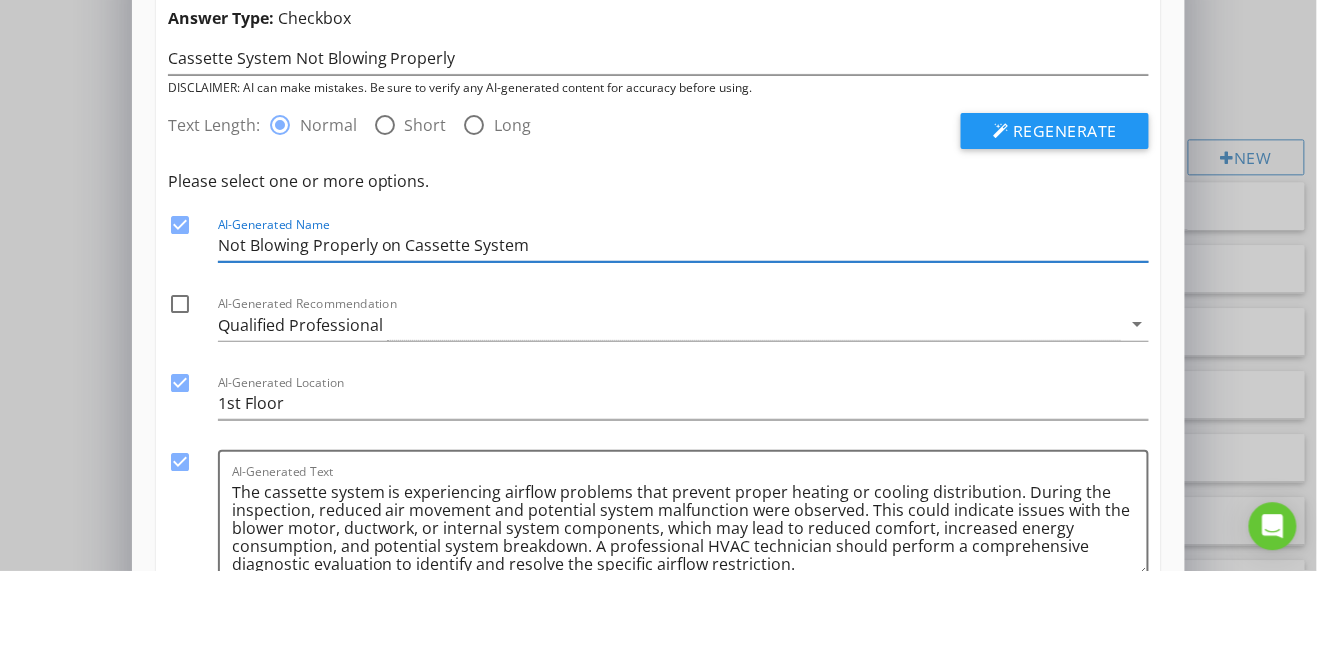 click at bounding box center [180, 390] 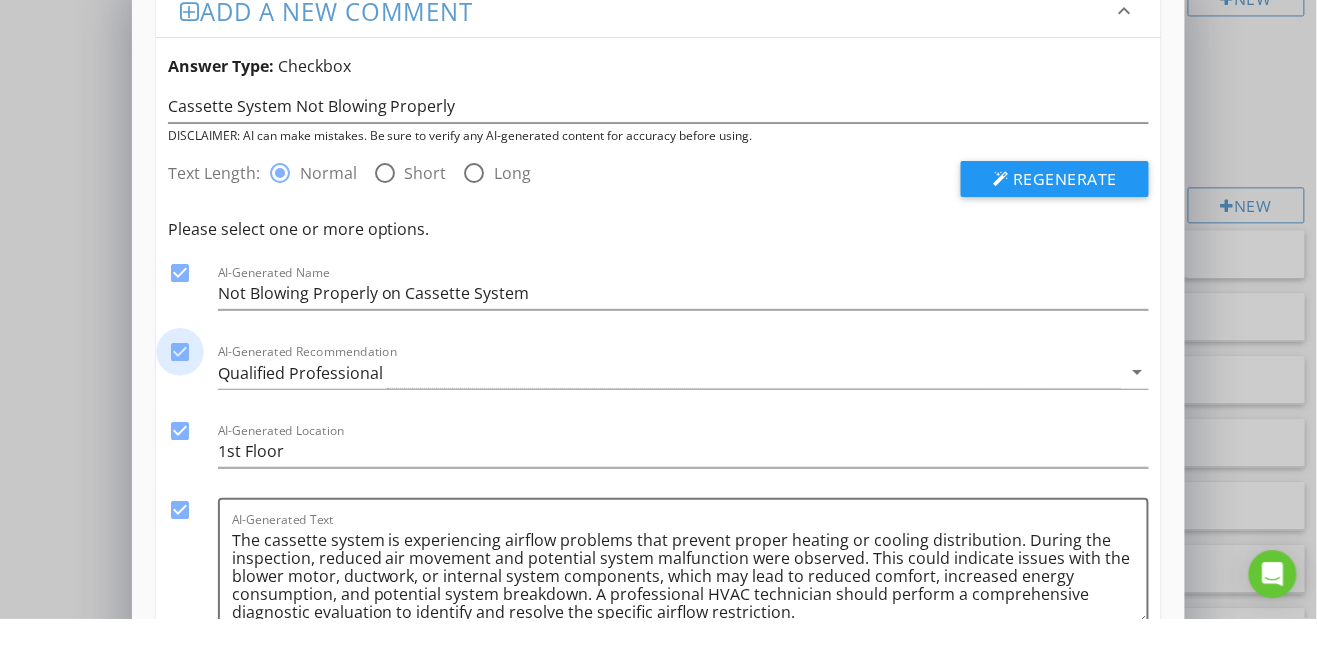scroll, scrollTop: 1074, scrollLeft: 0, axis: vertical 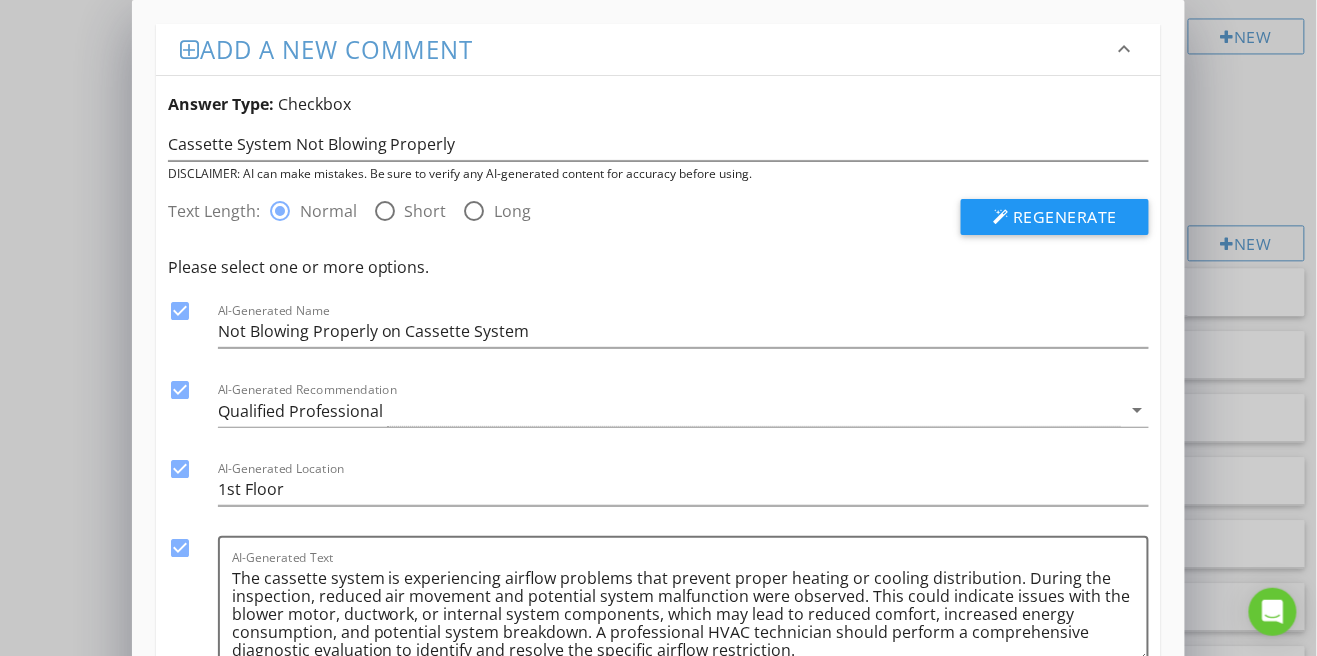 click at bounding box center [180, 469] 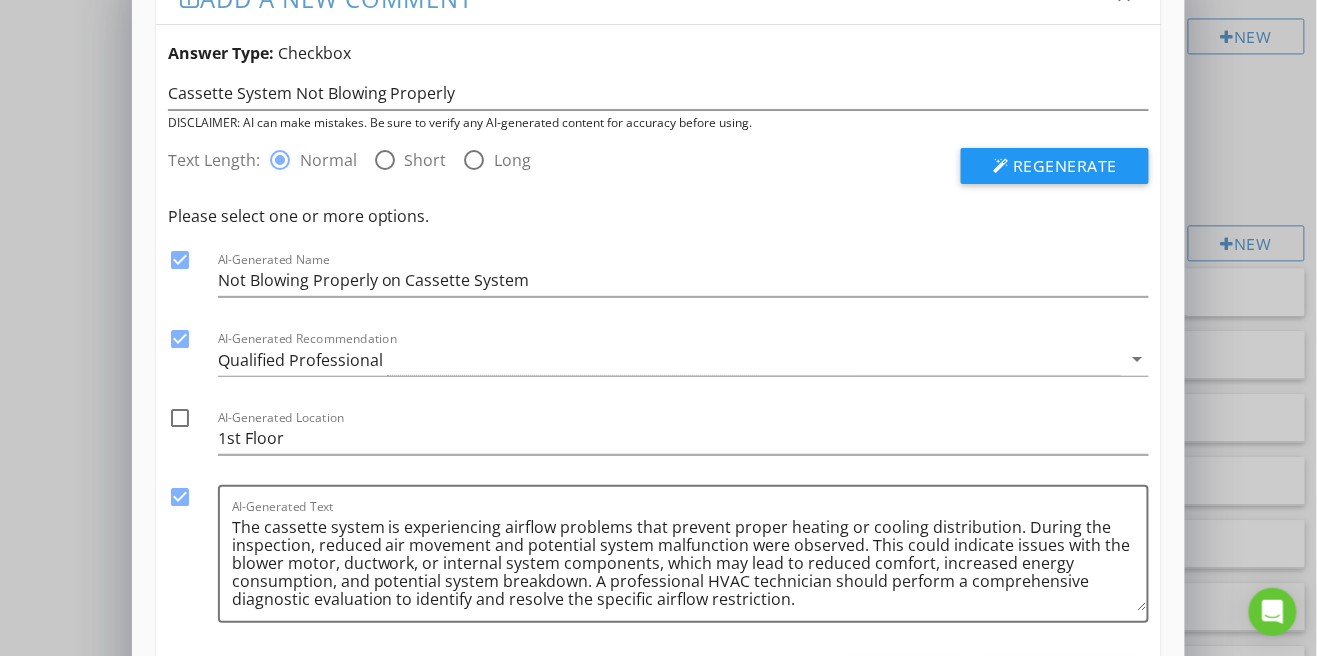 scroll, scrollTop: 63, scrollLeft: 0, axis: vertical 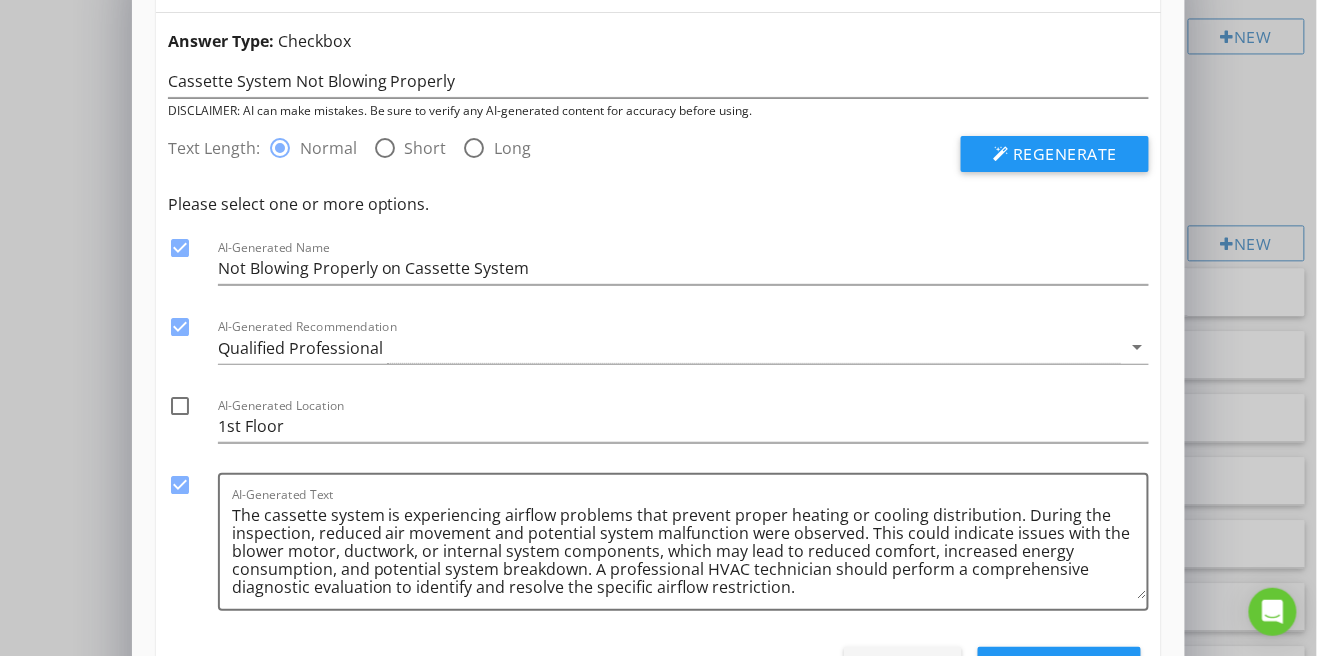 click on "Use Selected" at bounding box center (1059, 669) 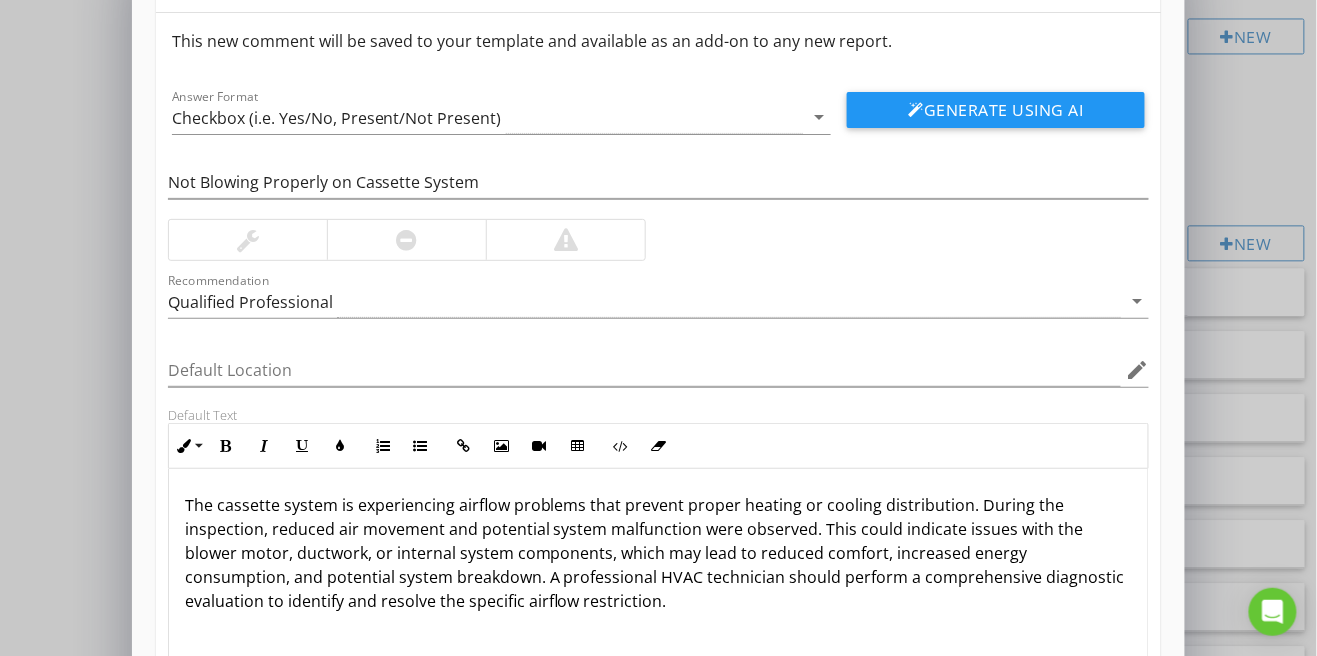 scroll, scrollTop: 0, scrollLeft: 0, axis: both 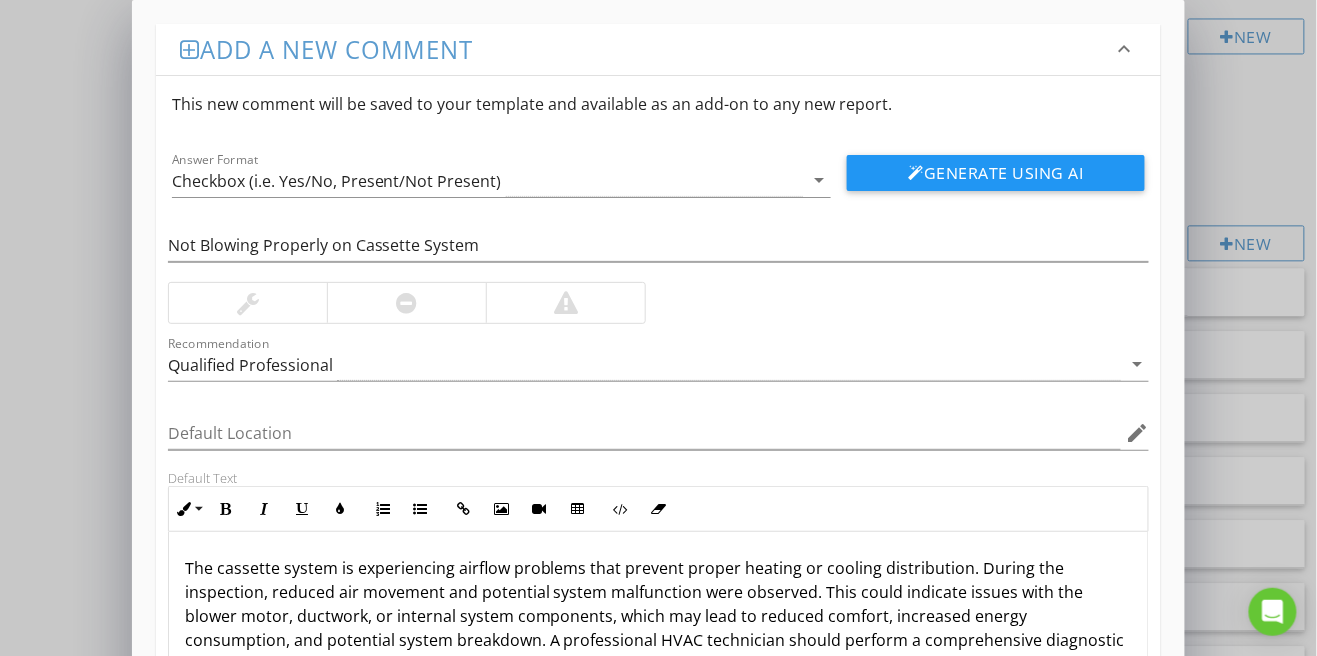 click at bounding box center [407, 303] 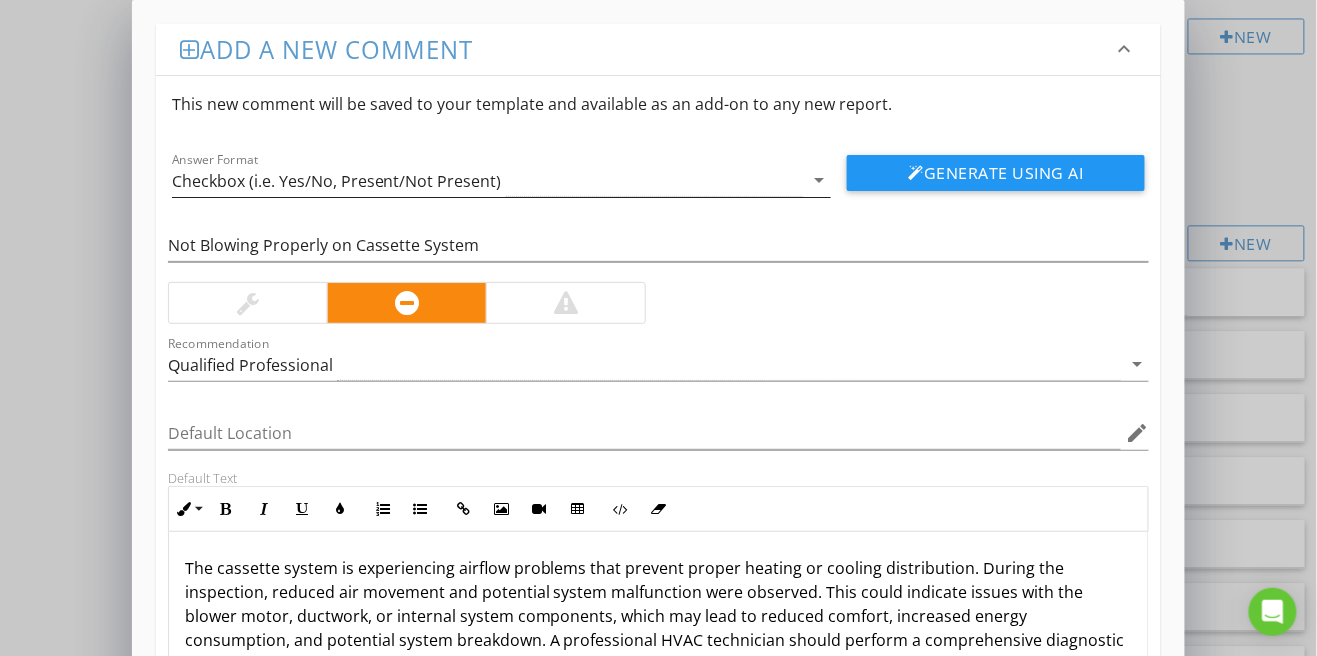 click on "Checkbox (i.e. Yes/No, Present/Not Present)" at bounding box center [488, 180] 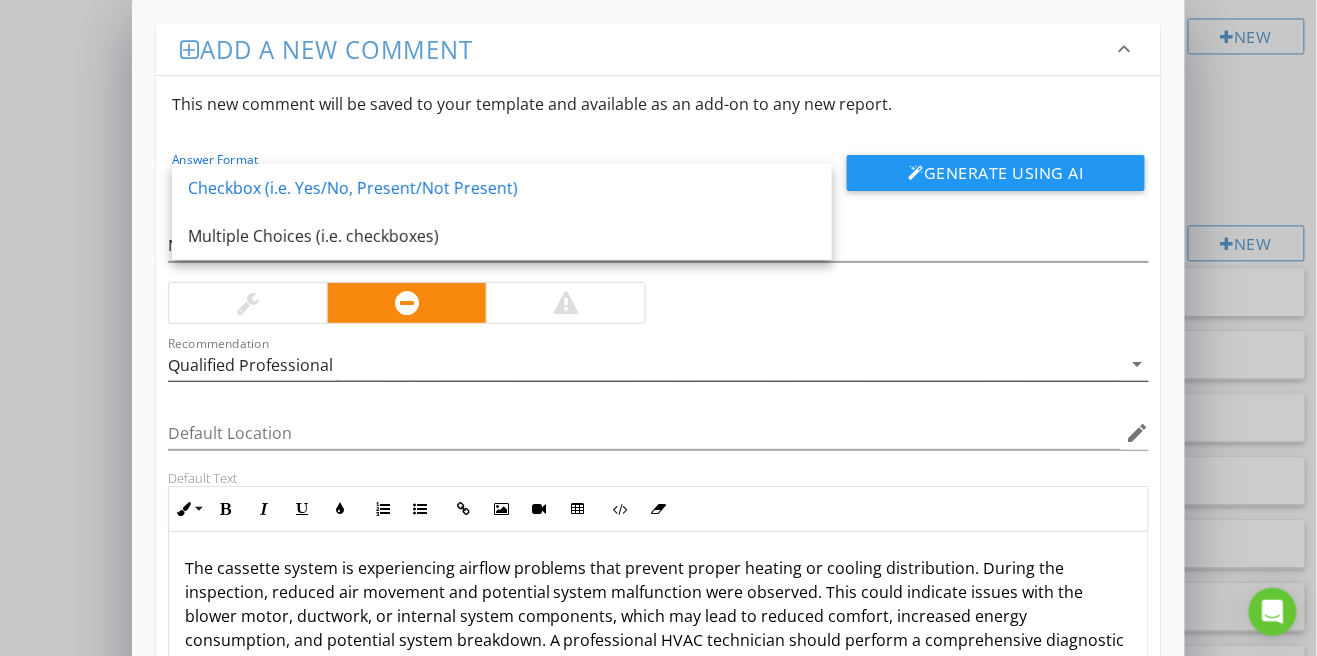 click on "Qualified Professional" at bounding box center [645, 364] 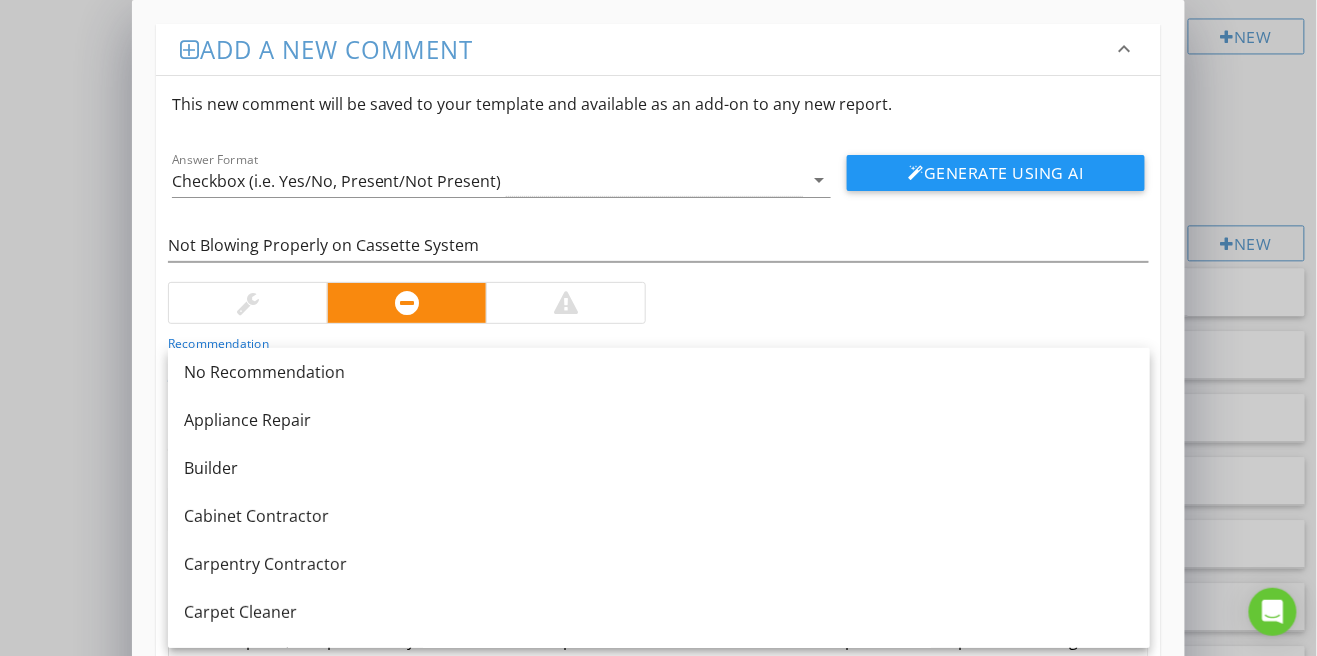 click on "Add a new comment
keyboard_arrow_down
This new comment will be saved to your template and available as an
add-on to any new report.
Answer Format Checkbox (i.e. Yes/No, Present/Not Present) arrow_drop_down
Generate Using AI
Not Blowing Properly on Cassette System               Recommendation Qualified Professional arrow_drop_down   Default Location edit       Default Text   Inline Style XLarge Large Normal Small Light Small/Light Bold Italic Underline Colors Ordered List Unordered List Insert Link Insert Image Insert Video Insert Table Code View Clear Formatting Enter text here
Save" at bounding box center [658, 434] 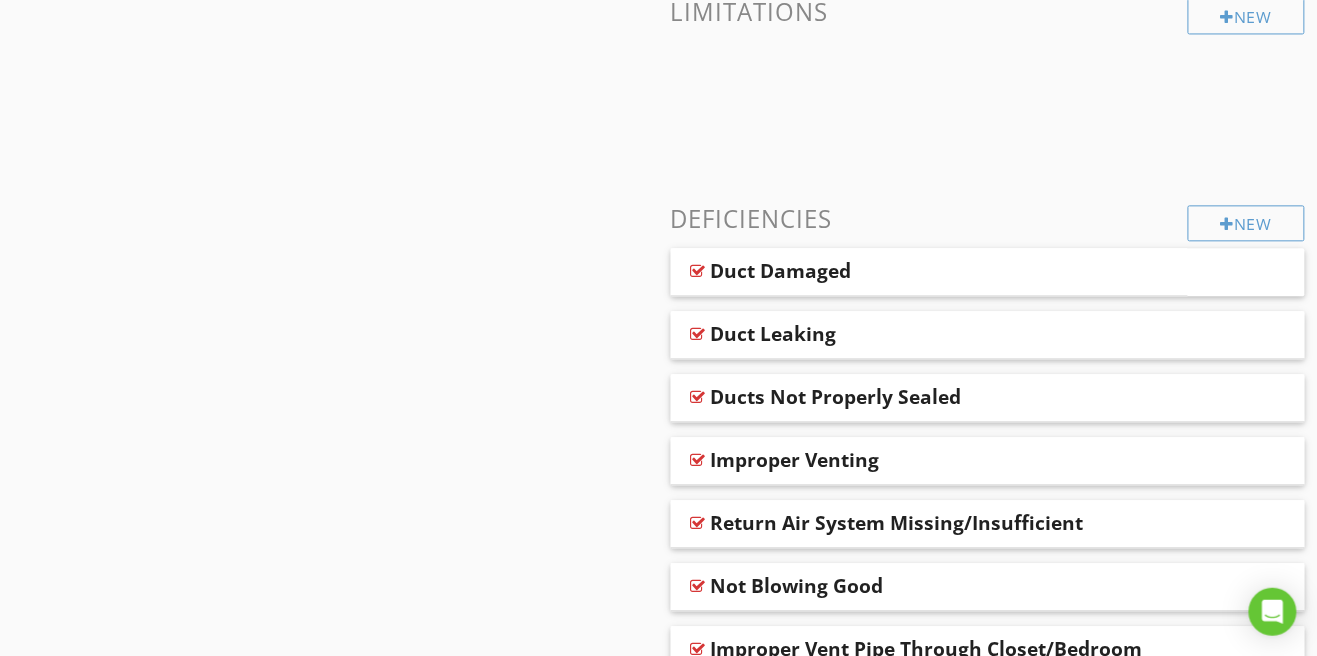 scroll, scrollTop: 1093, scrollLeft: 0, axis: vertical 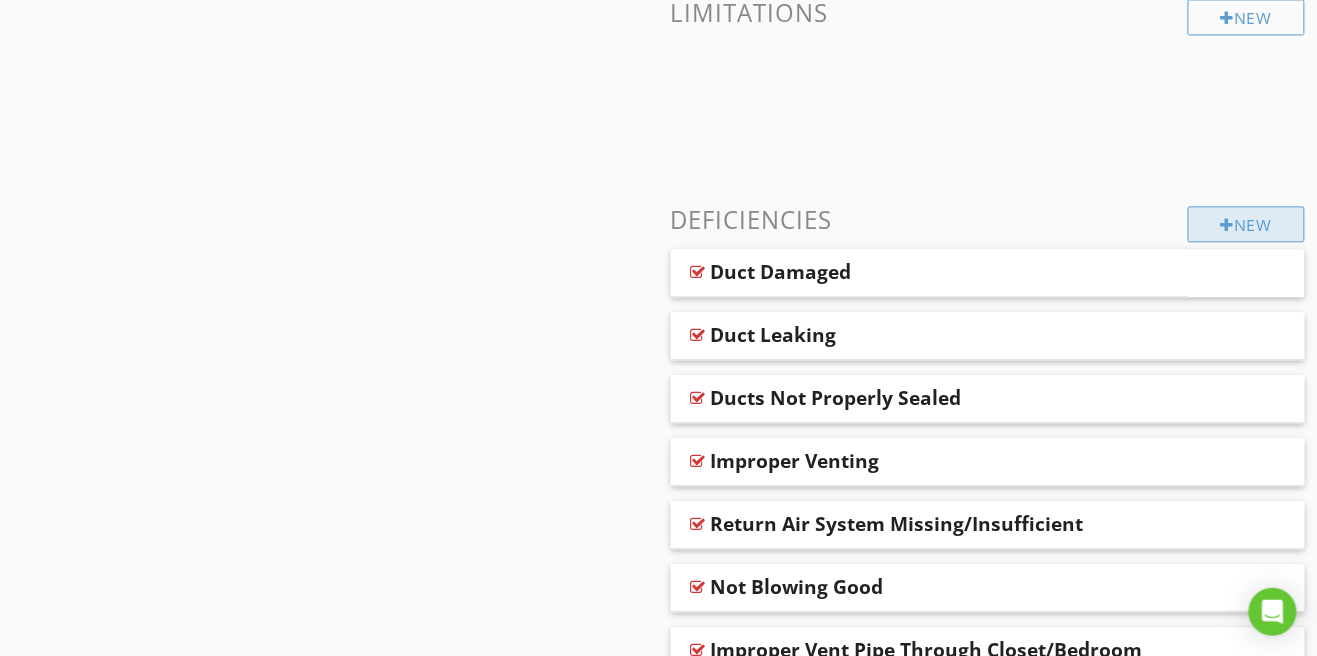 click on "New" at bounding box center (1246, 224) 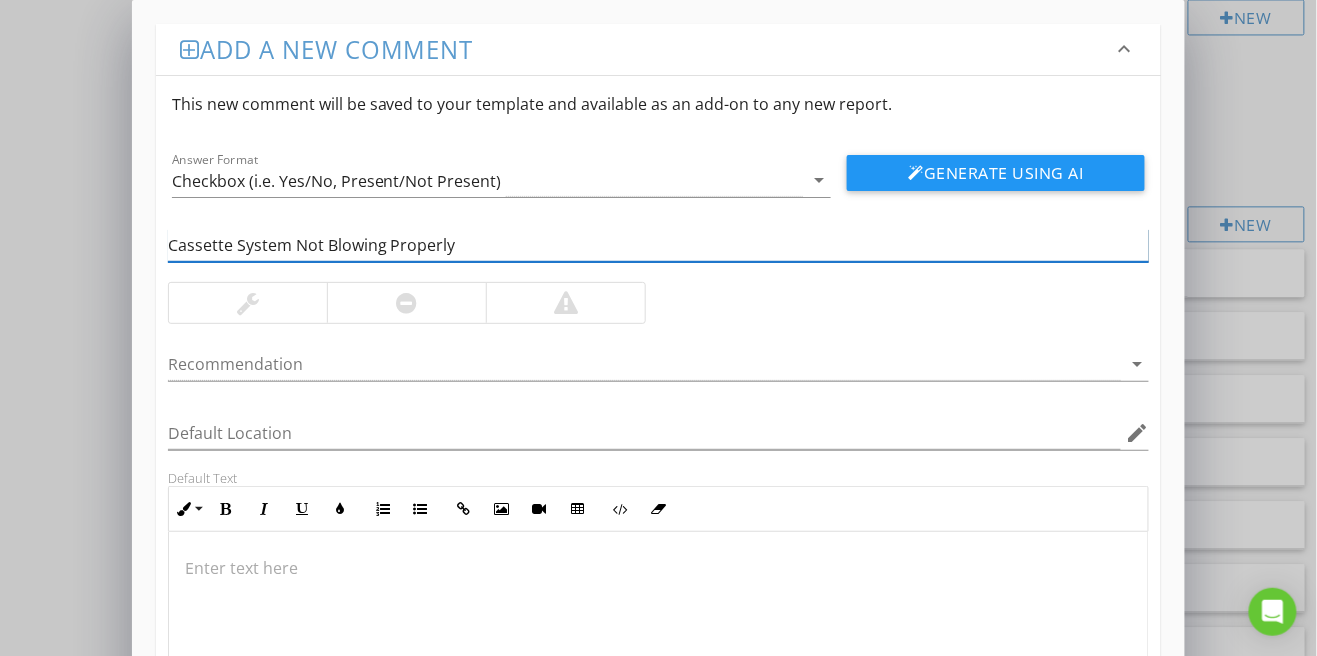 type on "Cassette System Not Blowing Properly" 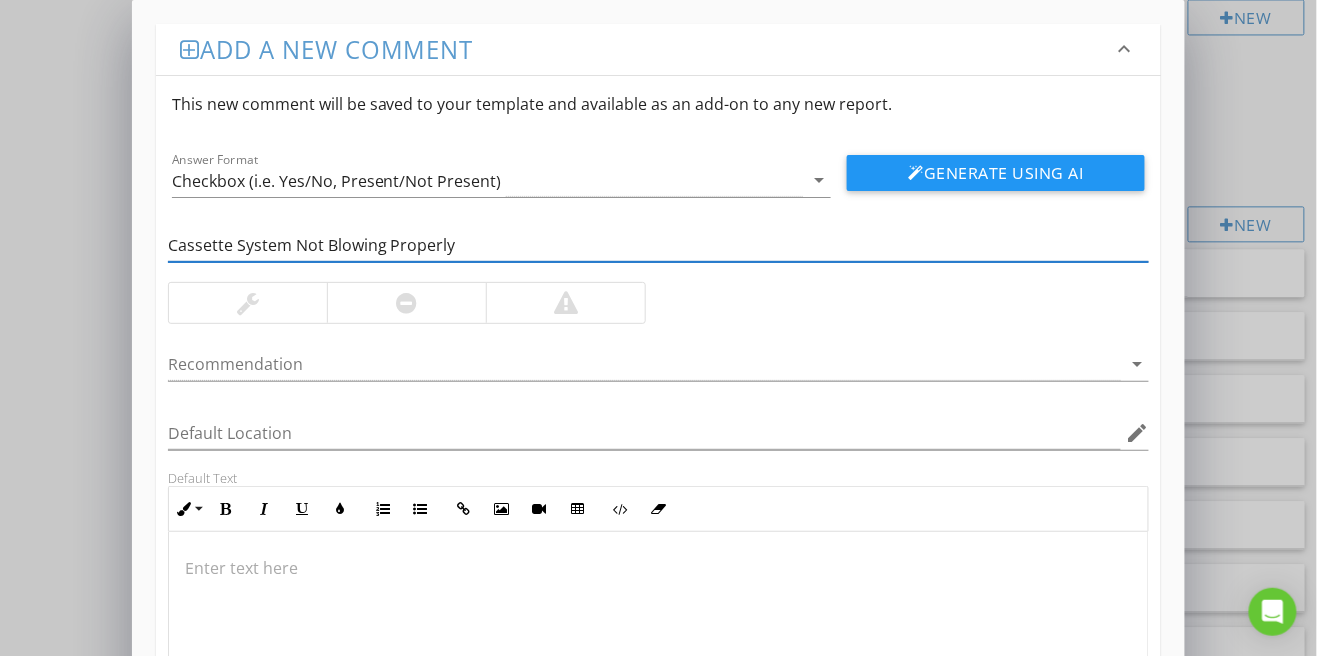 click at bounding box center [407, 303] 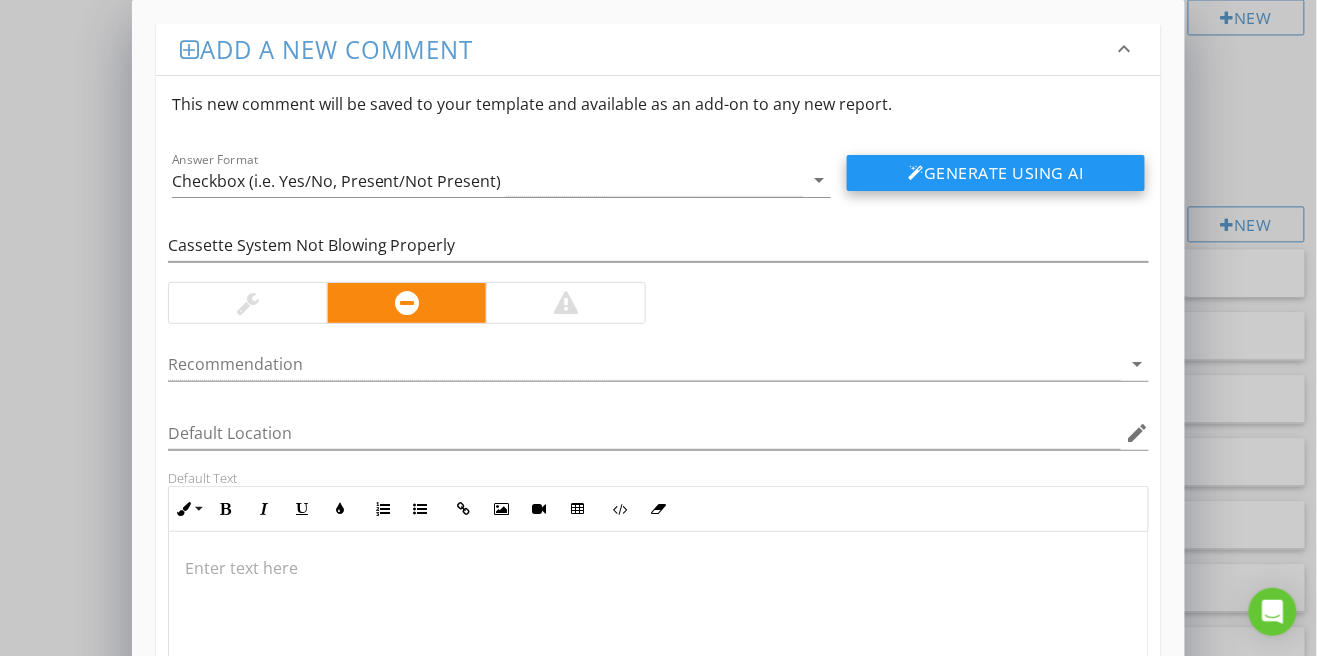 click on "Generate Using AI" at bounding box center (996, 173) 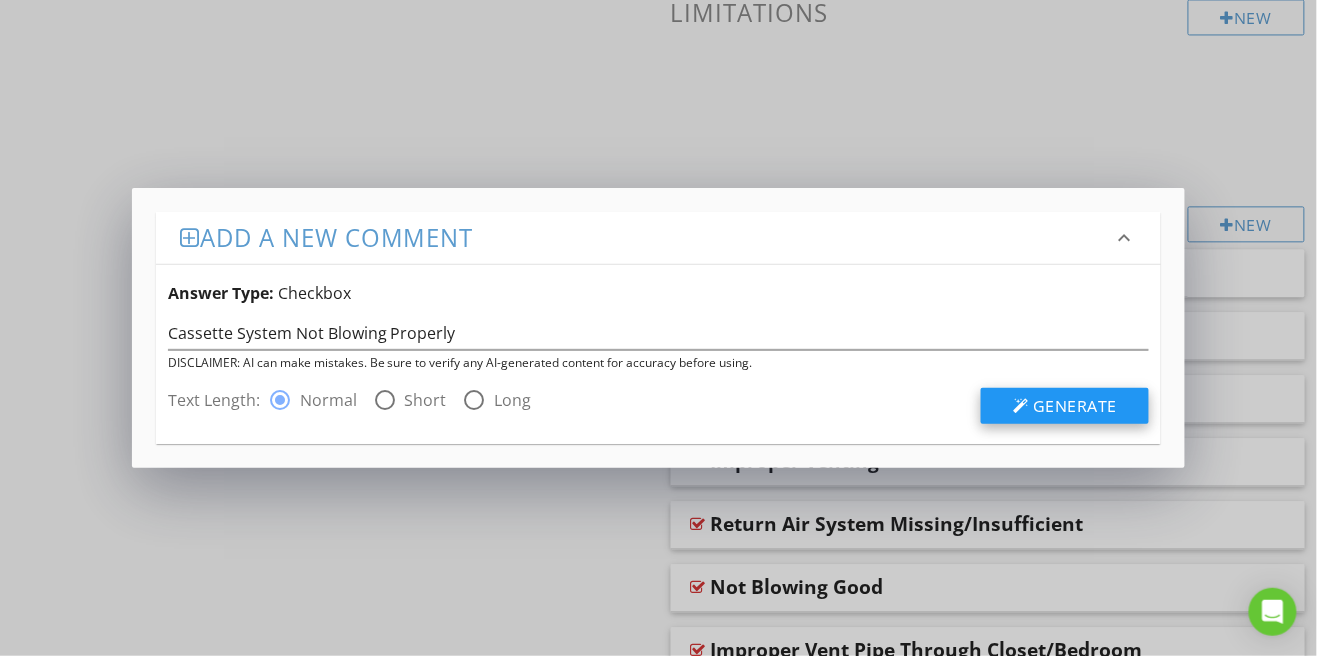 click on "Generate" at bounding box center [1075, 406] 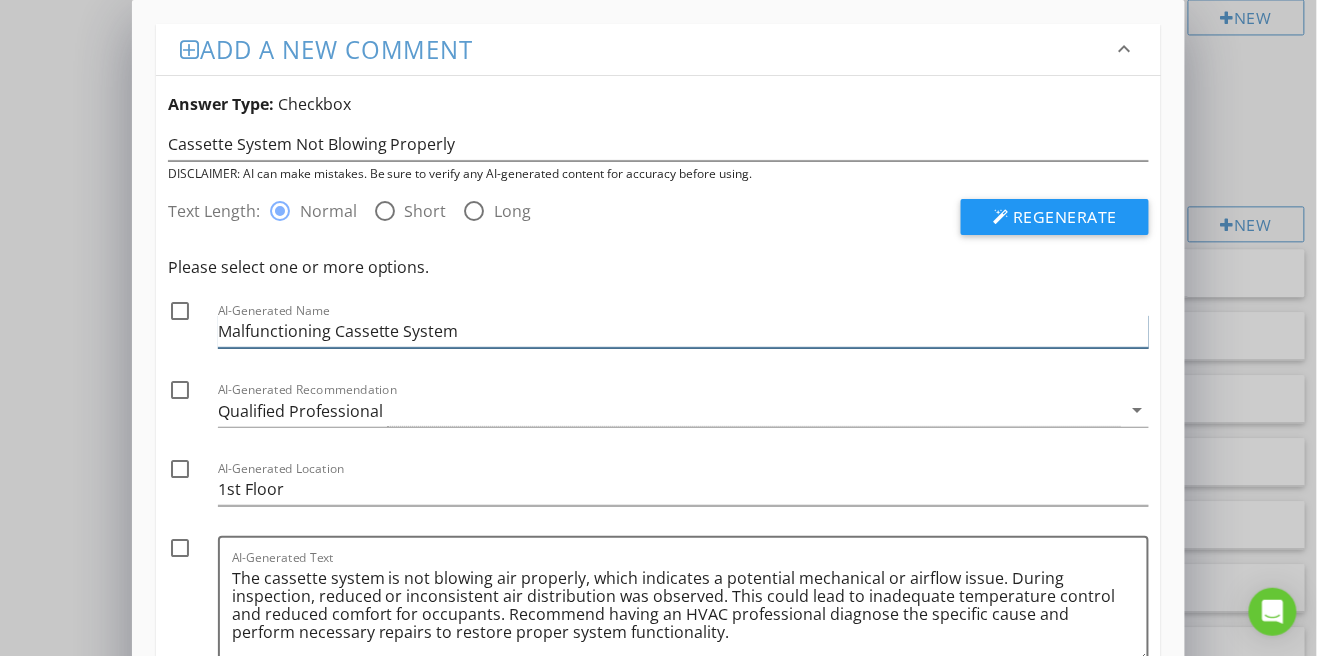 click on "AI-Generated Name Malfunctioning Cassette System" at bounding box center (684, 331) 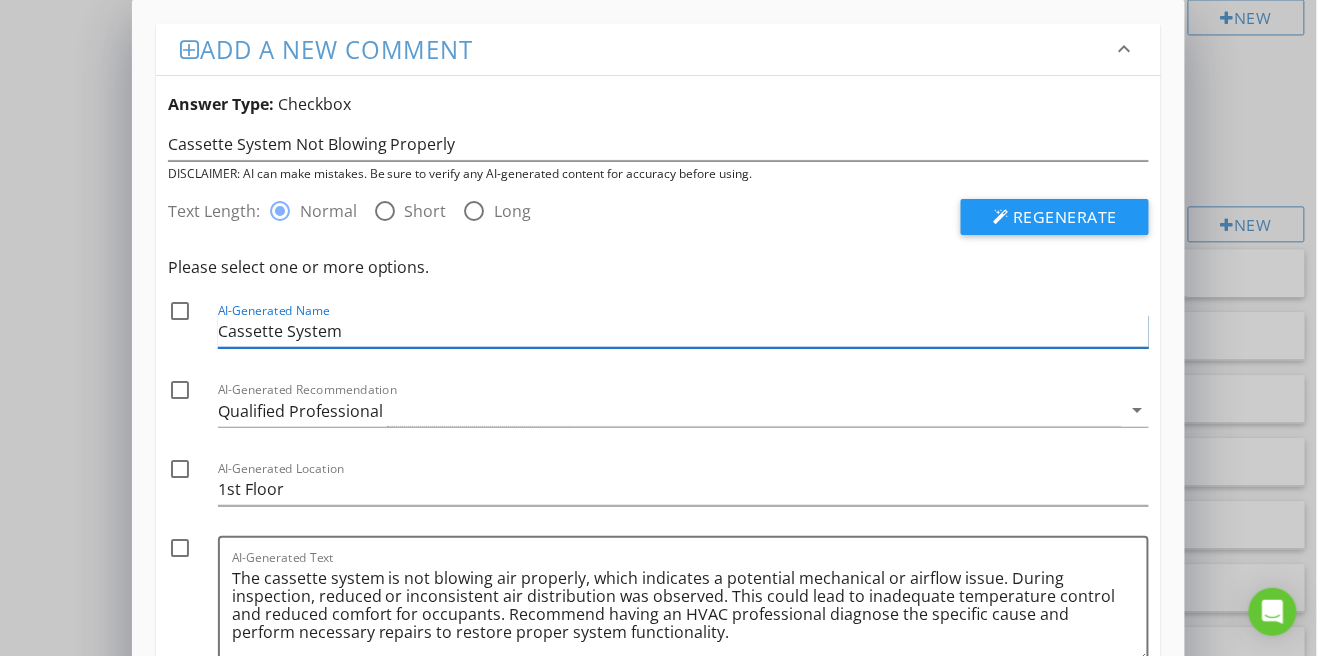 click on "Cassette System" at bounding box center [684, 331] 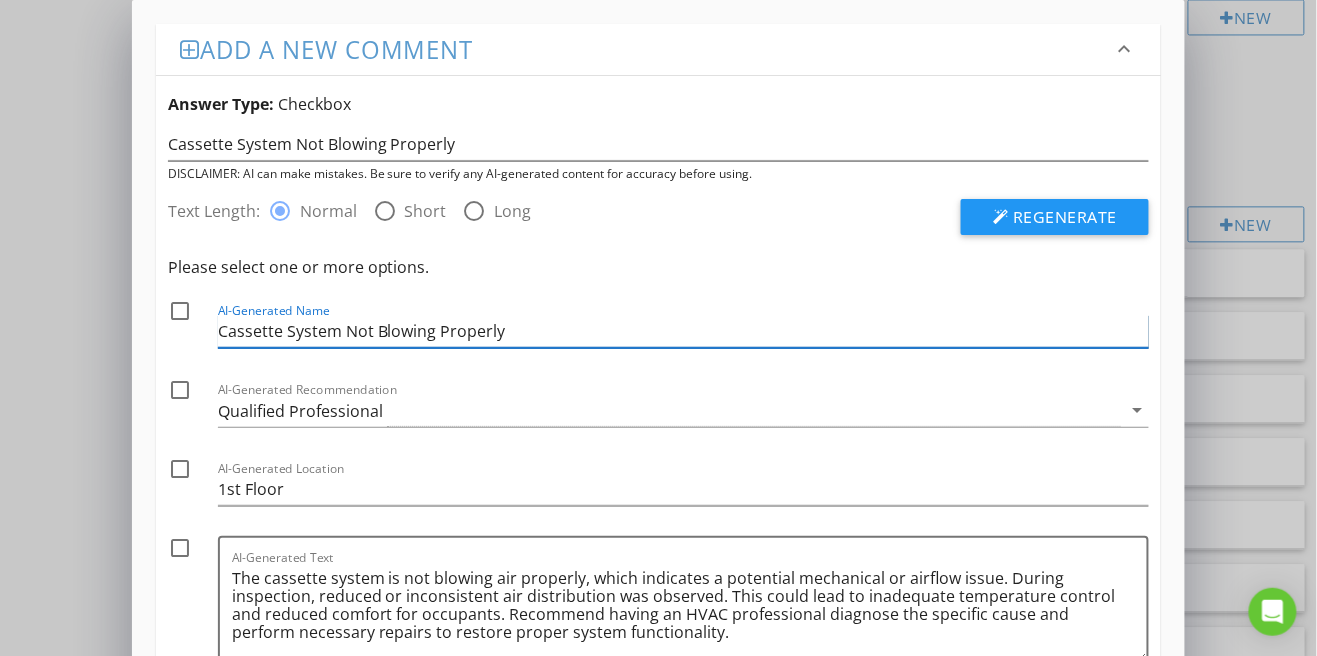 type on "Cassette System Not Blowing Properly" 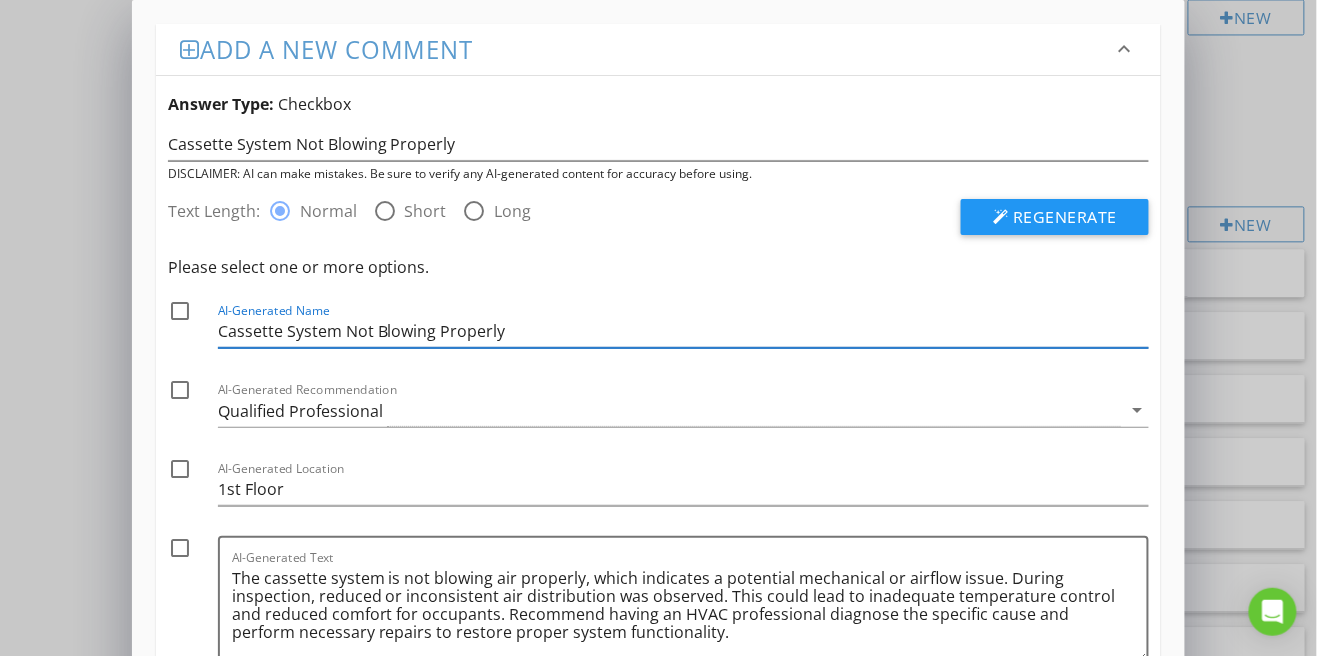 click at bounding box center (180, 311) 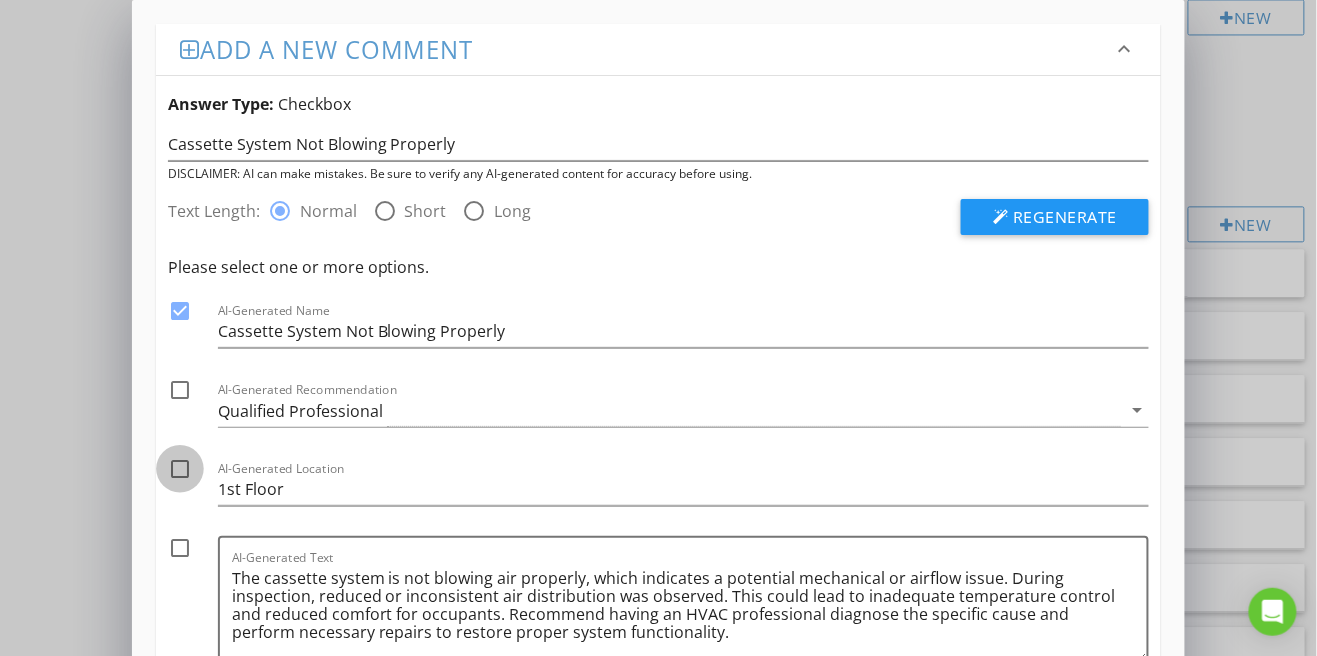 click at bounding box center [180, 469] 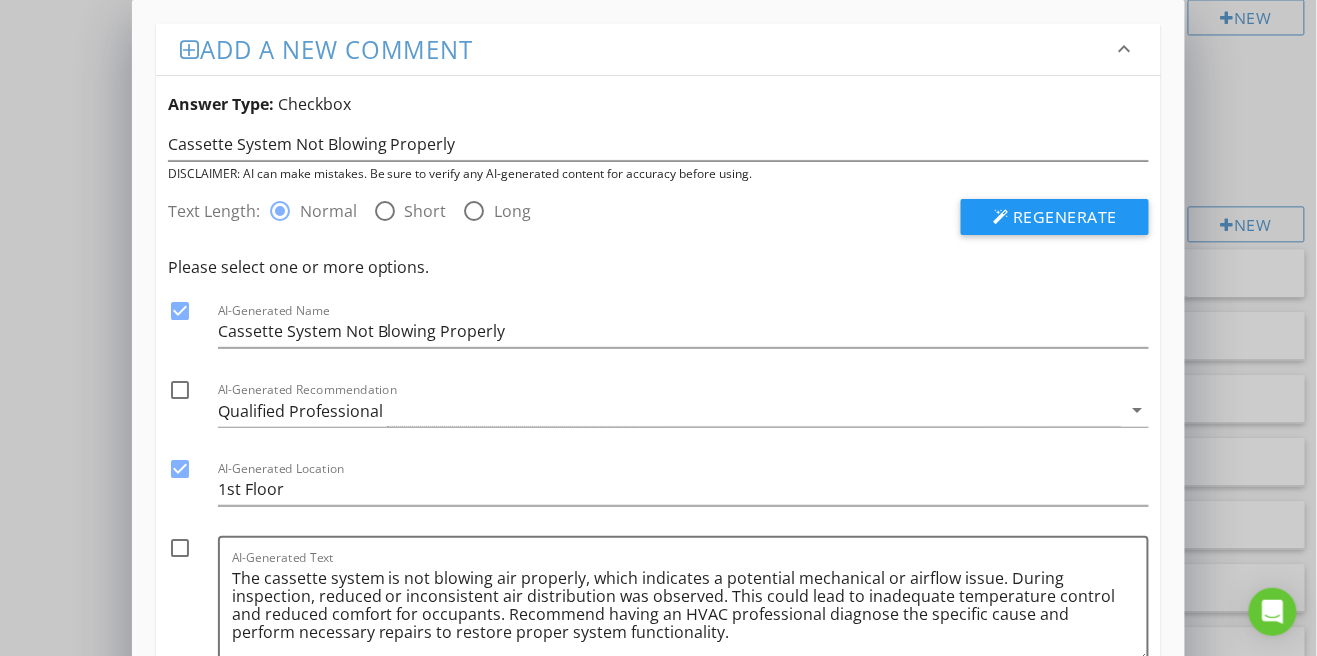 click at bounding box center [180, 469] 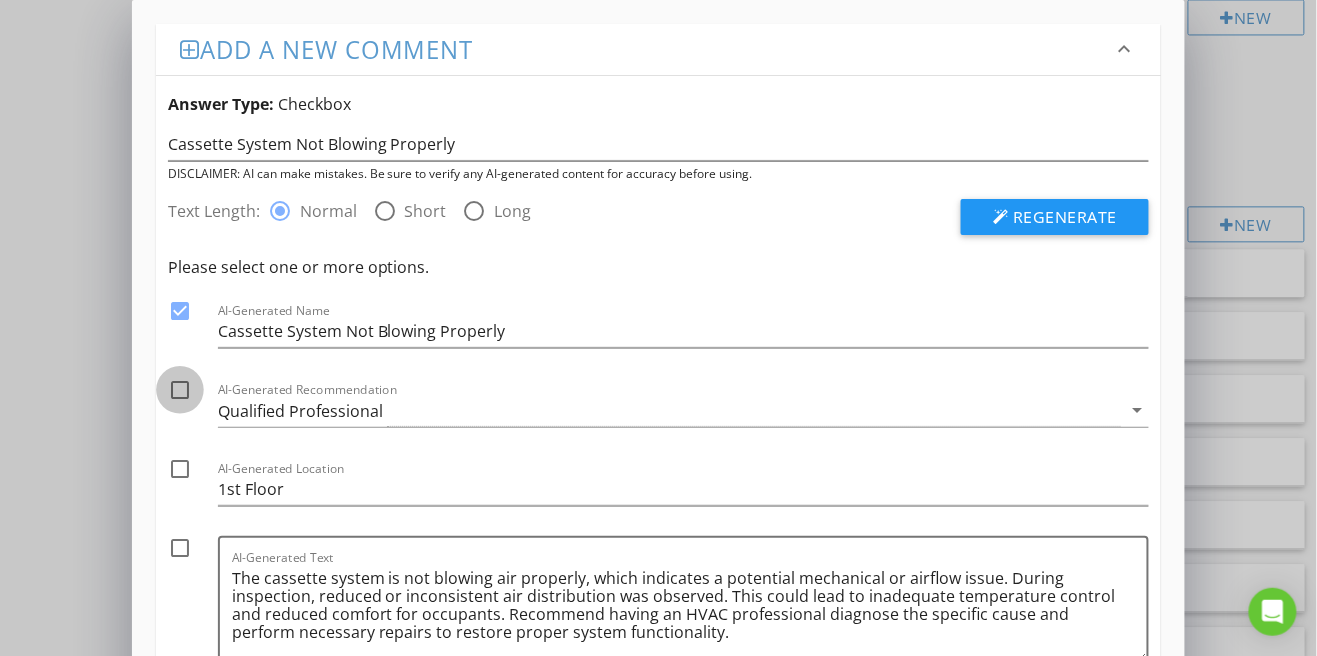 click at bounding box center [180, 390] 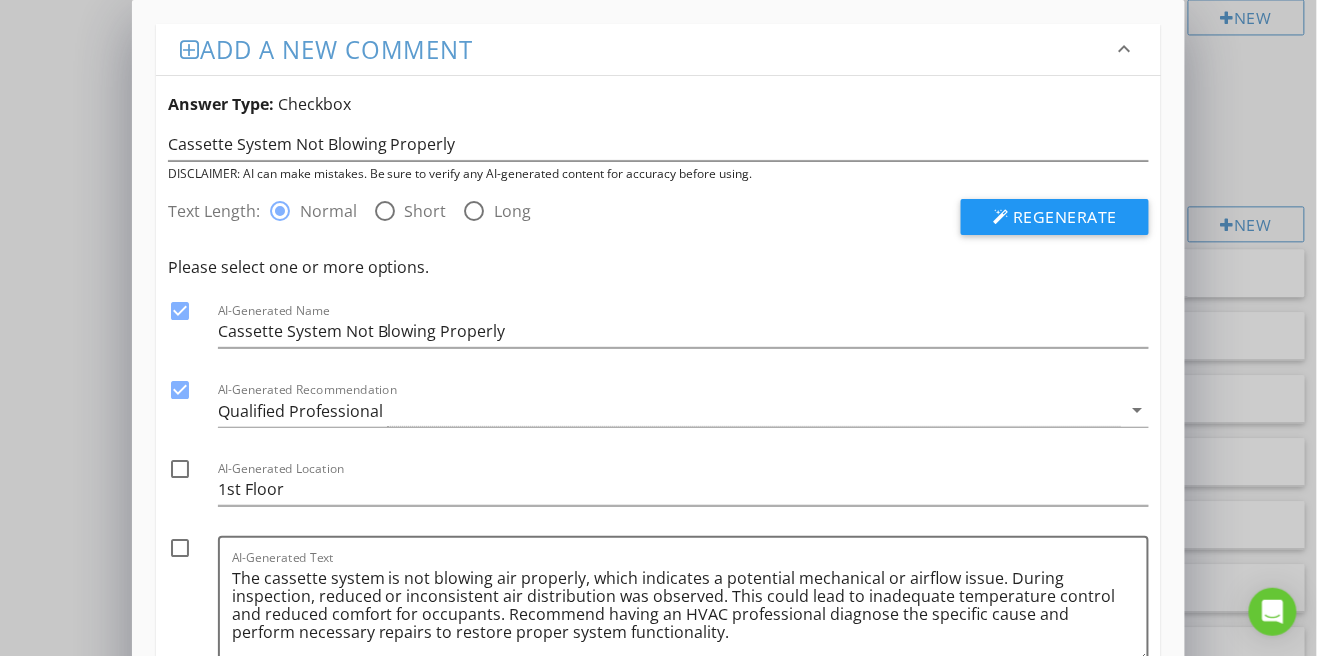 click at bounding box center [180, 548] 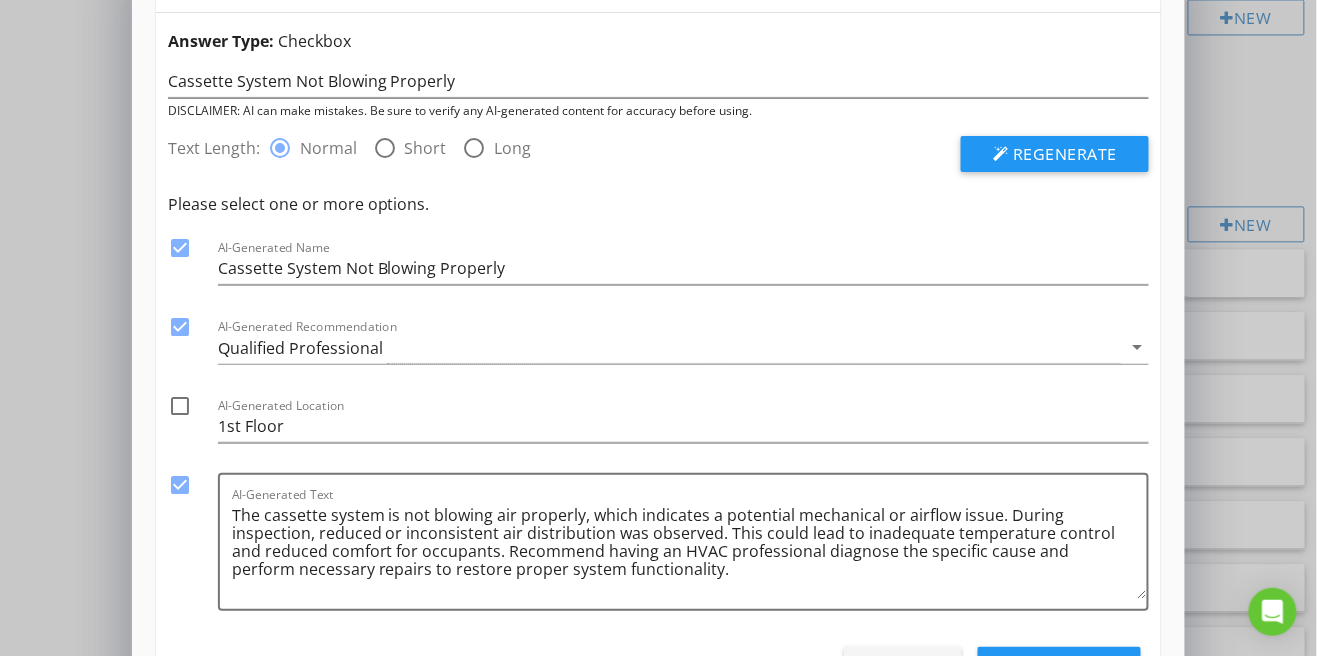 scroll, scrollTop: 63, scrollLeft: 0, axis: vertical 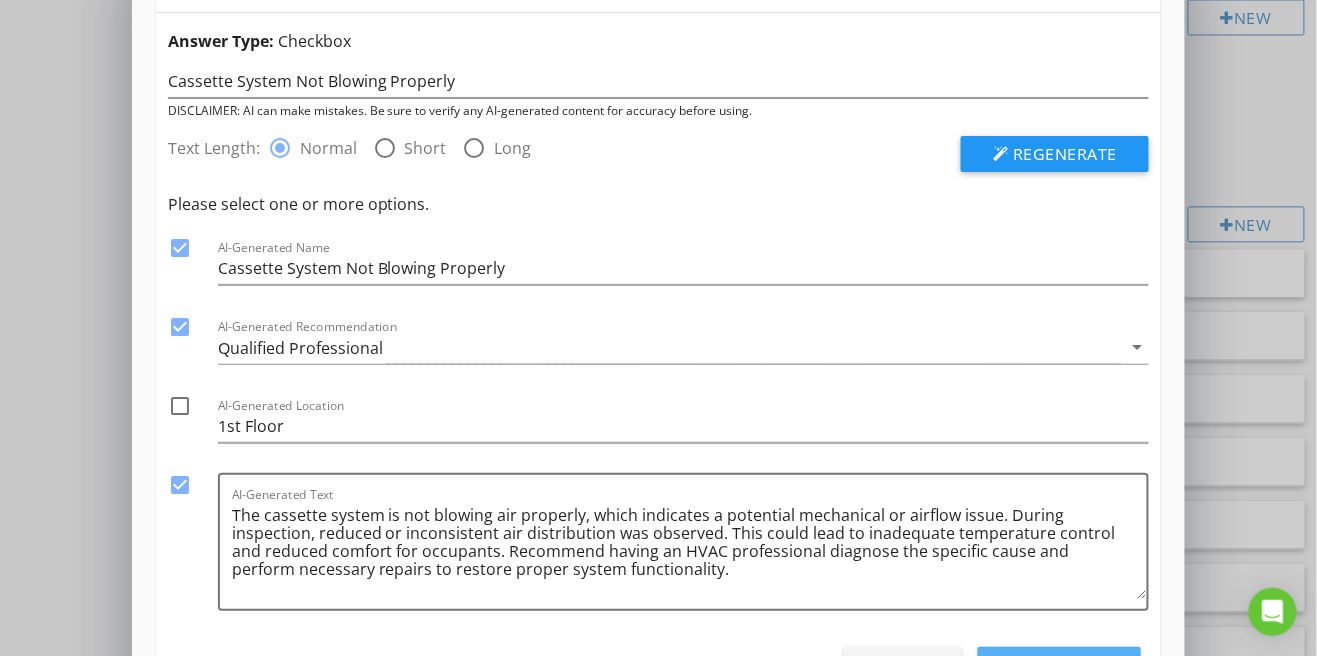 click on "Use Selected" at bounding box center (1059, 669) 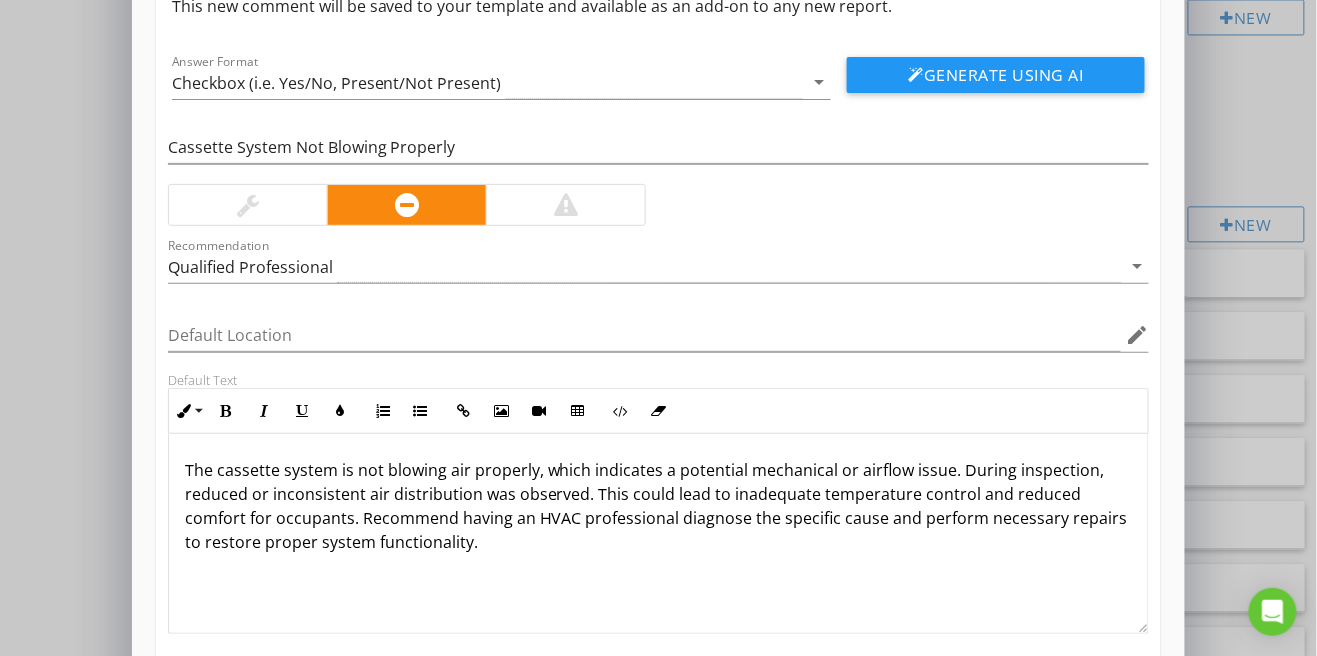 scroll, scrollTop: 115, scrollLeft: 0, axis: vertical 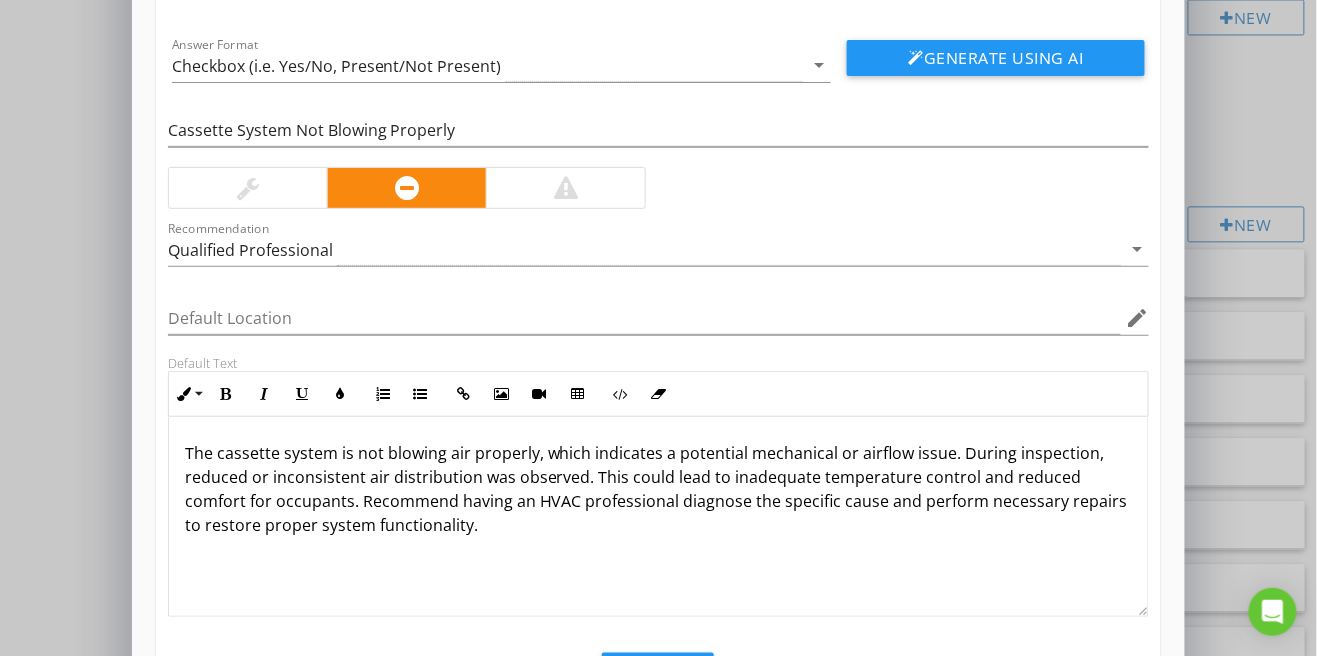 click on "Save" at bounding box center (658, 675) 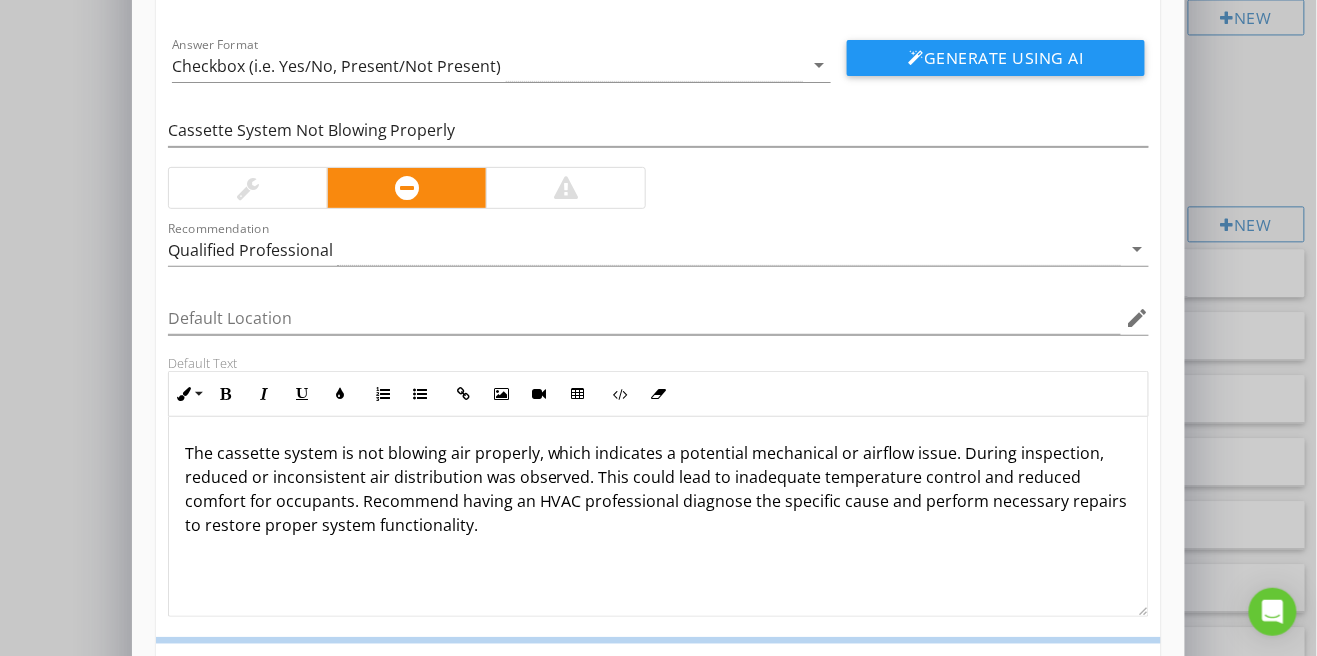scroll, scrollTop: 18, scrollLeft: 0, axis: vertical 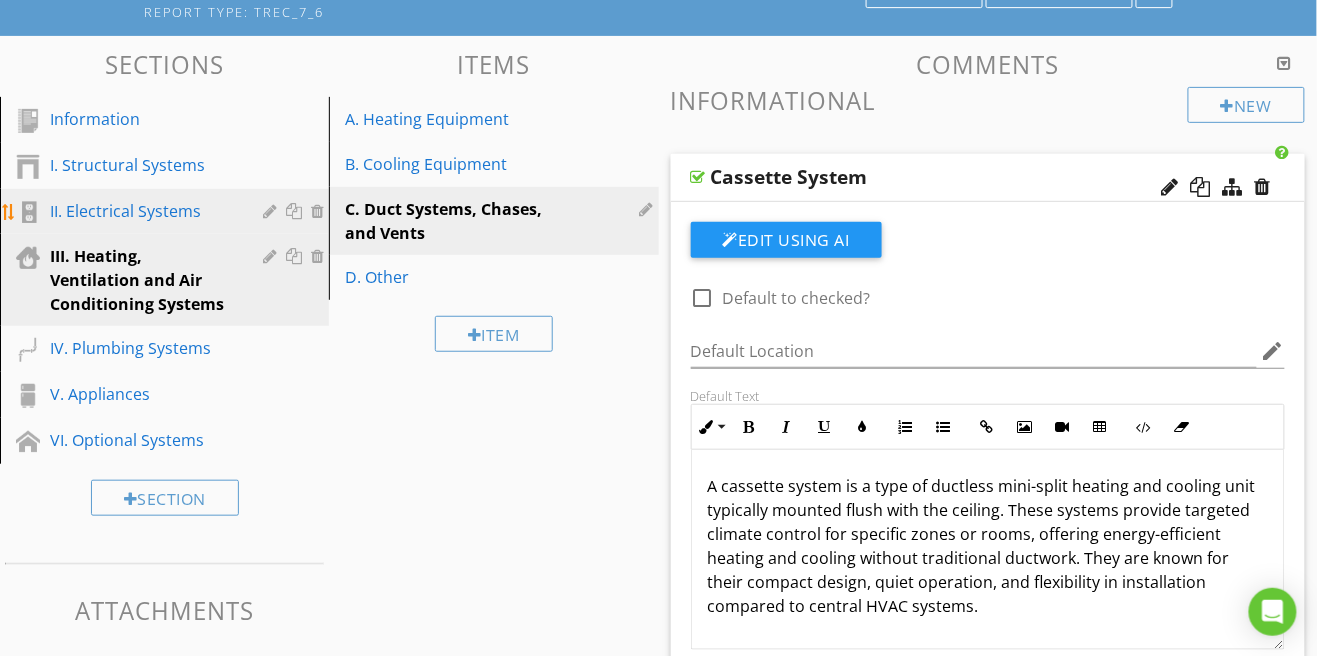 click on "II. Electrical Systems" at bounding box center [142, 211] 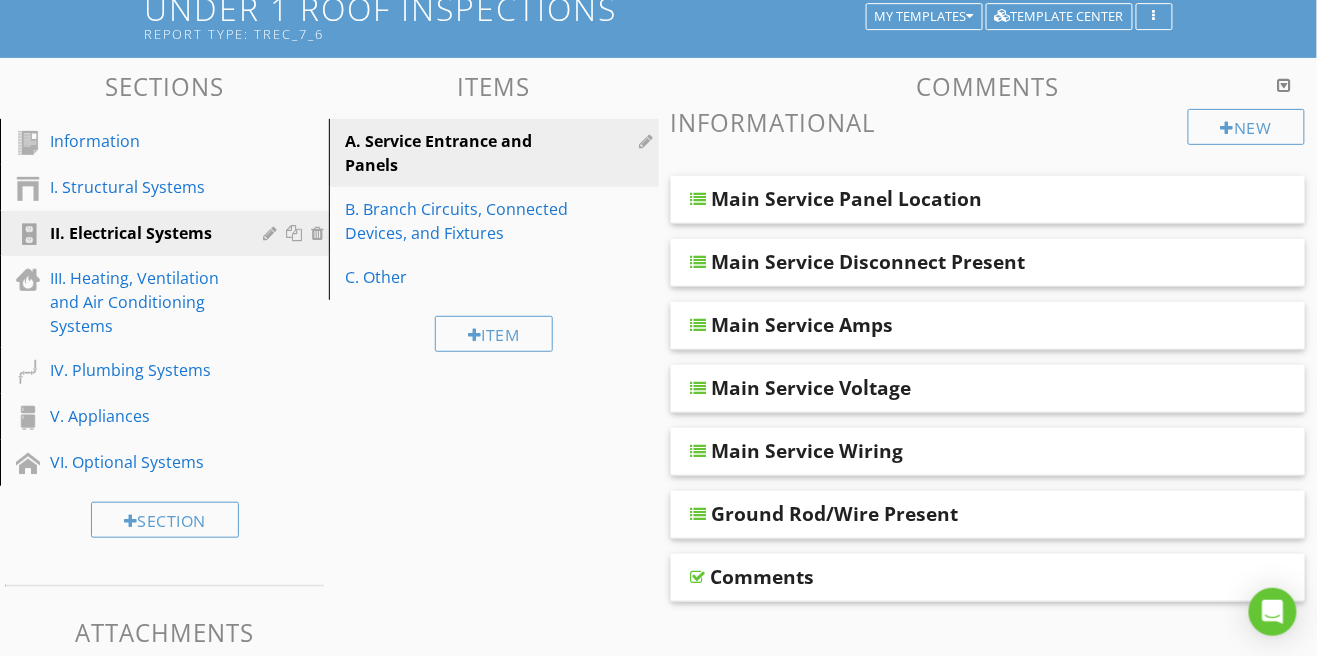 scroll, scrollTop: 130, scrollLeft: 0, axis: vertical 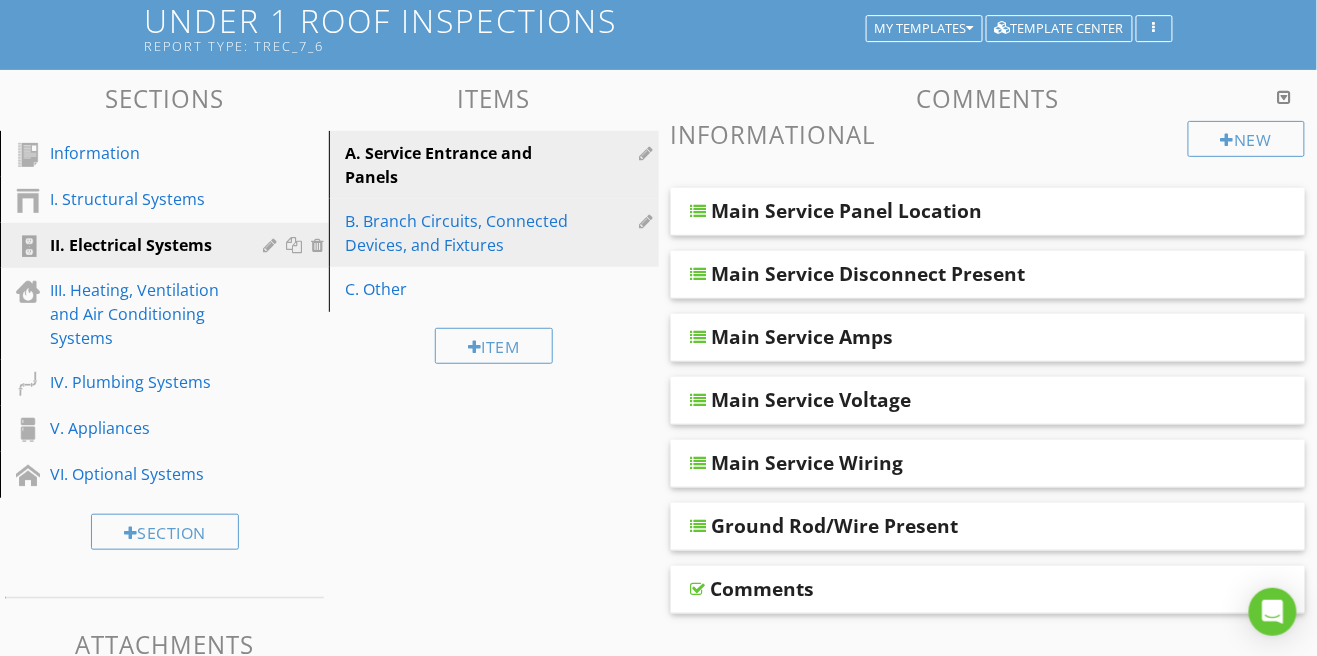 click on "B. Branch Circuits, Connected Devices, and Fixtures" at bounding box center [459, 233] 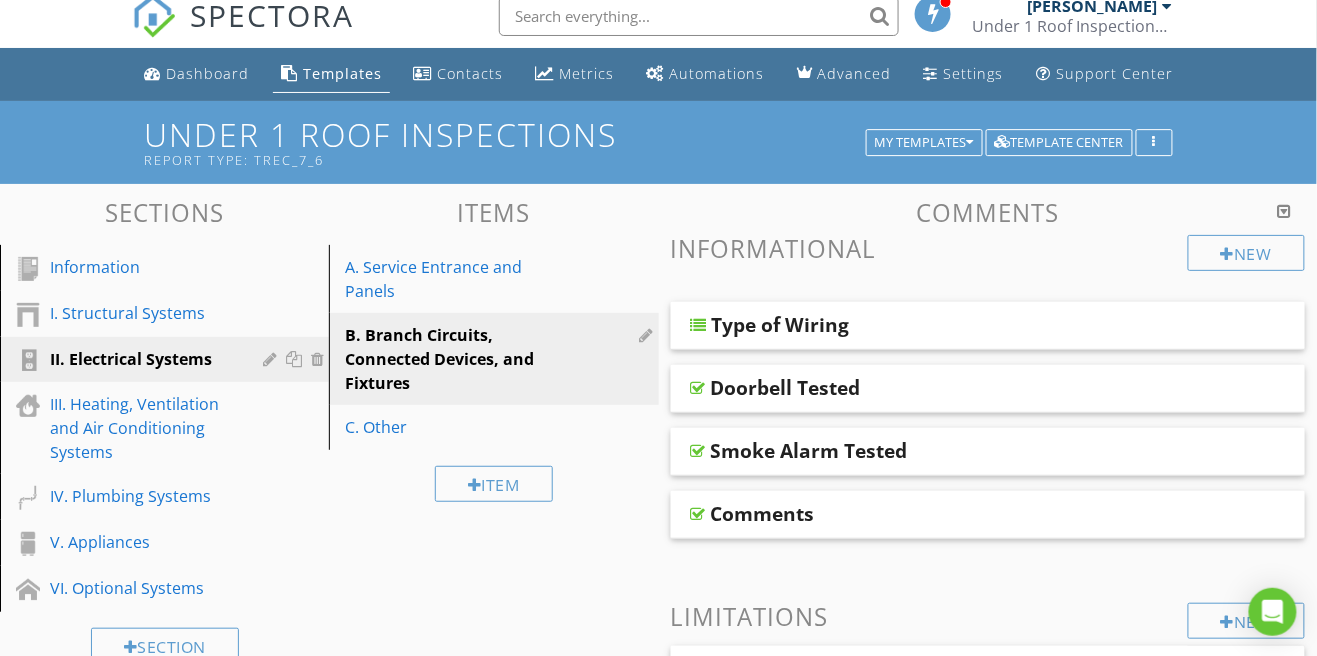 scroll, scrollTop: 37, scrollLeft: 0, axis: vertical 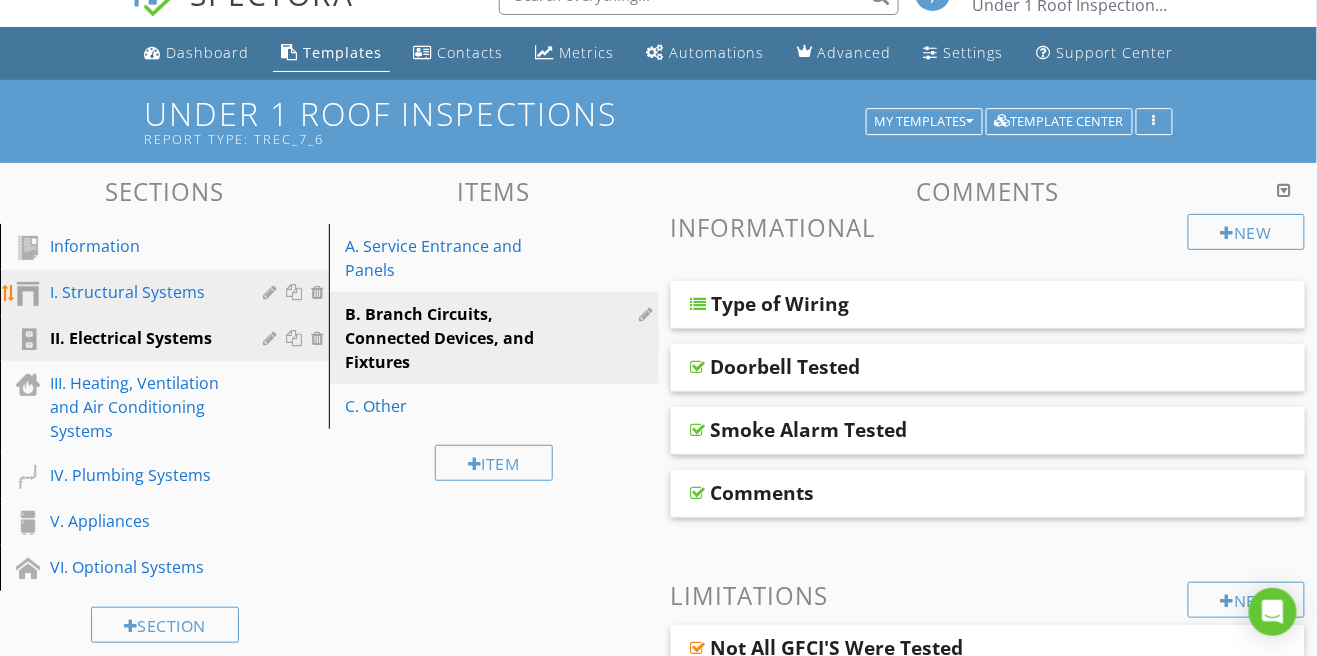 click on "I. Structural Systems" at bounding box center (142, 292) 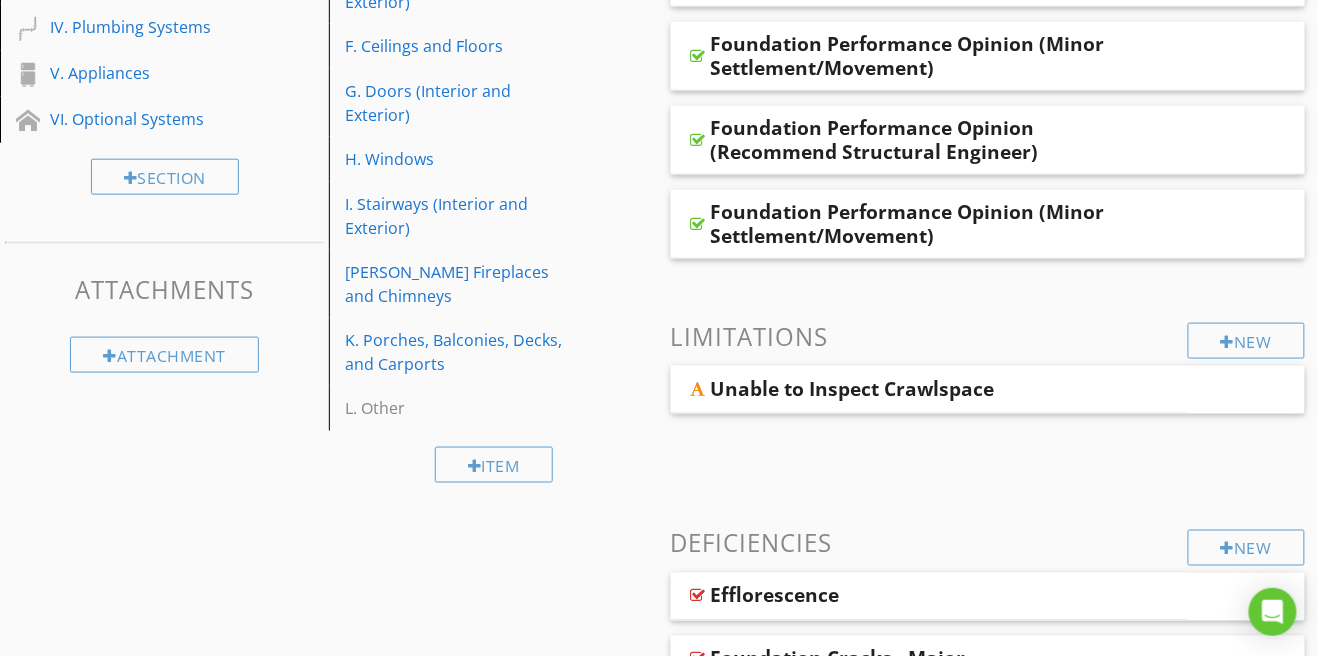 scroll, scrollTop: 0, scrollLeft: 0, axis: both 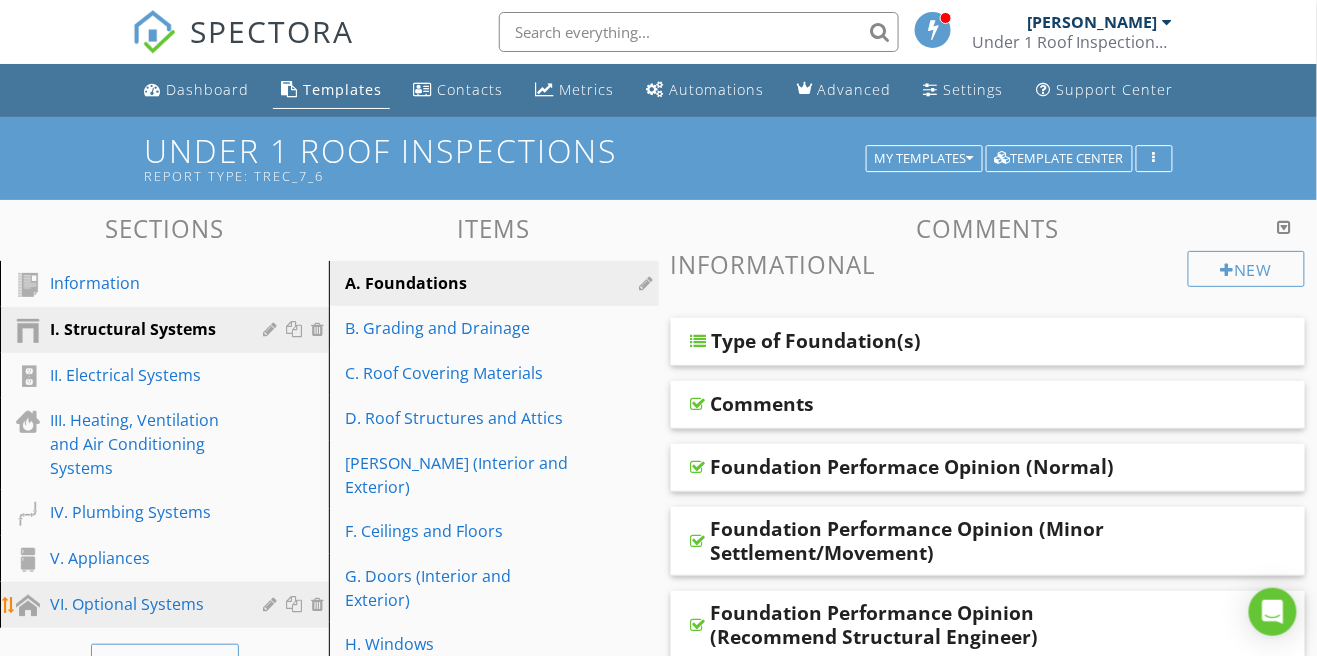click on "VI. Optional Systems" at bounding box center (142, 604) 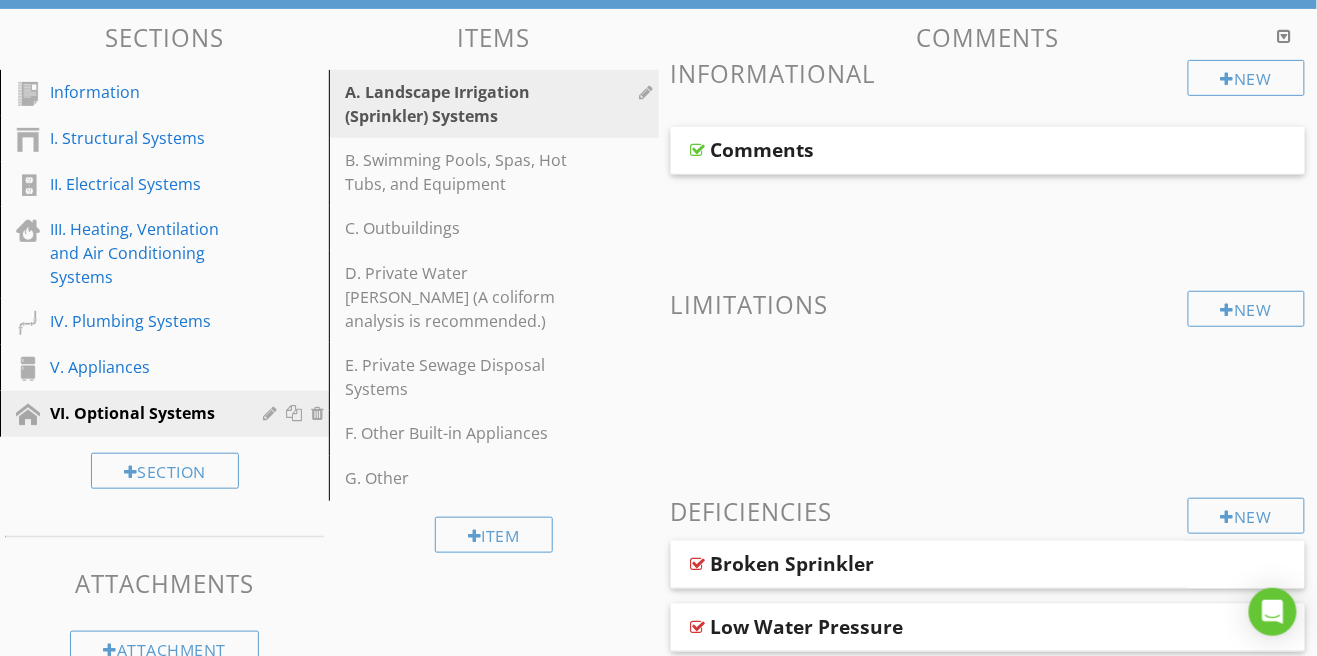 scroll, scrollTop: 192, scrollLeft: 0, axis: vertical 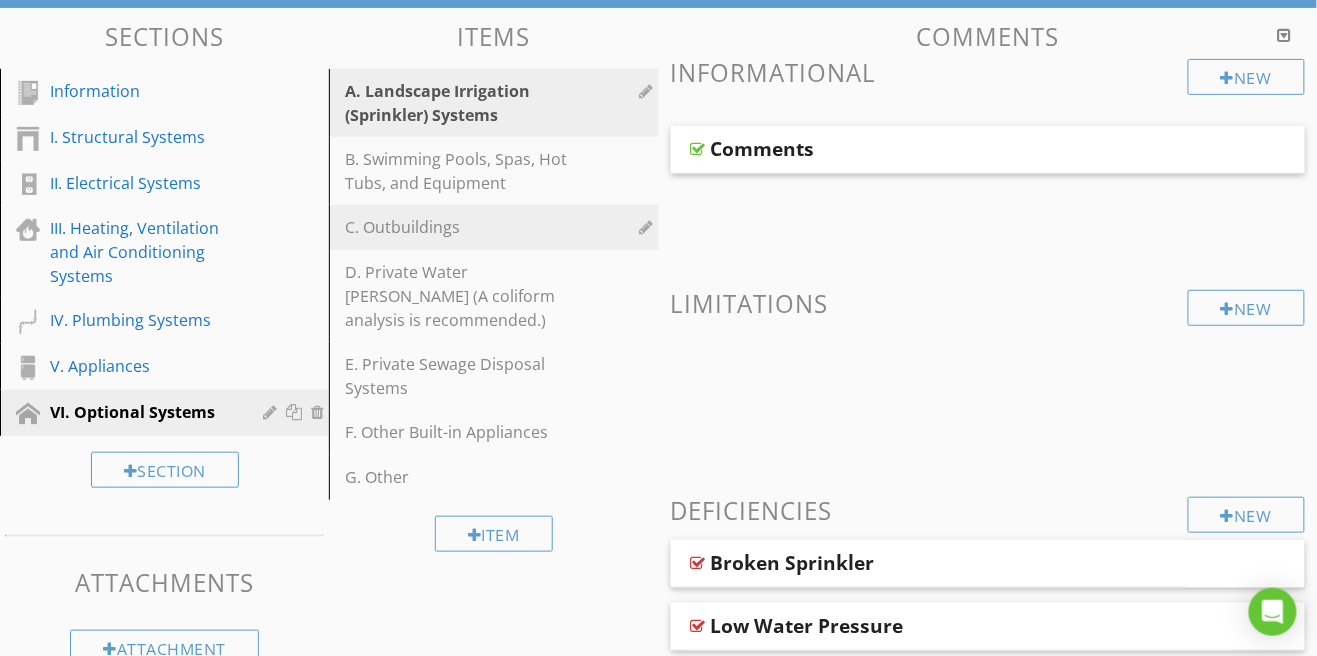 click on "C. Outbuildings" at bounding box center (459, 227) 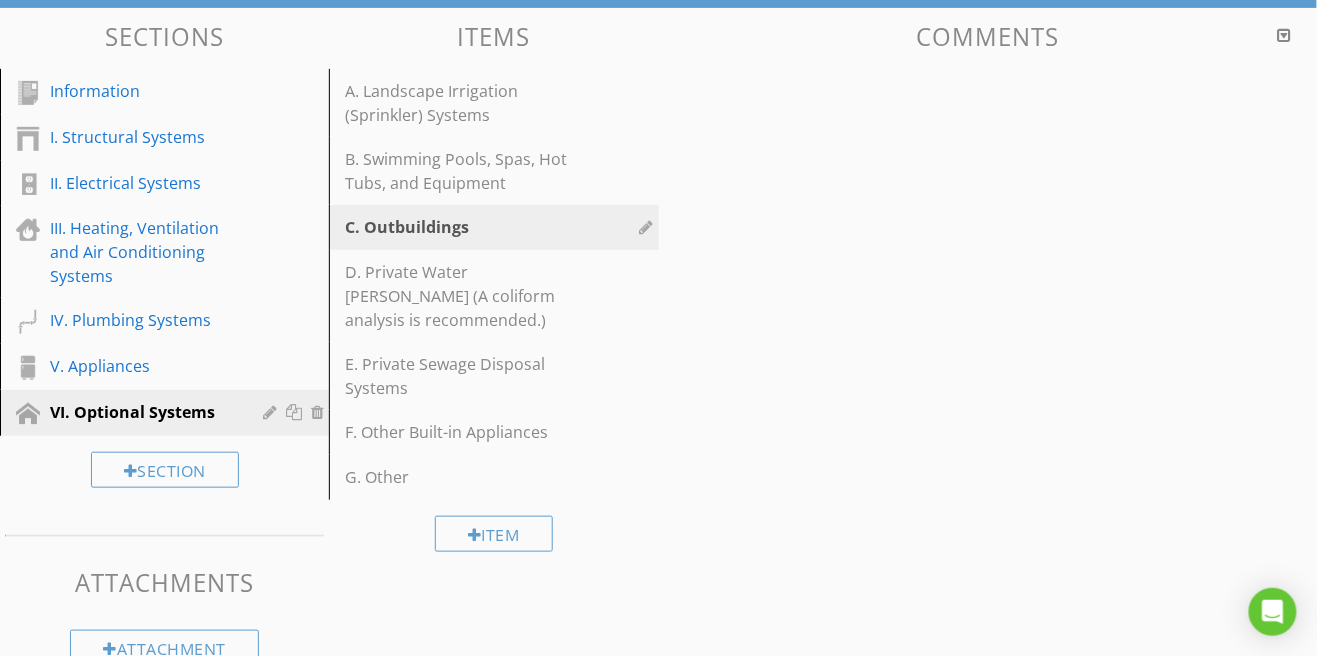 scroll, scrollTop: 163, scrollLeft: 0, axis: vertical 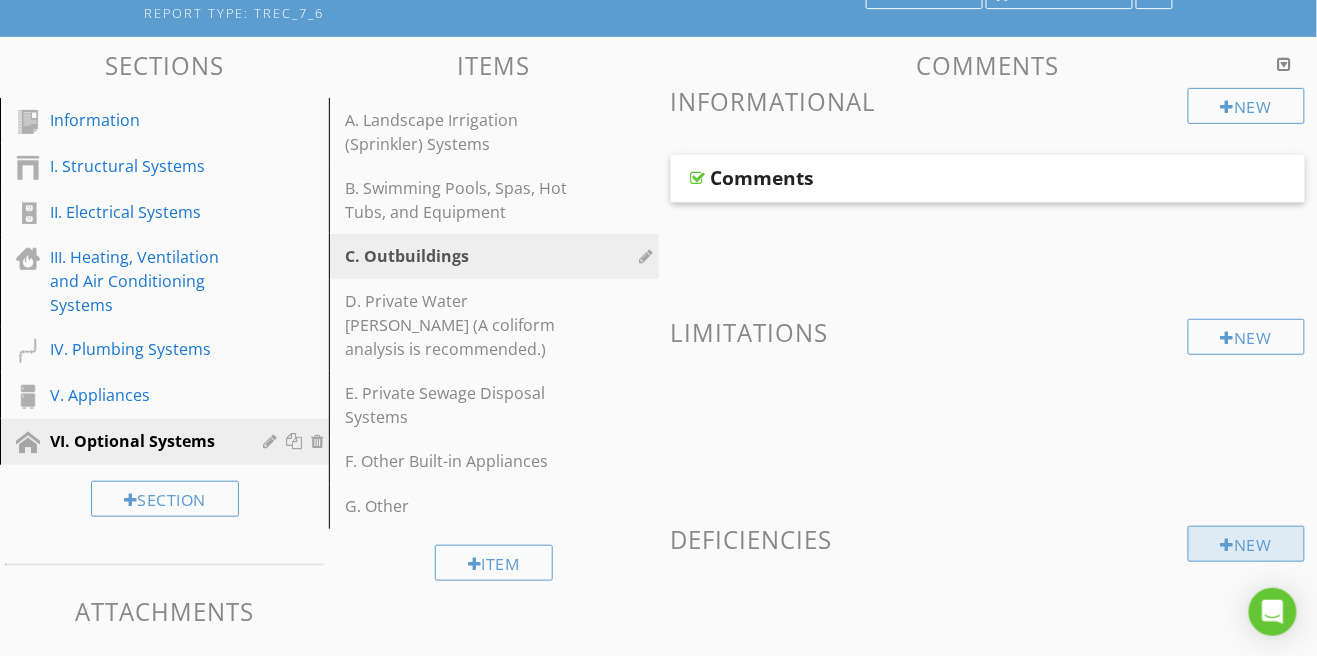click on "New" at bounding box center (1246, 544) 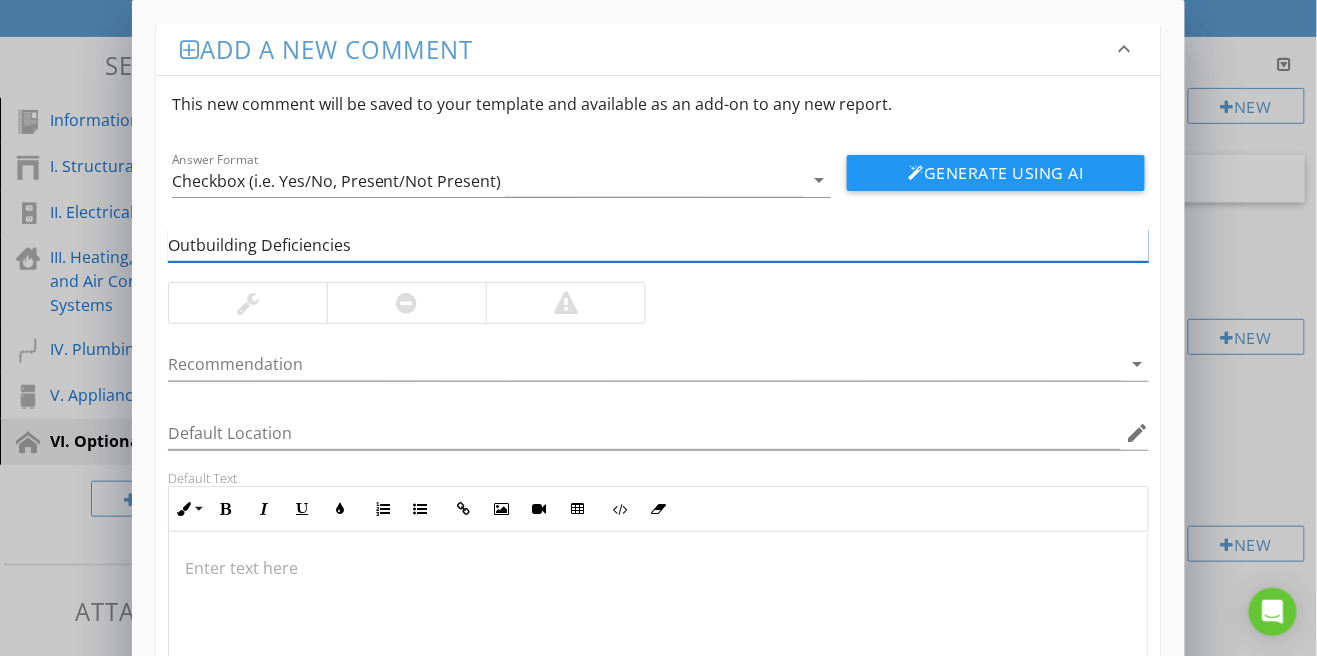 type on "Outbuilding Deficiencies" 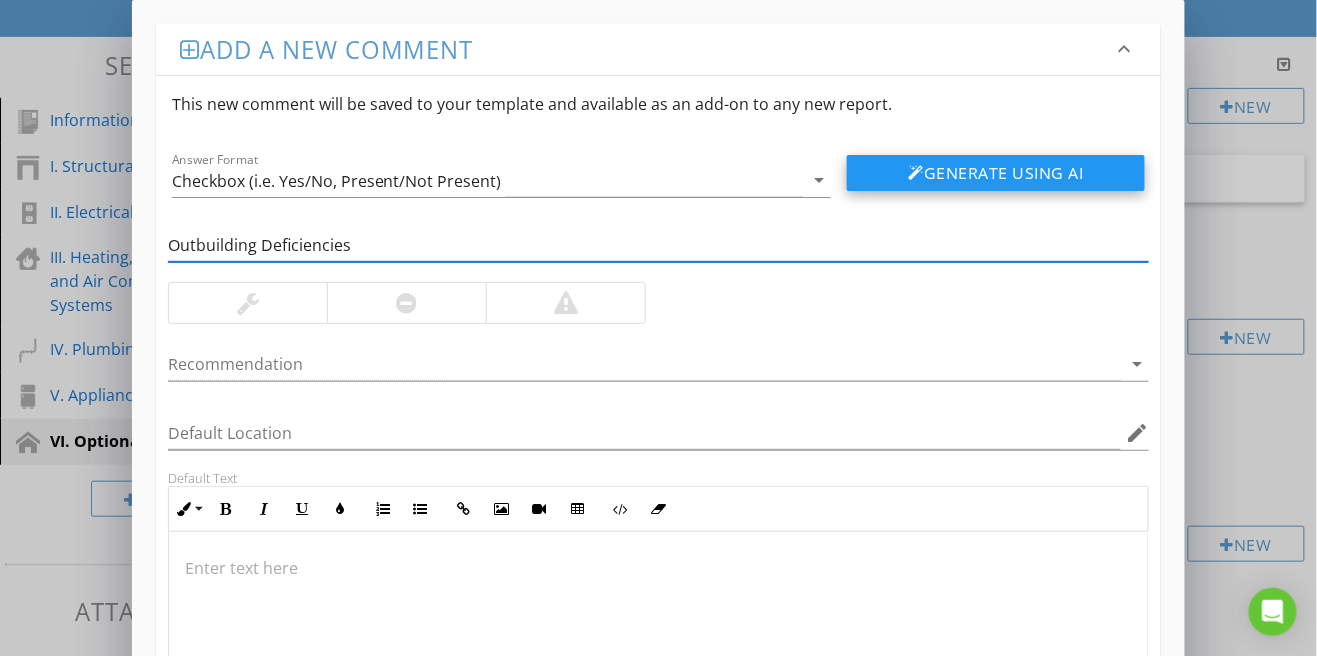 click on "Generate Using AI" at bounding box center (996, 173) 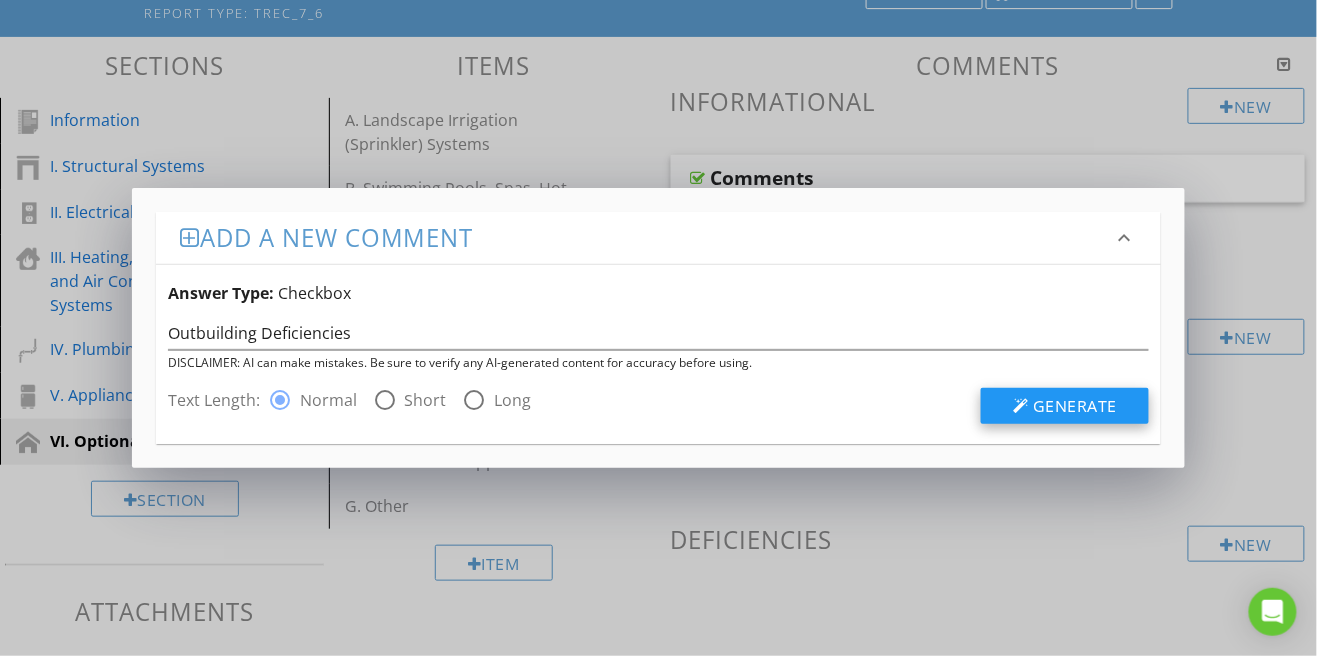 click on "Generate" at bounding box center [1075, 406] 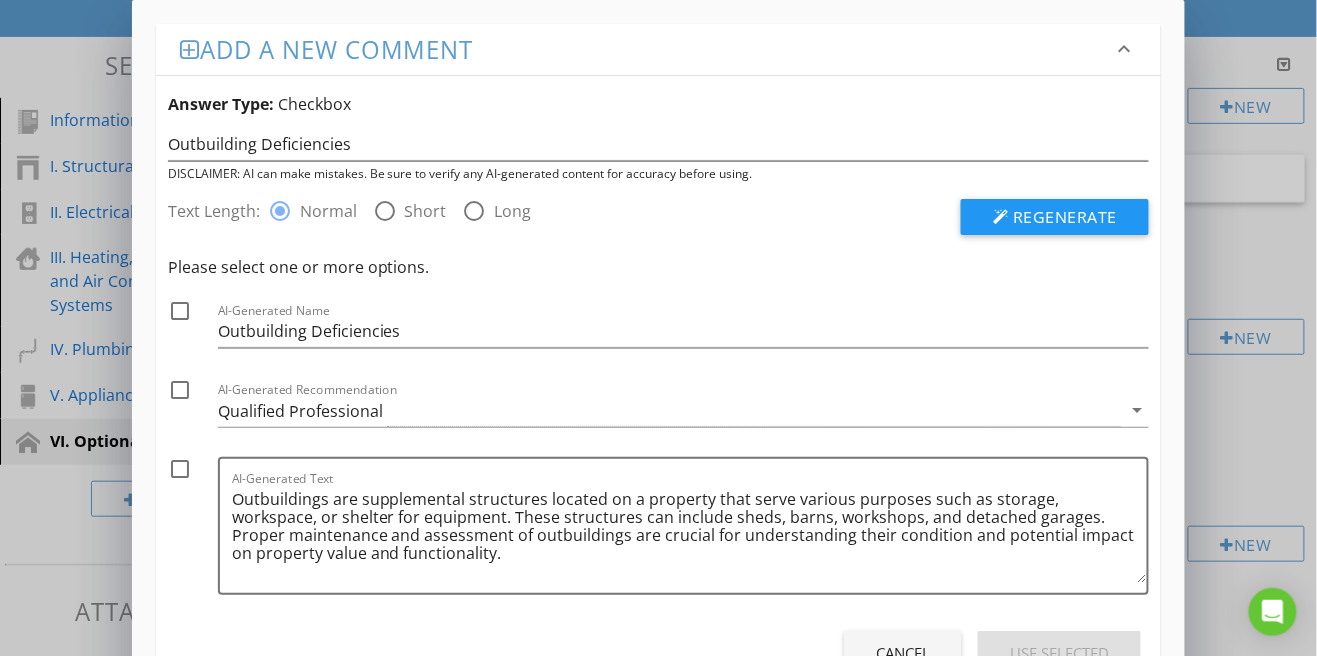 click on "Cancel" at bounding box center [903, 653] 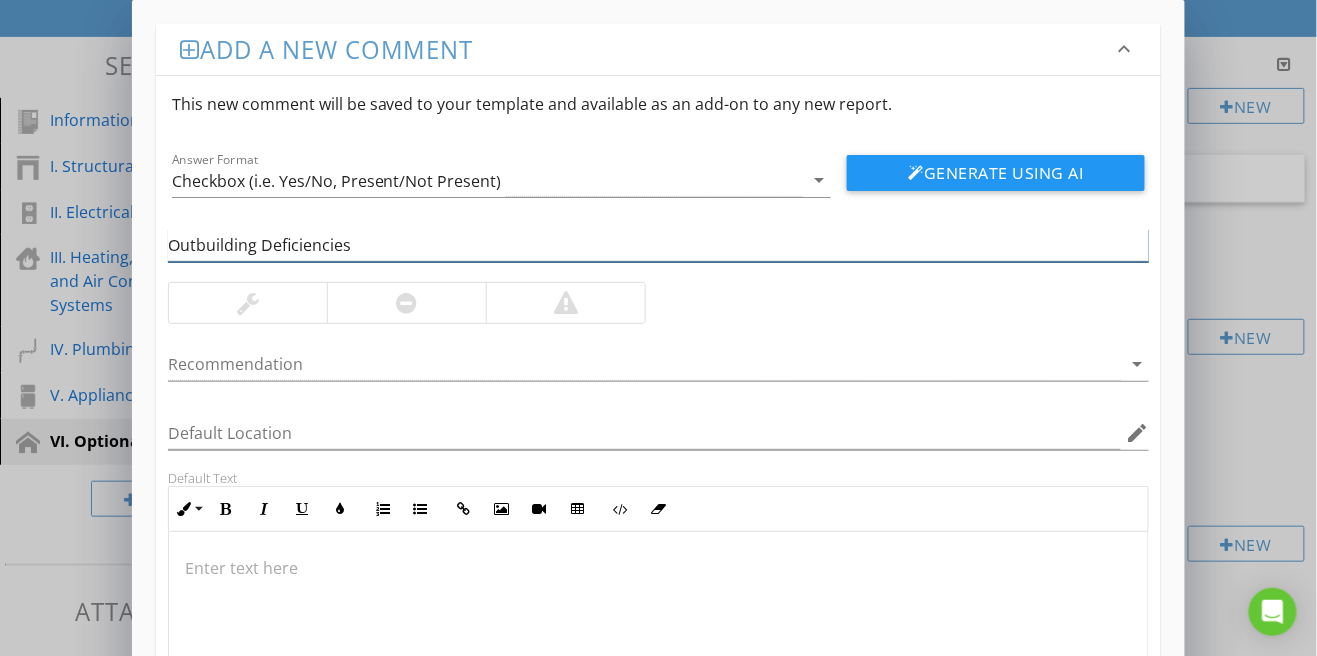 click on "Outbuilding Deficiencies" at bounding box center (659, 245) 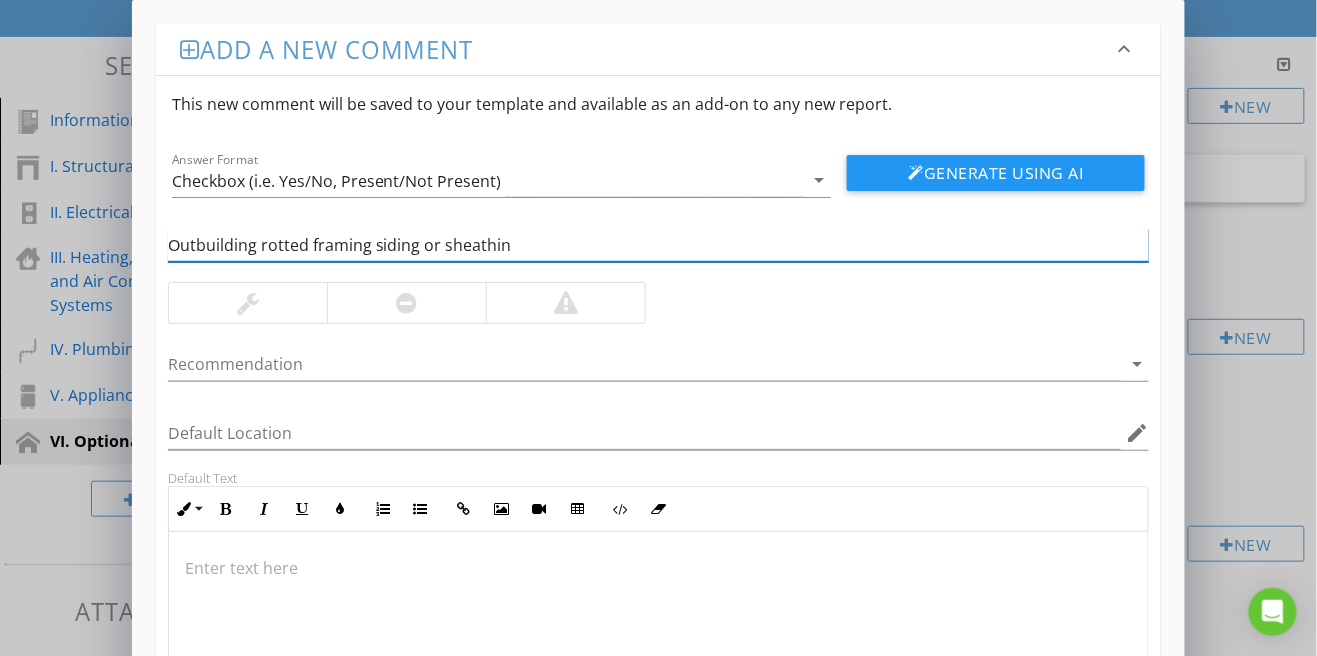 type on "Outbuilding rotted framing siding or sheathing" 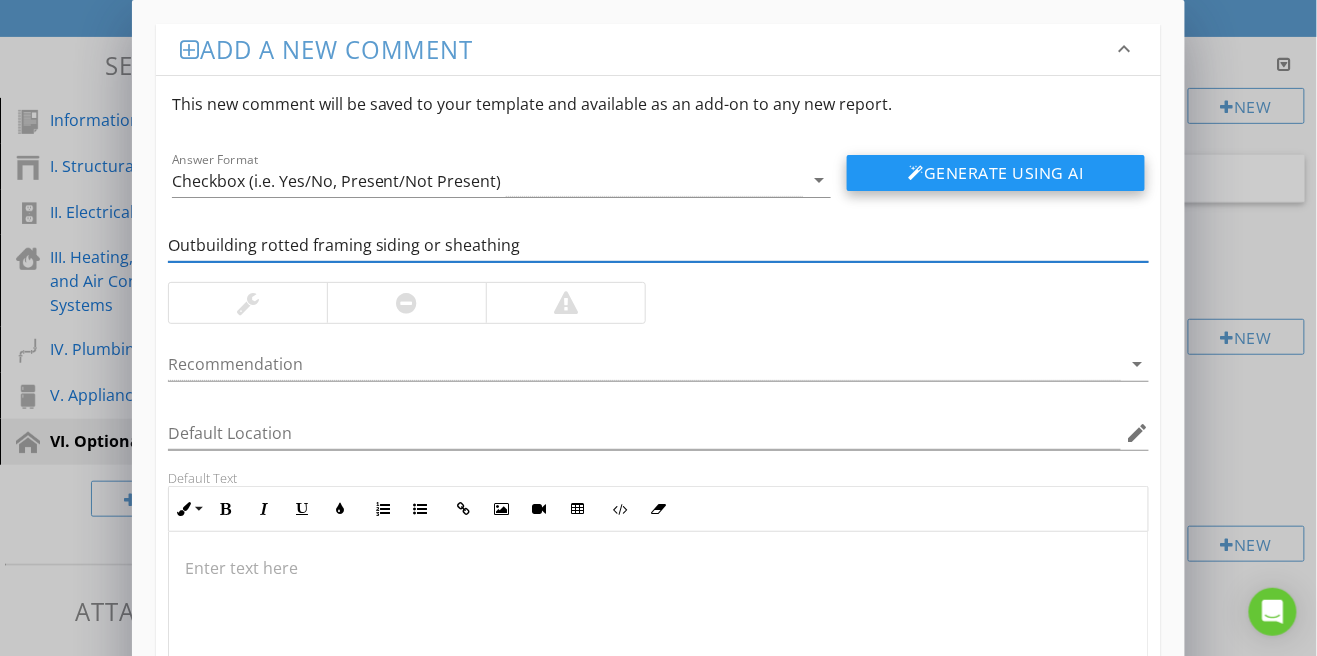 click on "Generate Using AI" at bounding box center [996, 173] 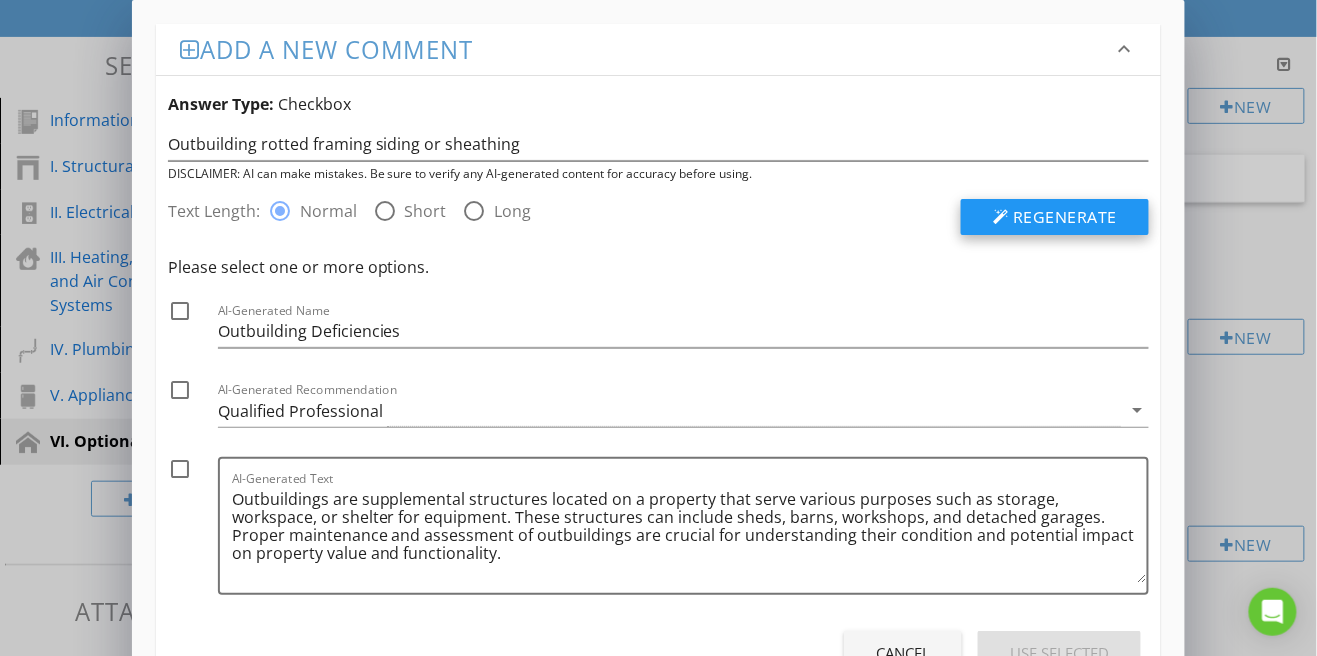 click on "Regenerate" at bounding box center (1065, 217) 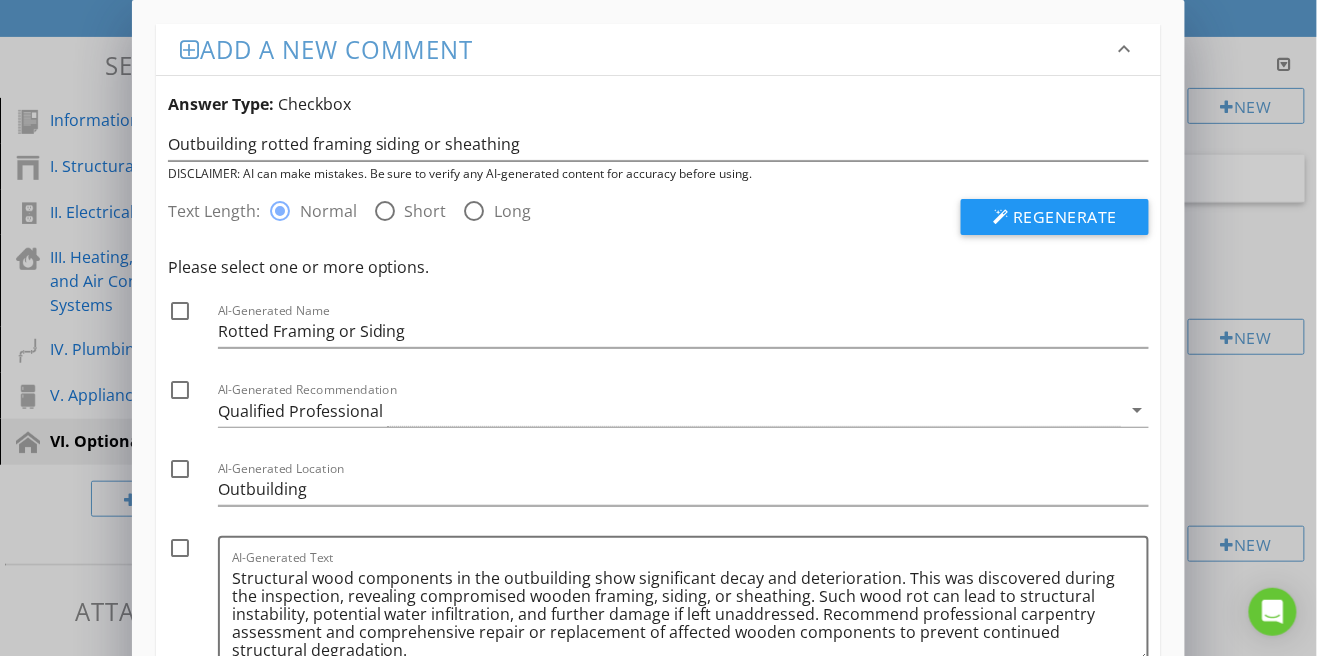 click at bounding box center (180, 311) 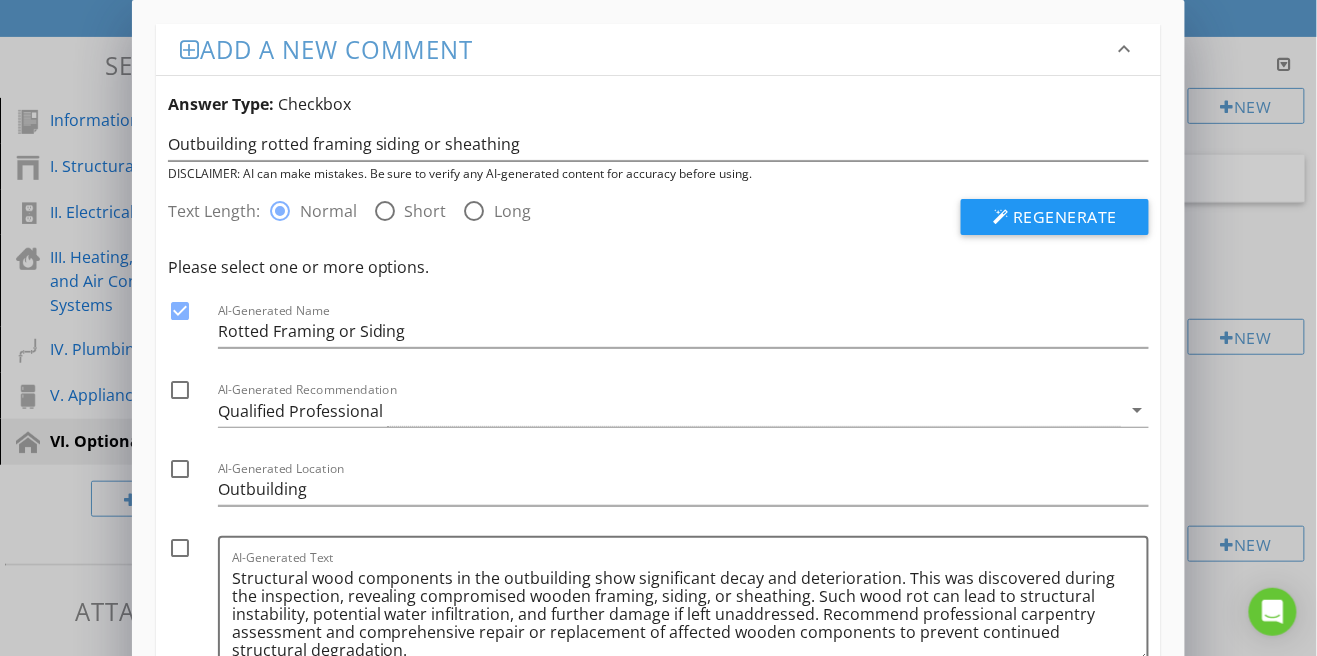 click at bounding box center (180, 469) 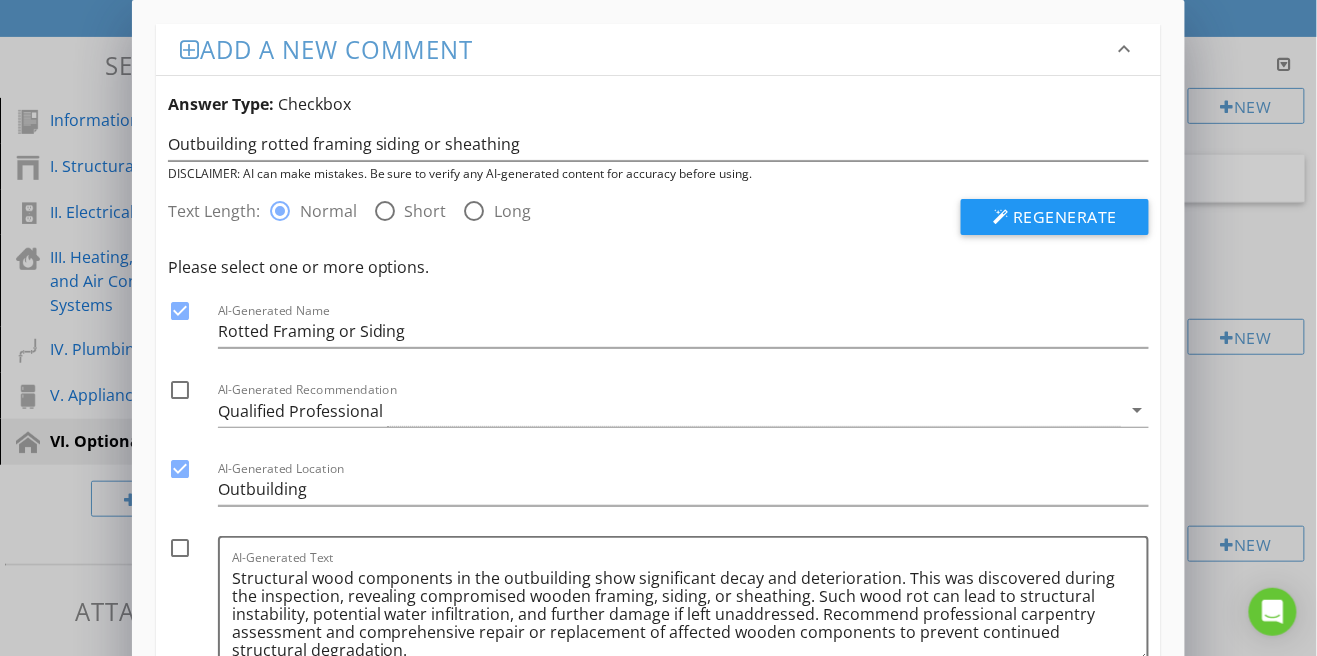 click at bounding box center (180, 548) 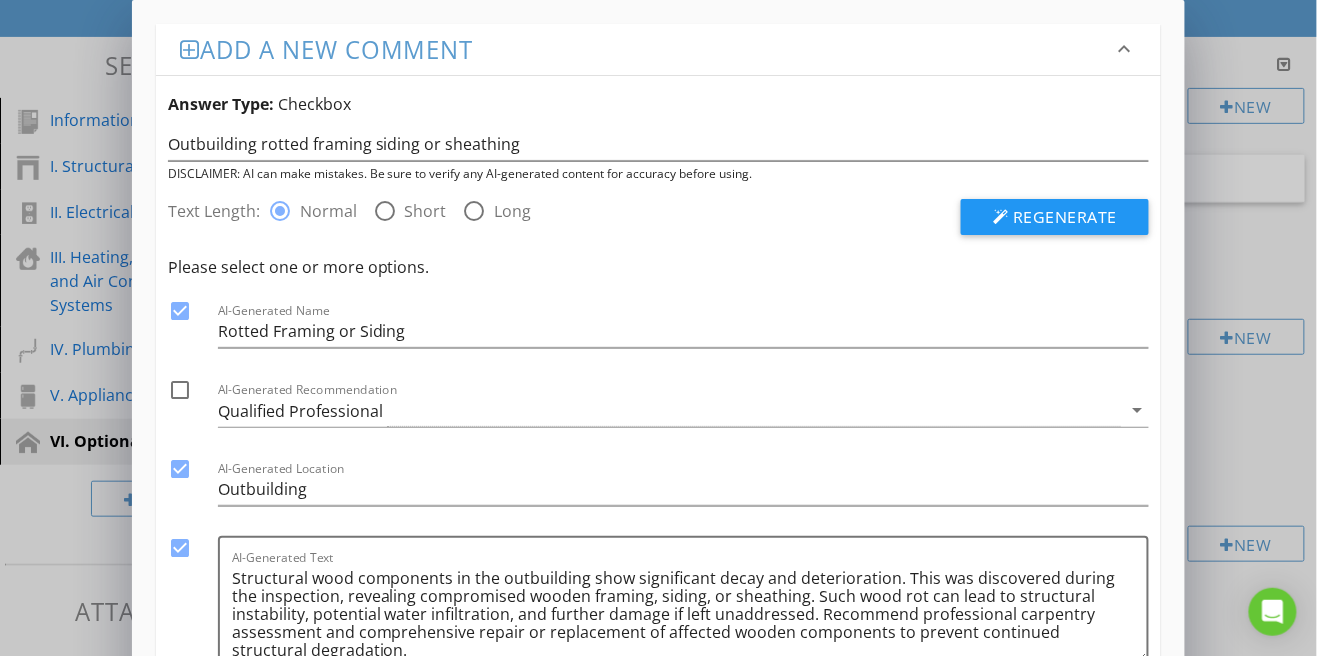 click on "Use Selected" at bounding box center (1059, 732) 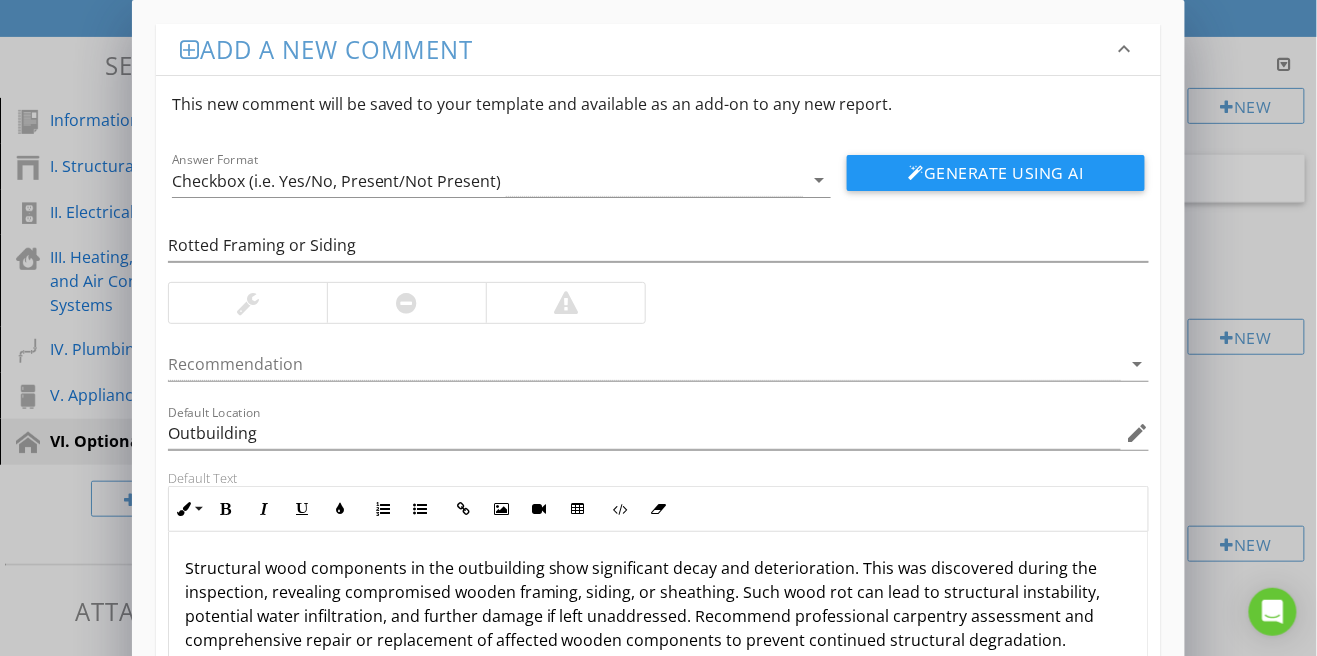 click at bounding box center (407, 303) 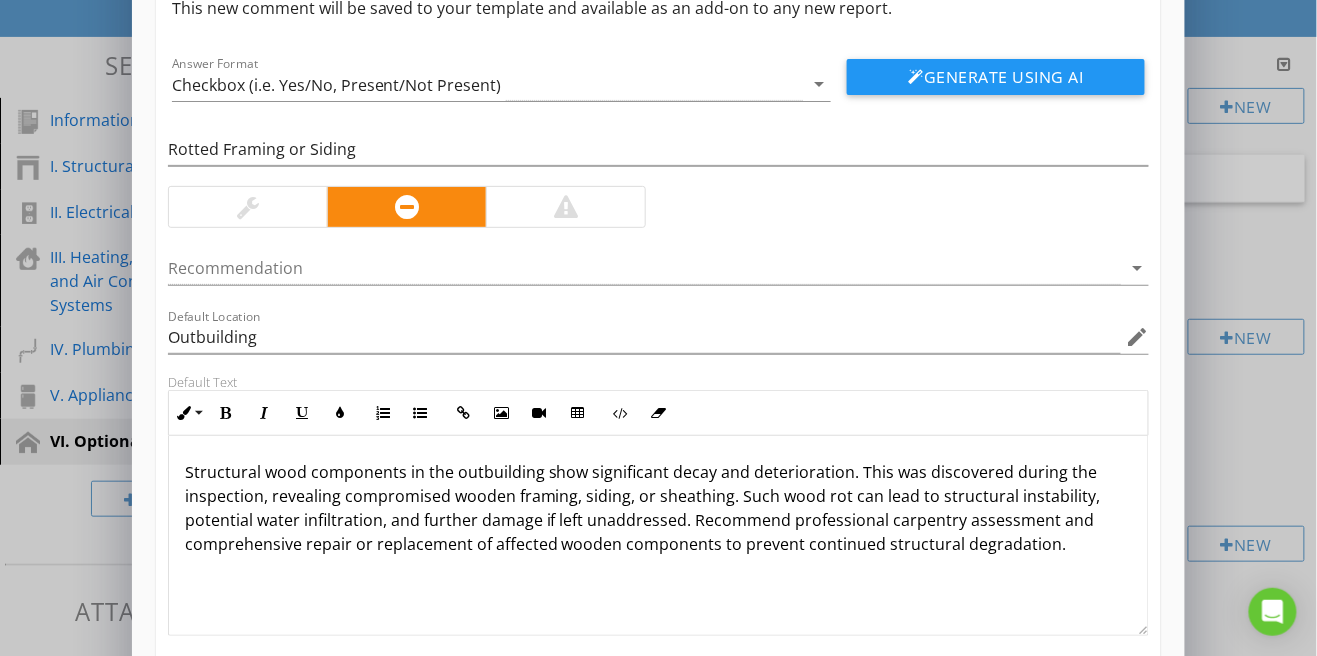 scroll, scrollTop: 103, scrollLeft: 0, axis: vertical 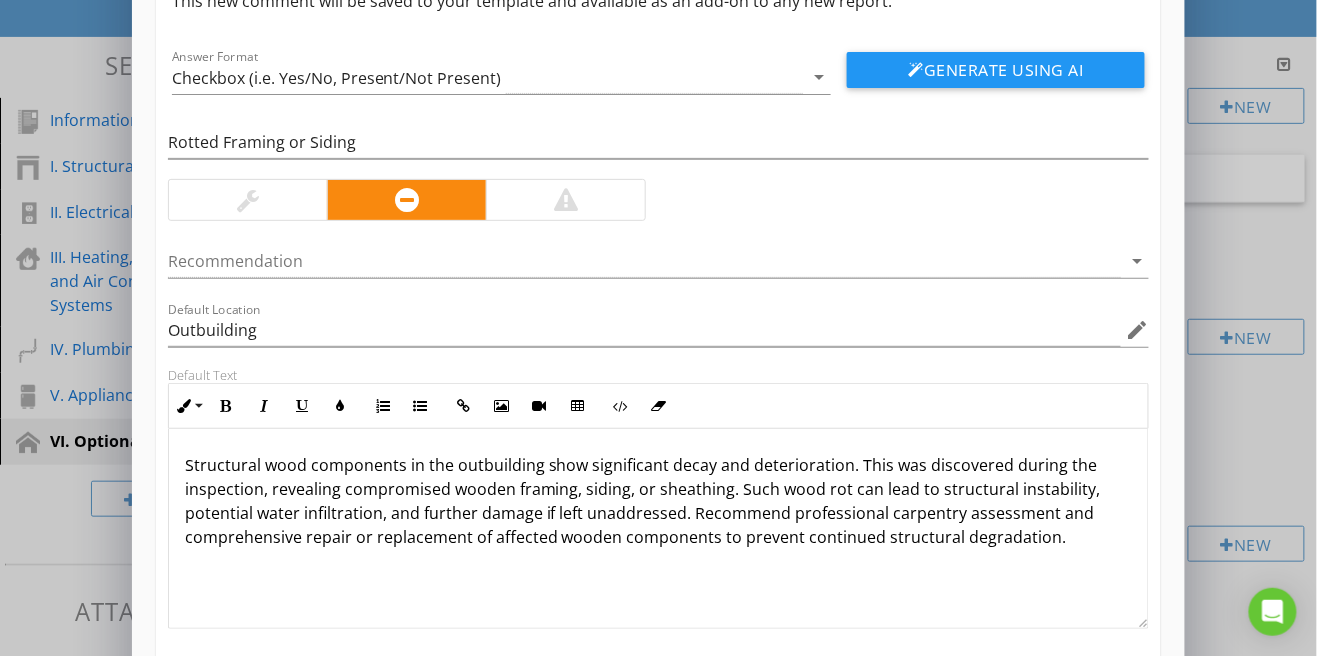click on "Save" at bounding box center [658, 687] 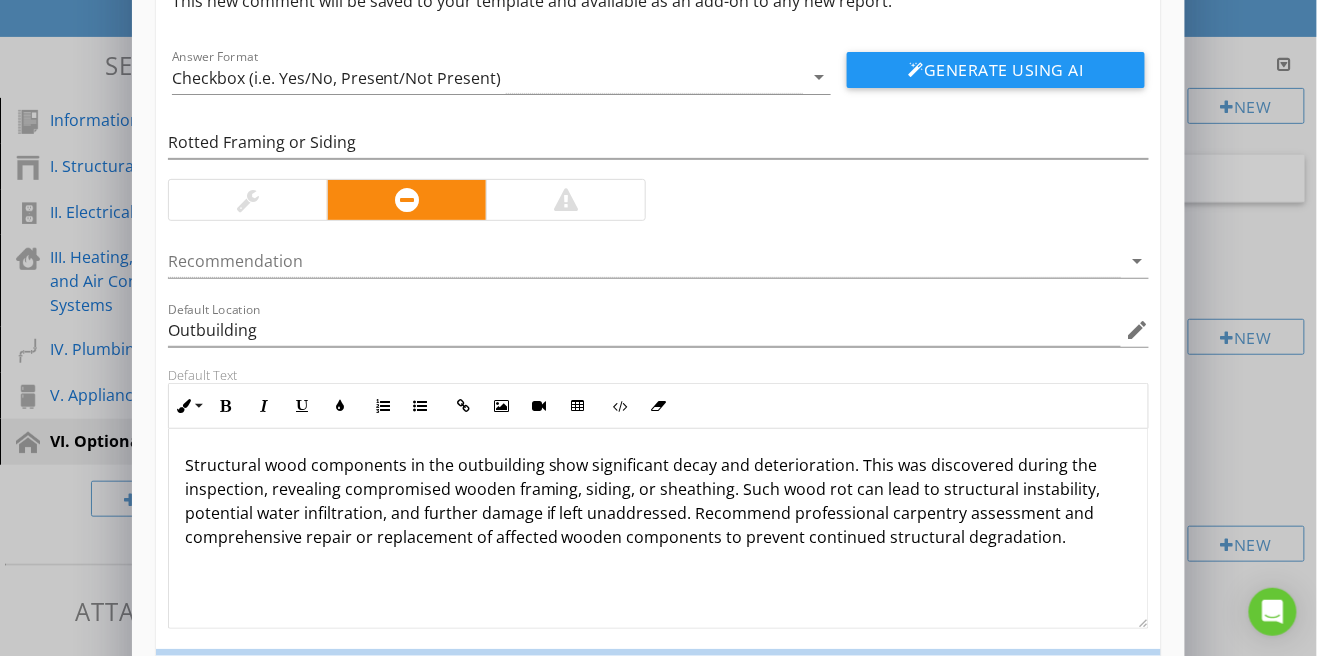 scroll, scrollTop: 18, scrollLeft: 0, axis: vertical 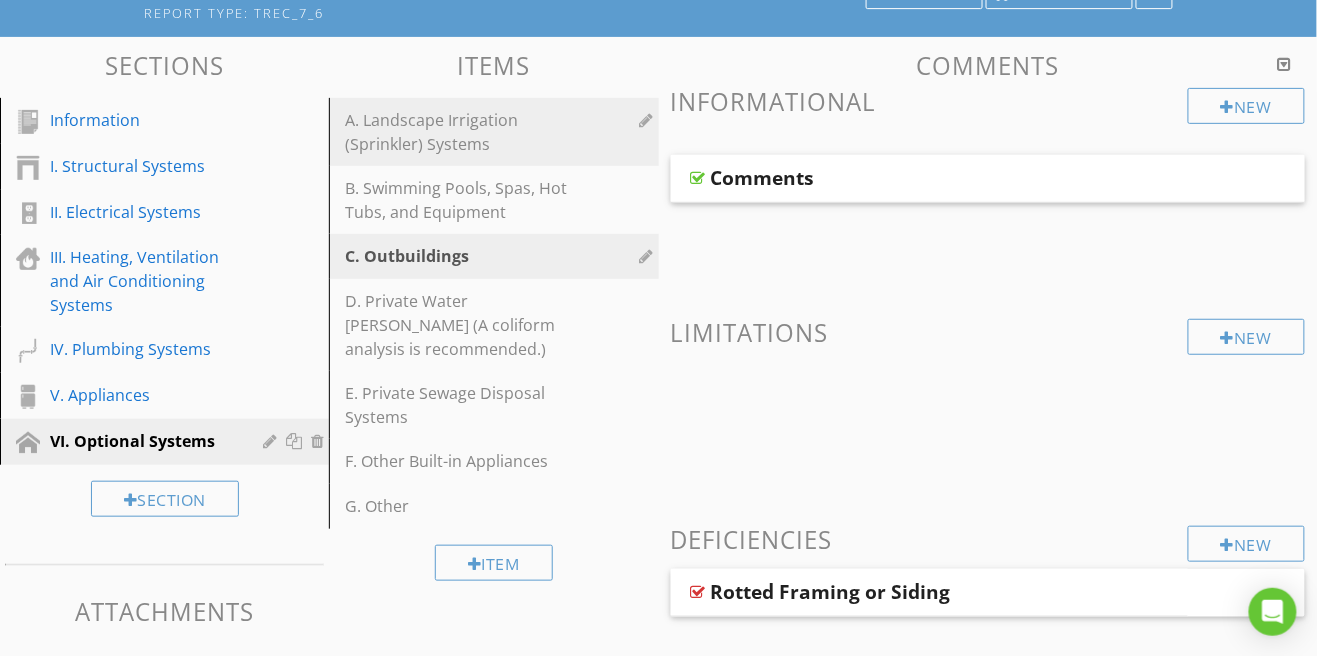 click on "A. Landscape Irrigation (Sprinkler) Systems" at bounding box center (459, 132) 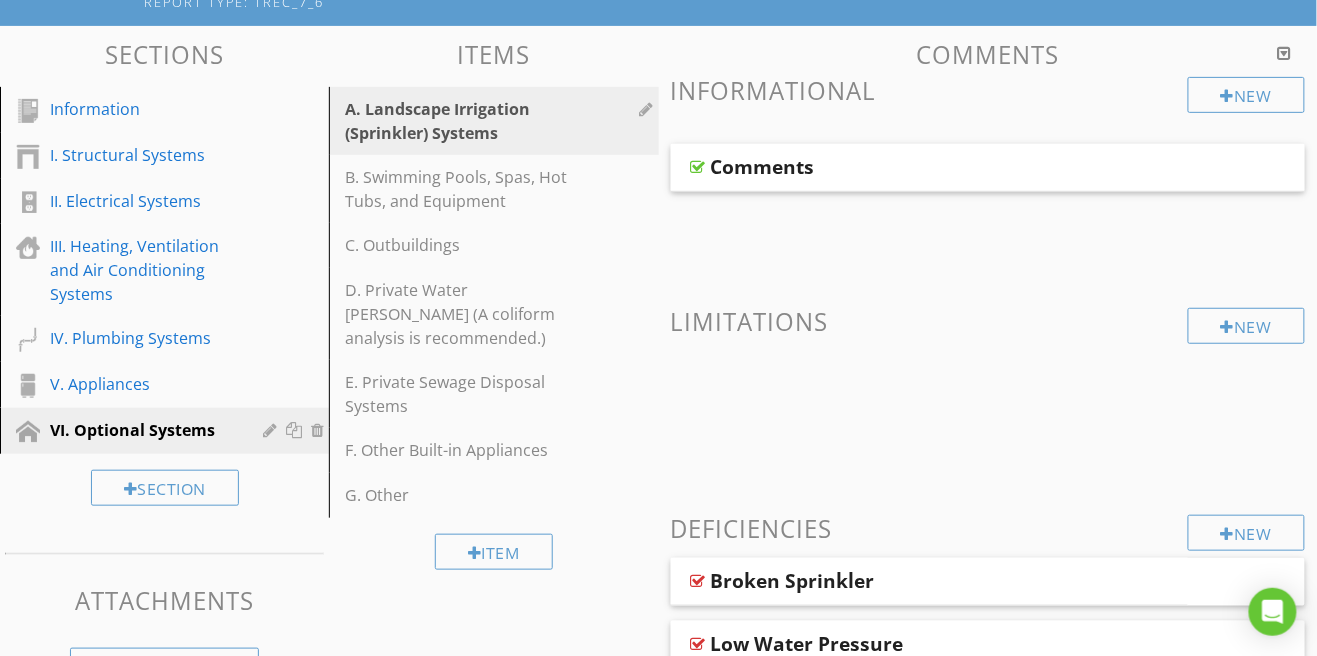 scroll, scrollTop: 173, scrollLeft: 0, axis: vertical 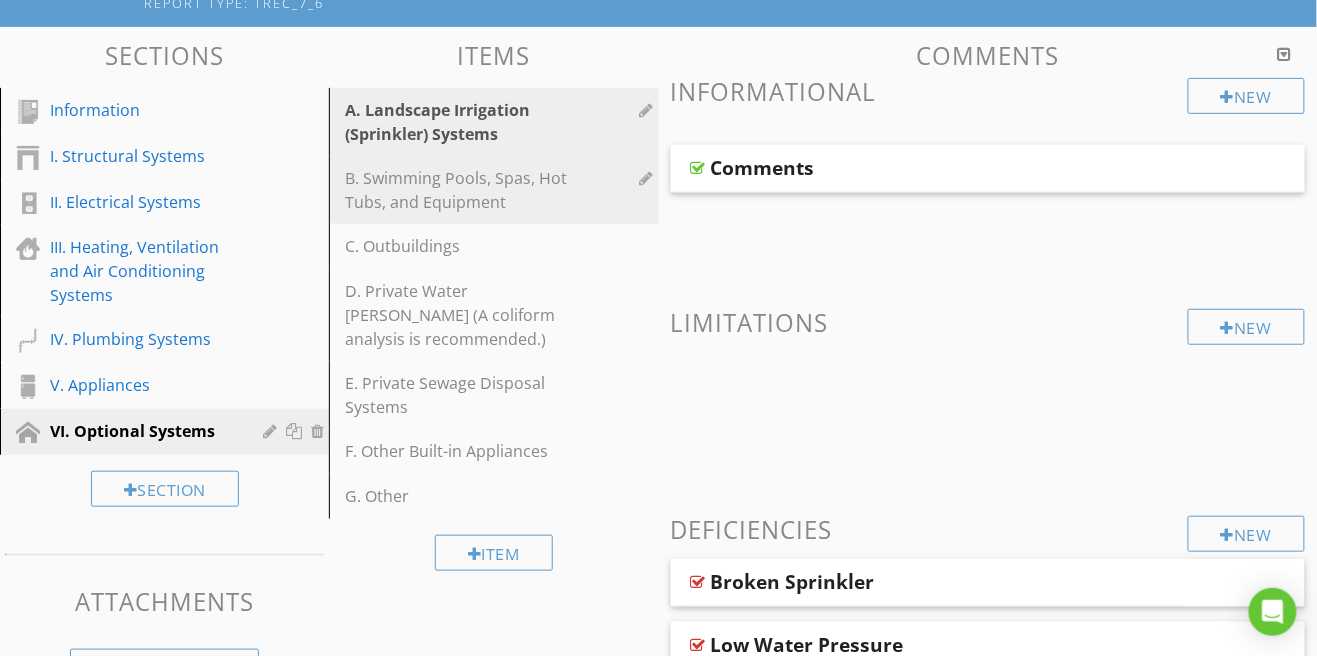 click on "B. Swimming Pools, Spas, Hot Tubs, and Equipment" at bounding box center (459, 190) 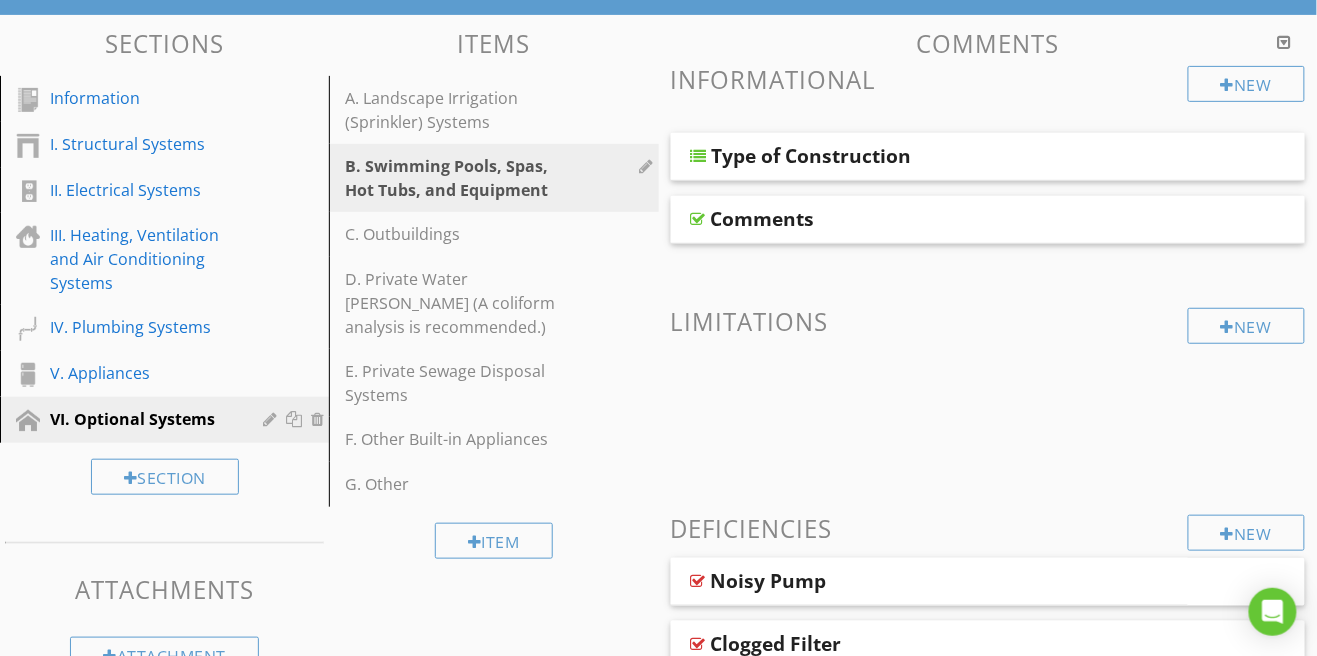 scroll, scrollTop: 184, scrollLeft: 0, axis: vertical 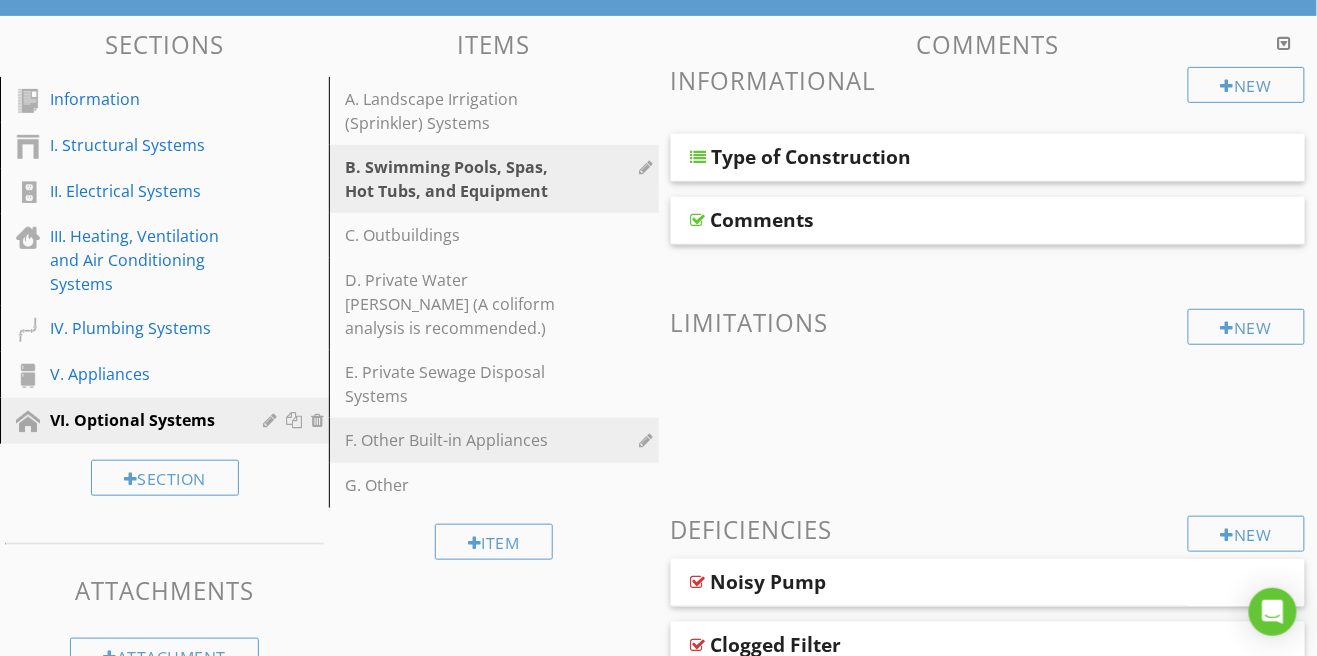 click on "F. Other Built-in Appliances" at bounding box center (459, 440) 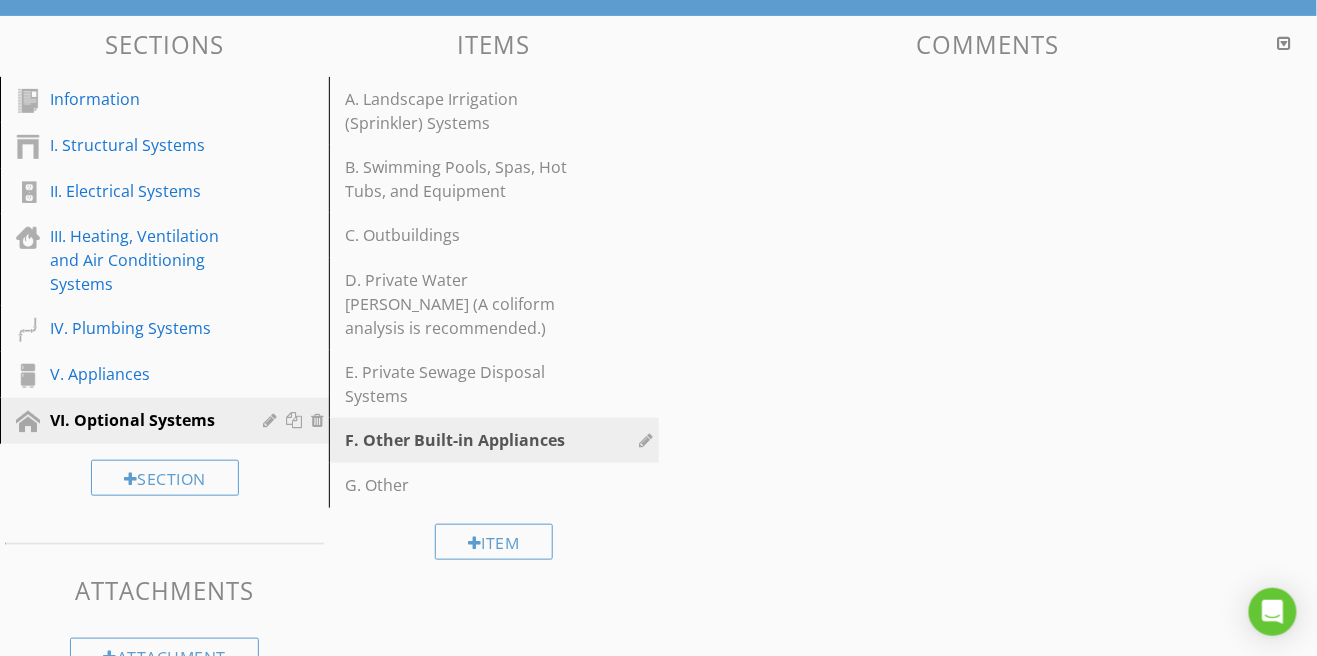scroll, scrollTop: 163, scrollLeft: 0, axis: vertical 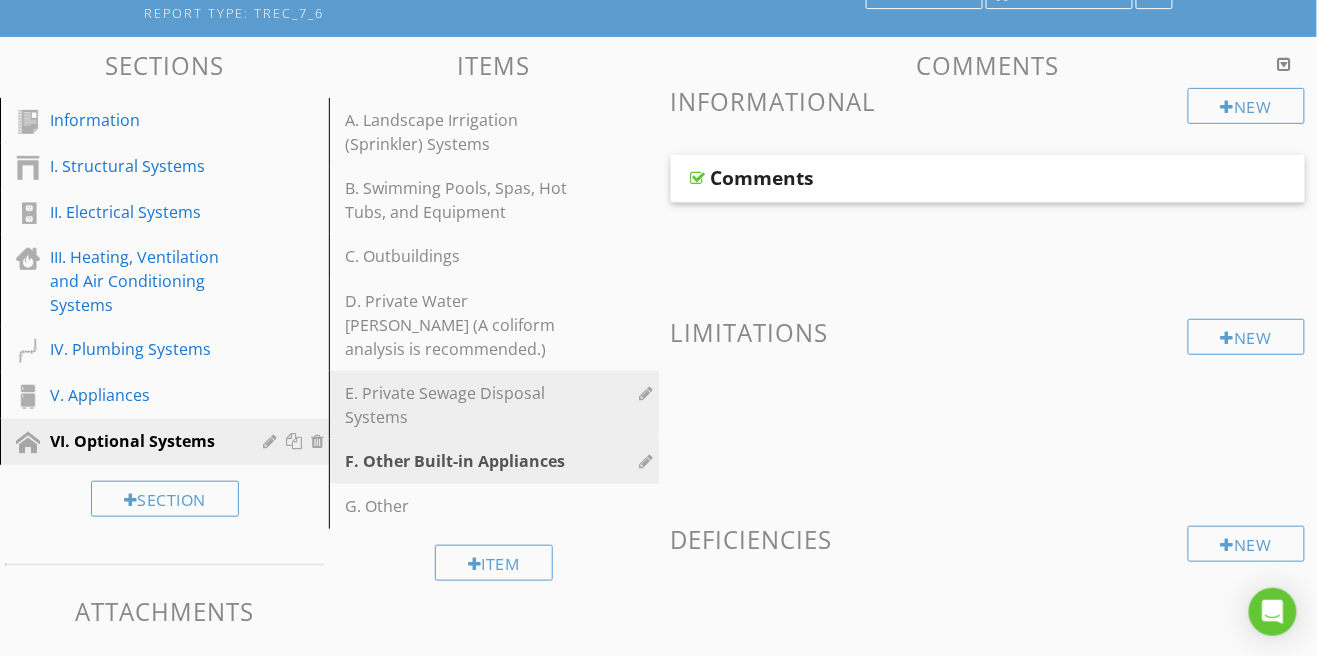 click on "E. Private Sewage Disposal Systems" at bounding box center [459, 405] 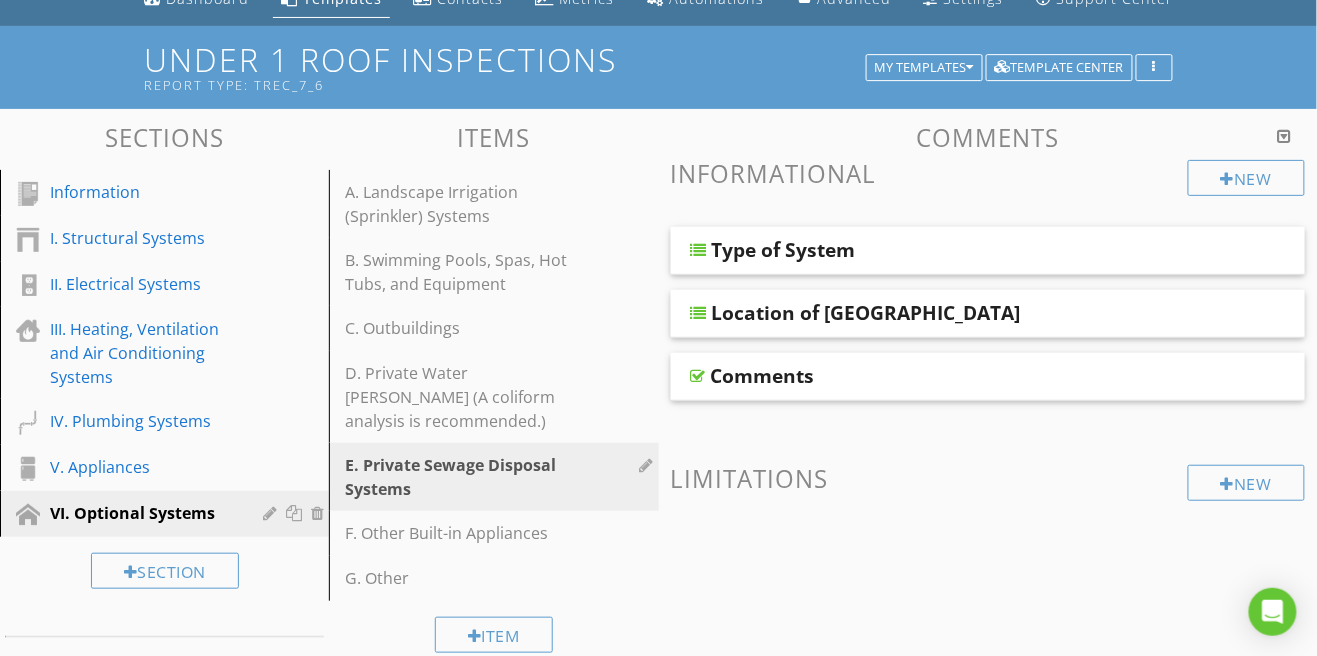 scroll, scrollTop: 109, scrollLeft: 0, axis: vertical 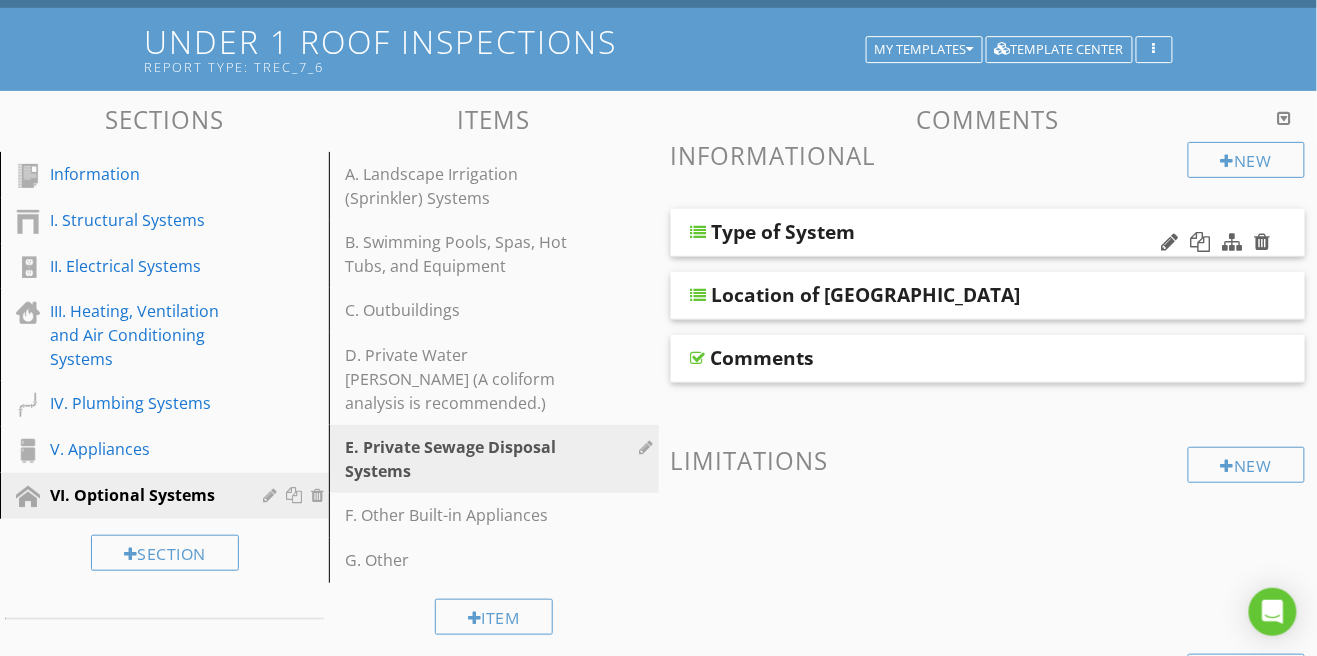 click at bounding box center [699, 232] 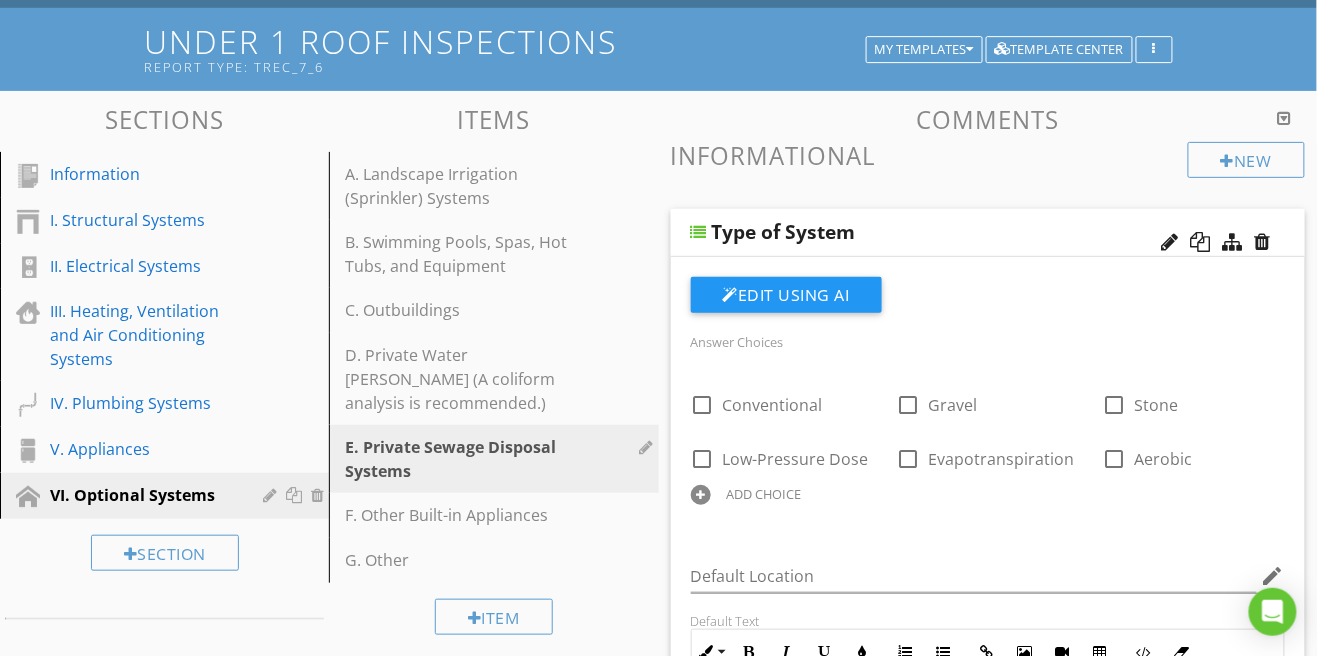 click at bounding box center (699, 232) 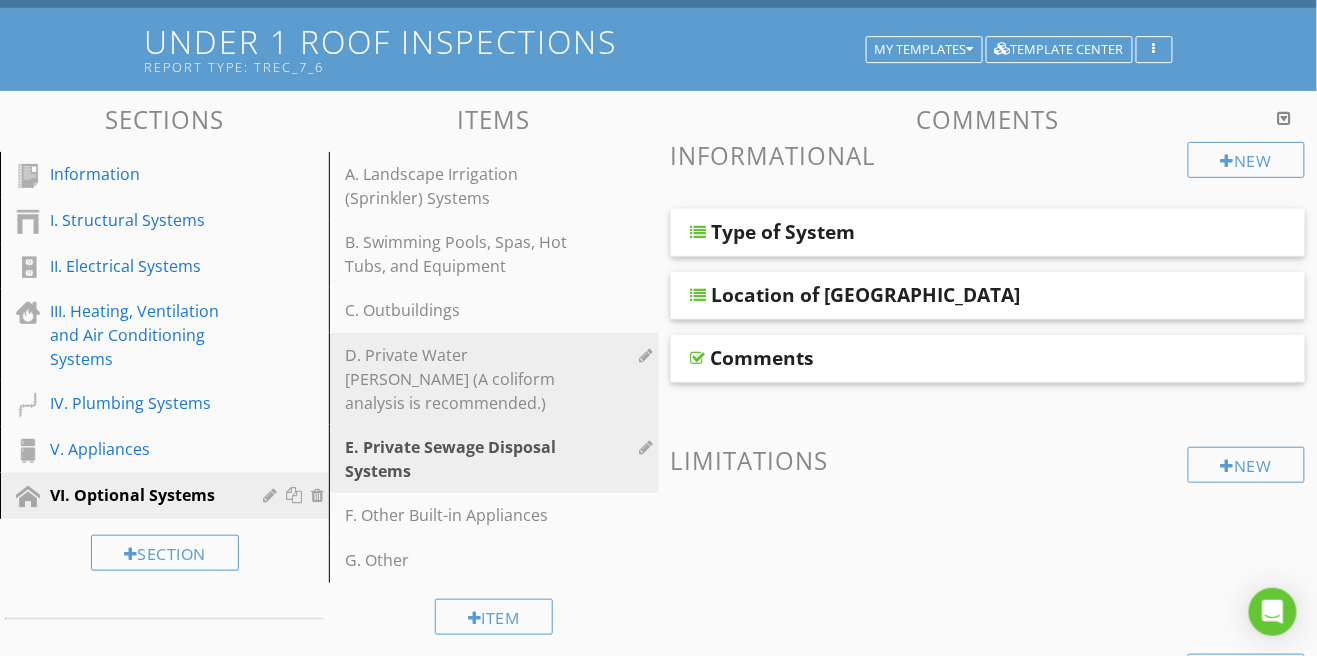 click on "D. Private Water [PERSON_NAME] (A coliform analysis is recommended.)" at bounding box center (459, 379) 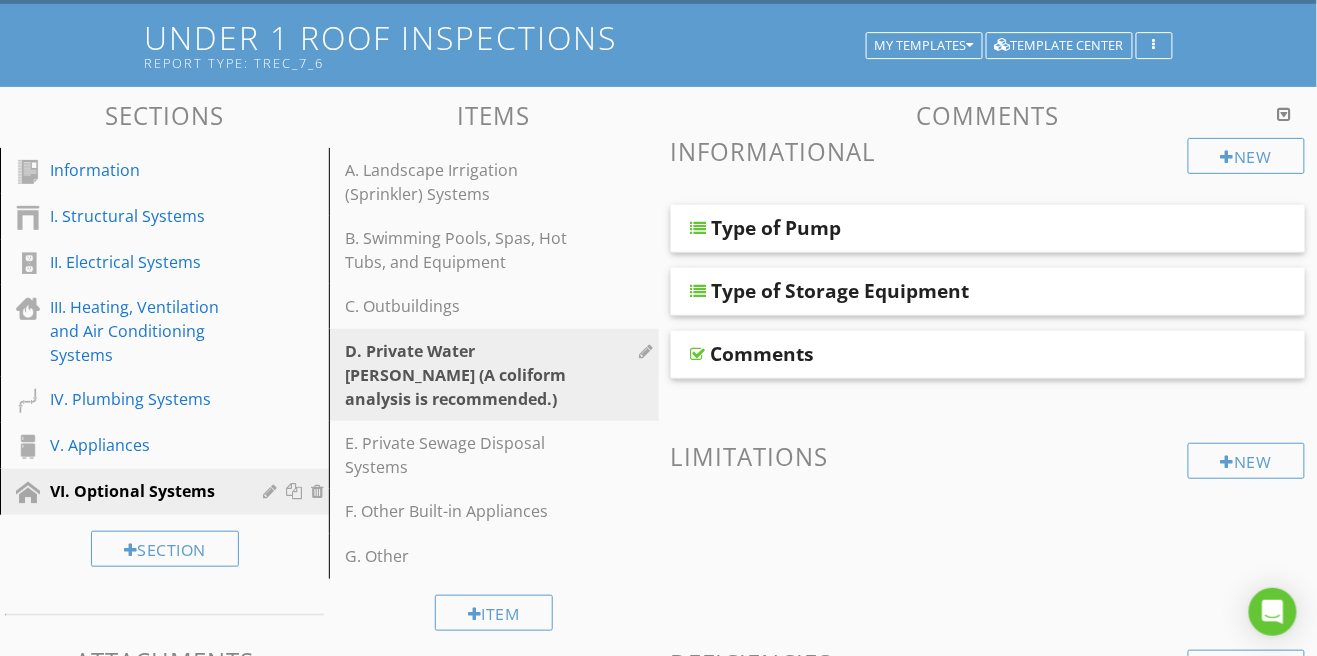 scroll, scrollTop: 109, scrollLeft: 0, axis: vertical 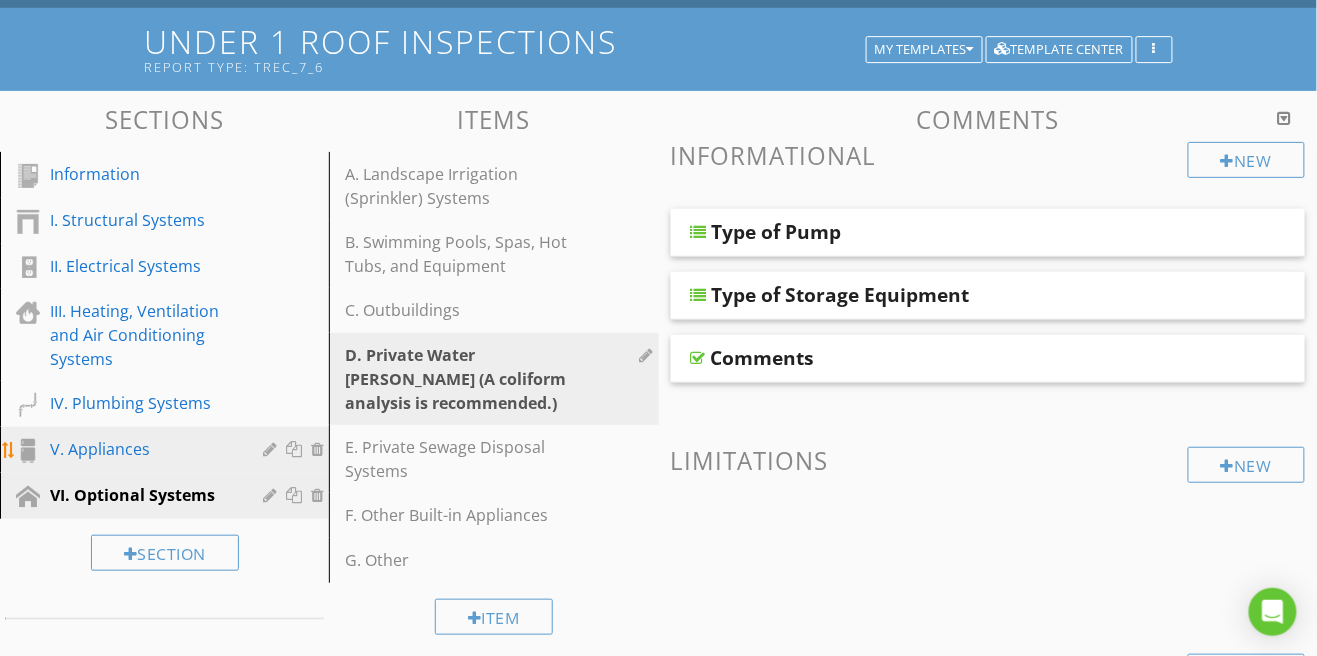 click on "V. Appliances" at bounding box center [142, 449] 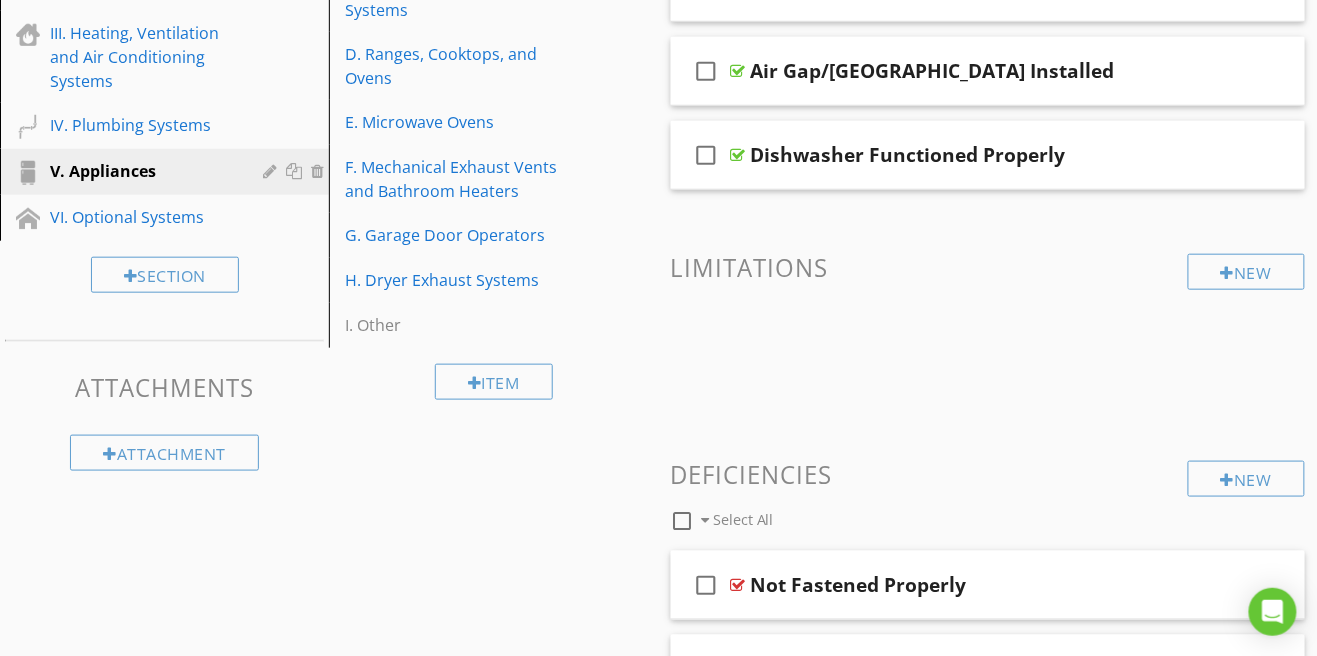 scroll, scrollTop: 422, scrollLeft: 0, axis: vertical 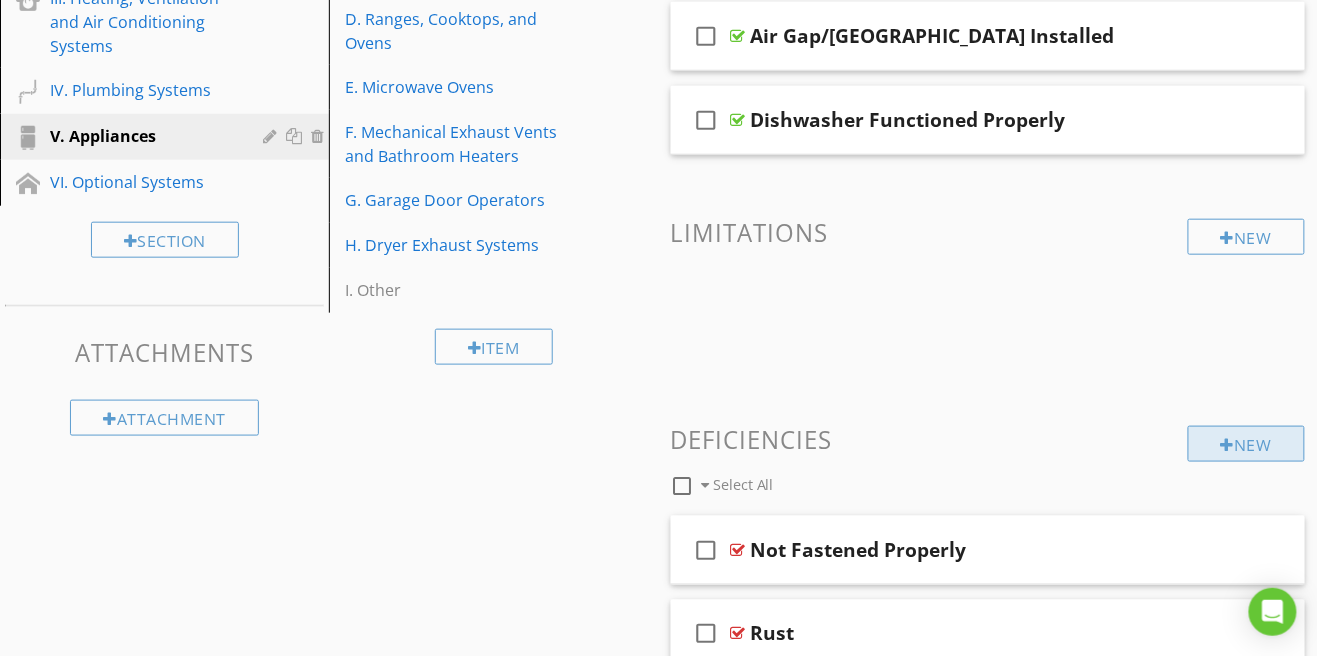 click on "New" at bounding box center [1246, 444] 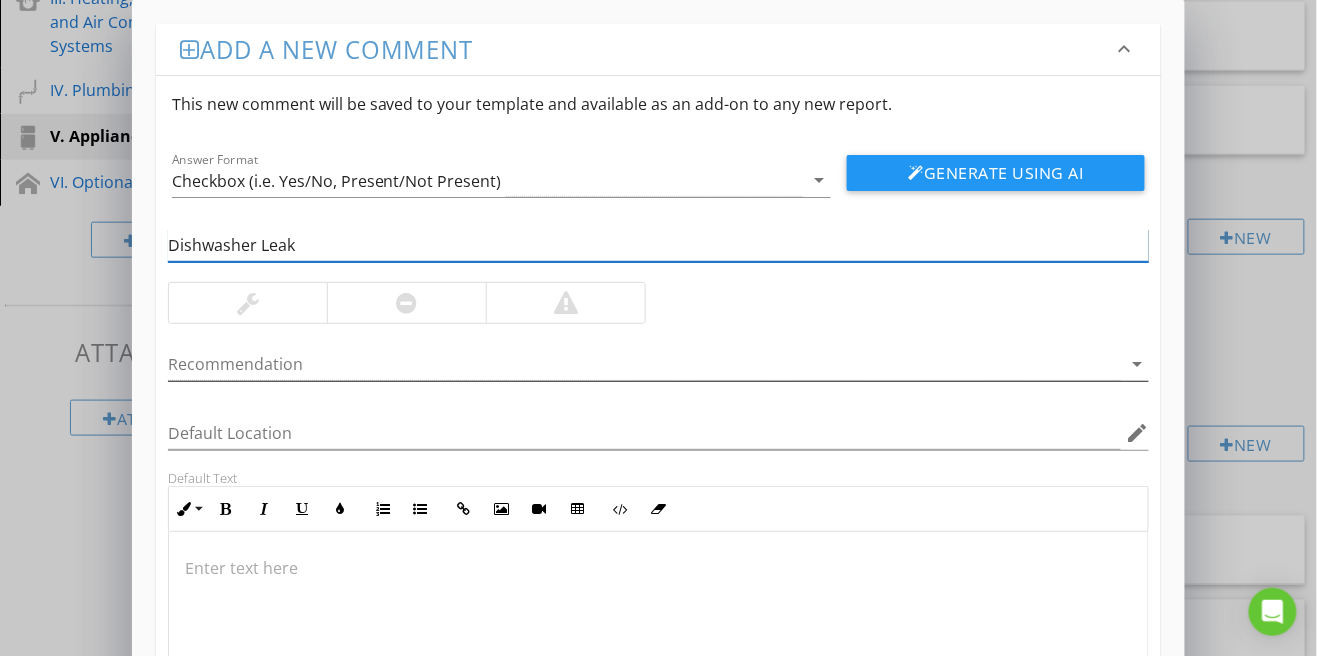 type on "Dishwasher Leaks" 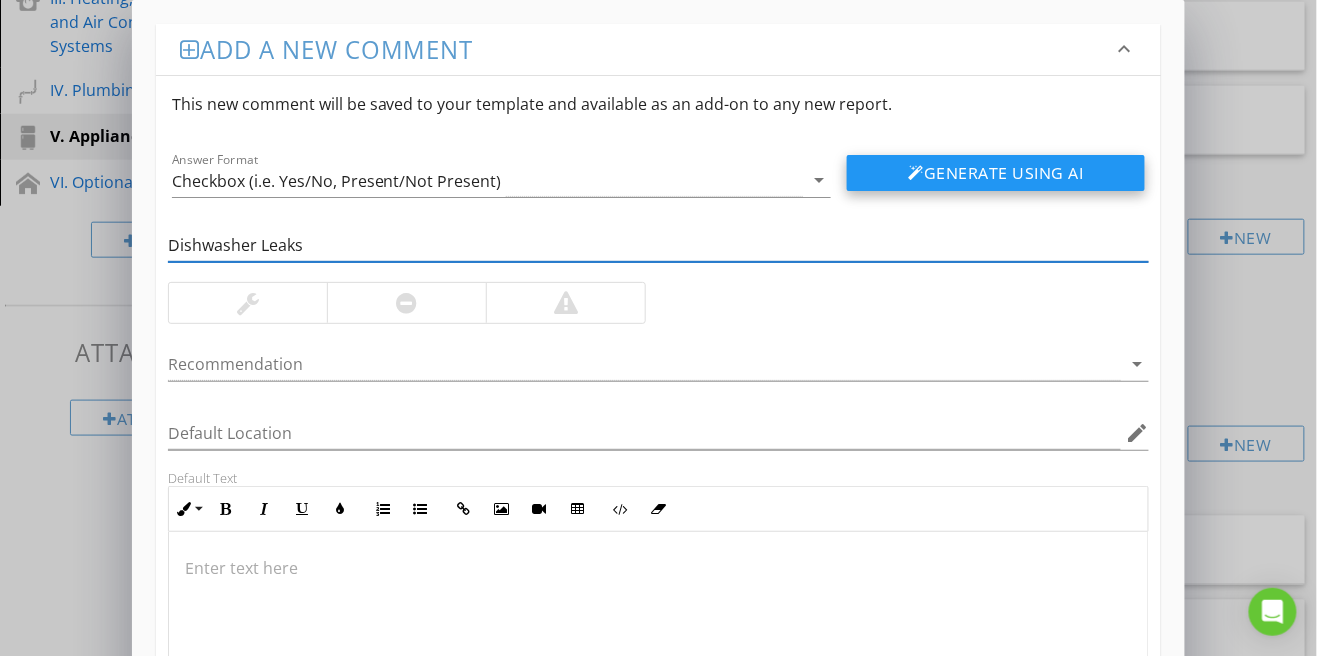 click on "Generate Using AI" at bounding box center (996, 173) 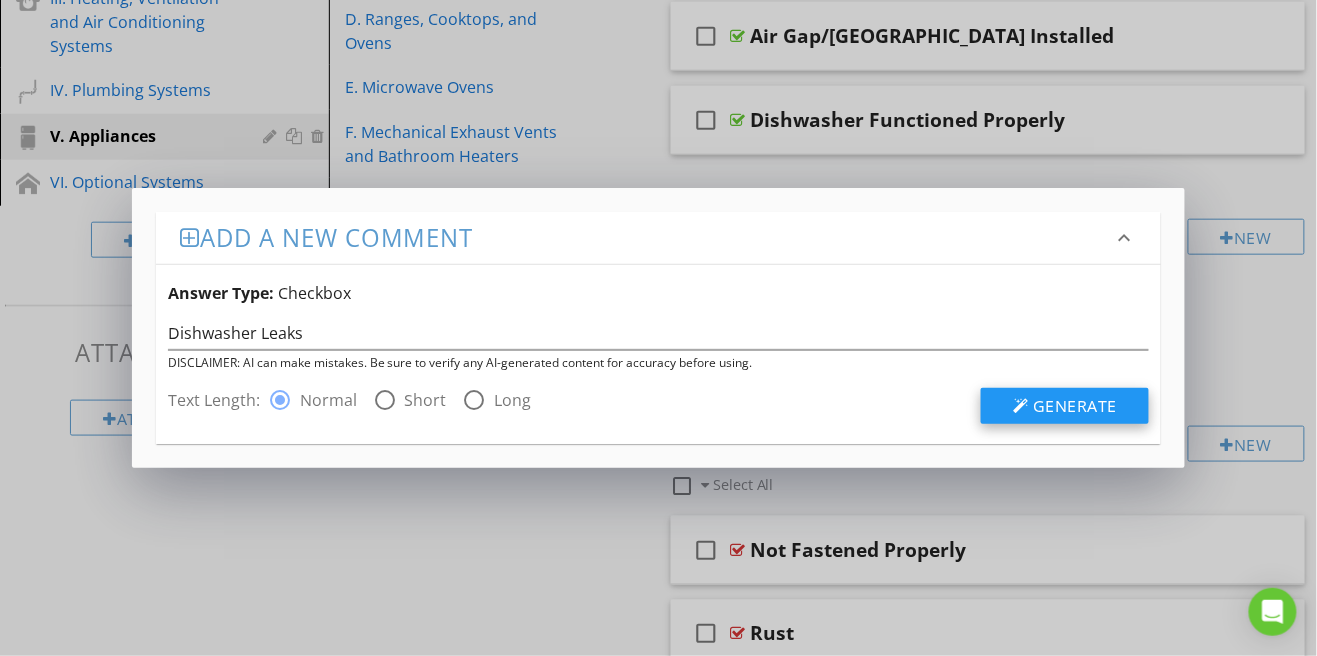 click on "Generate" at bounding box center (1075, 406) 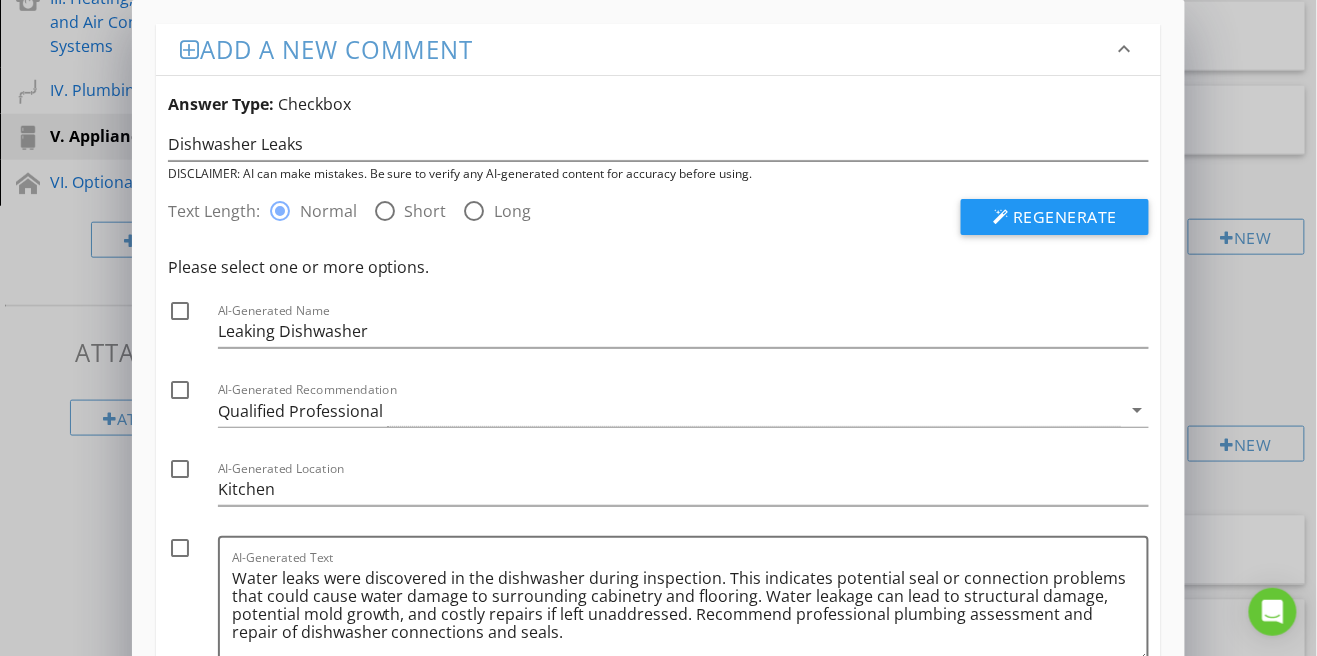 click at bounding box center (180, 311) 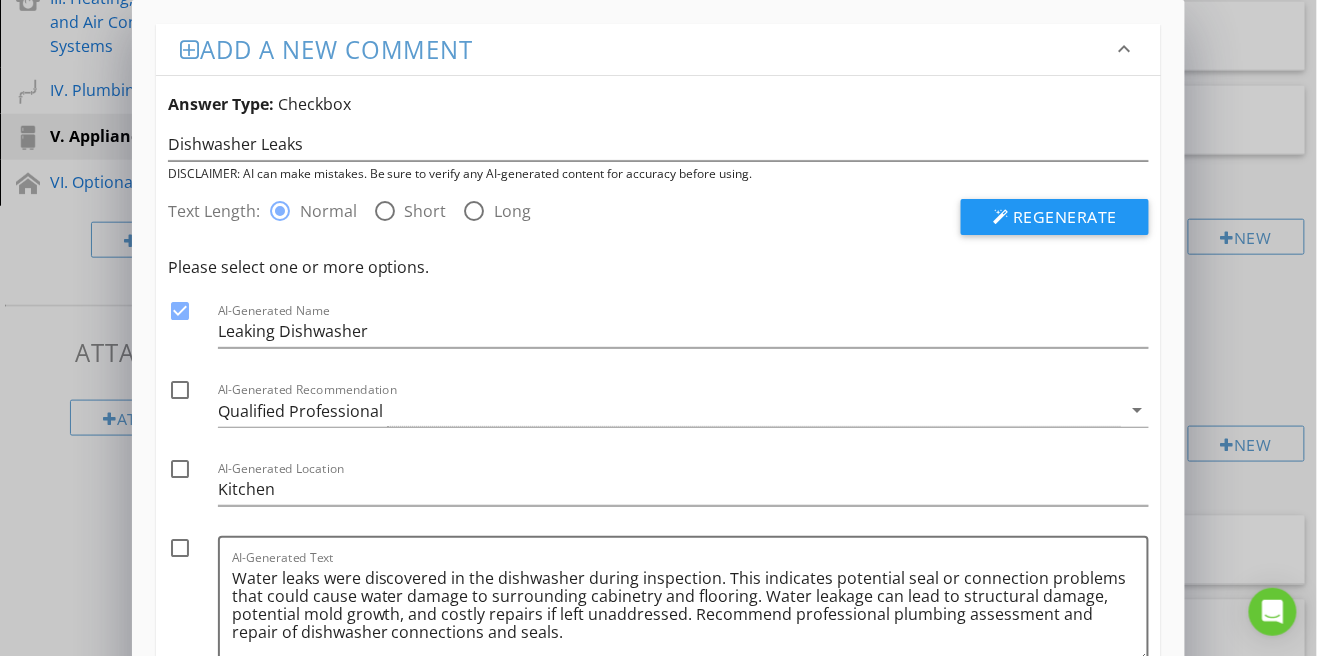 click at bounding box center (180, 390) 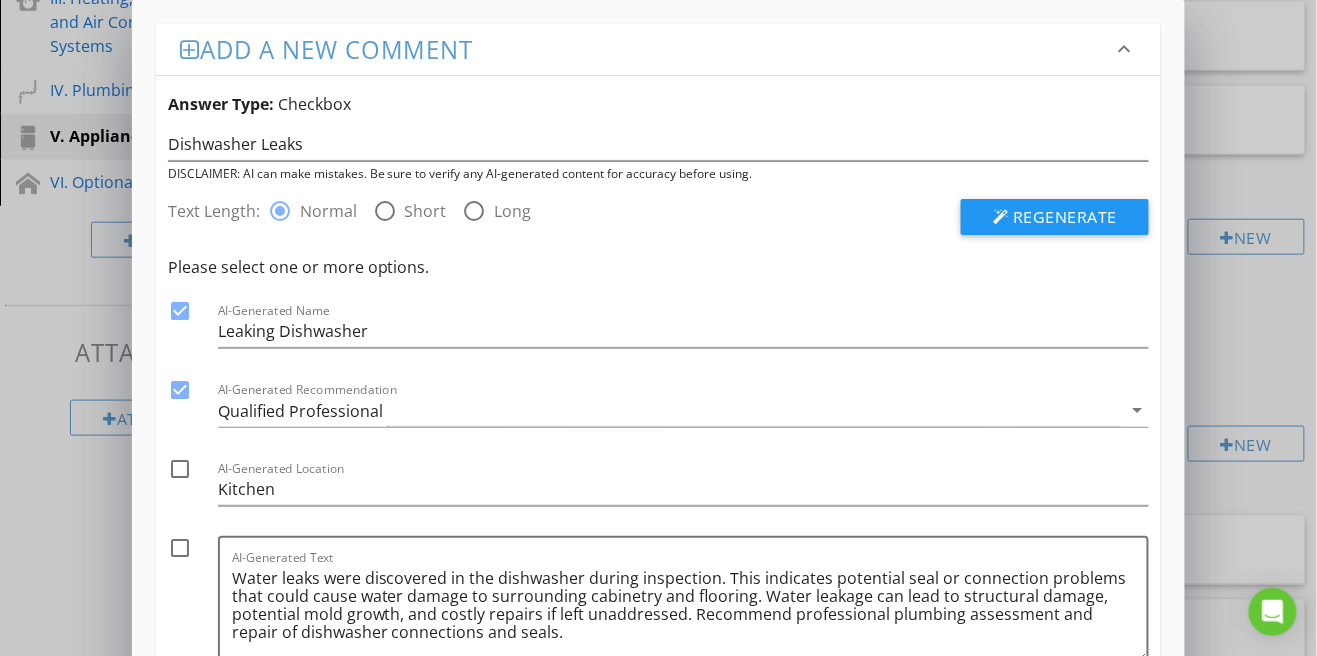 scroll, scrollTop: 10, scrollLeft: 0, axis: vertical 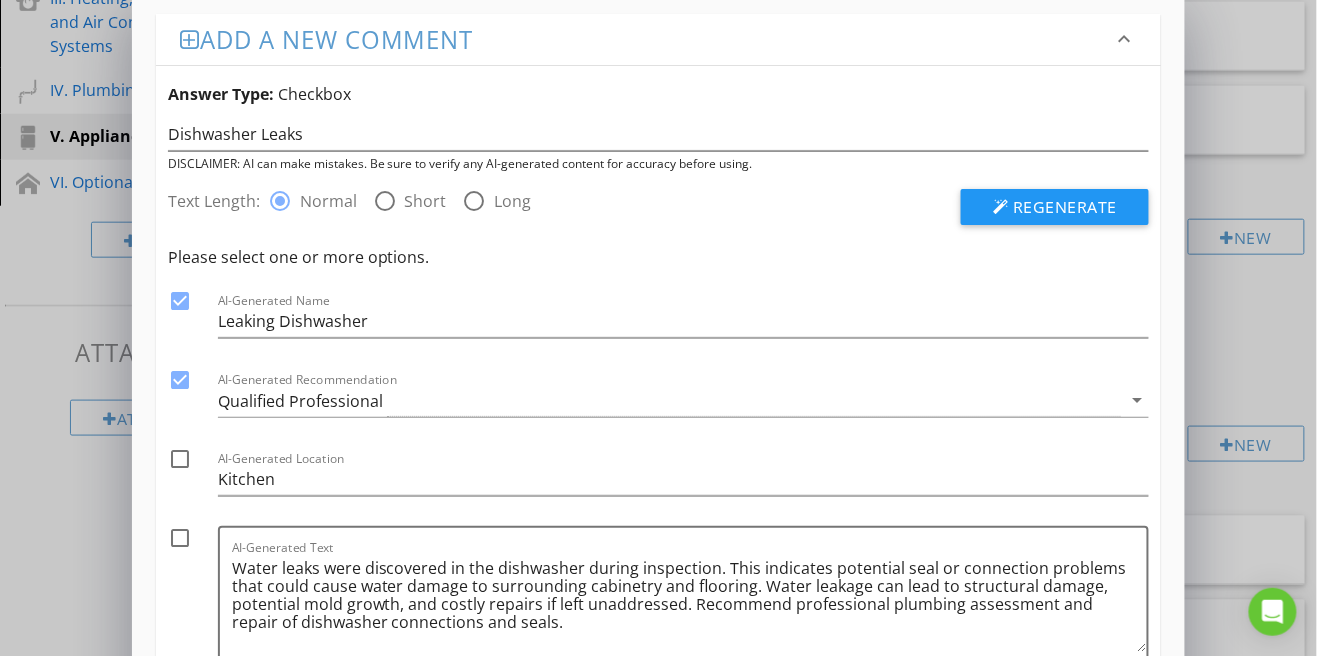 click at bounding box center [180, 538] 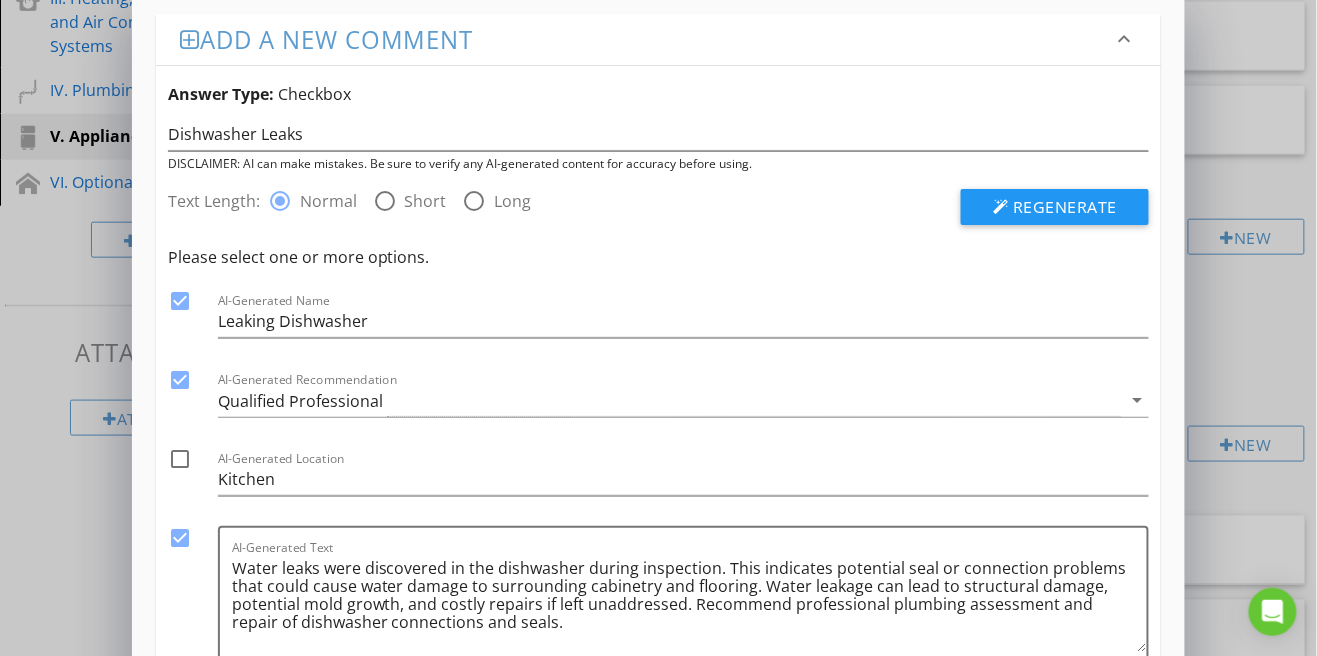 click on "Use Selected" at bounding box center [1059, 722] 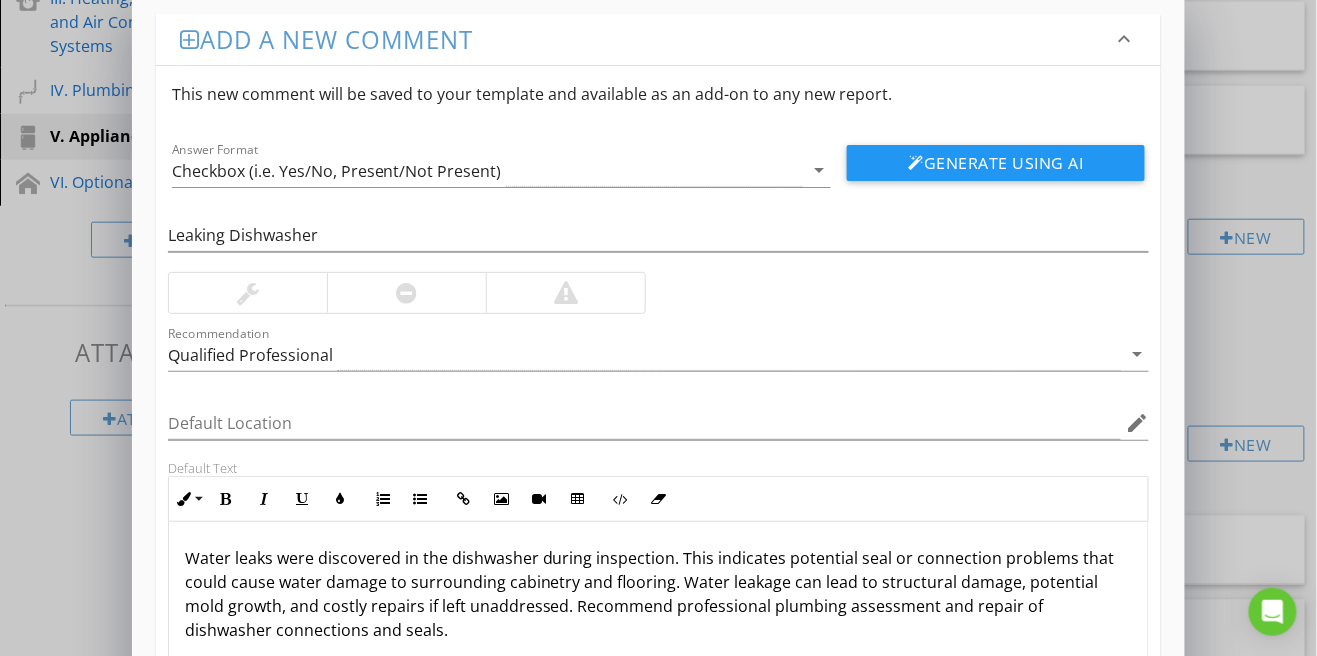scroll, scrollTop: 0, scrollLeft: 0, axis: both 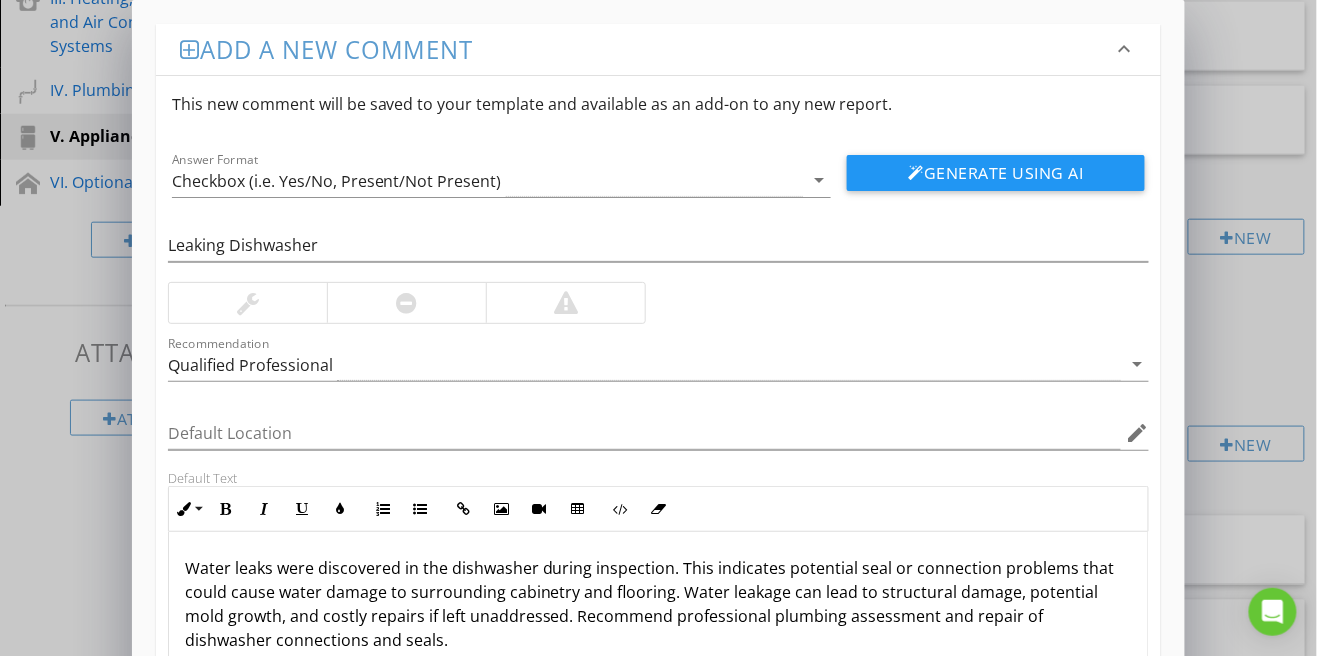 click at bounding box center (407, 303) 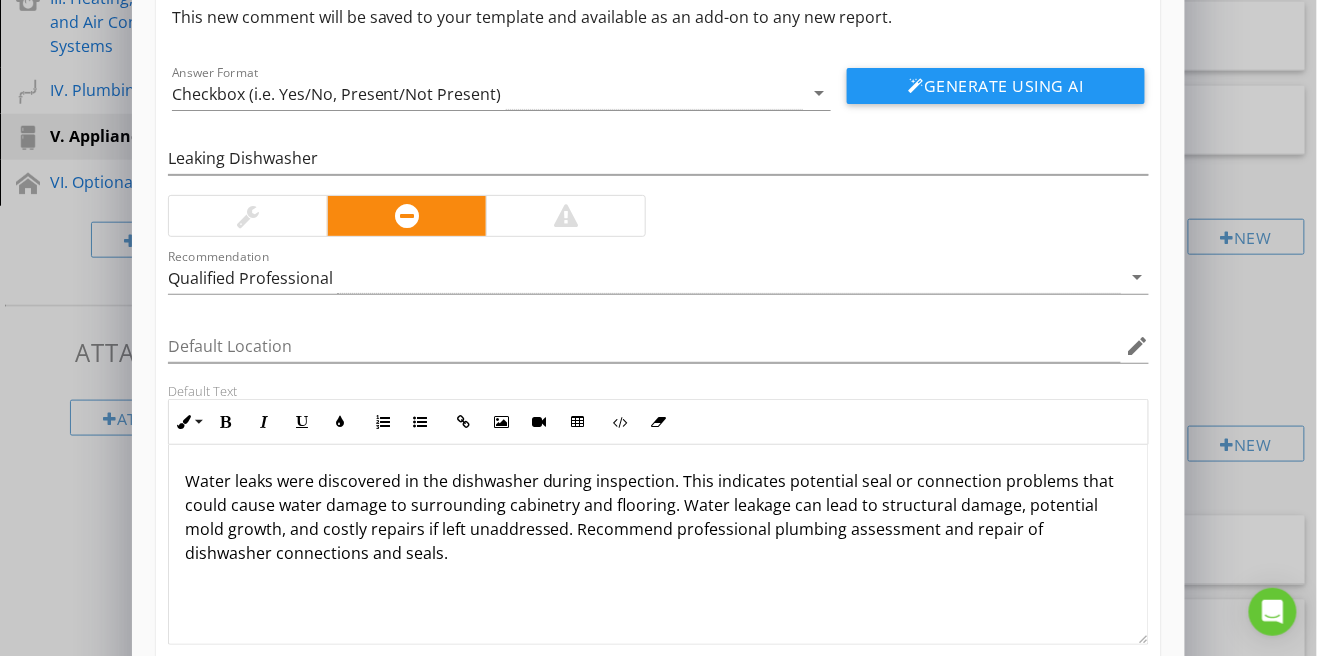 scroll, scrollTop: 104, scrollLeft: 0, axis: vertical 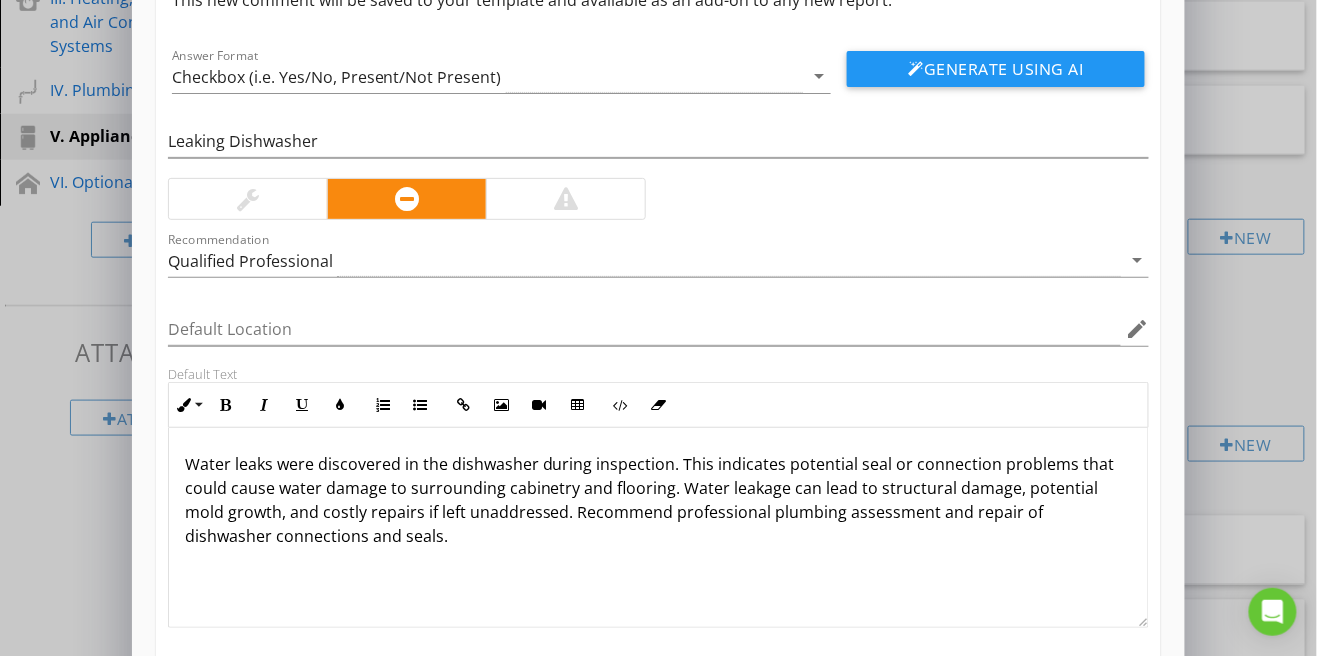 click on "Save" at bounding box center [658, 686] 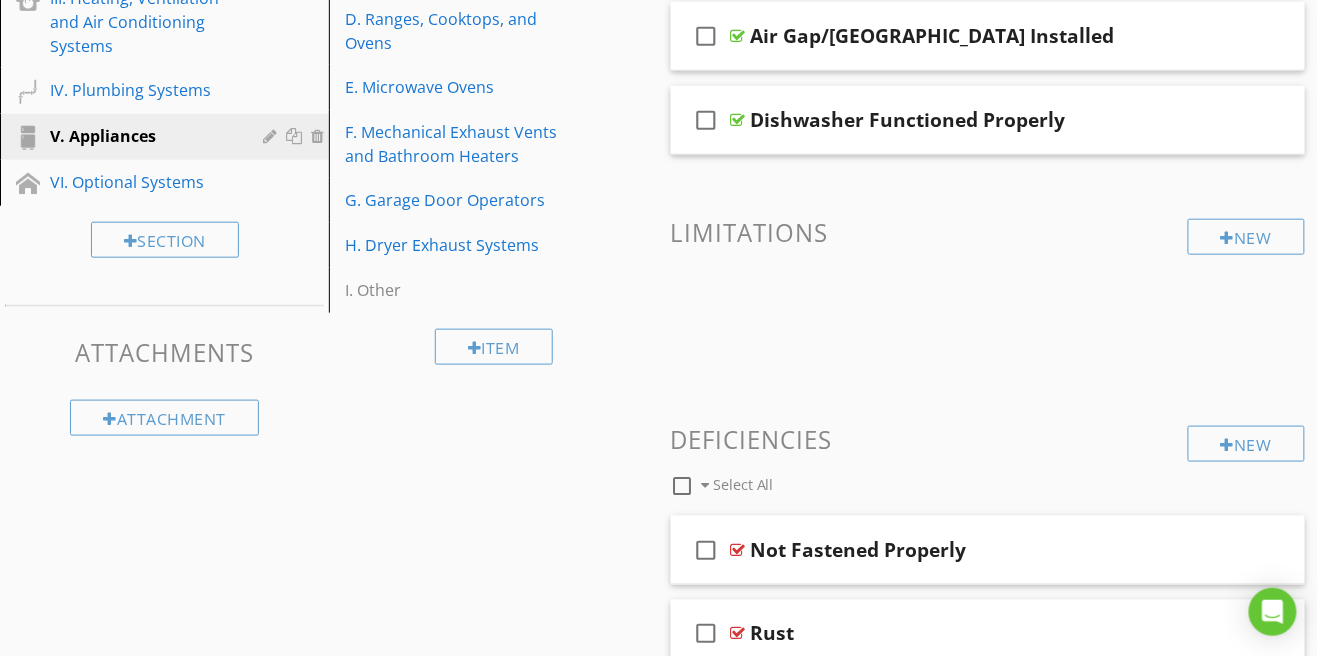 scroll, scrollTop: 18, scrollLeft: 0, axis: vertical 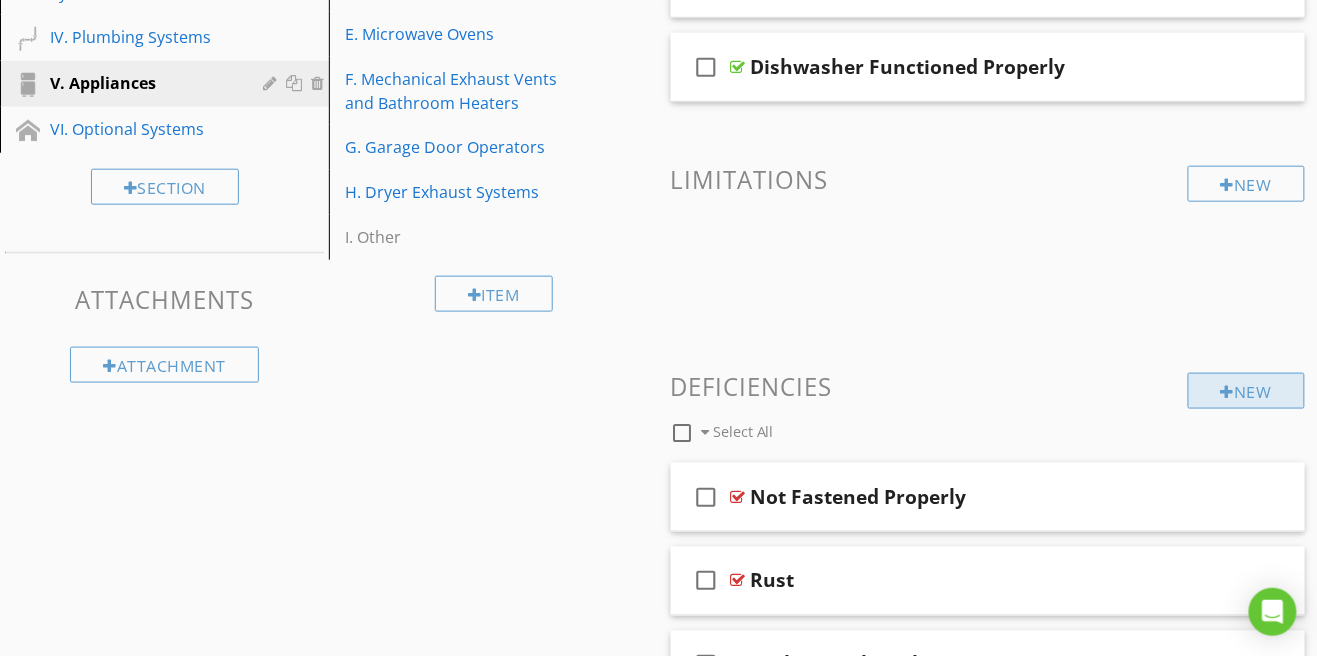 click on "New" at bounding box center [1246, 391] 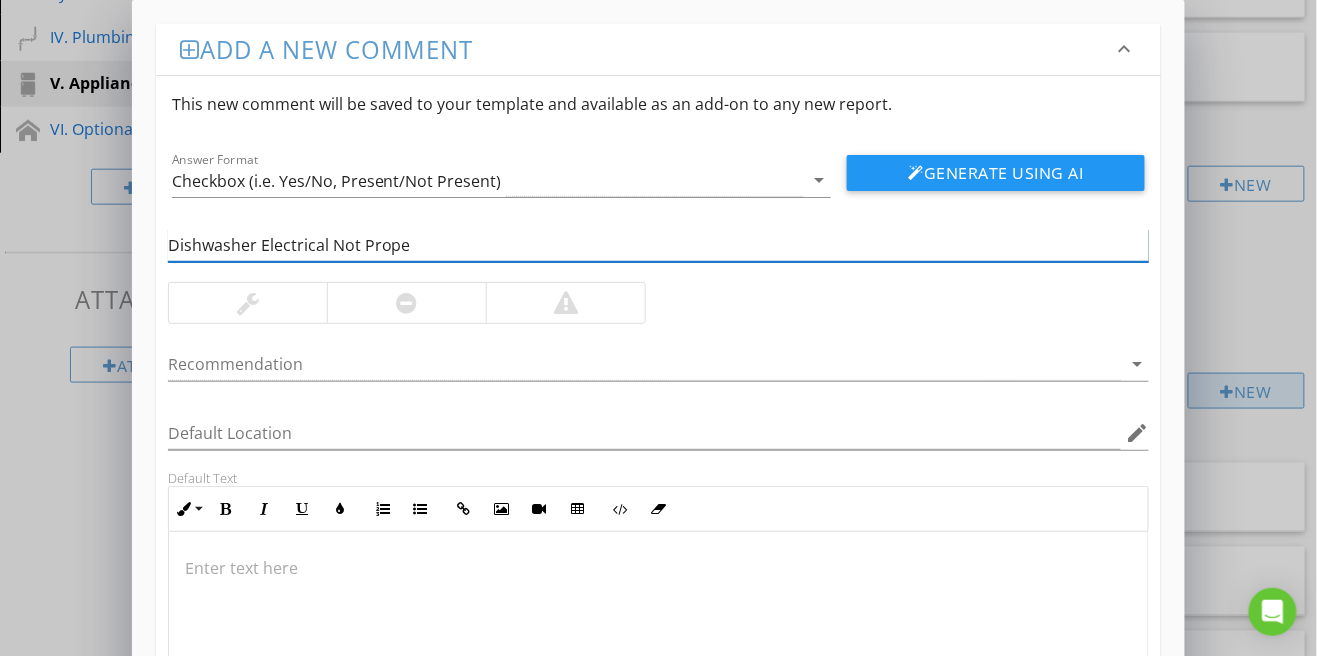 type on "Dishwasher Electrical Not Proper" 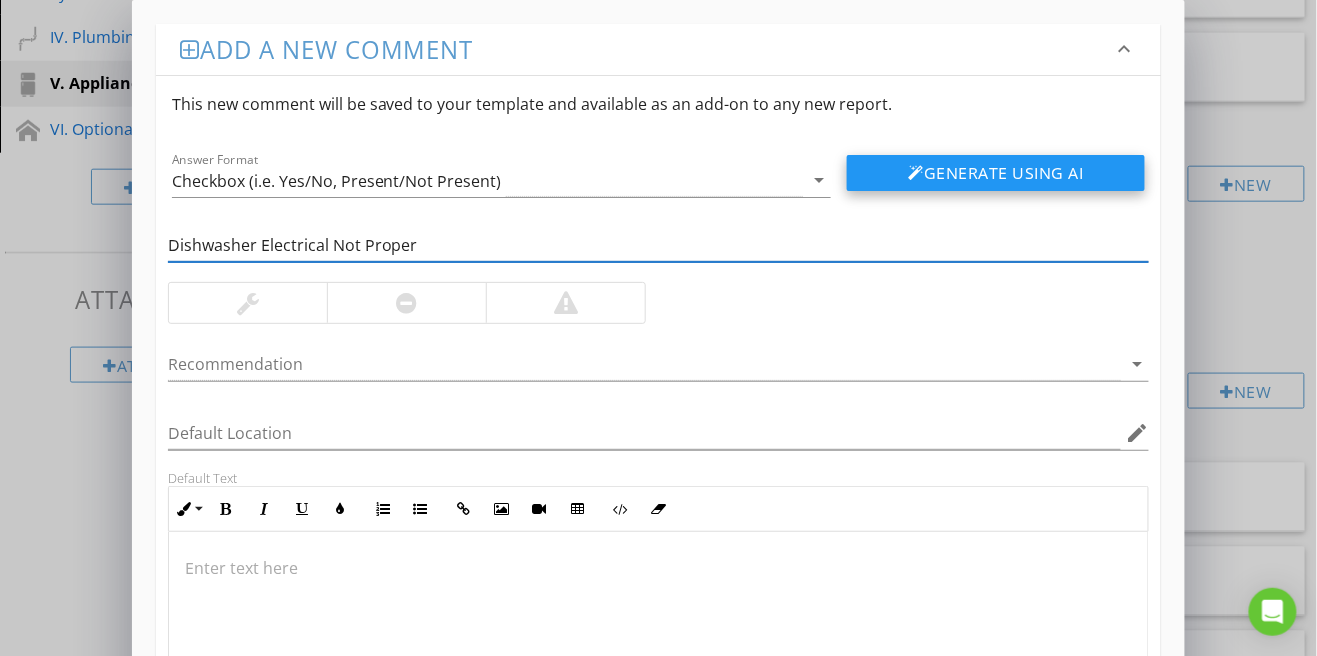 click on "Generate Using AI" at bounding box center (996, 173) 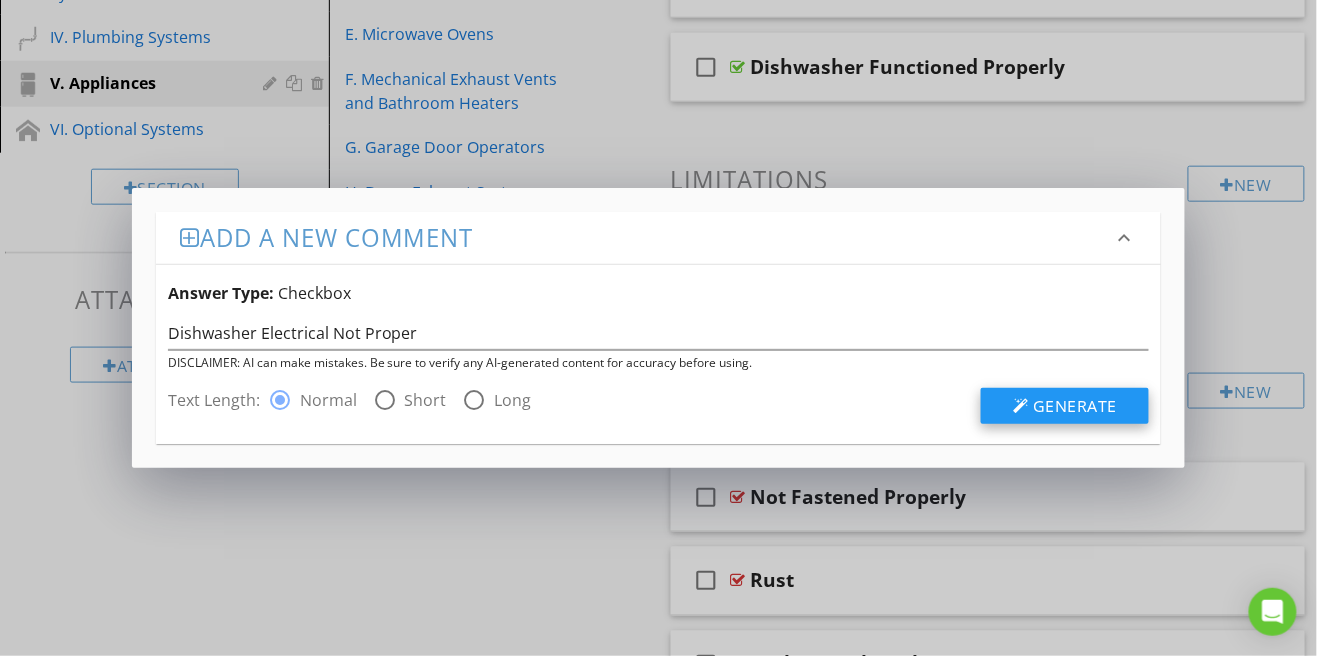 click on "Generate" at bounding box center (1075, 406) 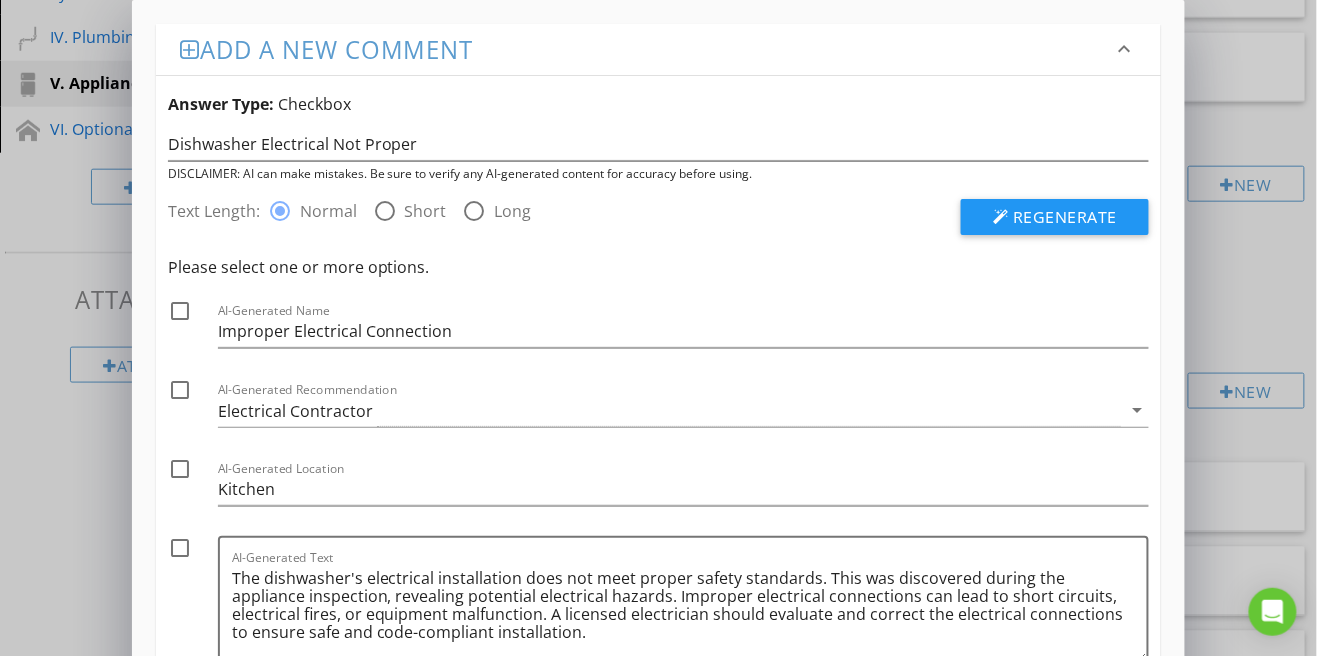 click at bounding box center (180, 311) 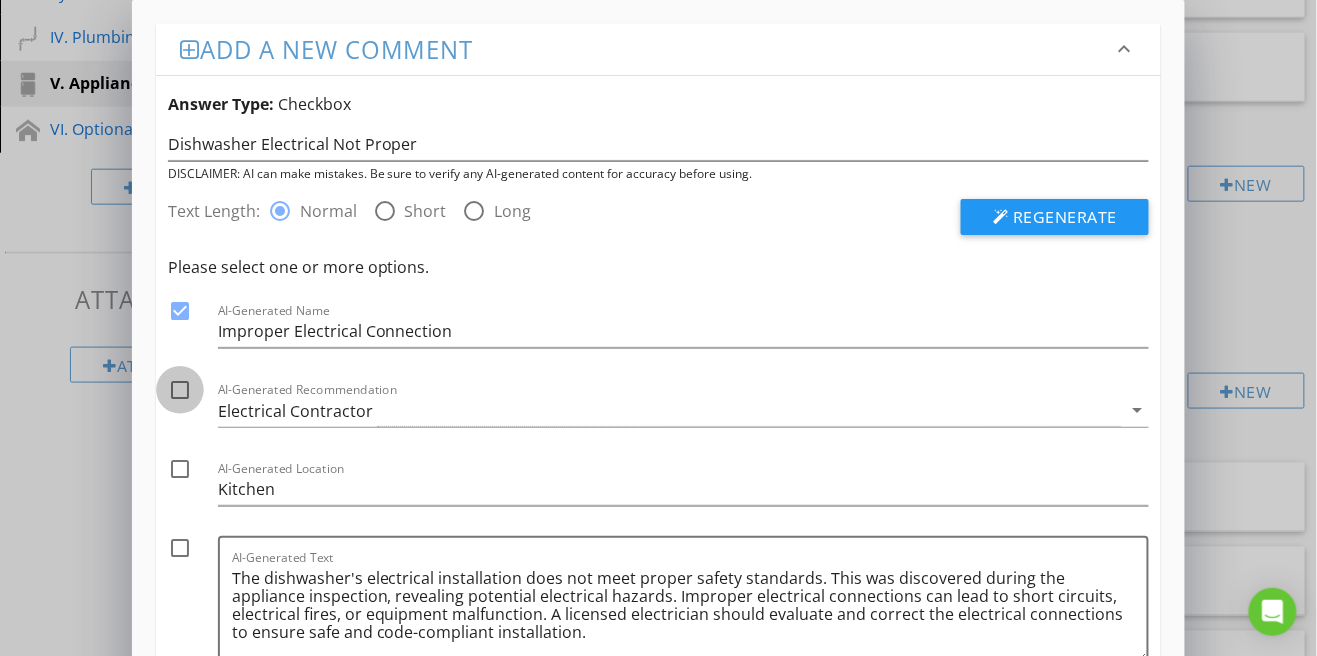 click at bounding box center (180, 390) 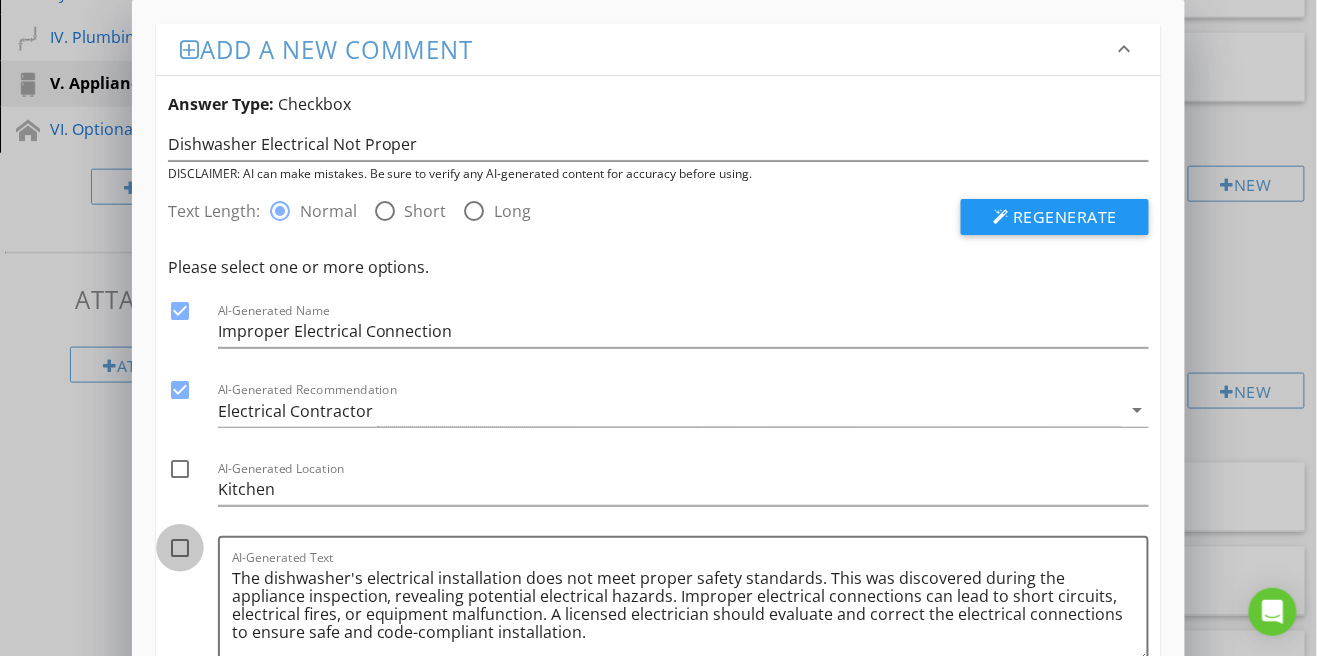 click at bounding box center (180, 548) 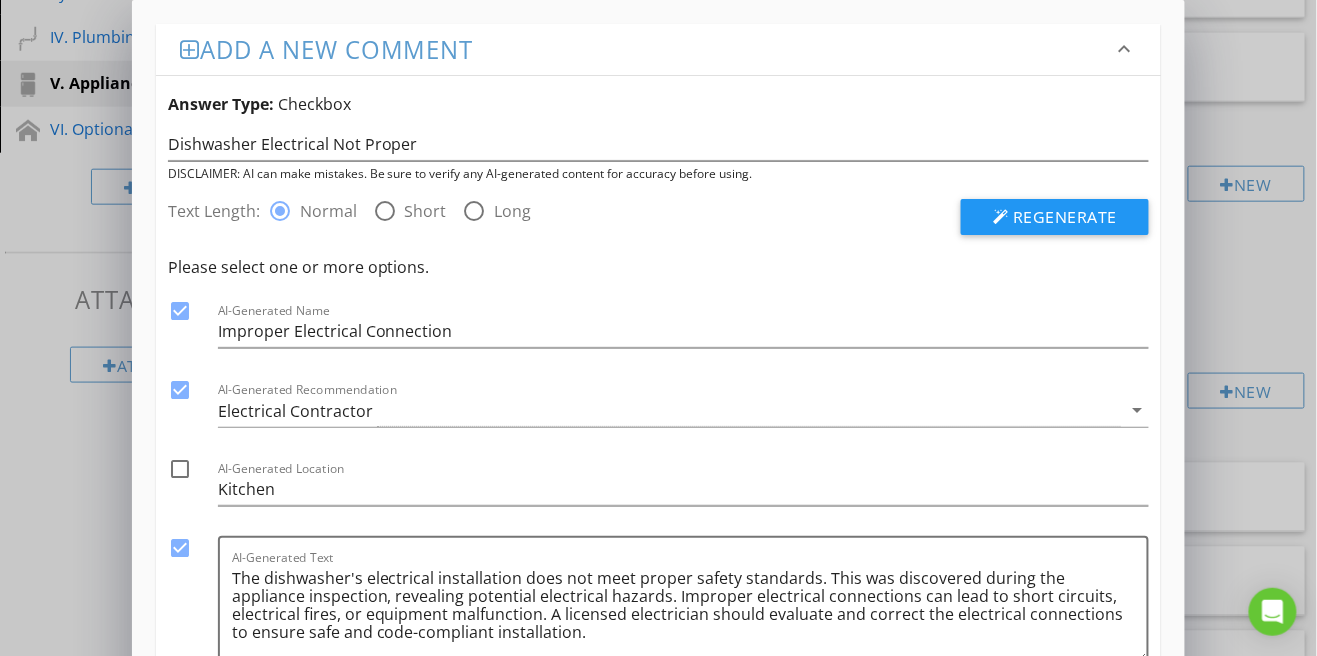 click on "Use Selected" at bounding box center [1059, 732] 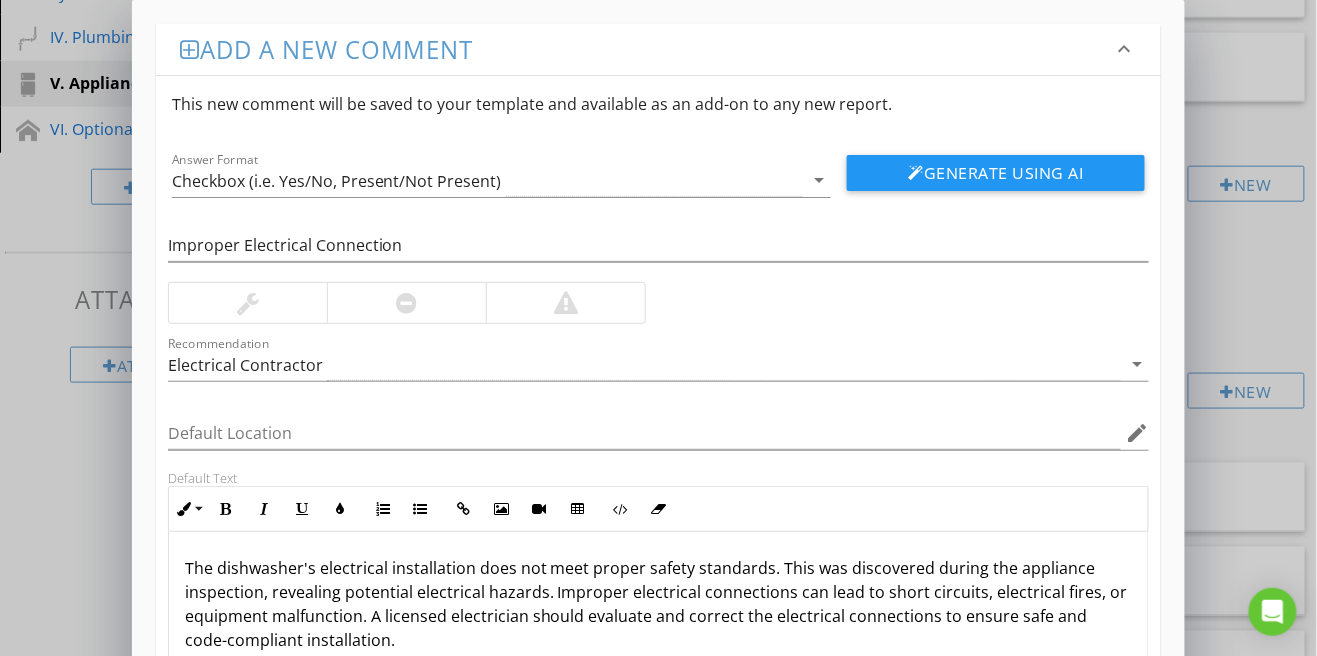 click at bounding box center (406, 303) 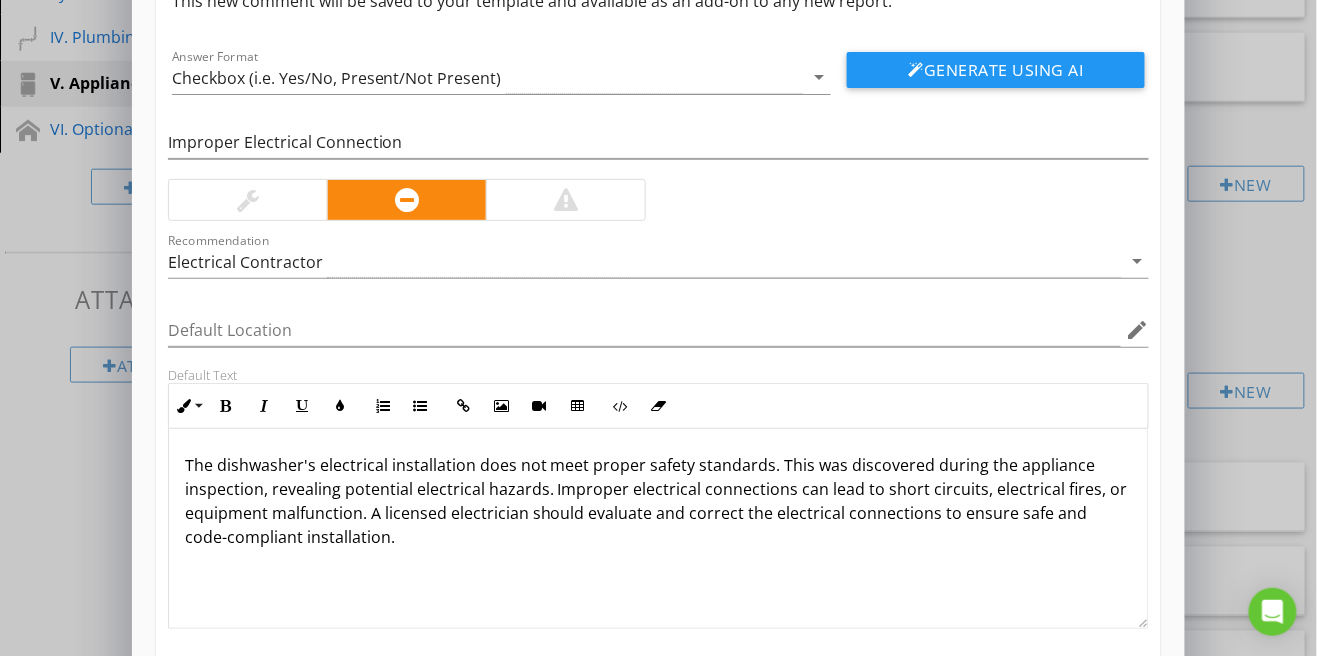 scroll, scrollTop: 115, scrollLeft: 0, axis: vertical 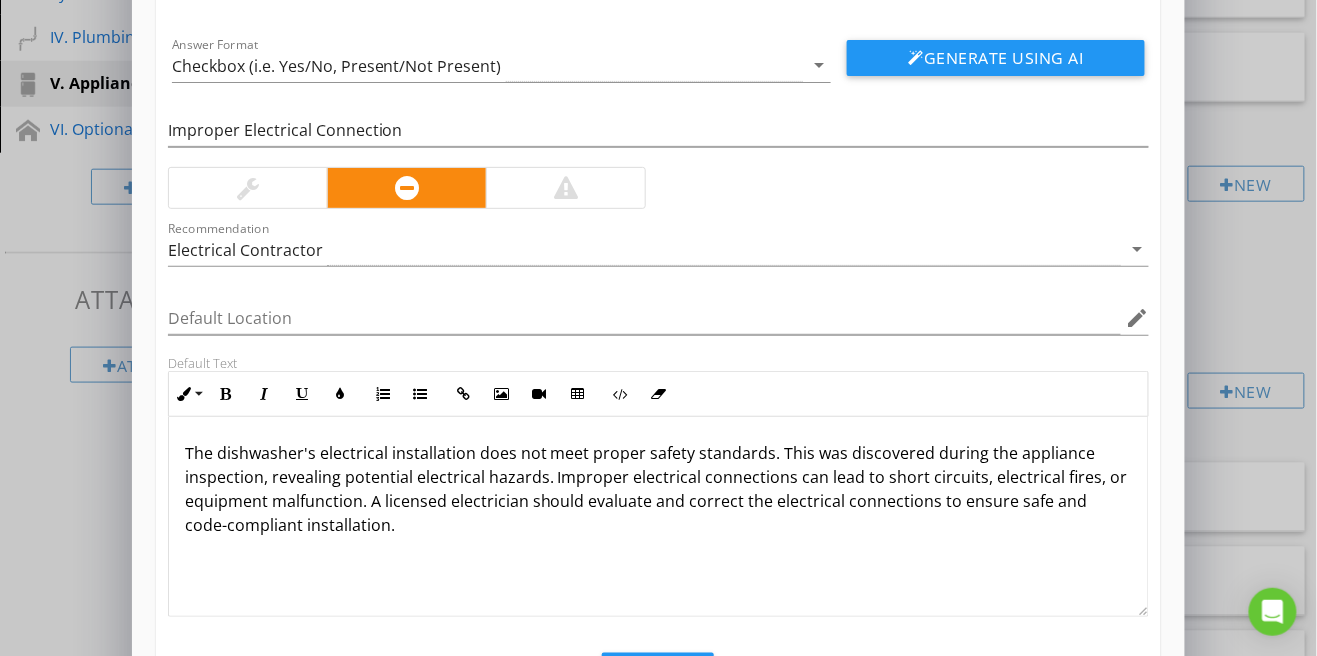 click on "Save" at bounding box center (658, 675) 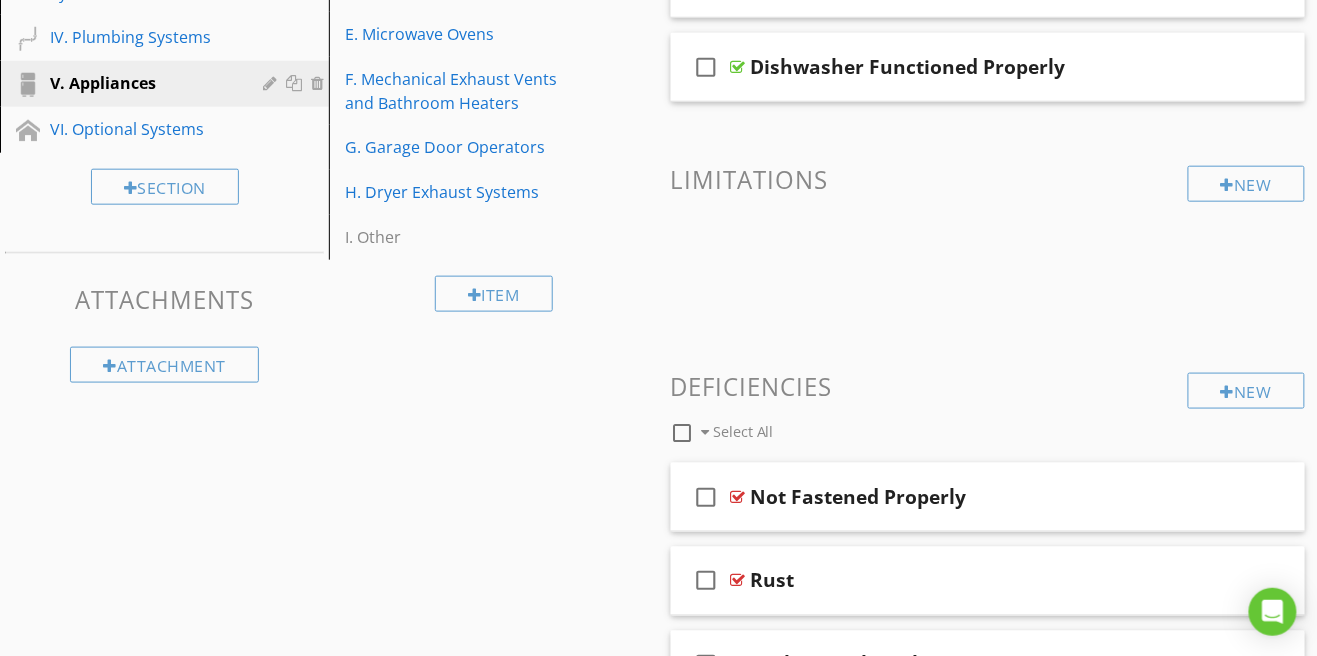 scroll, scrollTop: 18, scrollLeft: 0, axis: vertical 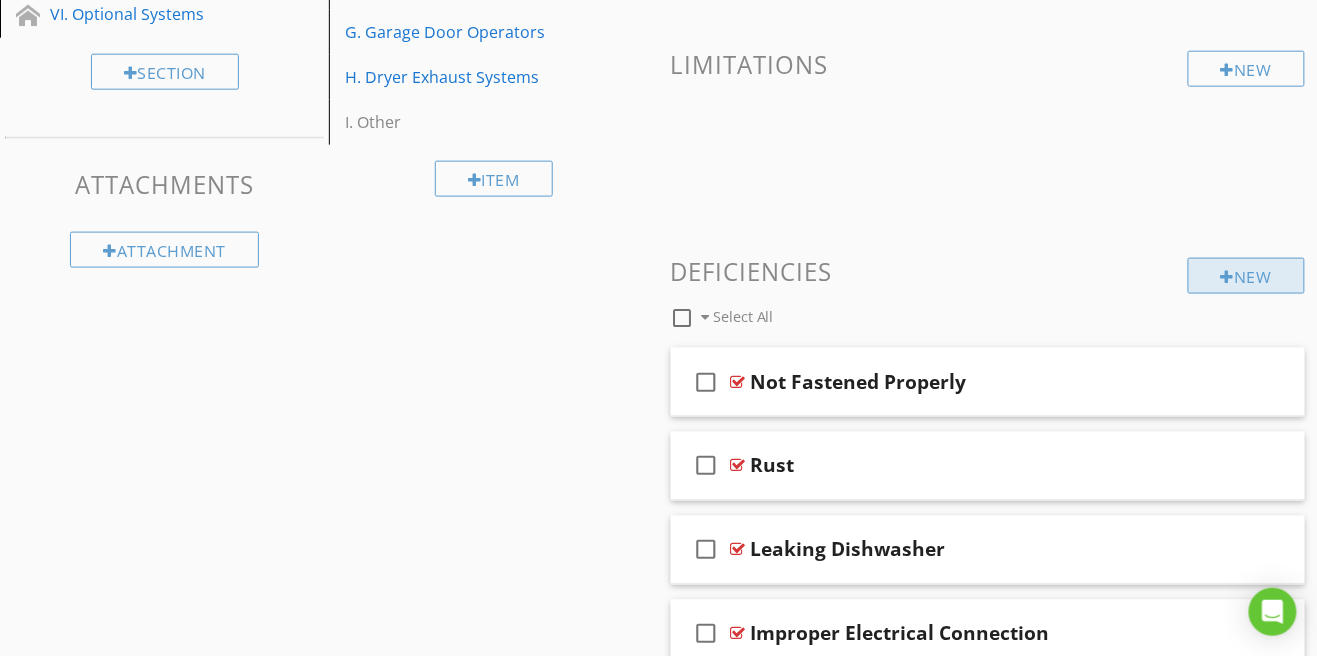 click on "New" at bounding box center (1246, 276) 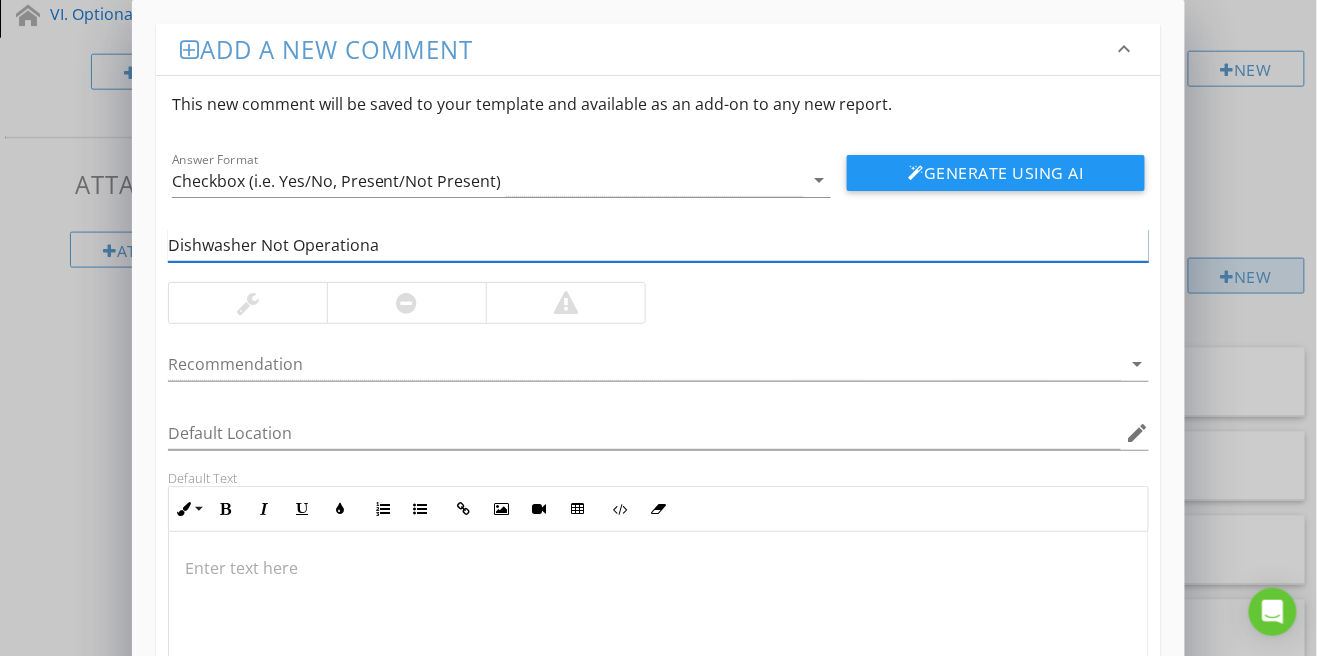 type on "Dishwasher Not Operational" 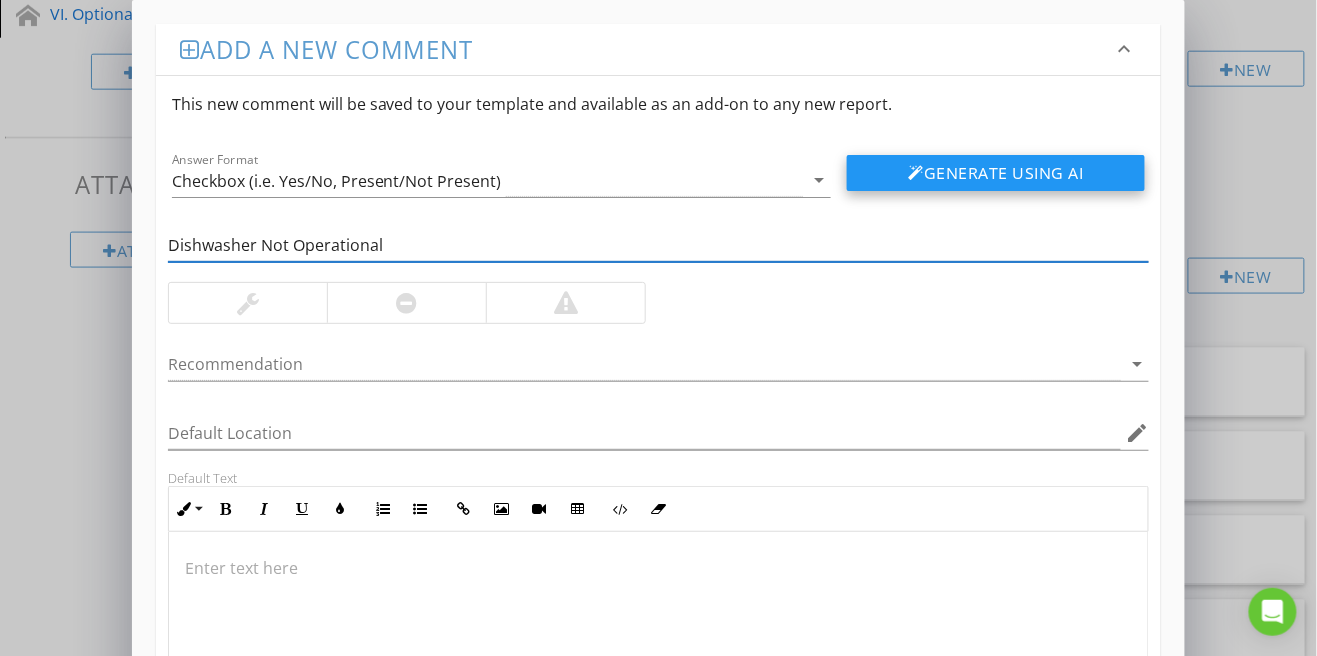 click on "Generate Using AI" at bounding box center [996, 173] 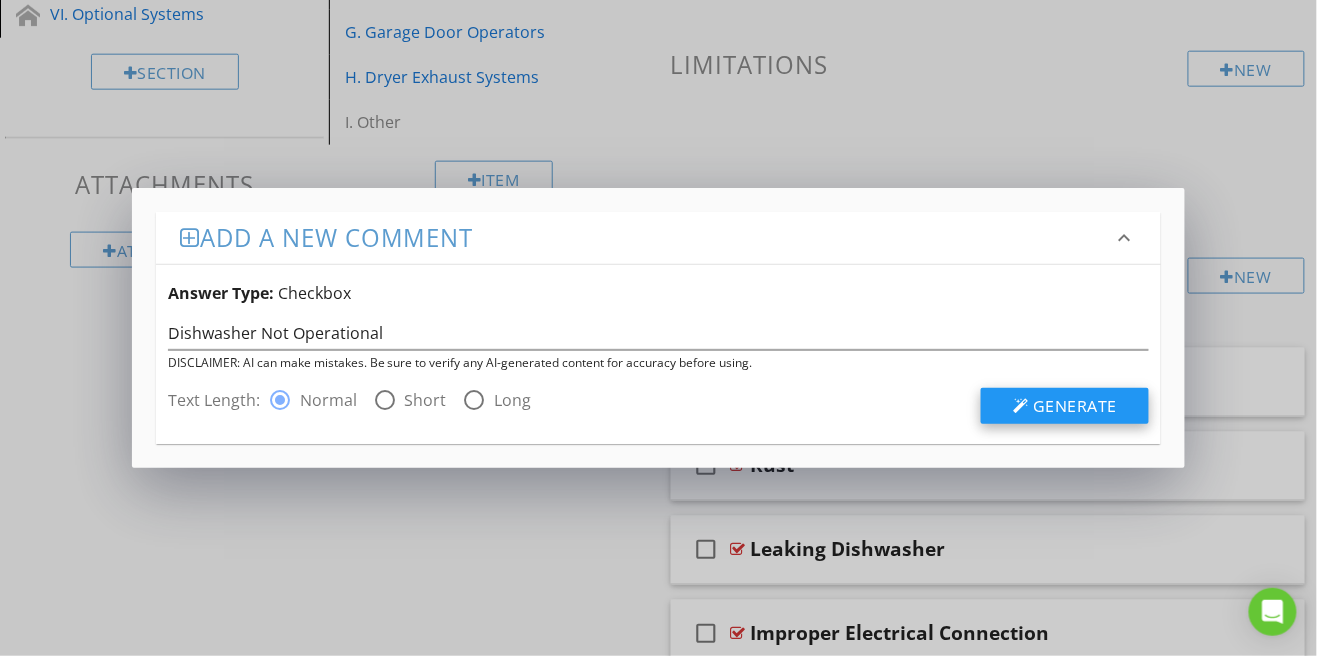 click on "Generate" at bounding box center [1075, 406] 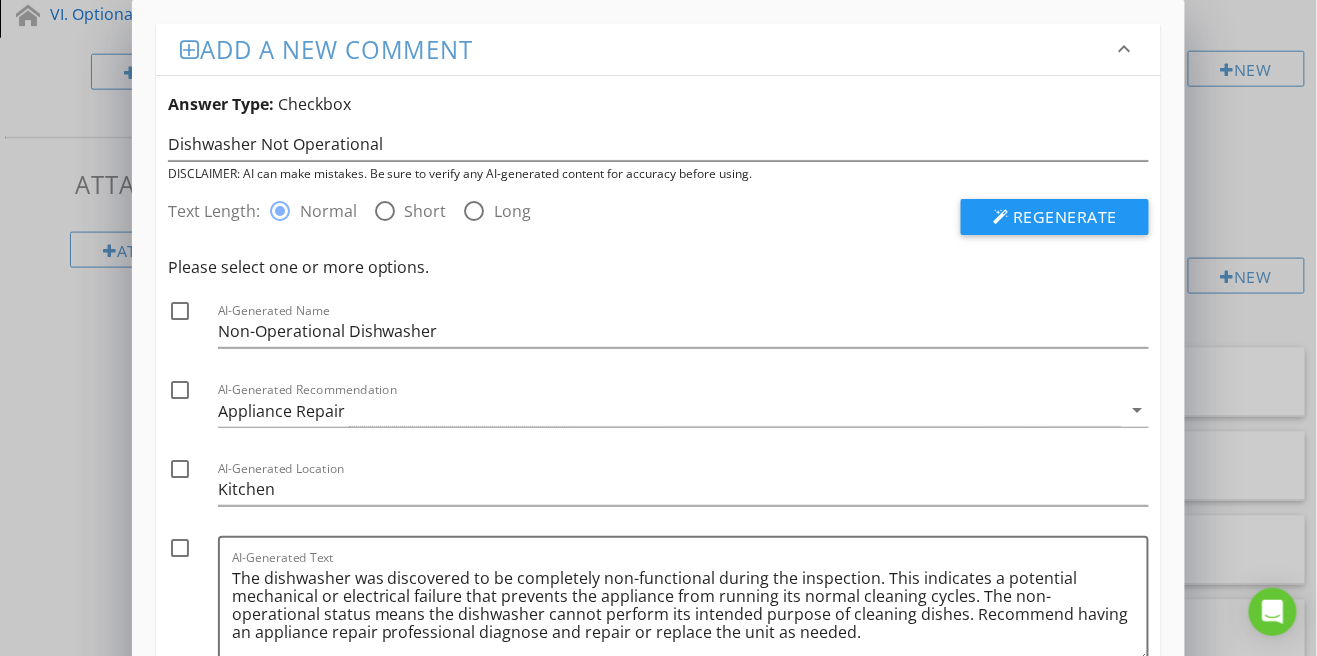 click at bounding box center [180, 311] 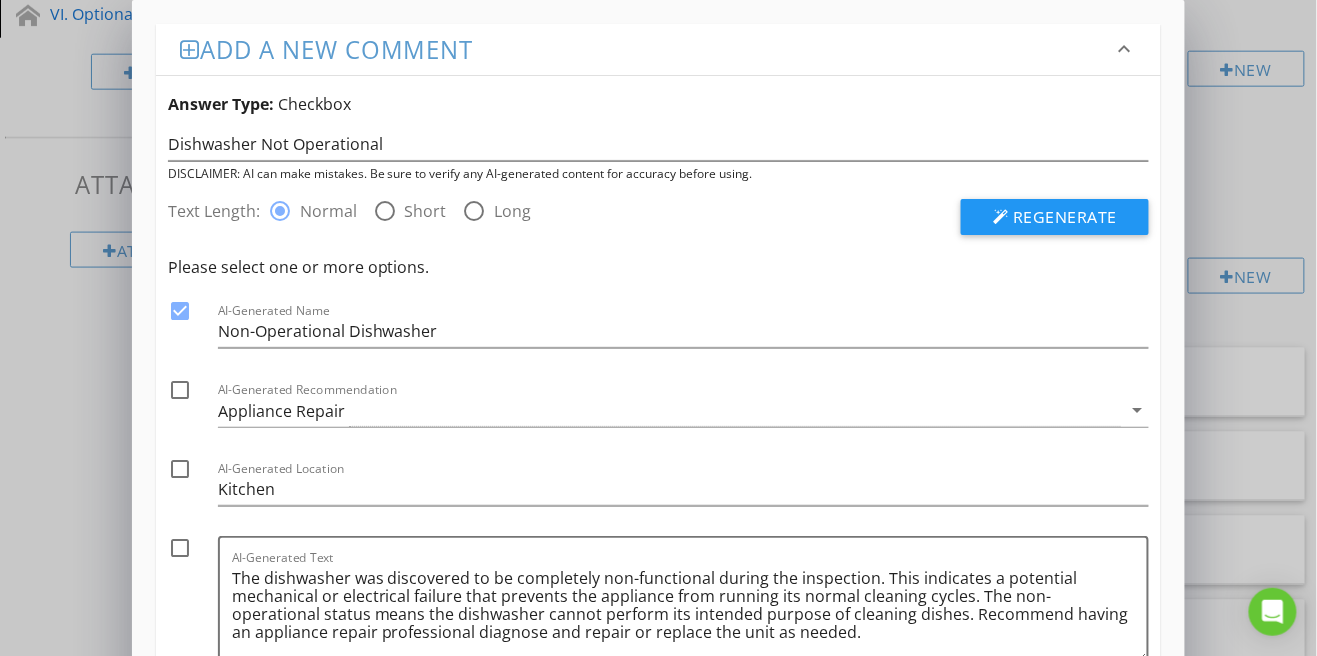 click at bounding box center [180, 390] 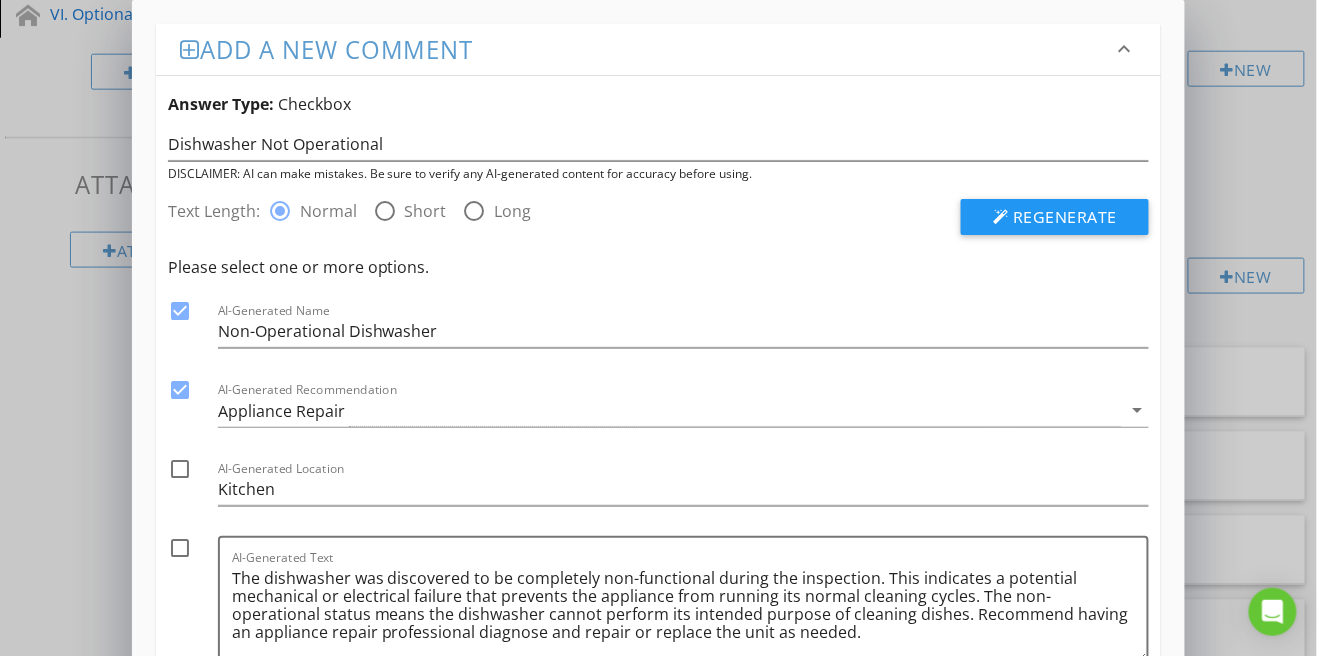 click at bounding box center [180, 548] 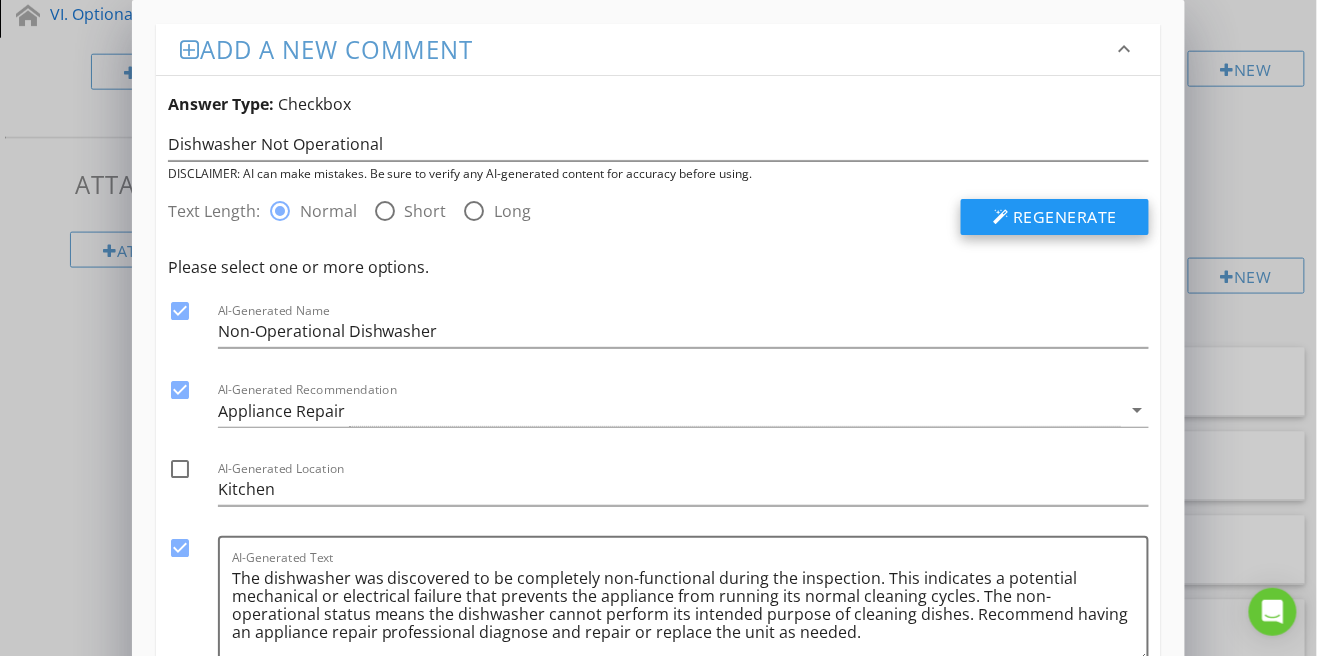 click on "Regenerate" at bounding box center (1065, 217) 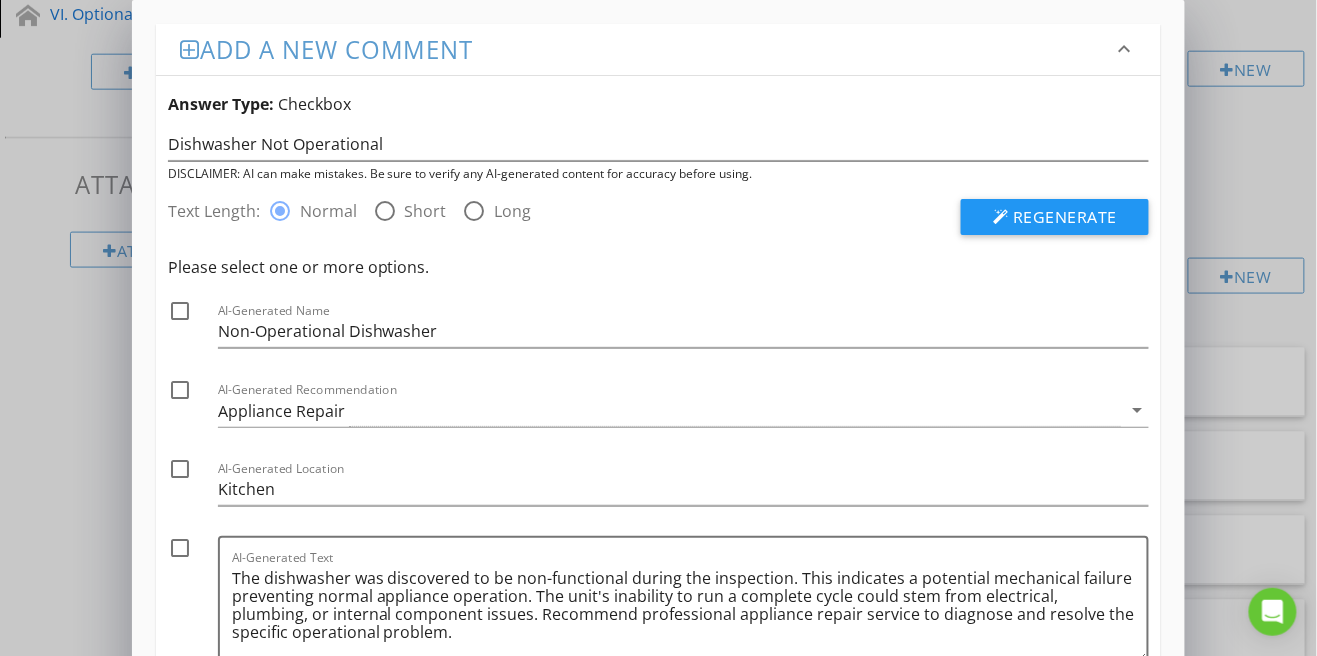 click at bounding box center (180, 311) 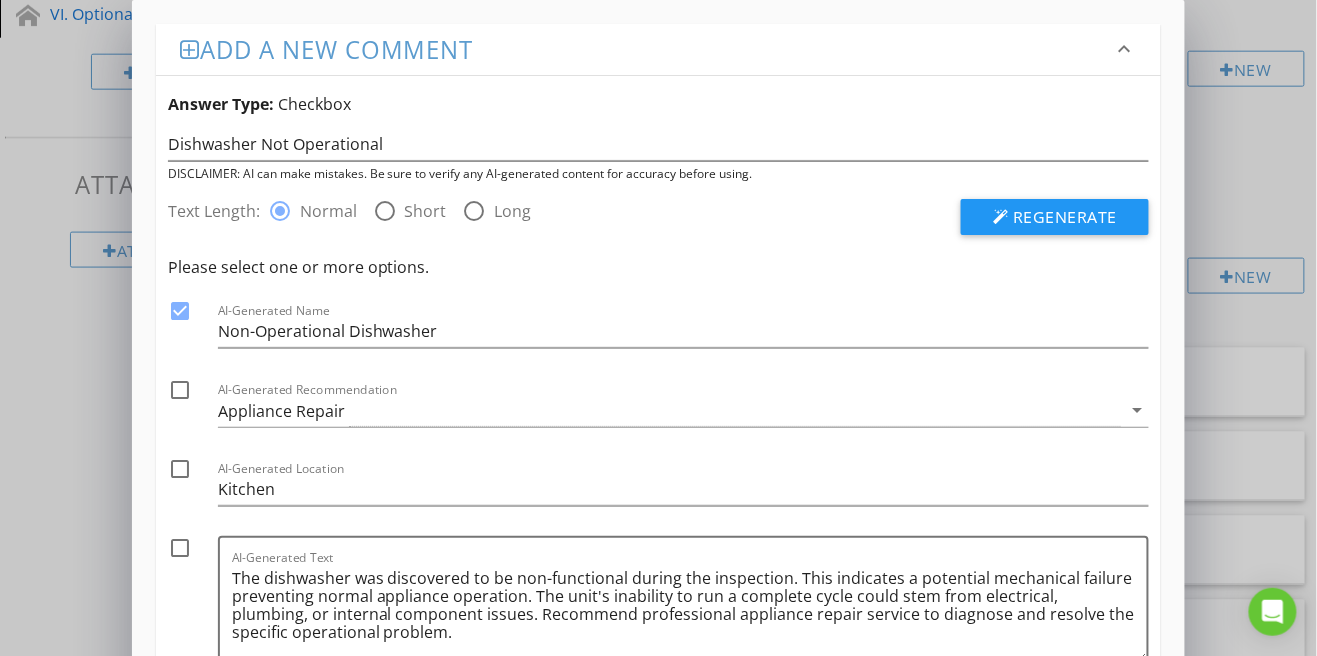 click at bounding box center (180, 390) 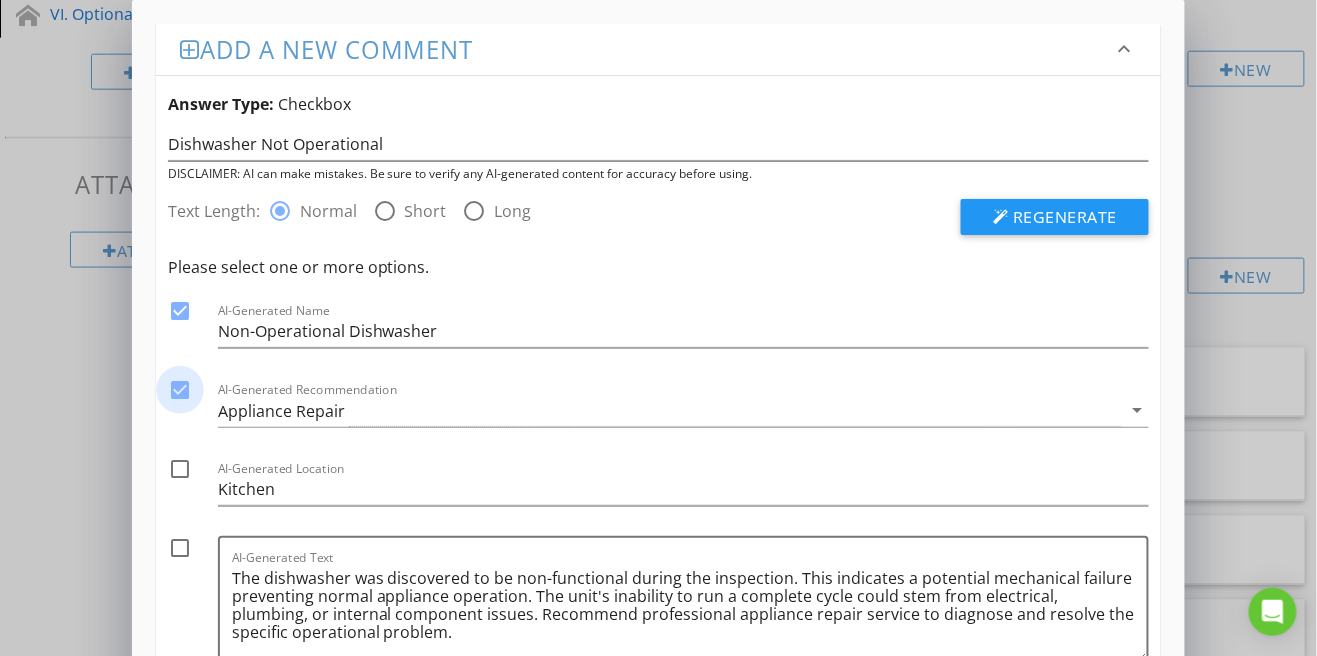 click at bounding box center (180, 390) 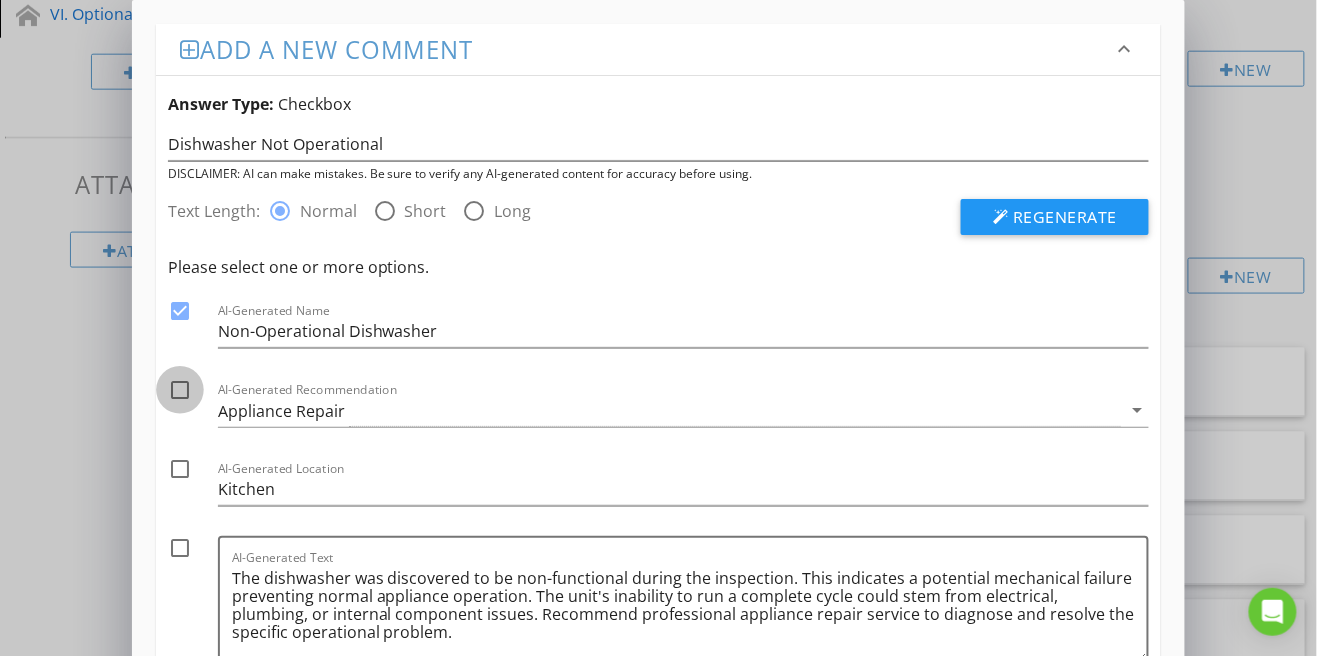 click at bounding box center [180, 390] 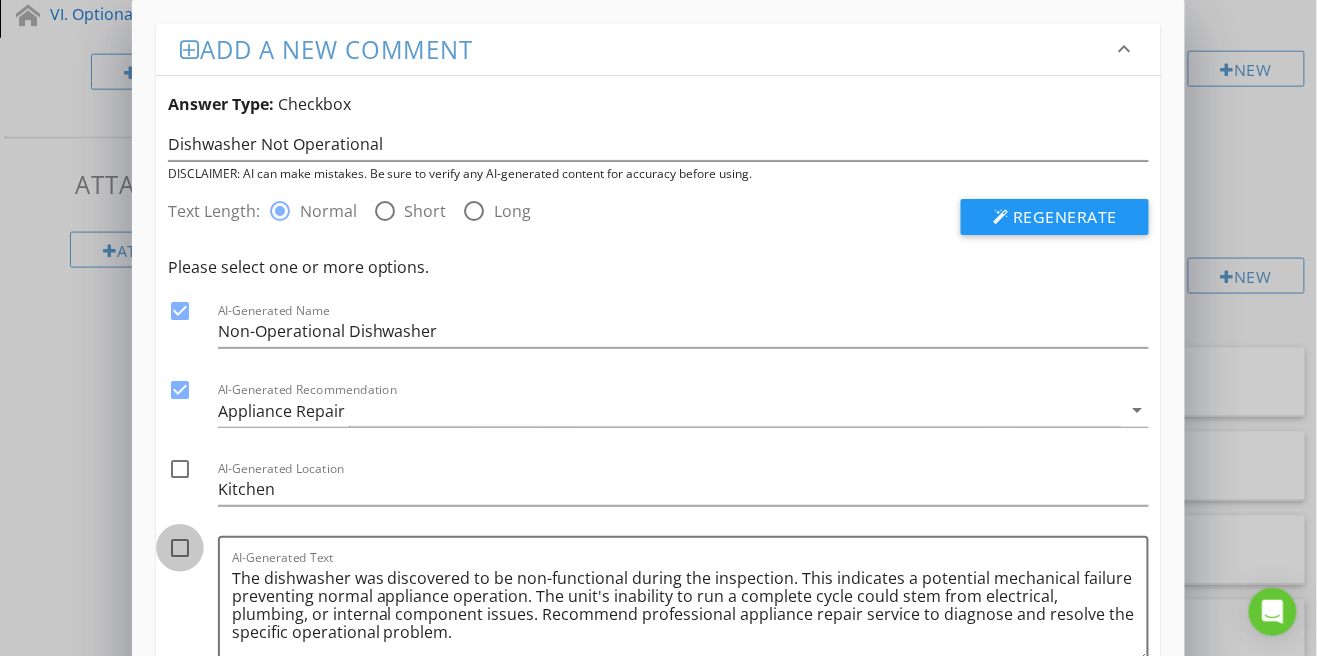 click at bounding box center (180, 548) 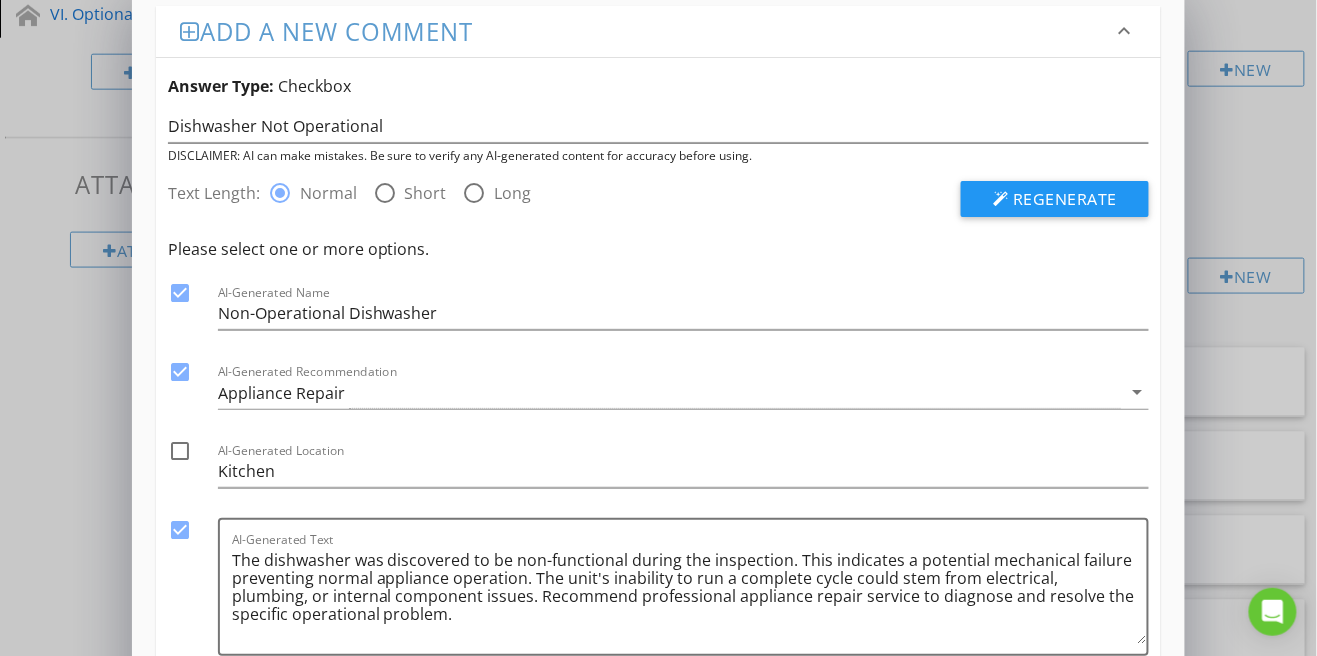 scroll, scrollTop: 38, scrollLeft: 0, axis: vertical 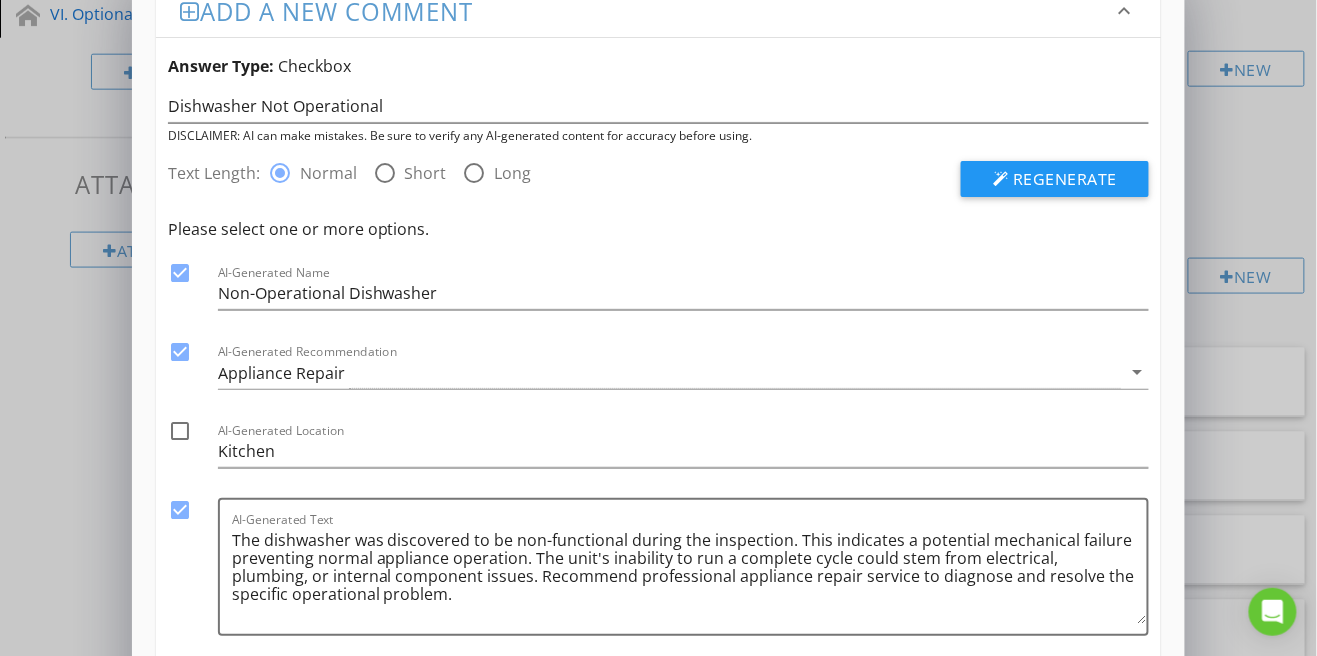 click on "Use Selected" at bounding box center (1059, 694) 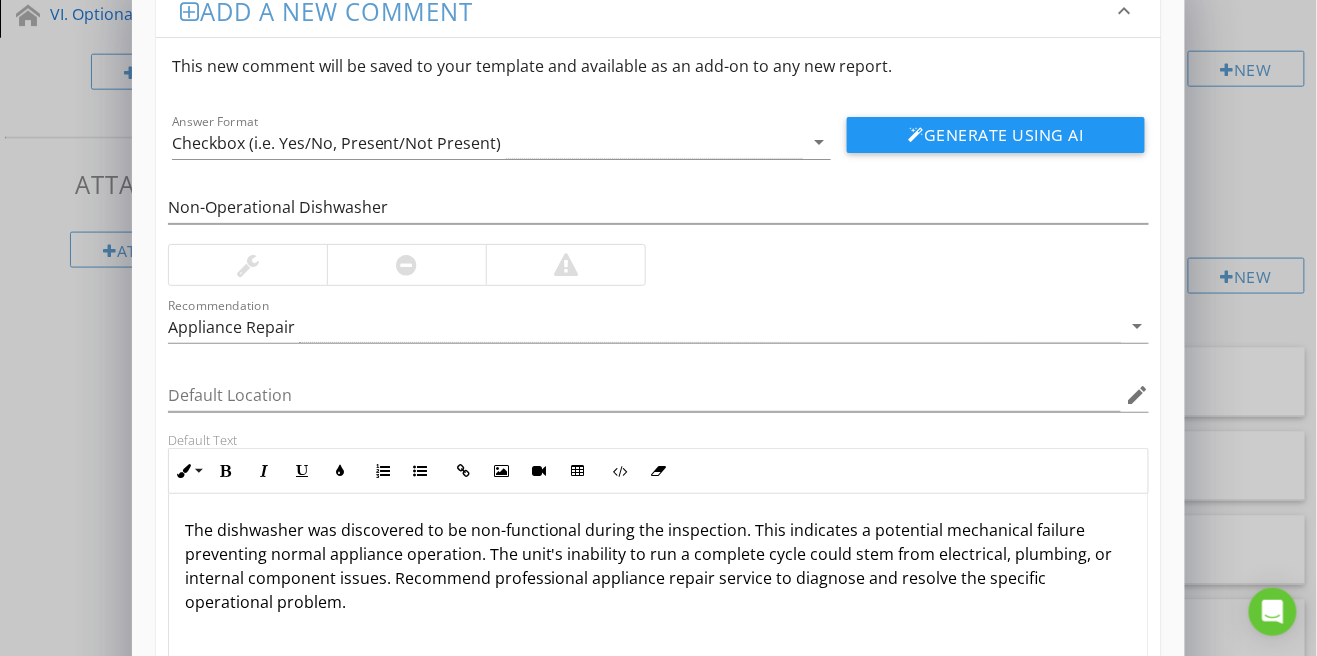 scroll, scrollTop: 0, scrollLeft: 0, axis: both 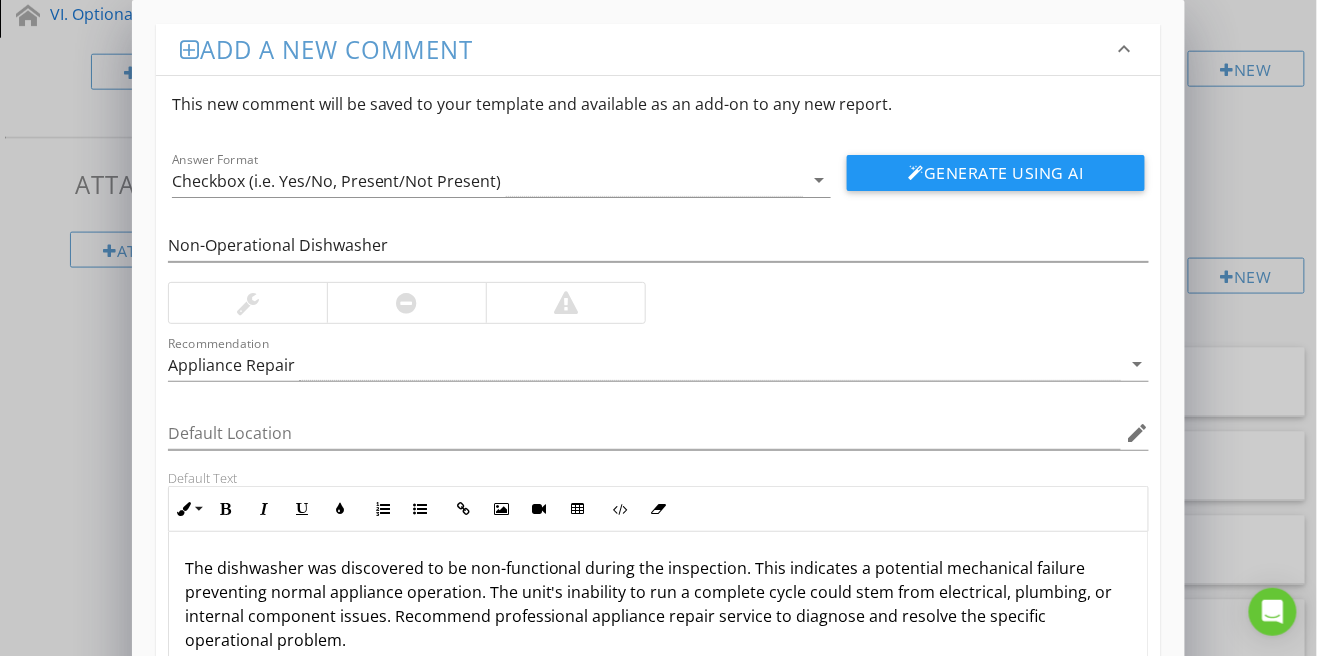 click at bounding box center [406, 303] 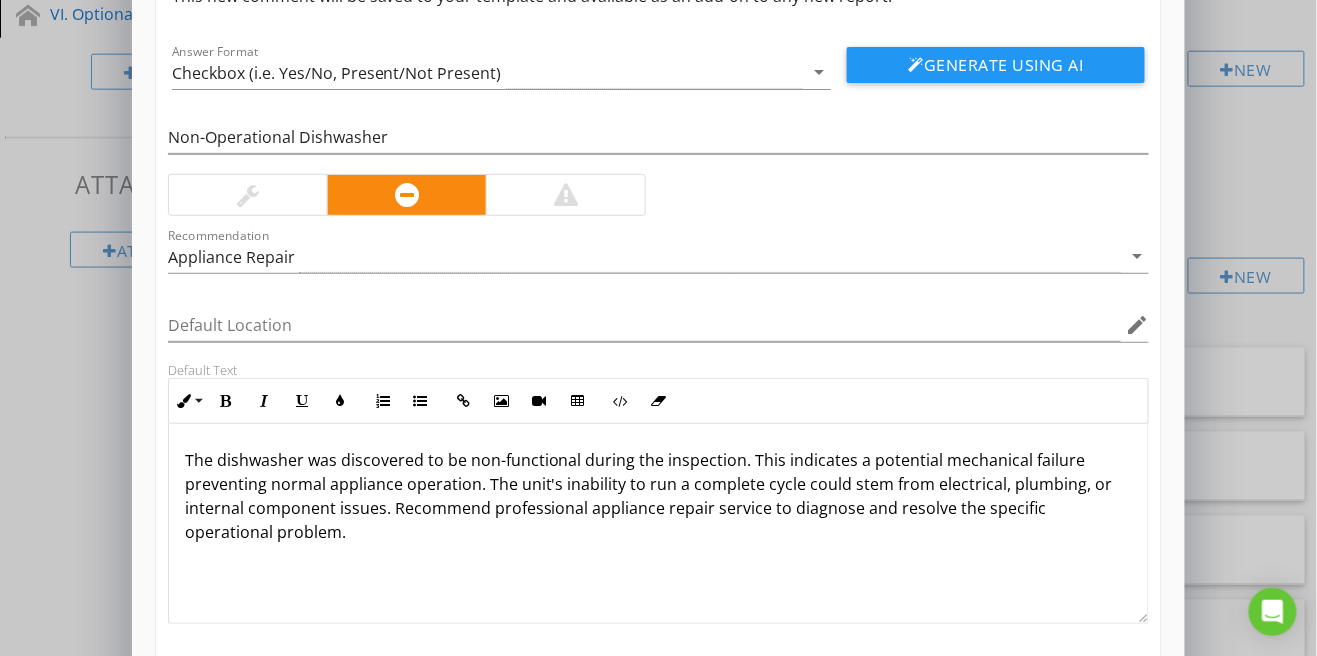 scroll, scrollTop: 115, scrollLeft: 0, axis: vertical 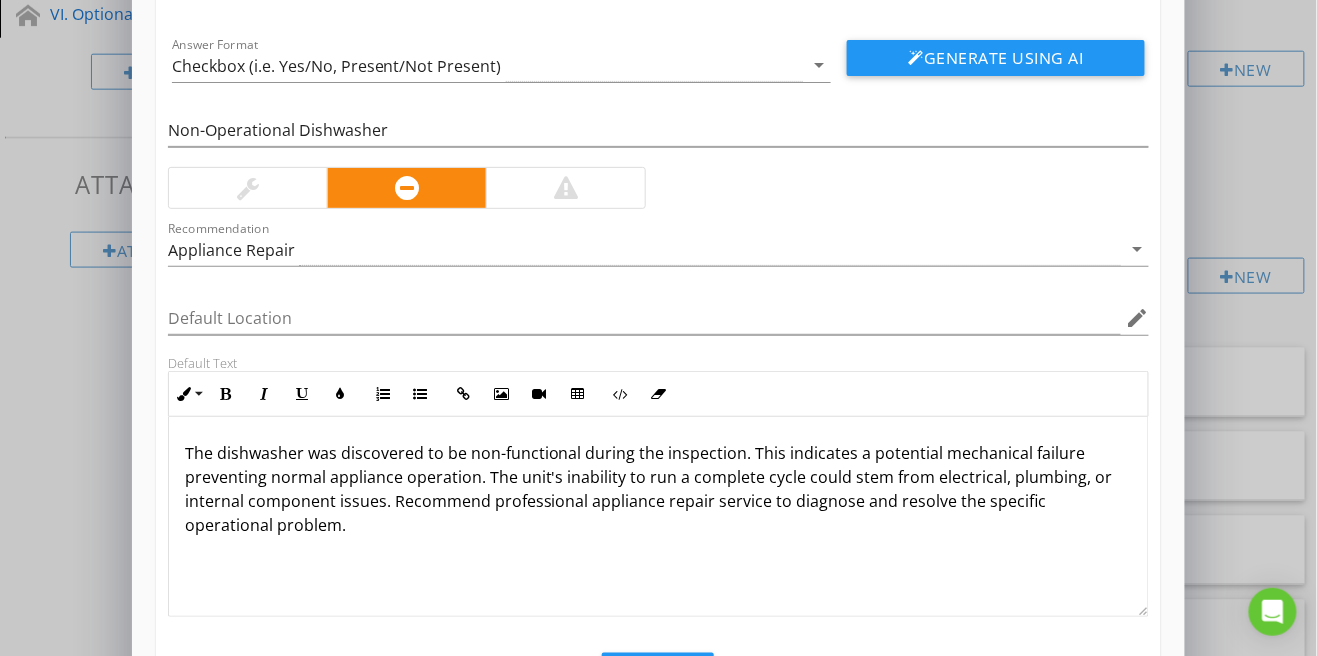 click on "Save" at bounding box center (658, 675) 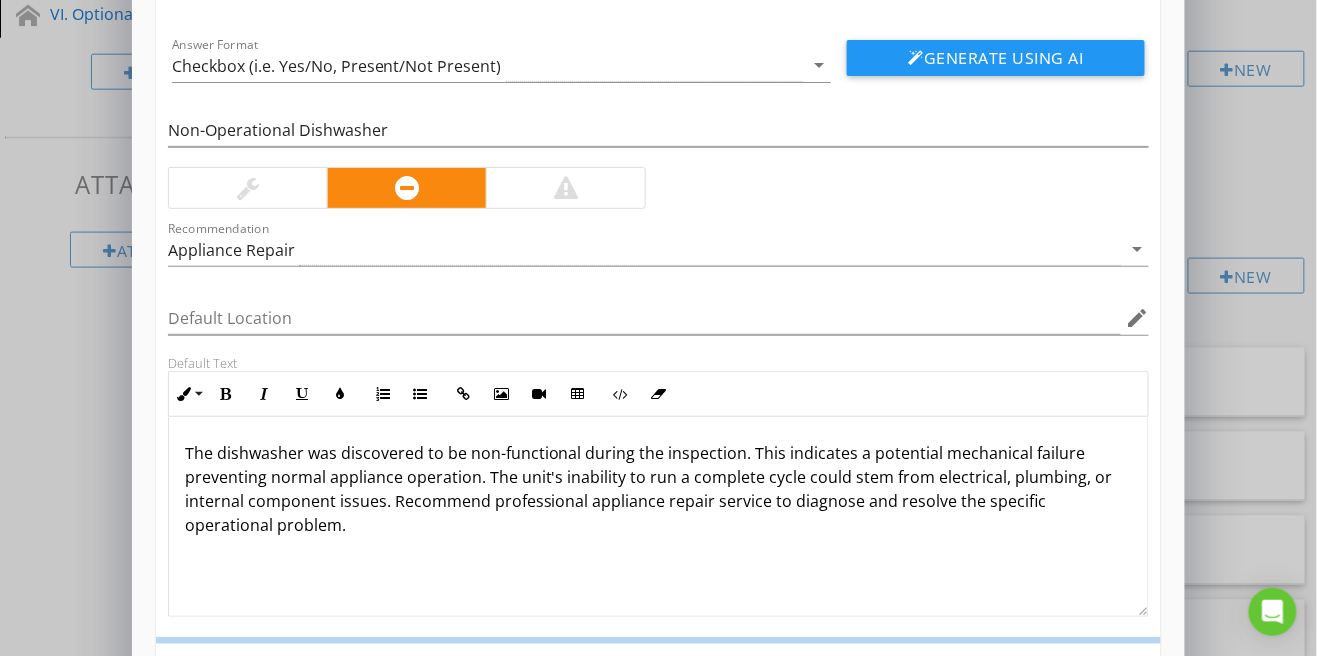 scroll, scrollTop: 18, scrollLeft: 0, axis: vertical 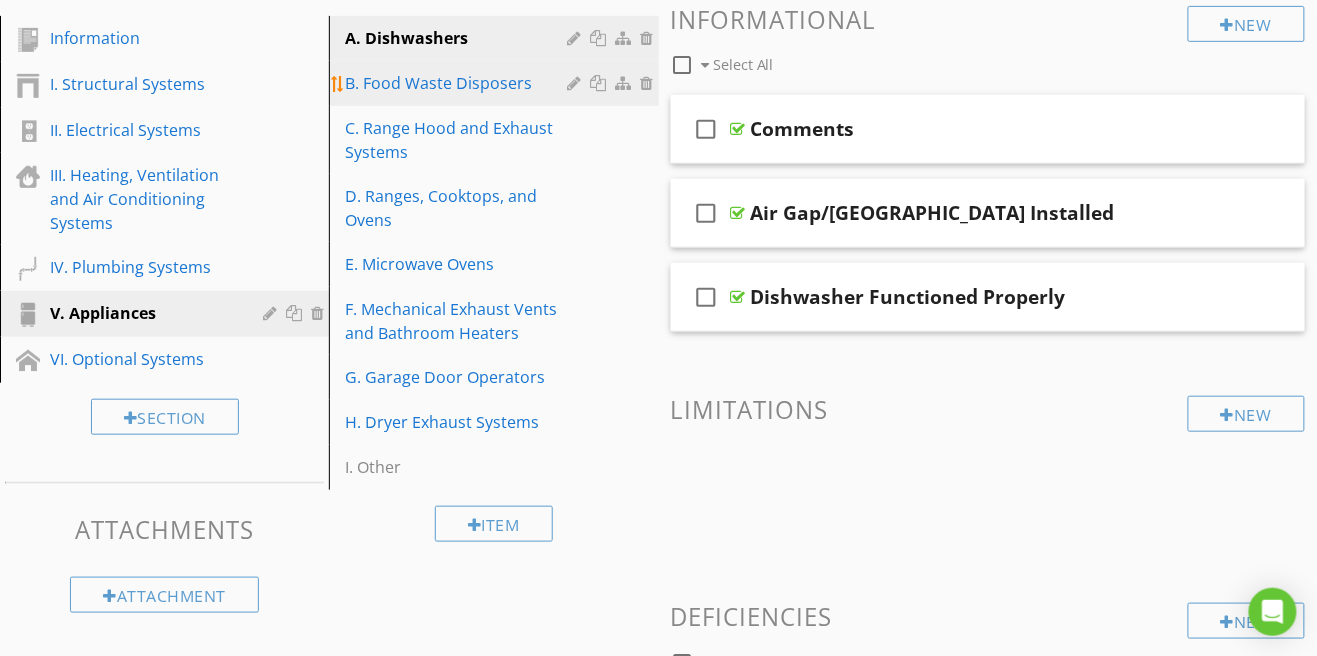 click on "B. Food Waste Disposers" at bounding box center (459, 83) 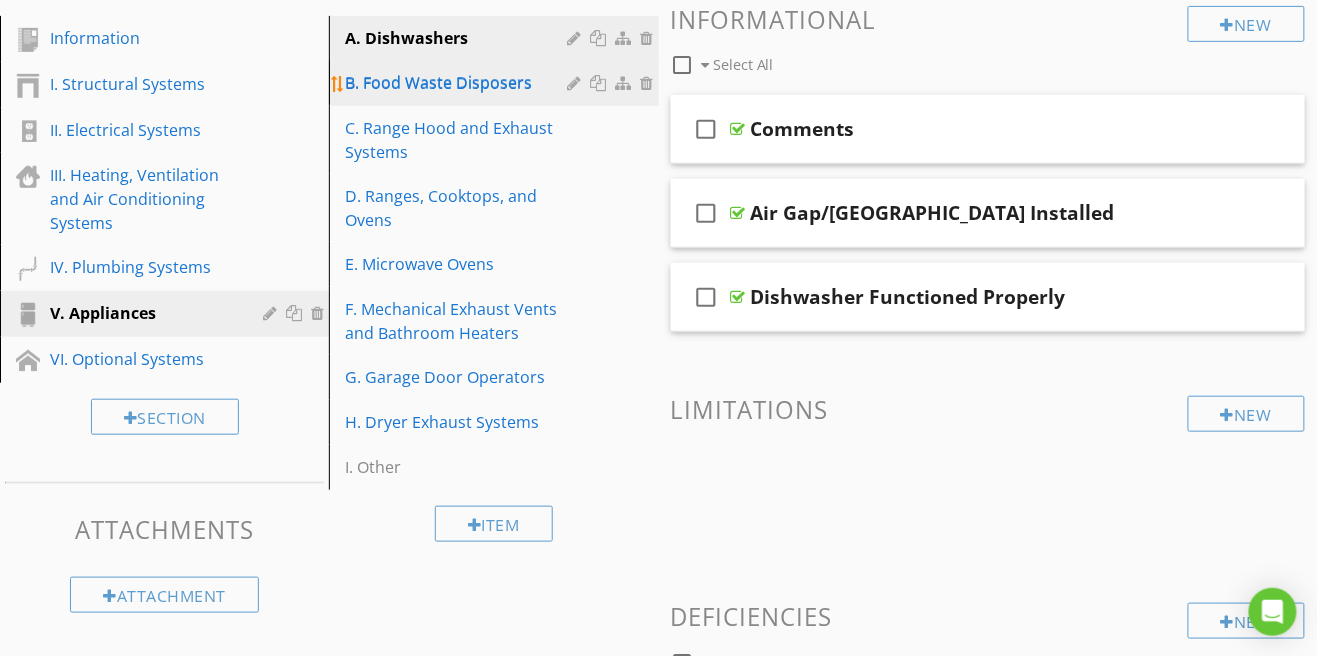 click on "B. Food Waste Disposers" at bounding box center (459, 83) 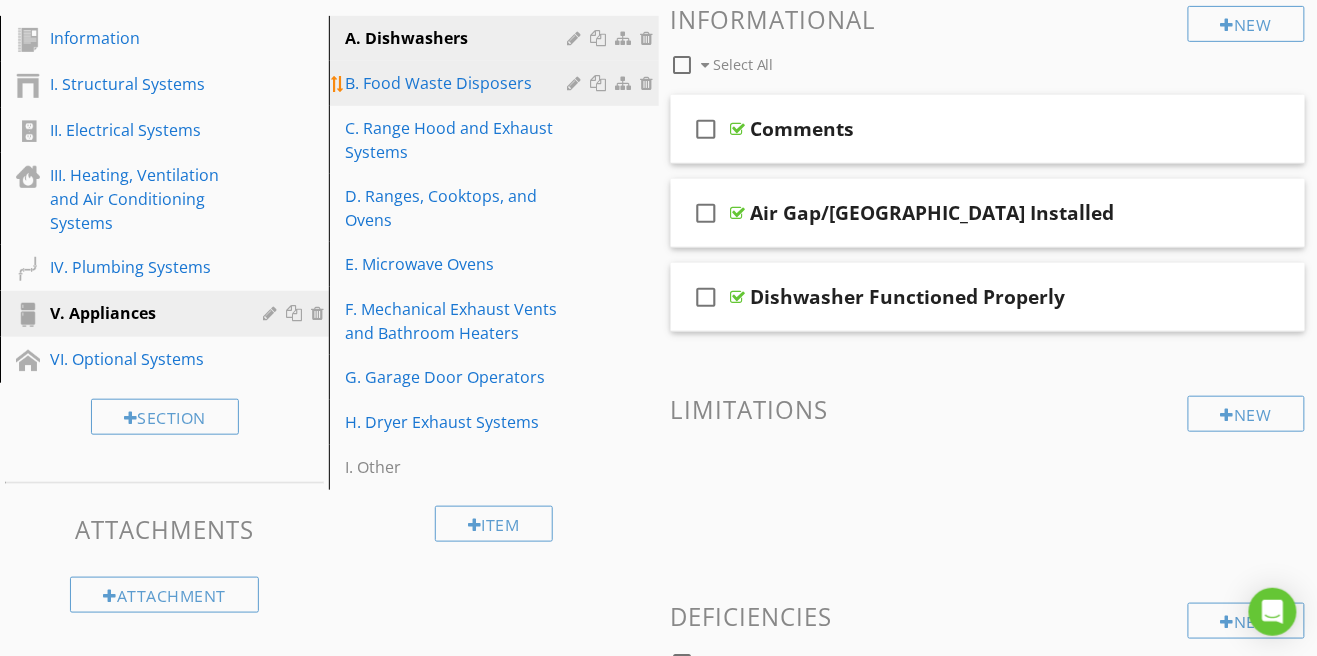 click on "B. Food Waste Disposers" at bounding box center (459, 83) 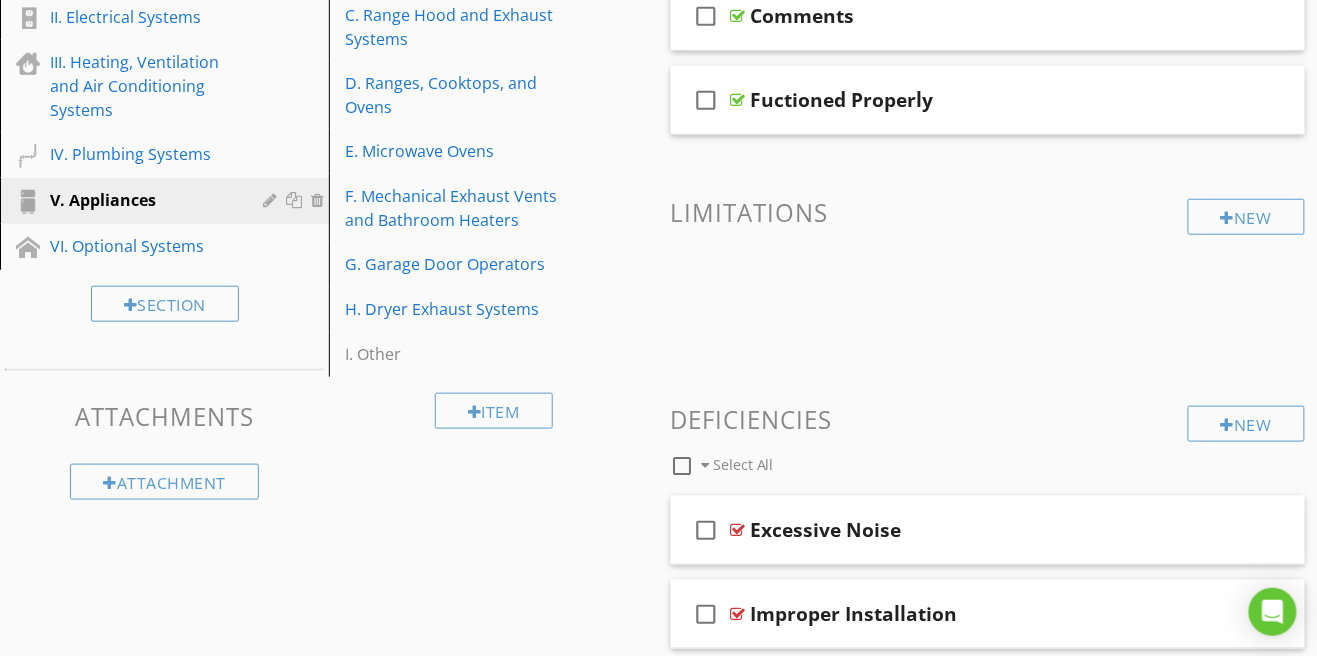 scroll, scrollTop: 390, scrollLeft: 0, axis: vertical 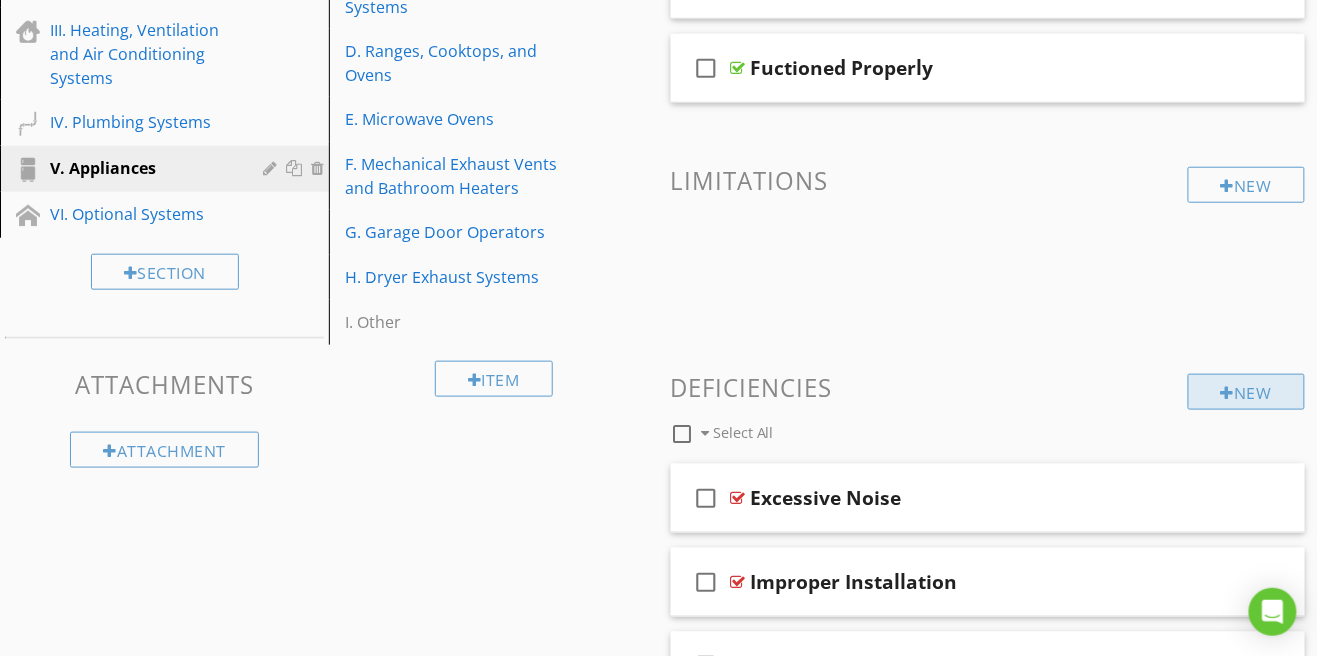 click on "New" at bounding box center (1246, 392) 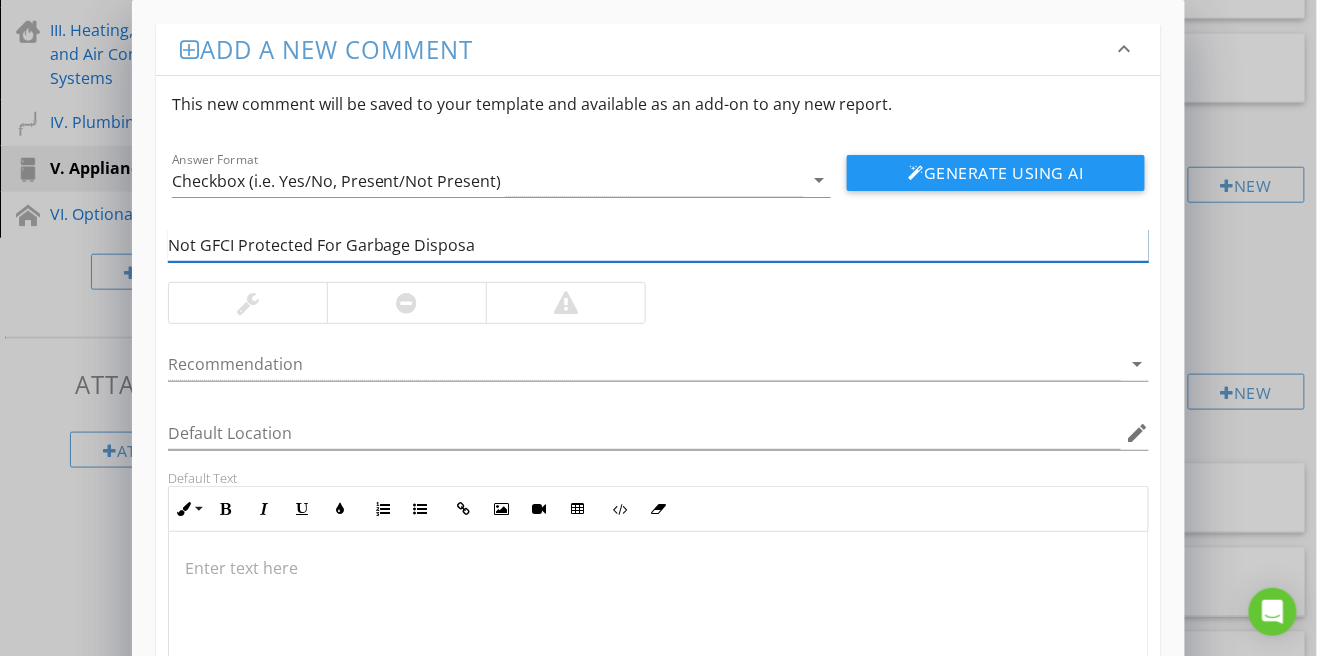 type on "Not GFCI Protected For Garbage Disposal" 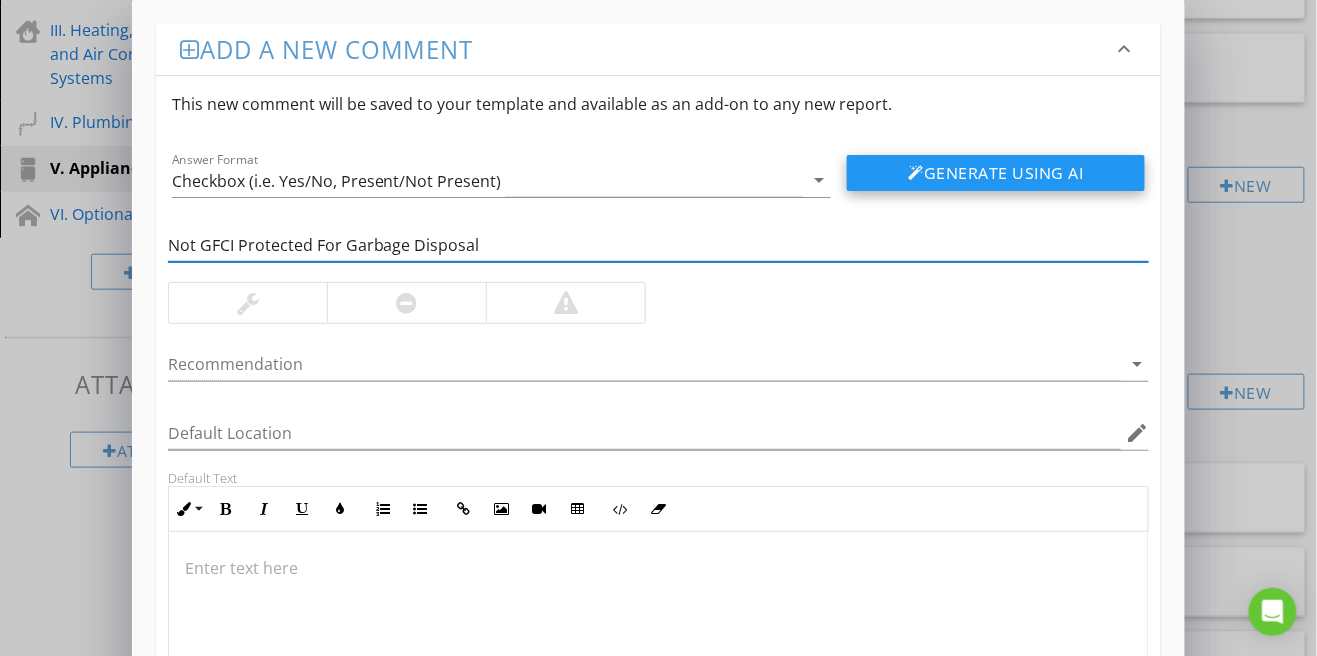click on "Generate Using AI" at bounding box center [996, 173] 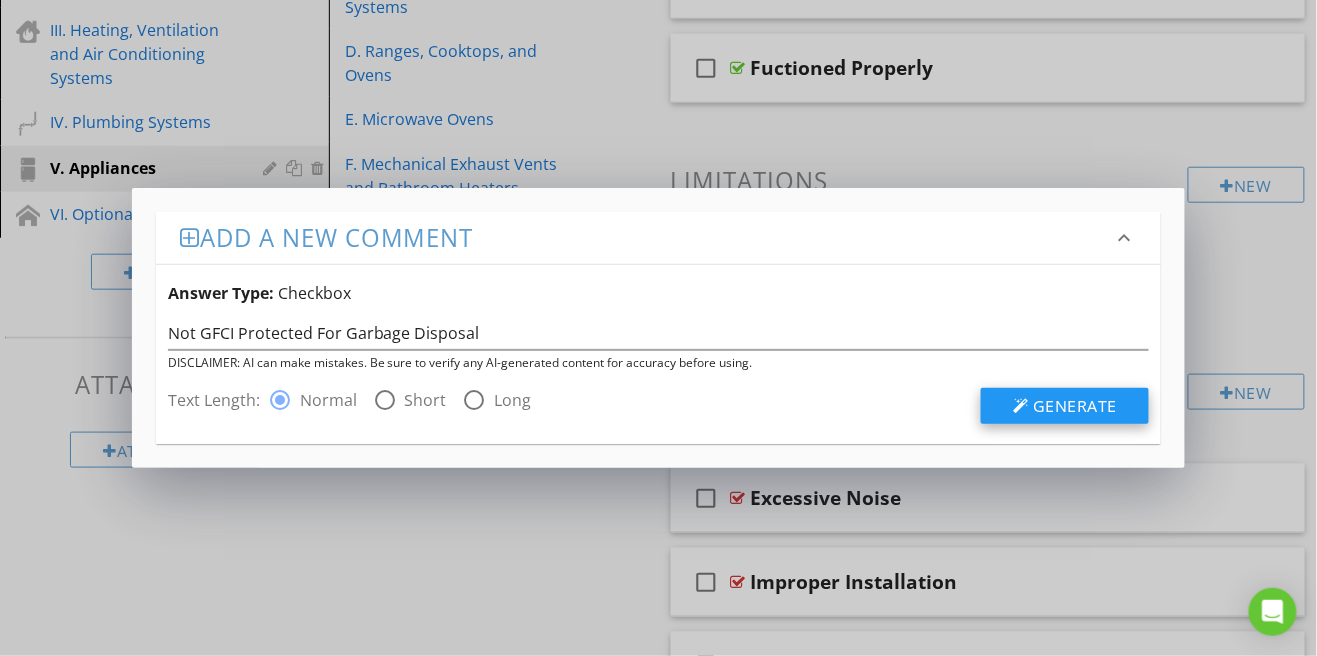 click on "Generate" at bounding box center (1075, 406) 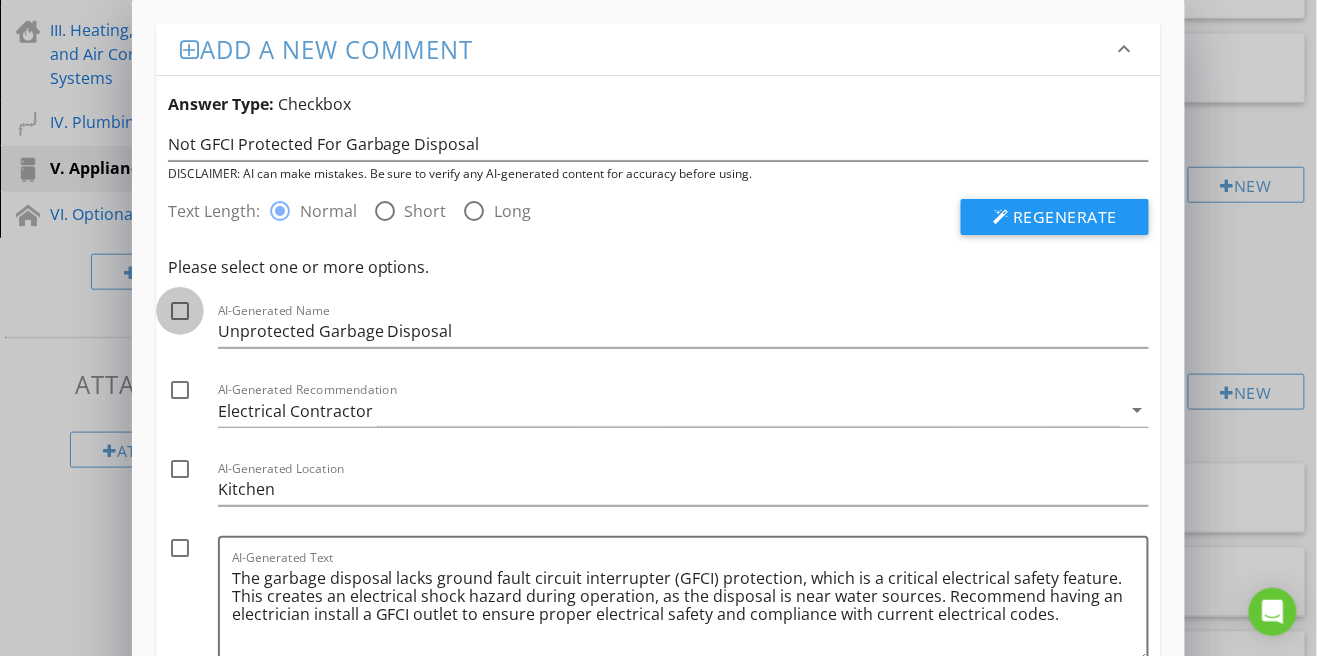 click at bounding box center (180, 311) 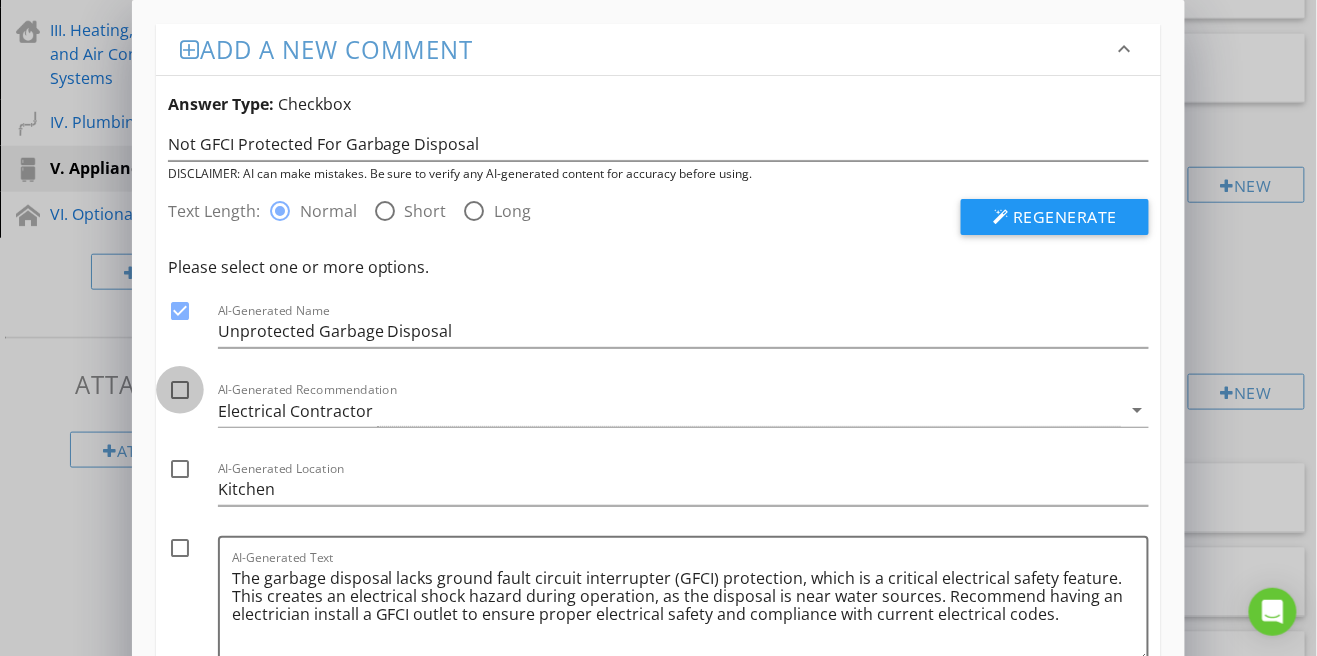 click at bounding box center [180, 390] 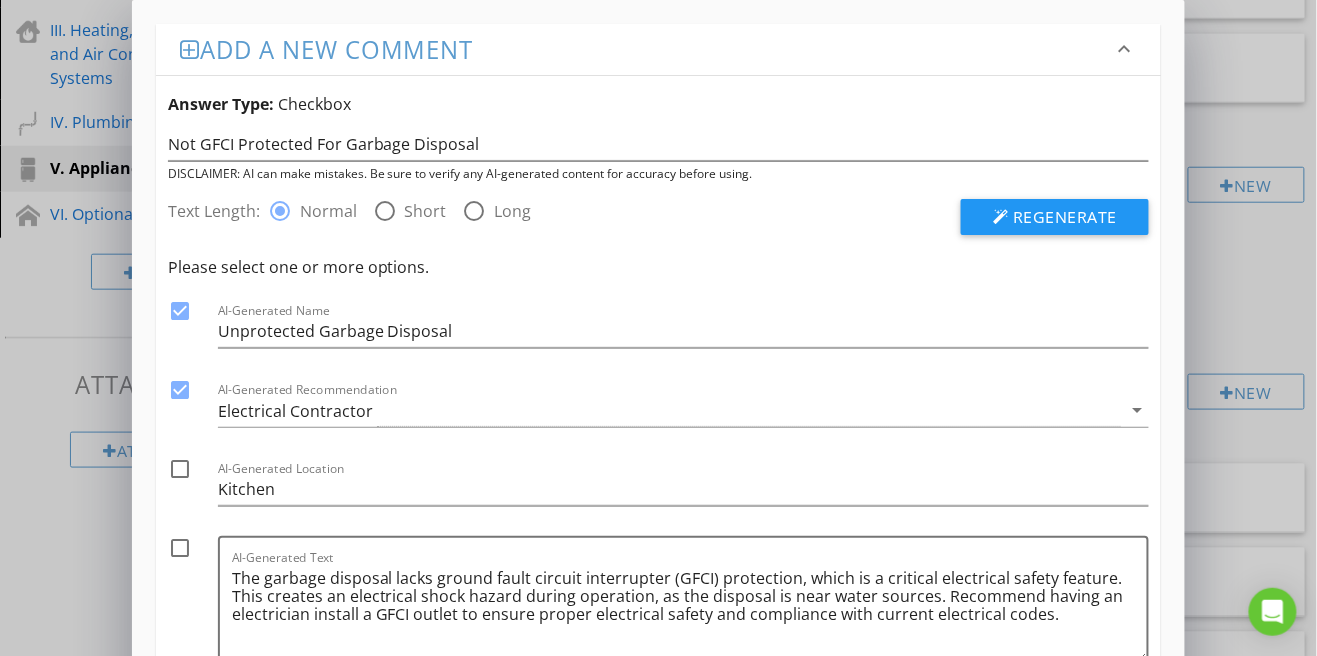 click at bounding box center [180, 548] 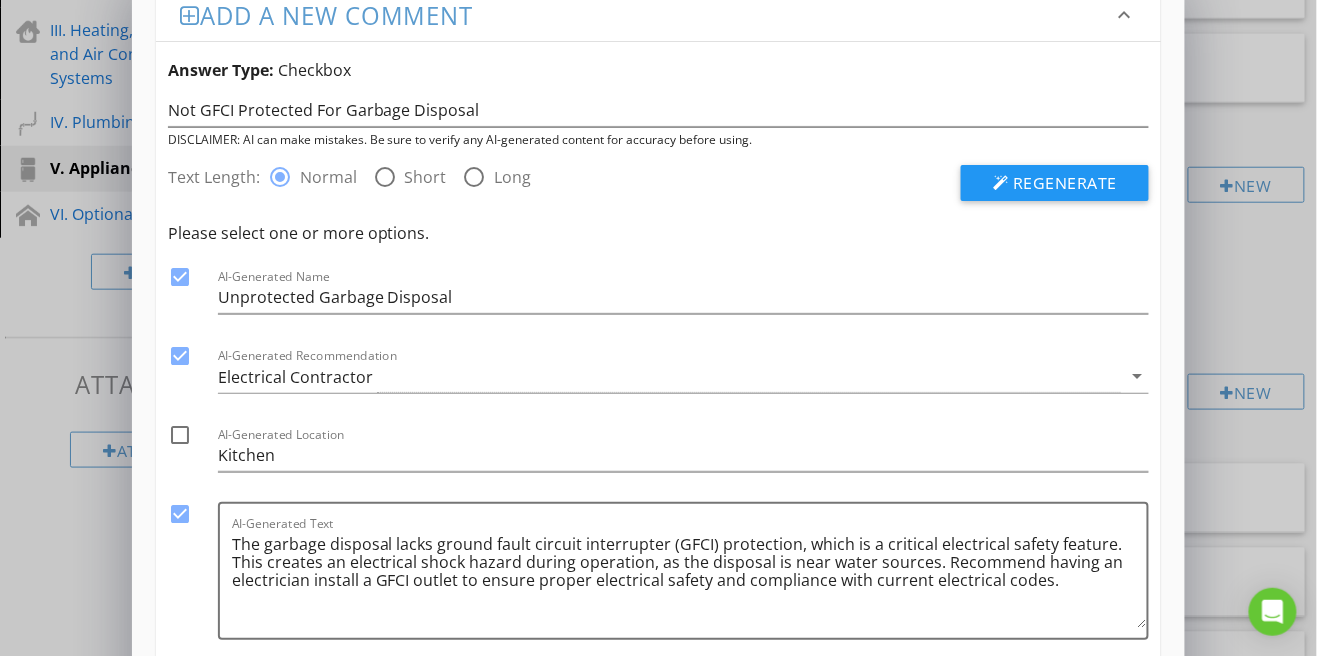 scroll, scrollTop: 63, scrollLeft: 0, axis: vertical 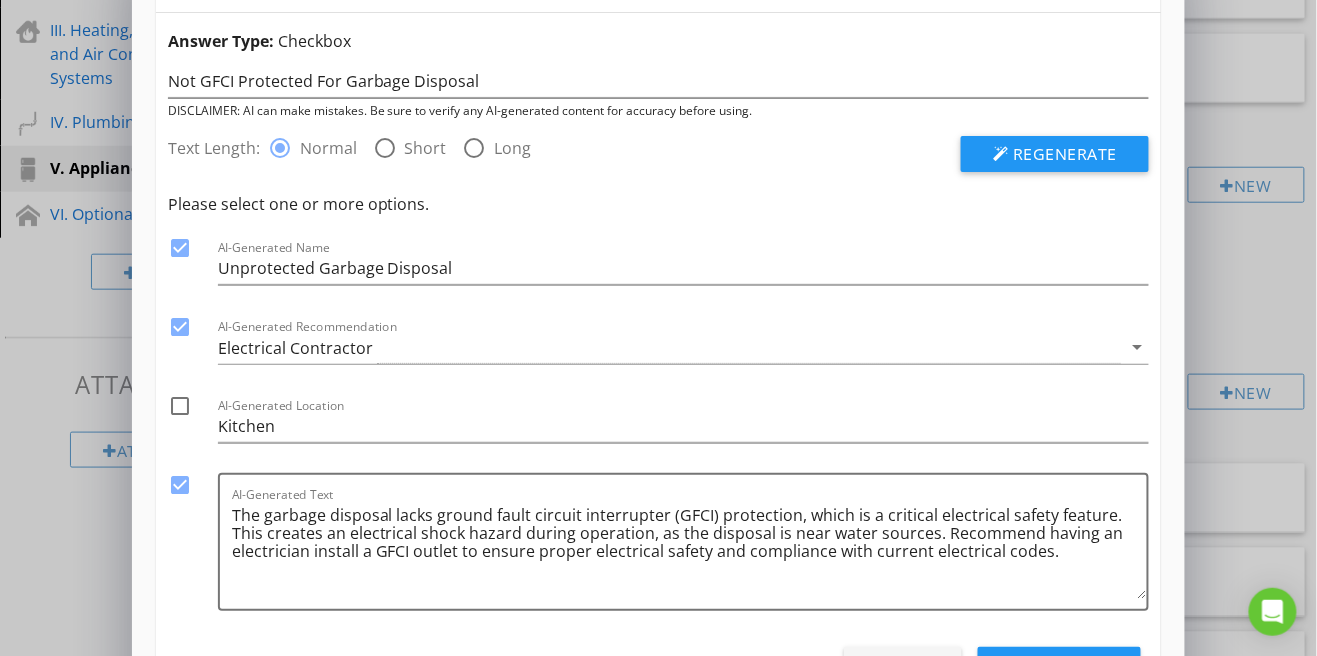click on "Use Selected" at bounding box center [1059, 669] 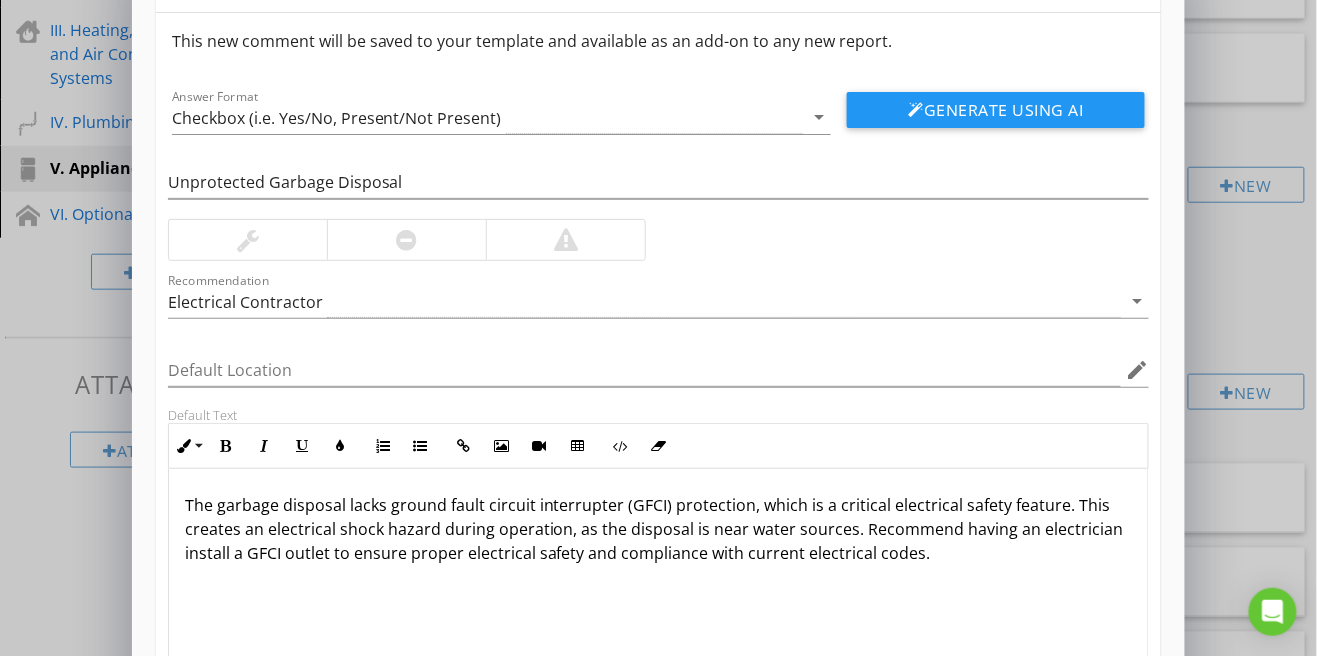 scroll, scrollTop: 0, scrollLeft: 0, axis: both 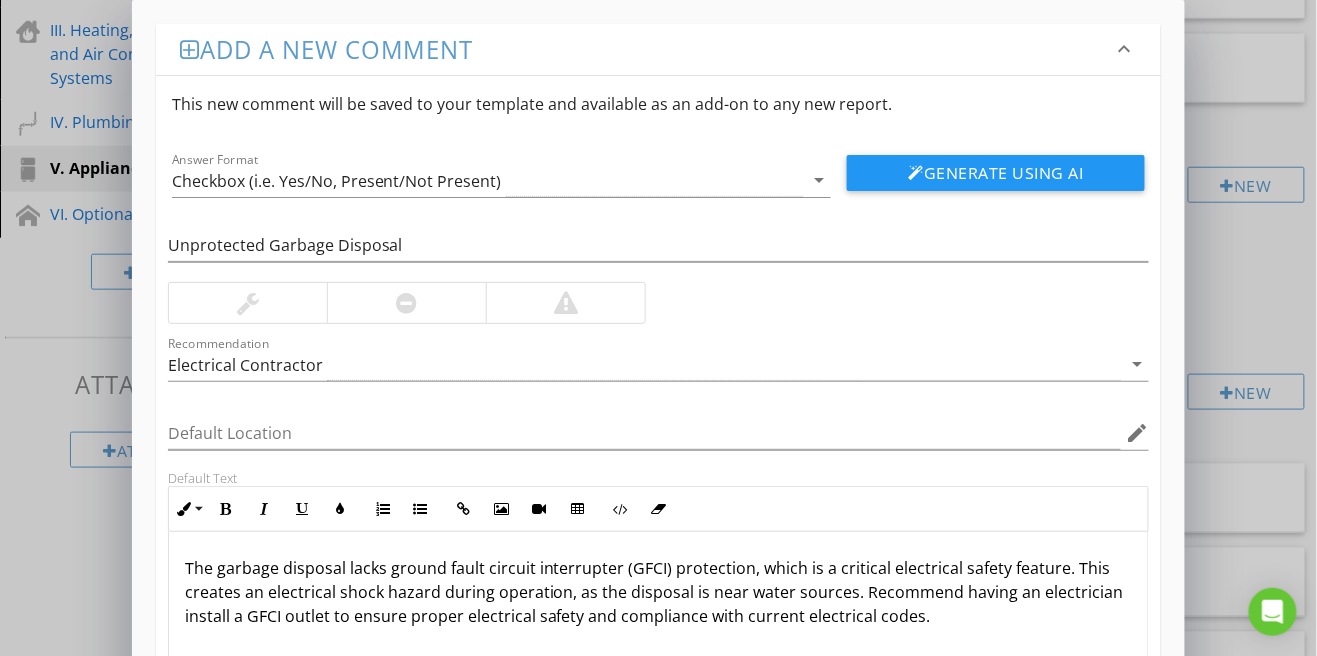 click at bounding box center [406, 303] 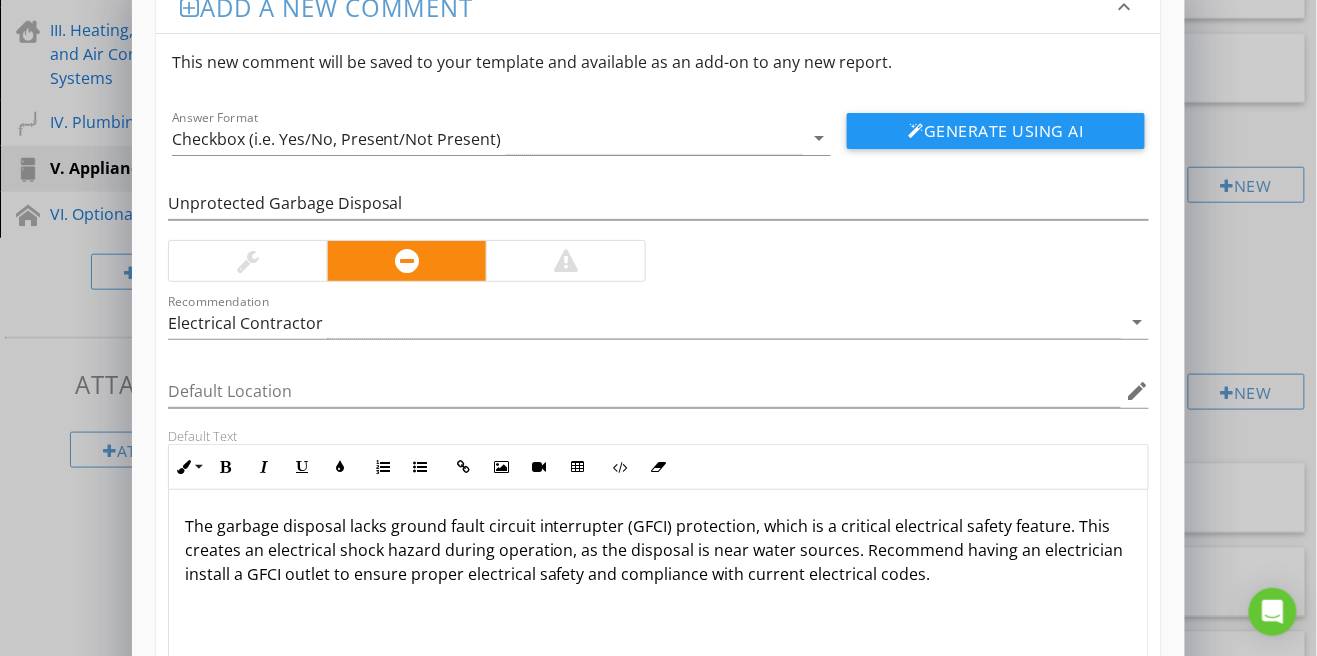 scroll, scrollTop: 115, scrollLeft: 0, axis: vertical 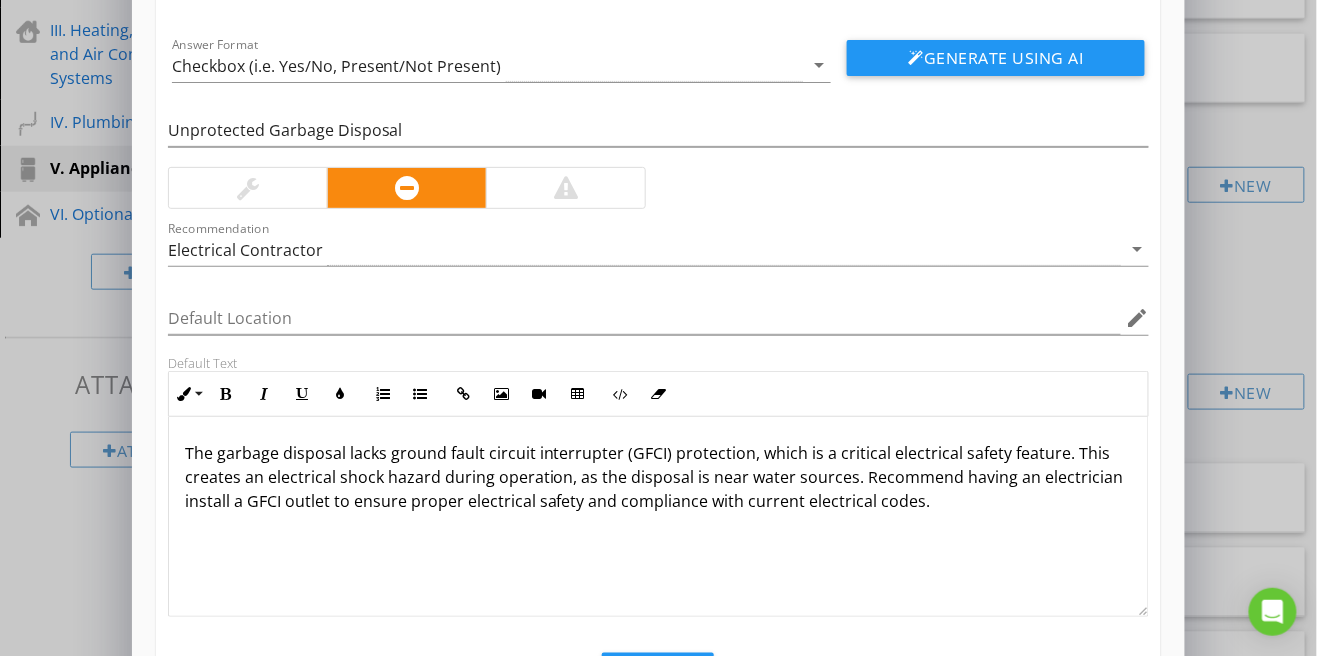 click on "Save" at bounding box center (658, 675) 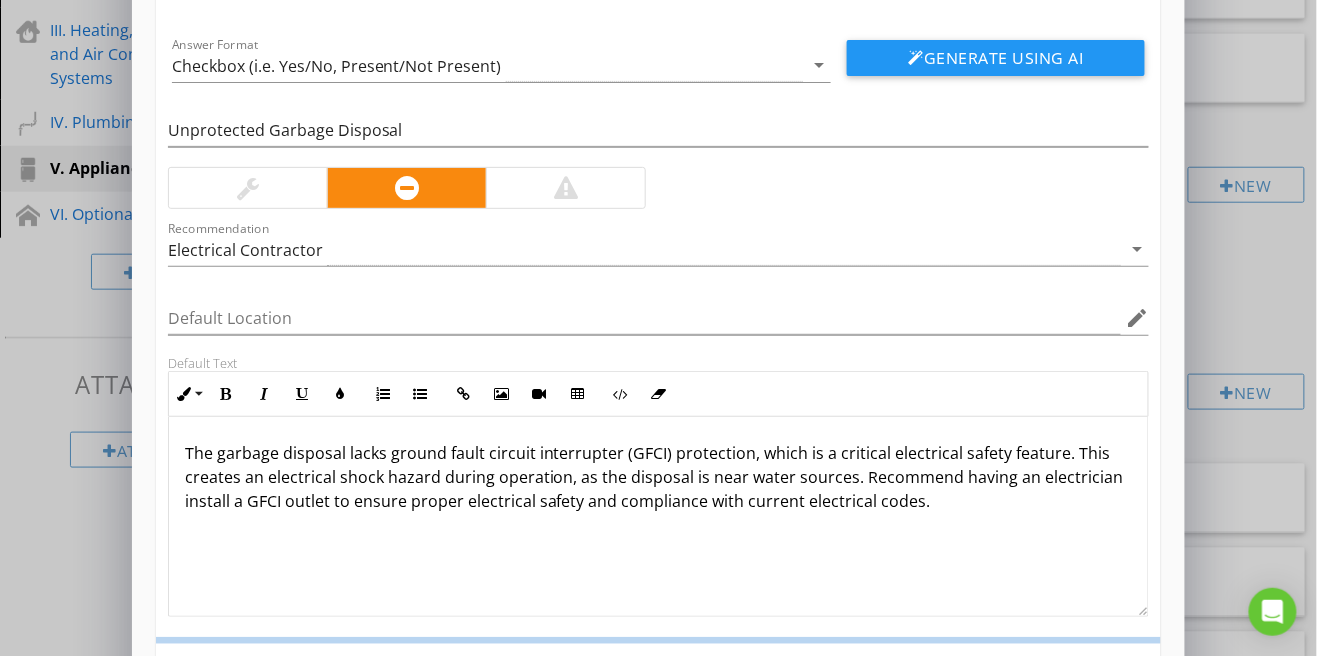 scroll, scrollTop: 18, scrollLeft: 0, axis: vertical 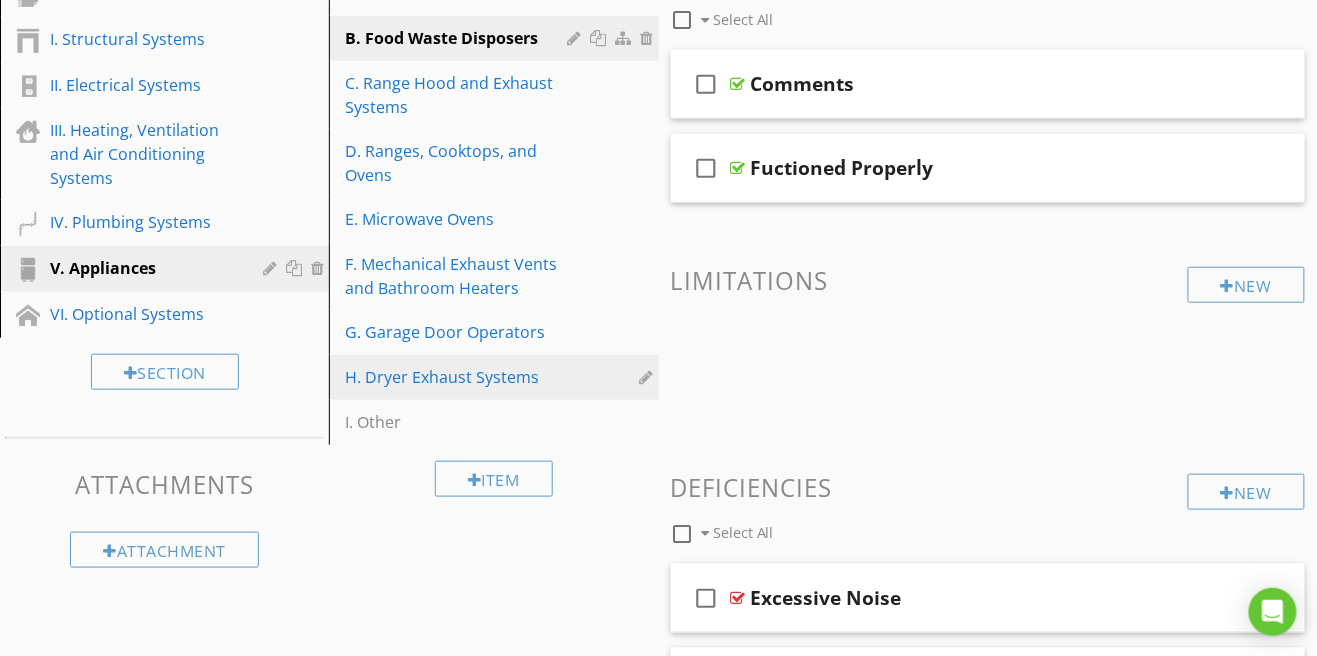 click on "H. Dryer Exhaust Systems" at bounding box center [496, 377] 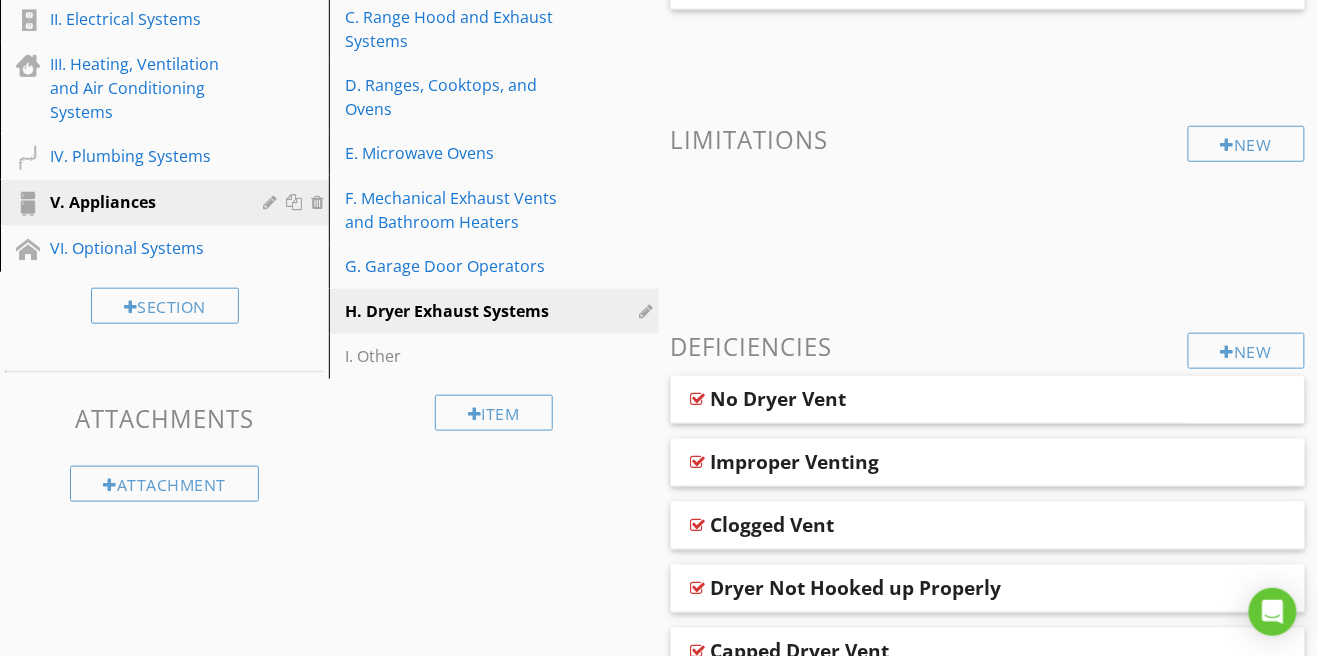 scroll, scrollTop: 363, scrollLeft: 0, axis: vertical 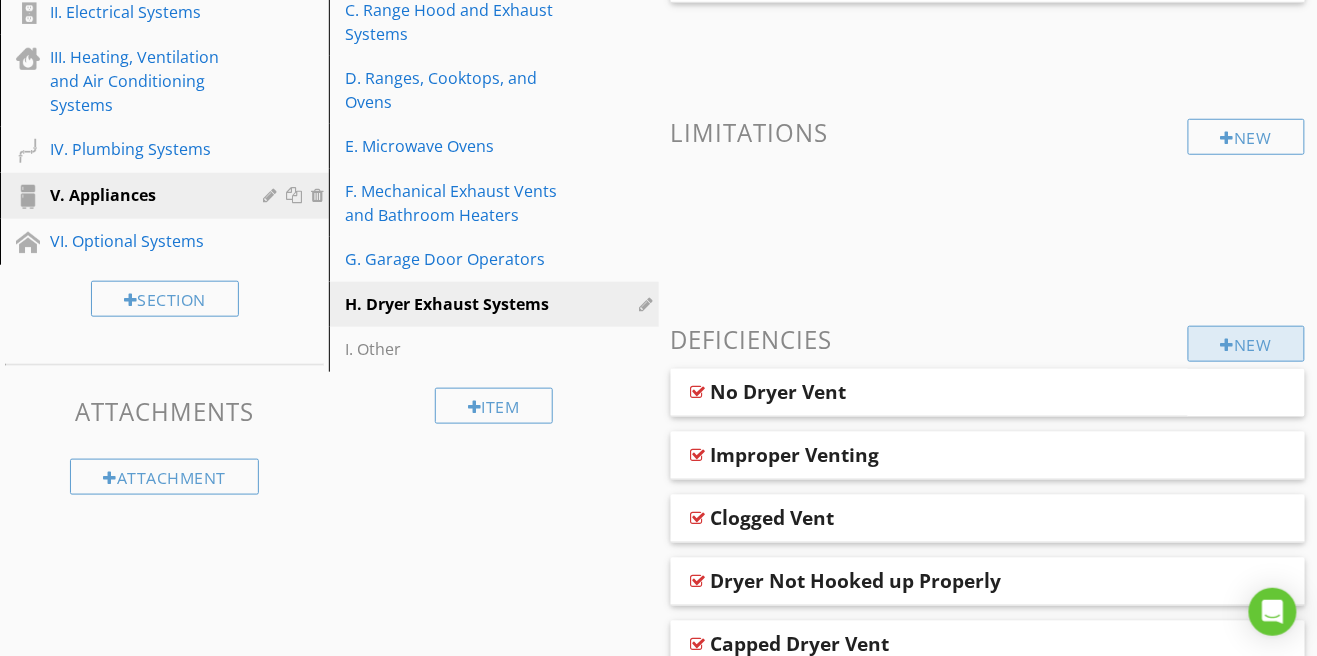 click on "New" at bounding box center (1246, 344) 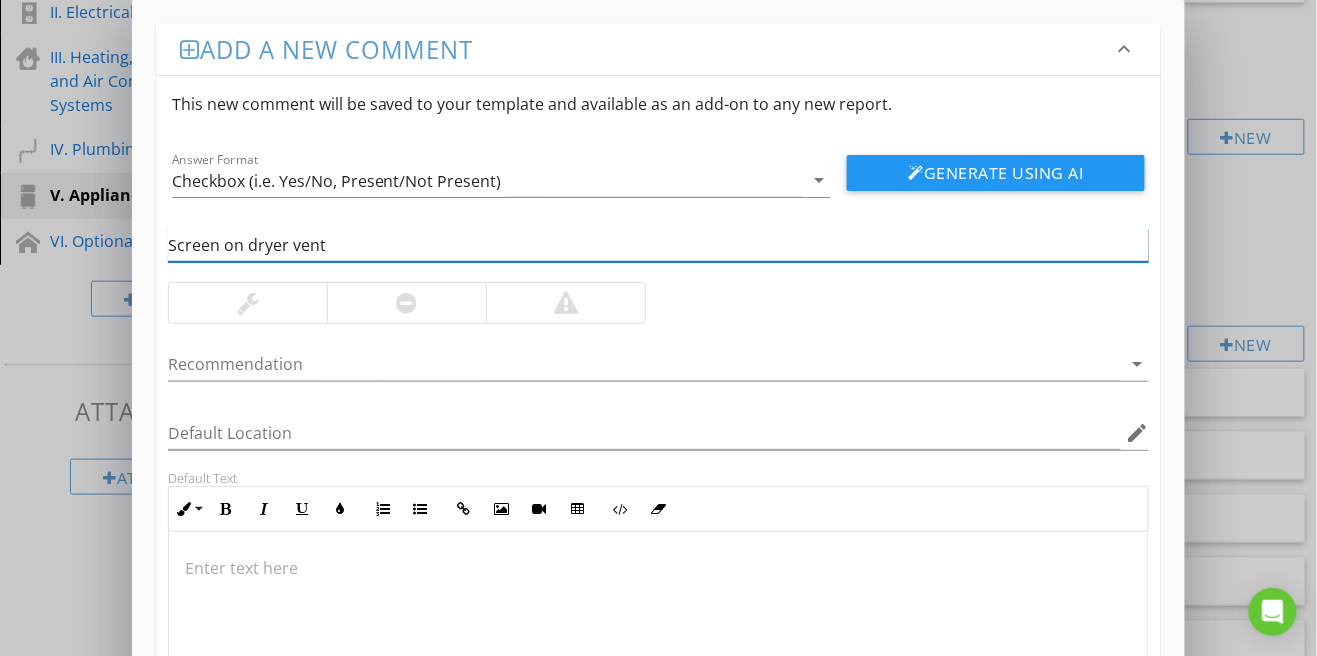type on "Screen on dryer vent" 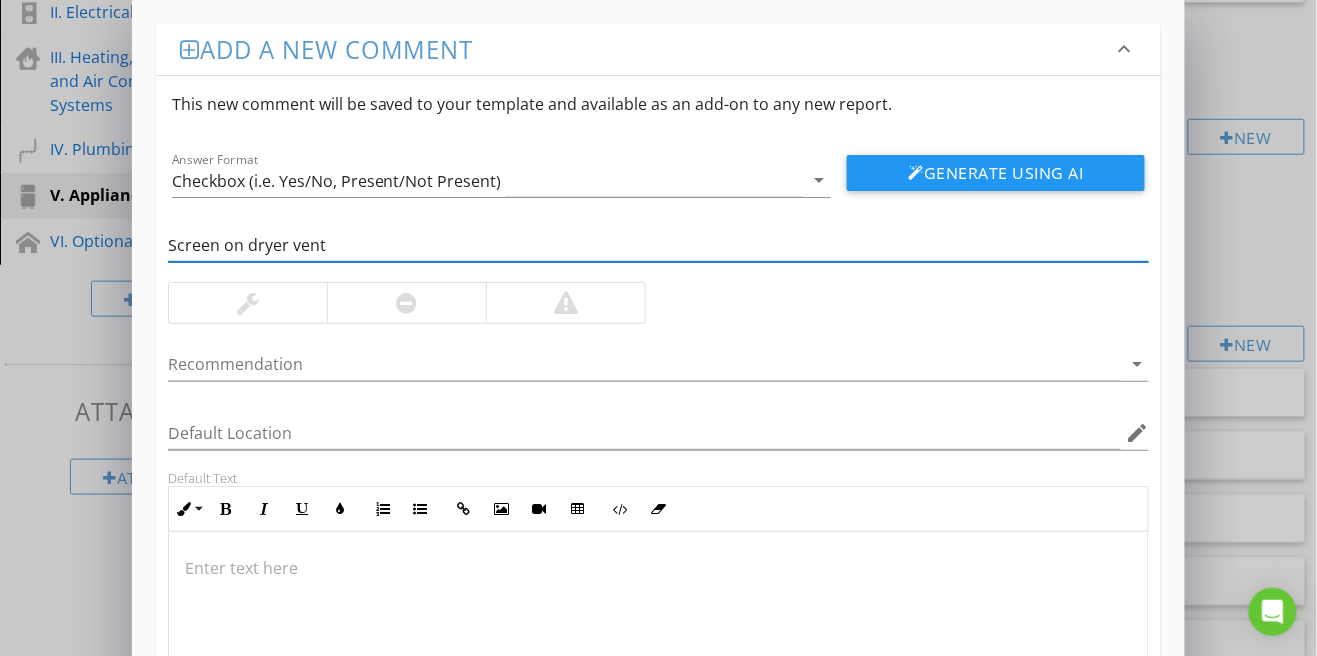 click at bounding box center [406, 303] 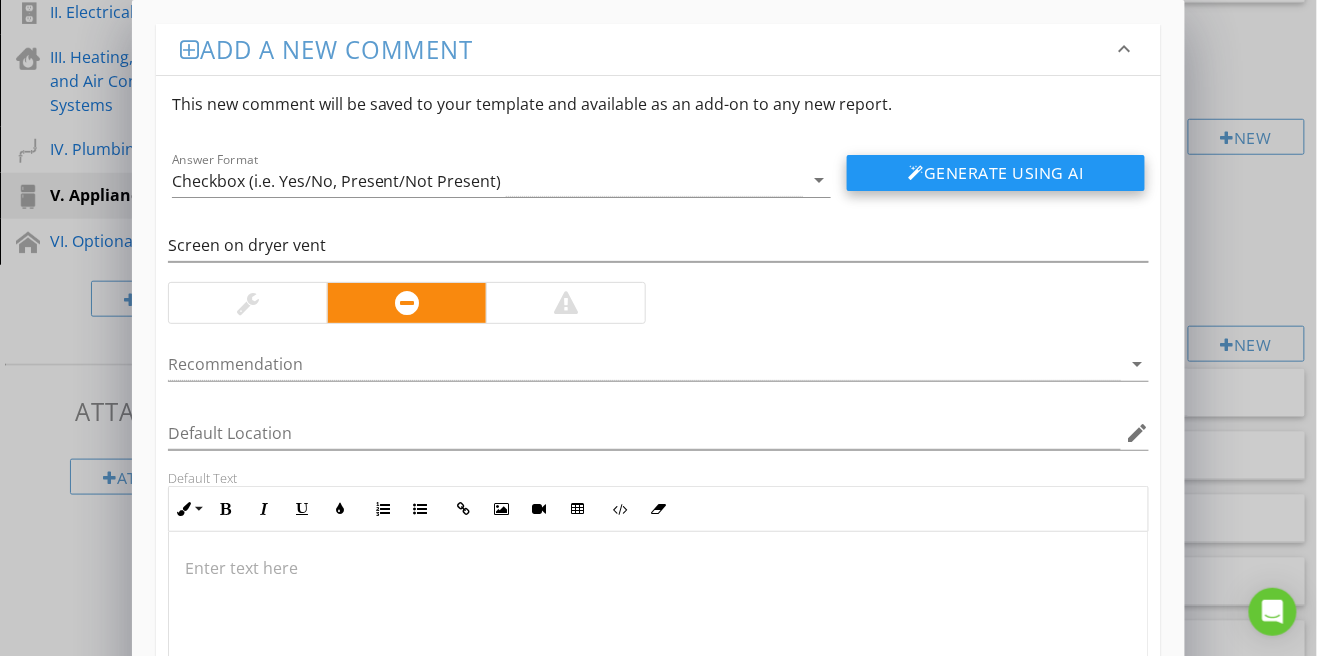 click on "Generate Using AI" at bounding box center [996, 173] 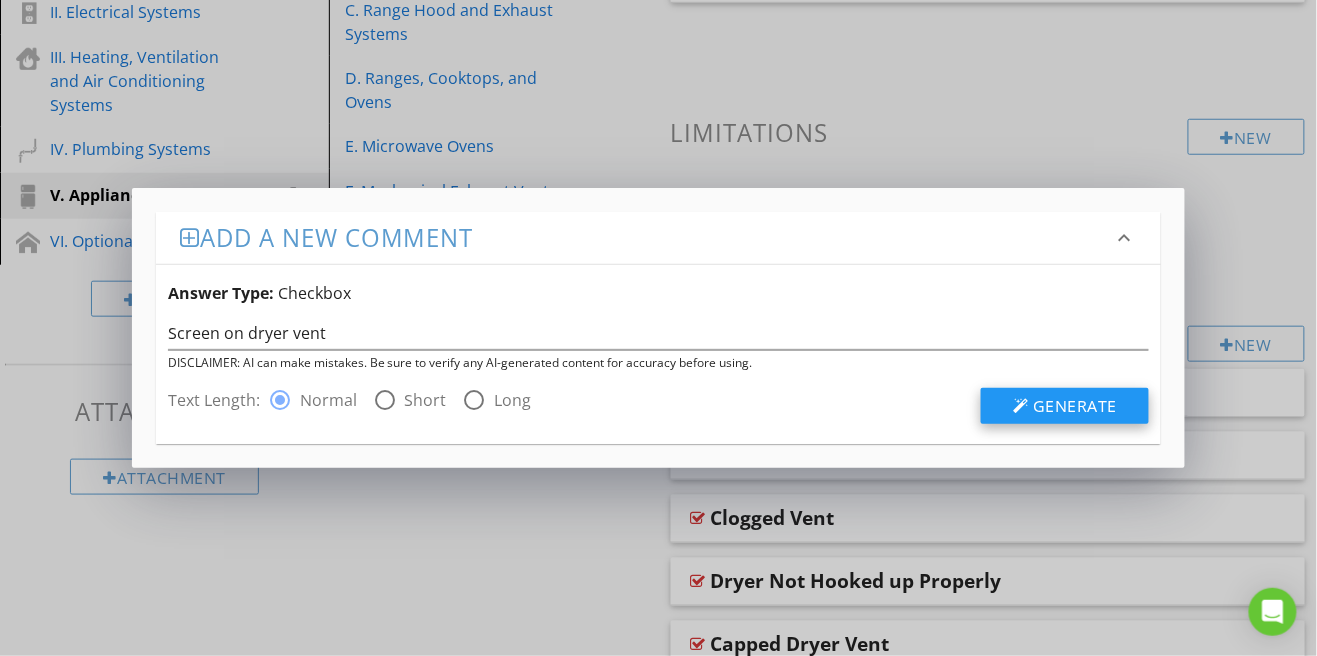 click on "Generate" at bounding box center [1075, 406] 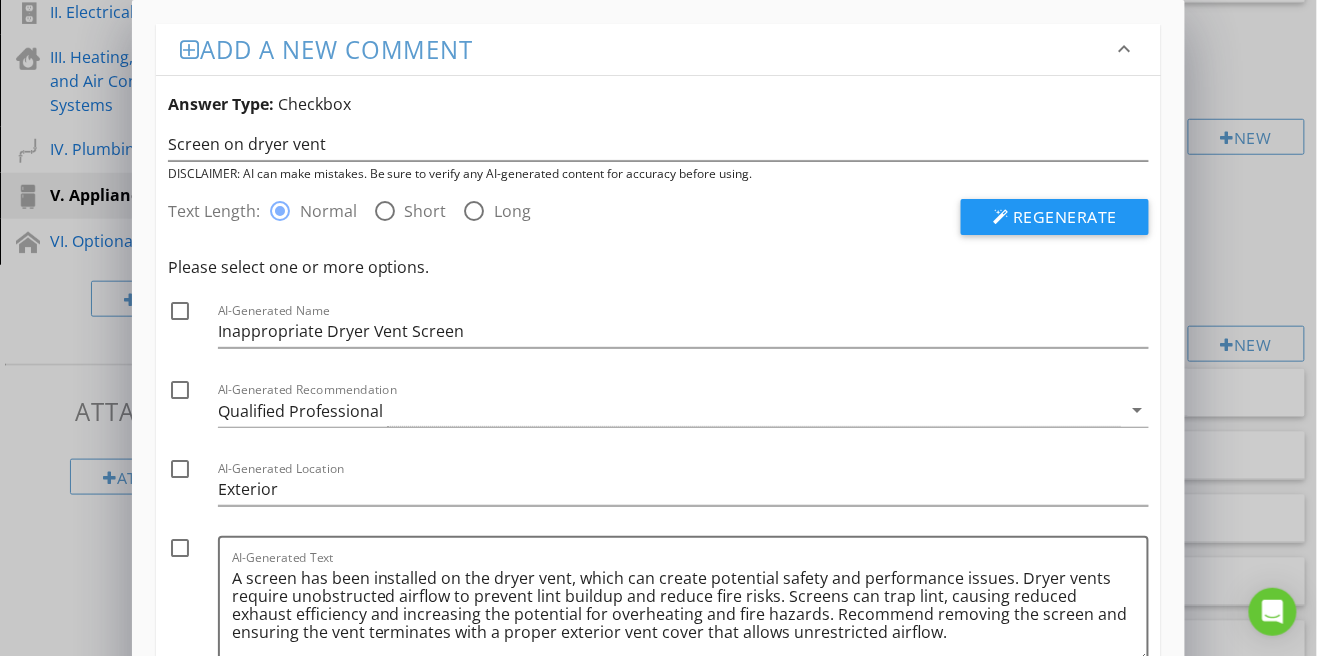 click at bounding box center [180, 311] 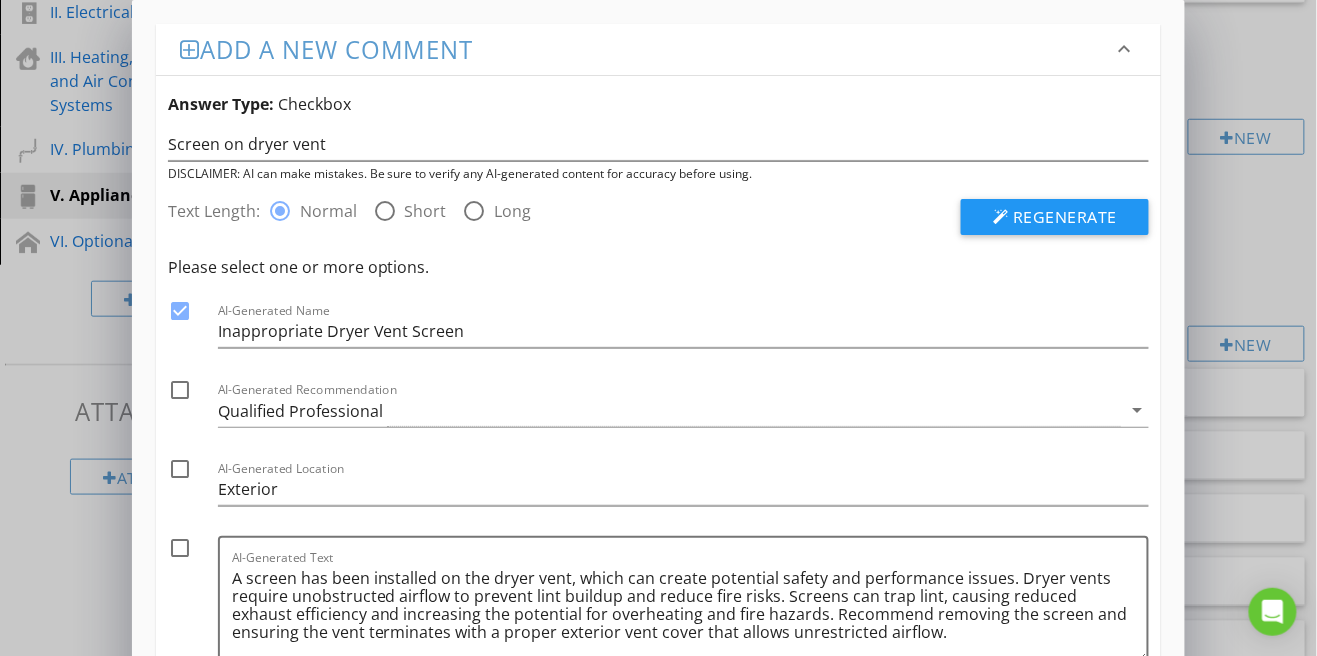 click at bounding box center [180, 390] 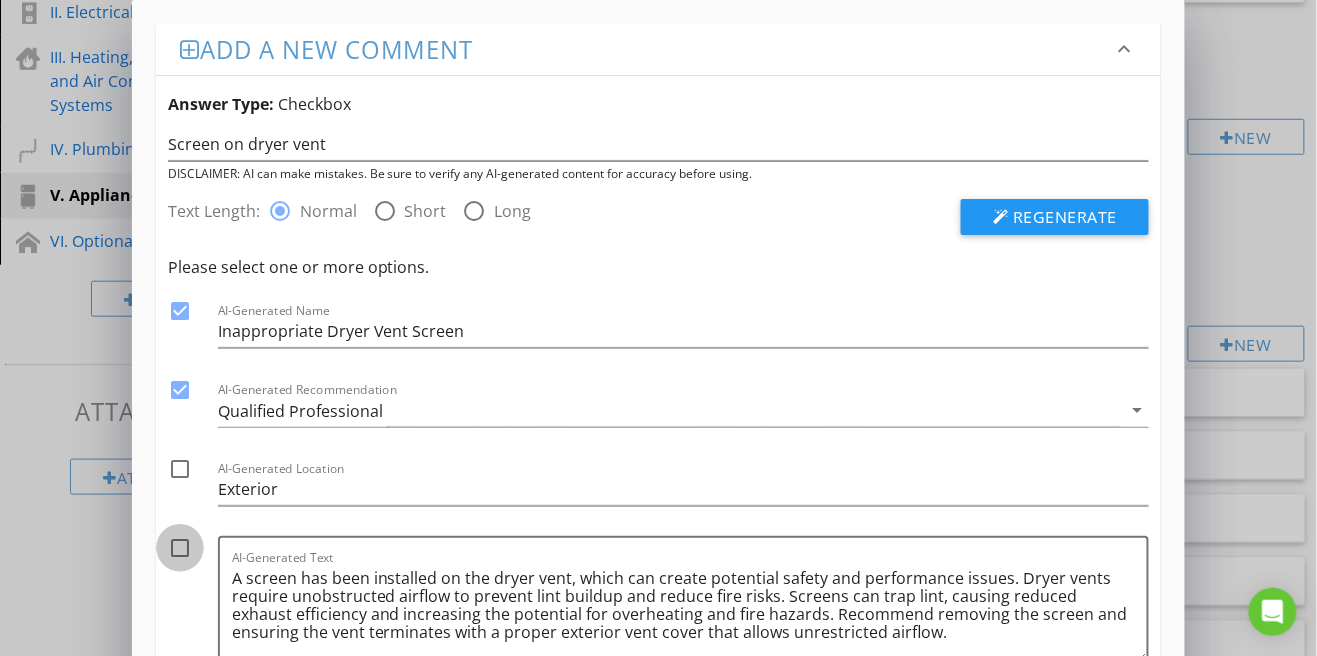 click at bounding box center [180, 548] 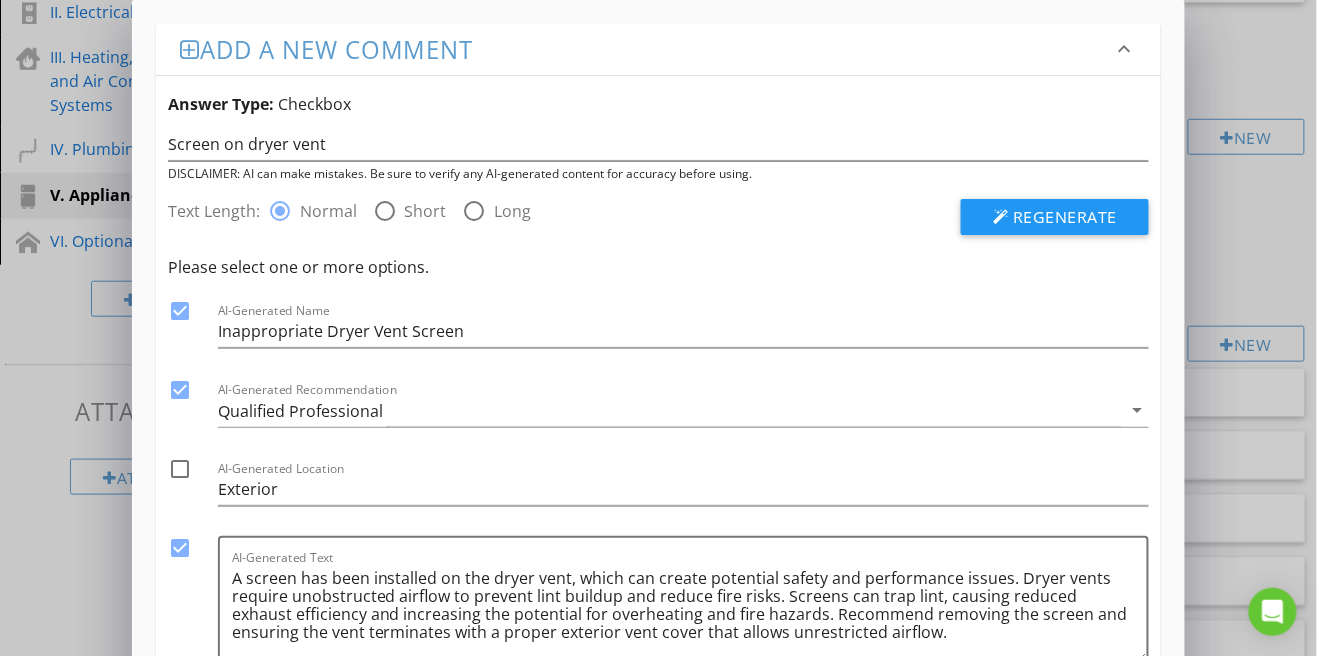 click on "Use Selected" at bounding box center [1059, 732] 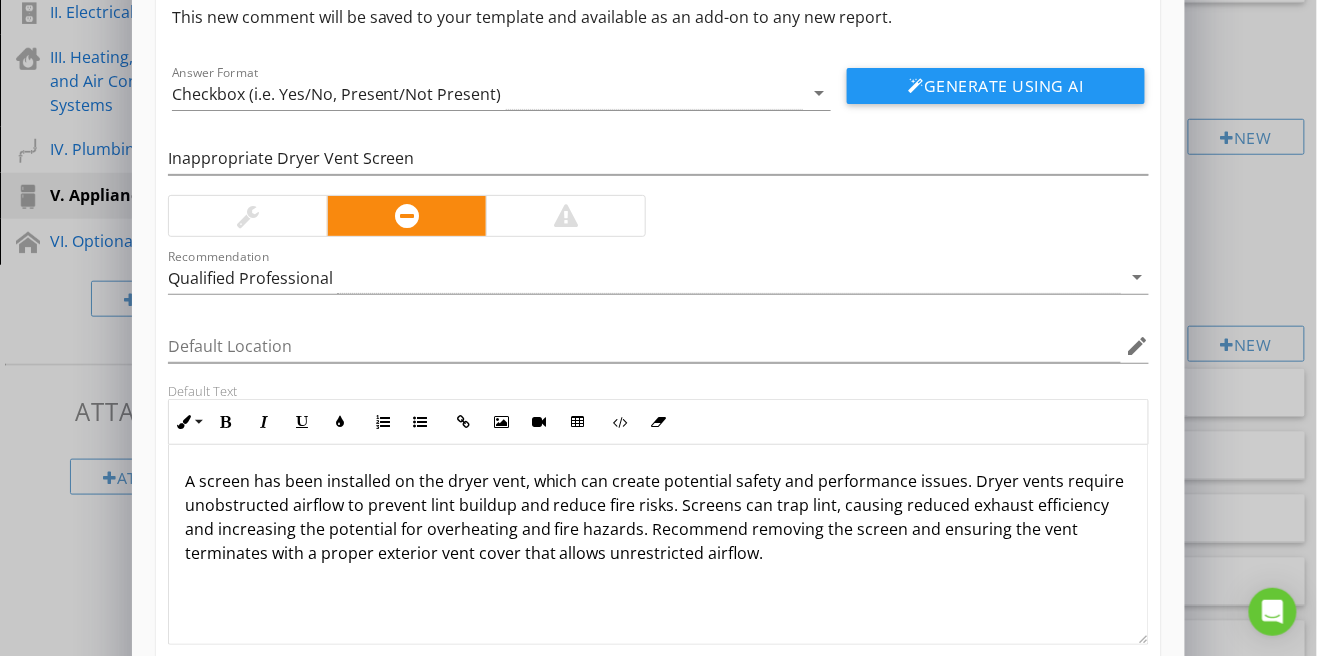 scroll, scrollTop: 115, scrollLeft: 0, axis: vertical 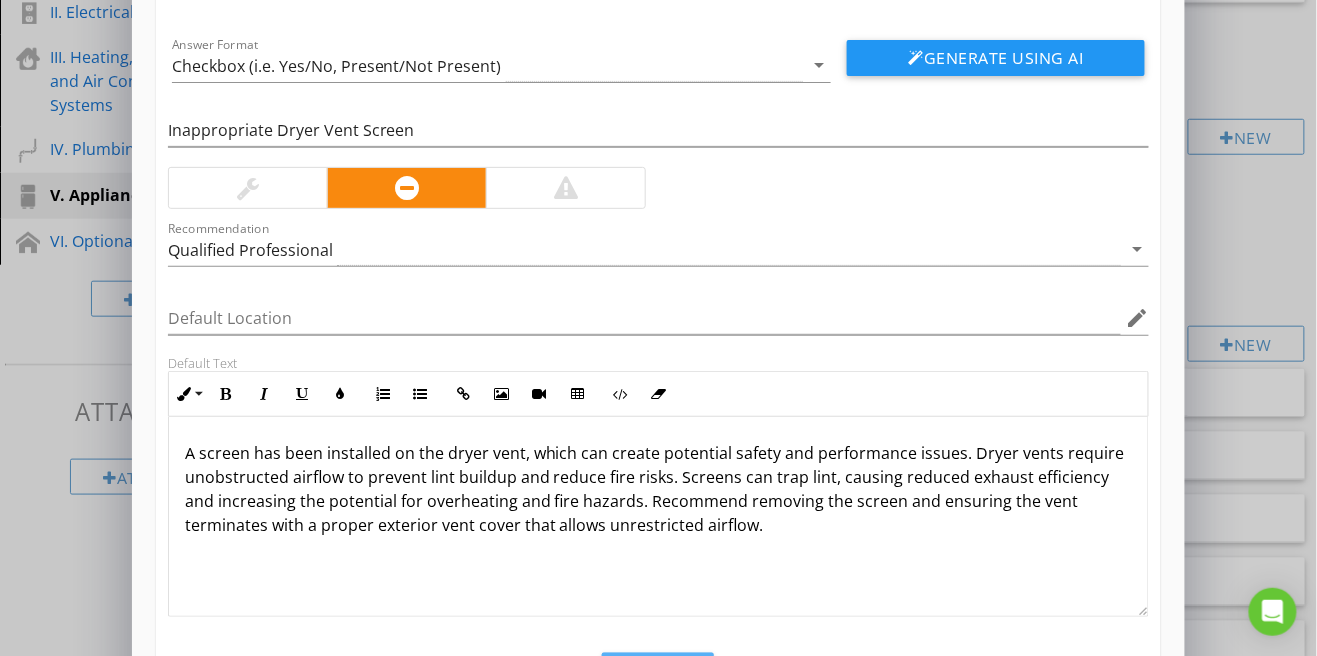 click on "Save" at bounding box center (658, 675) 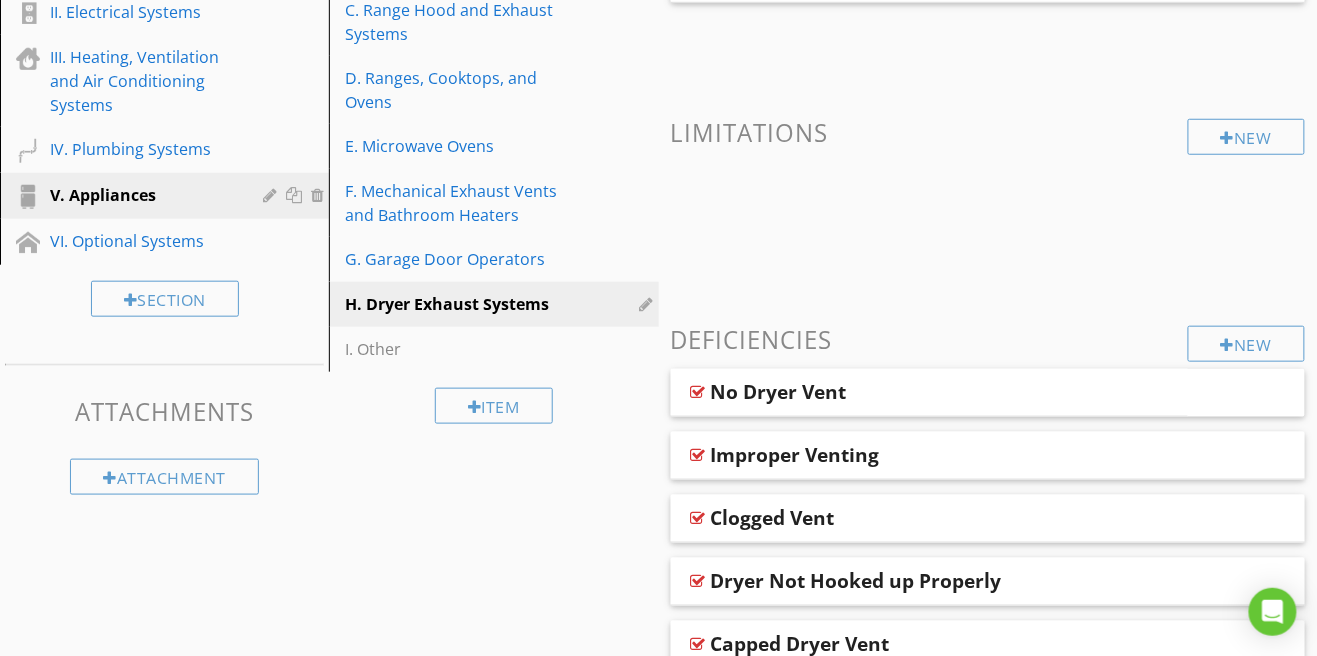 scroll, scrollTop: 18, scrollLeft: 0, axis: vertical 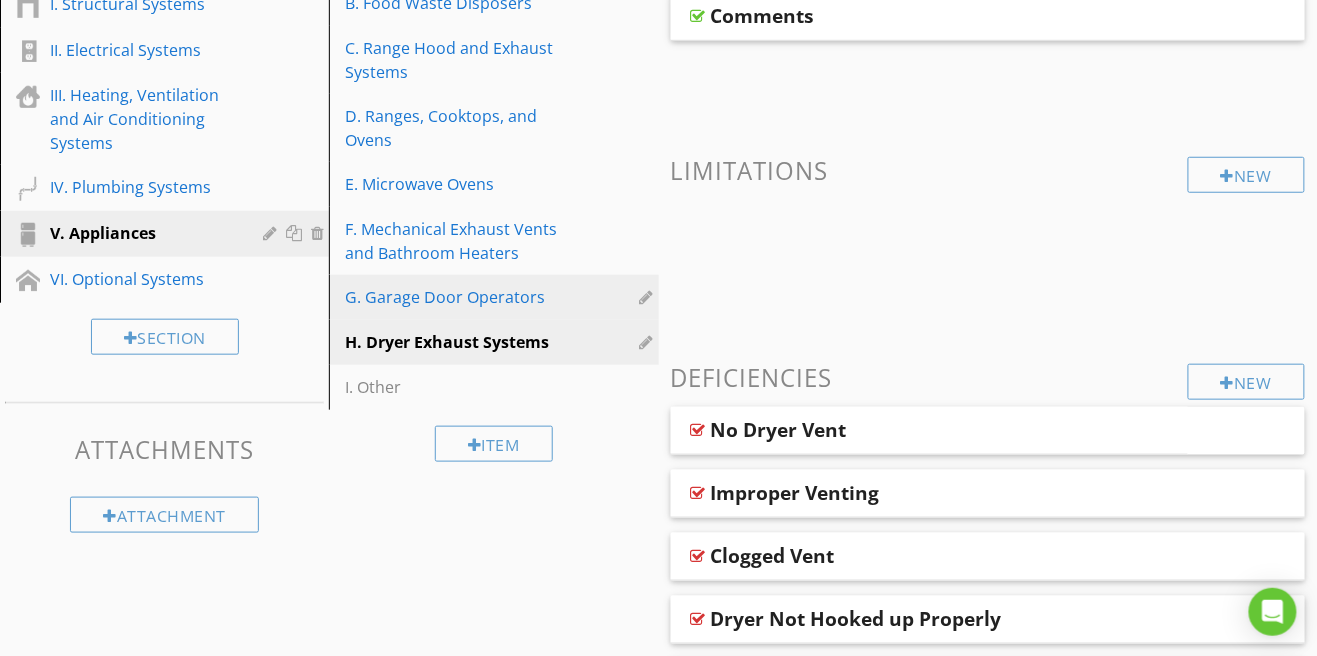 click on "G. Garage Door Operators" at bounding box center (459, 297) 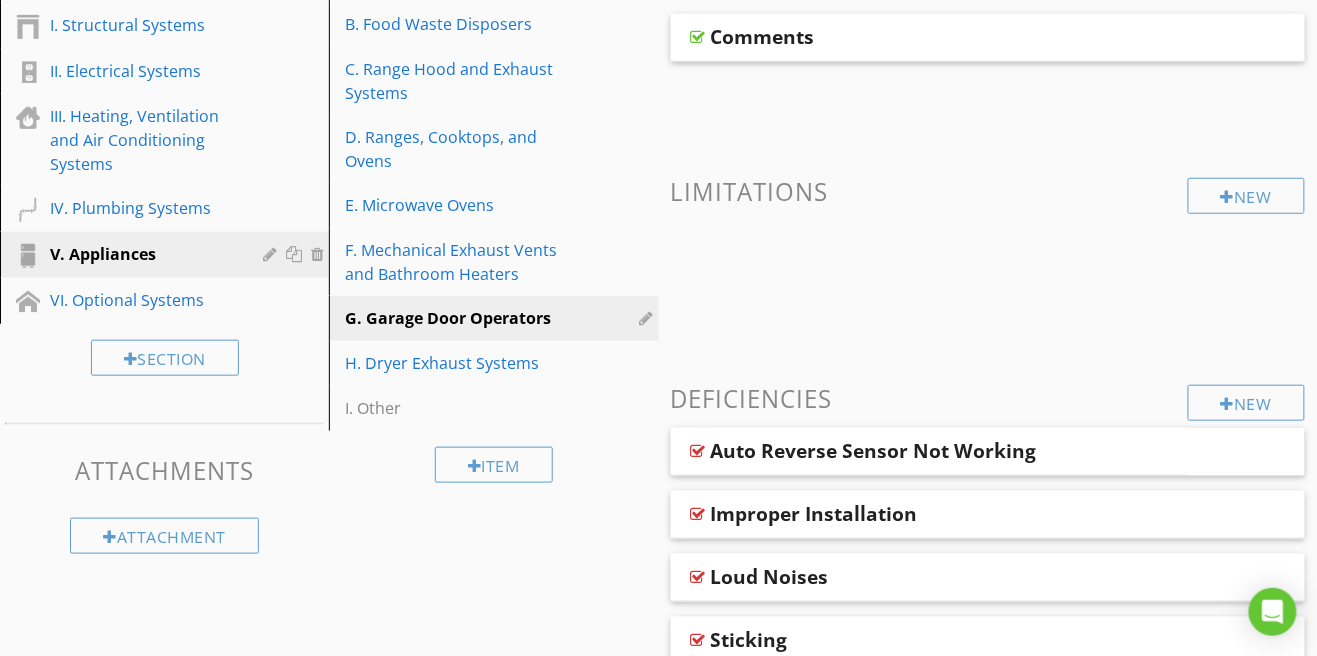 scroll, scrollTop: 267, scrollLeft: 0, axis: vertical 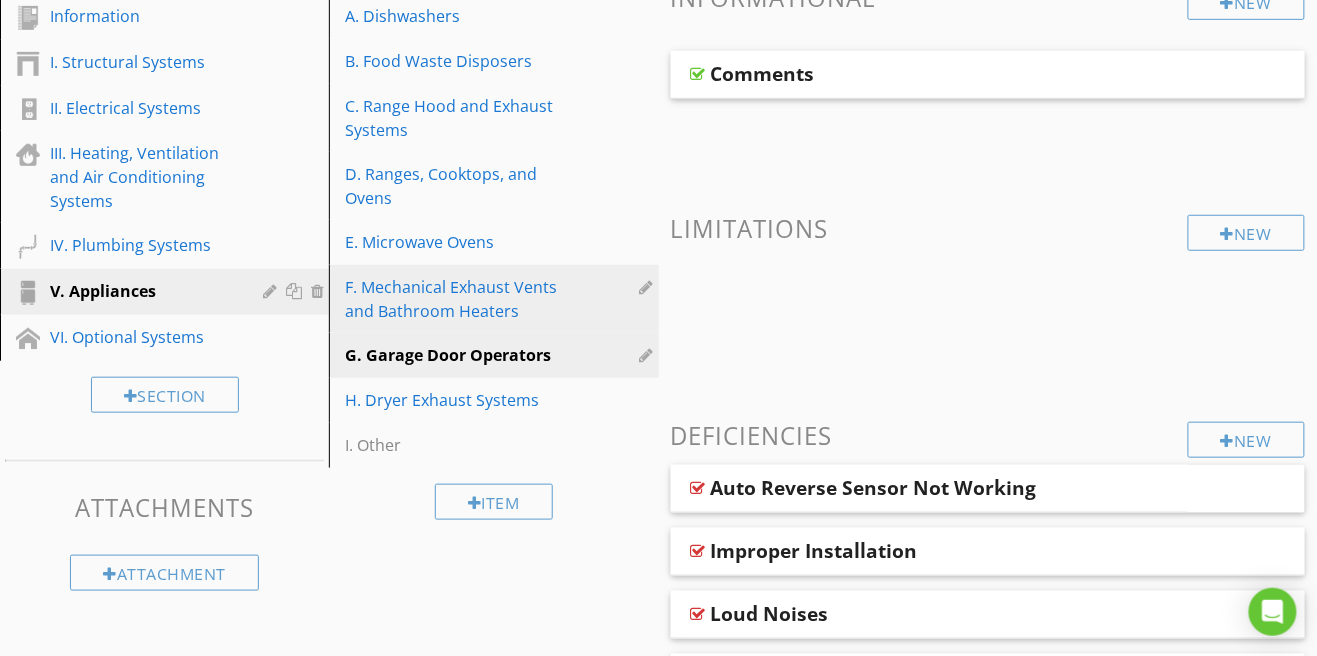 click on "F. Mechanical Exhaust Vents and Bathroom Heaters" at bounding box center [459, 299] 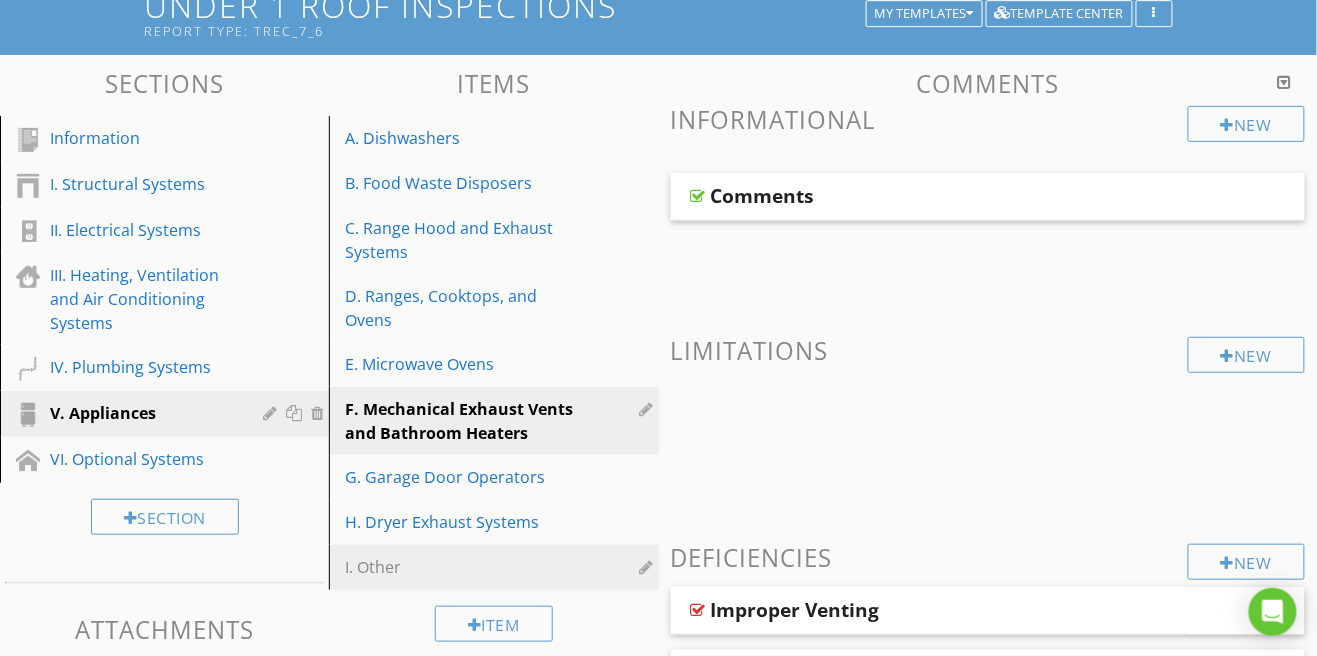 scroll, scrollTop: 144, scrollLeft: 0, axis: vertical 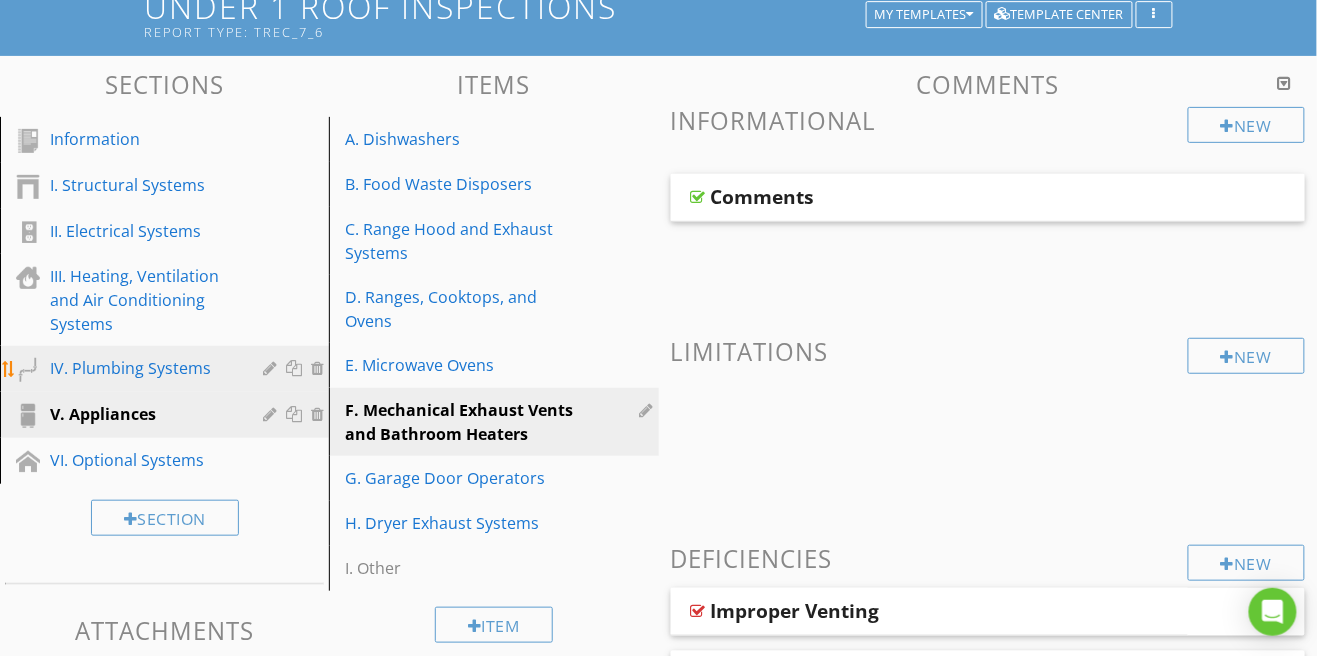 click on "IV. Plumbing Systems" at bounding box center [142, 368] 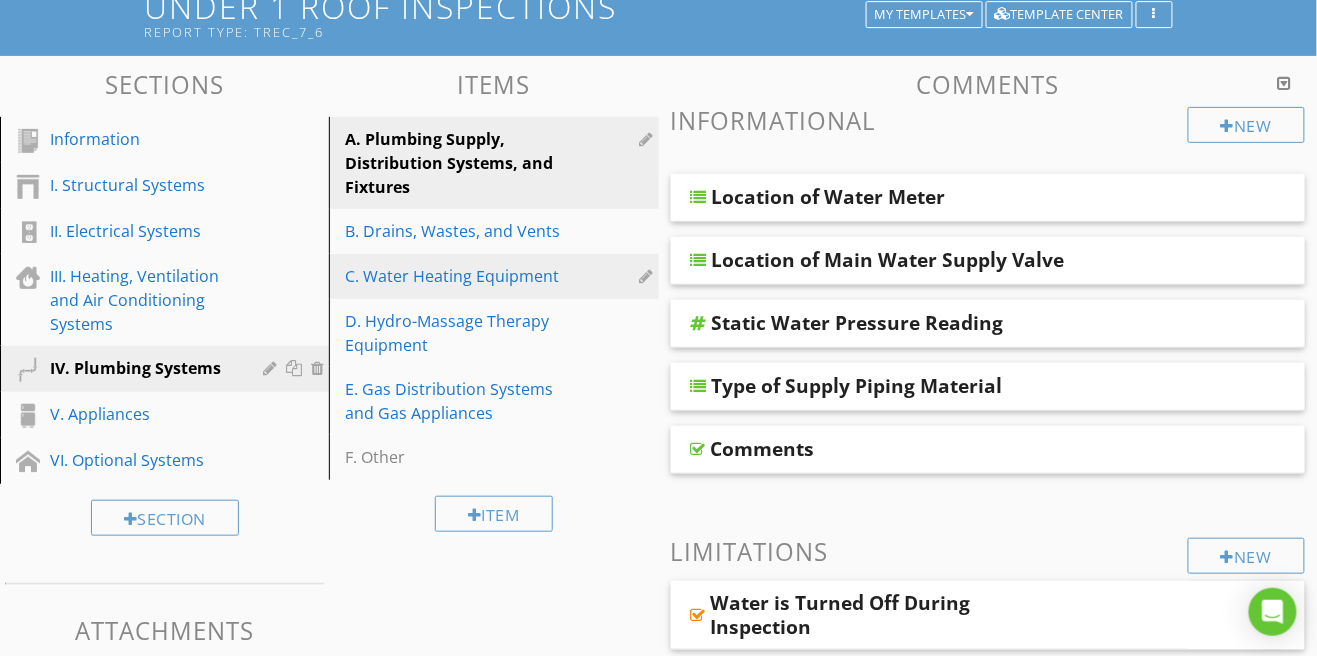 click on "C. Water Heating Equipment" at bounding box center (459, 276) 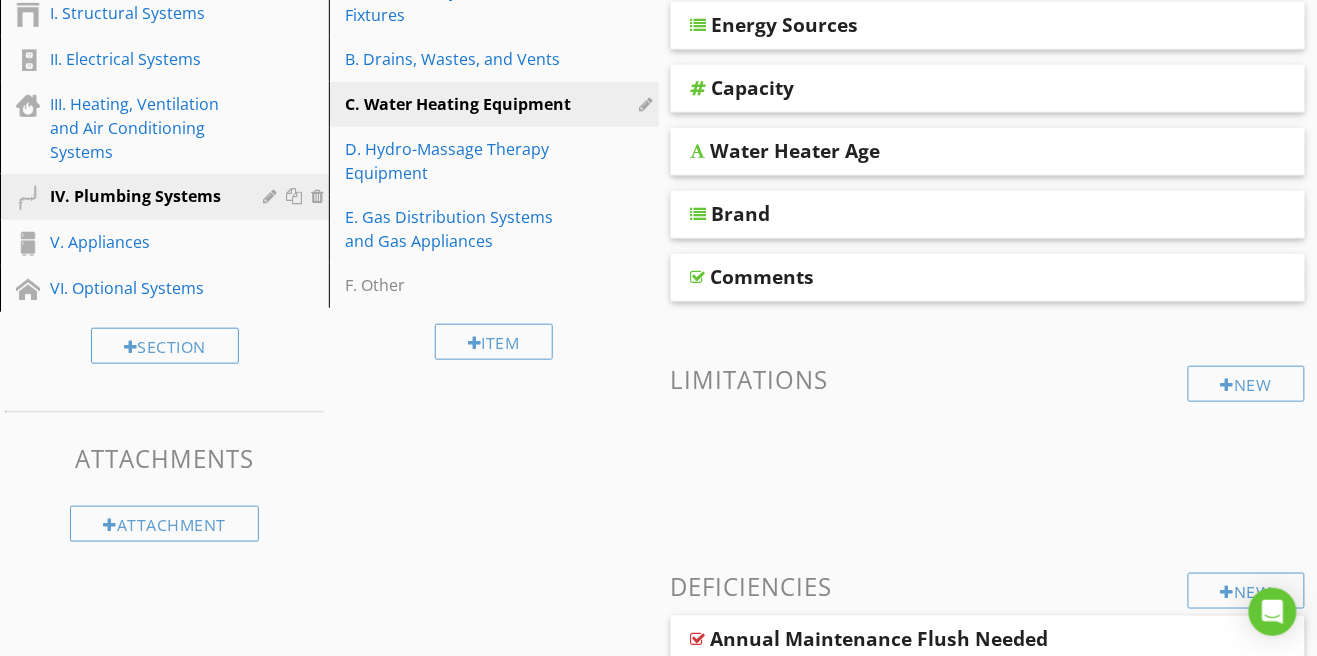 scroll, scrollTop: 219, scrollLeft: 0, axis: vertical 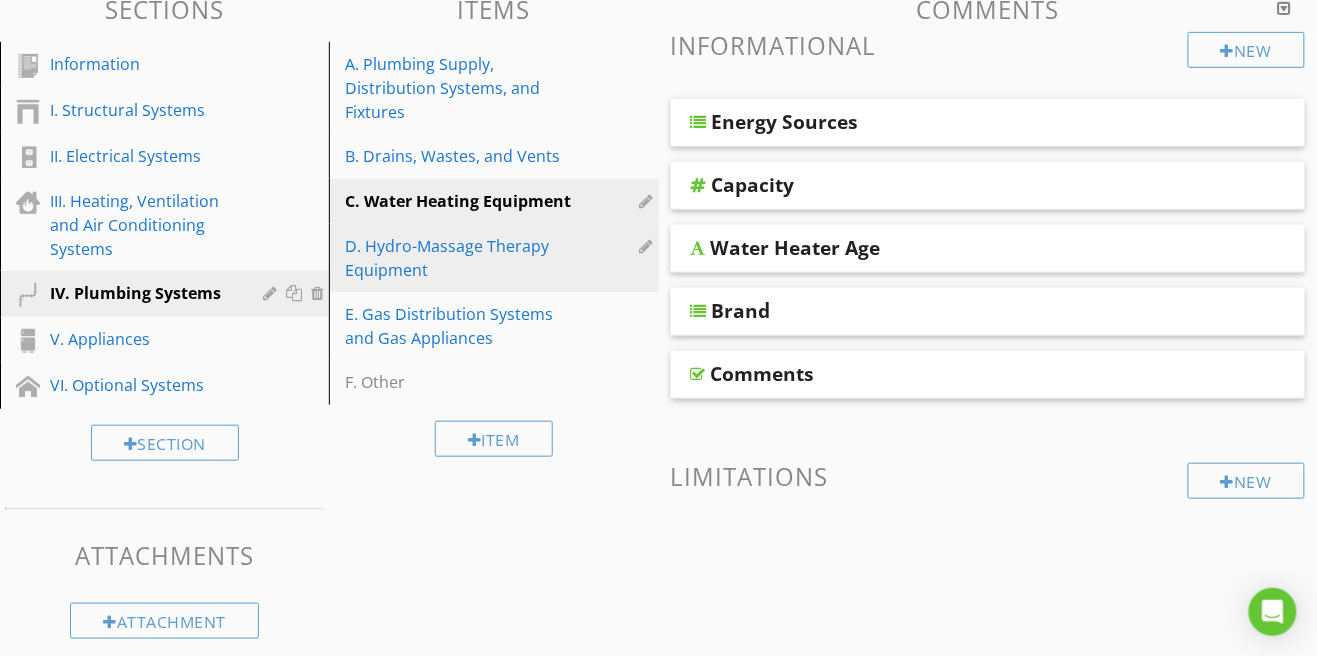 click on "D. Hydro-Massage Therapy Equipment" at bounding box center [459, 258] 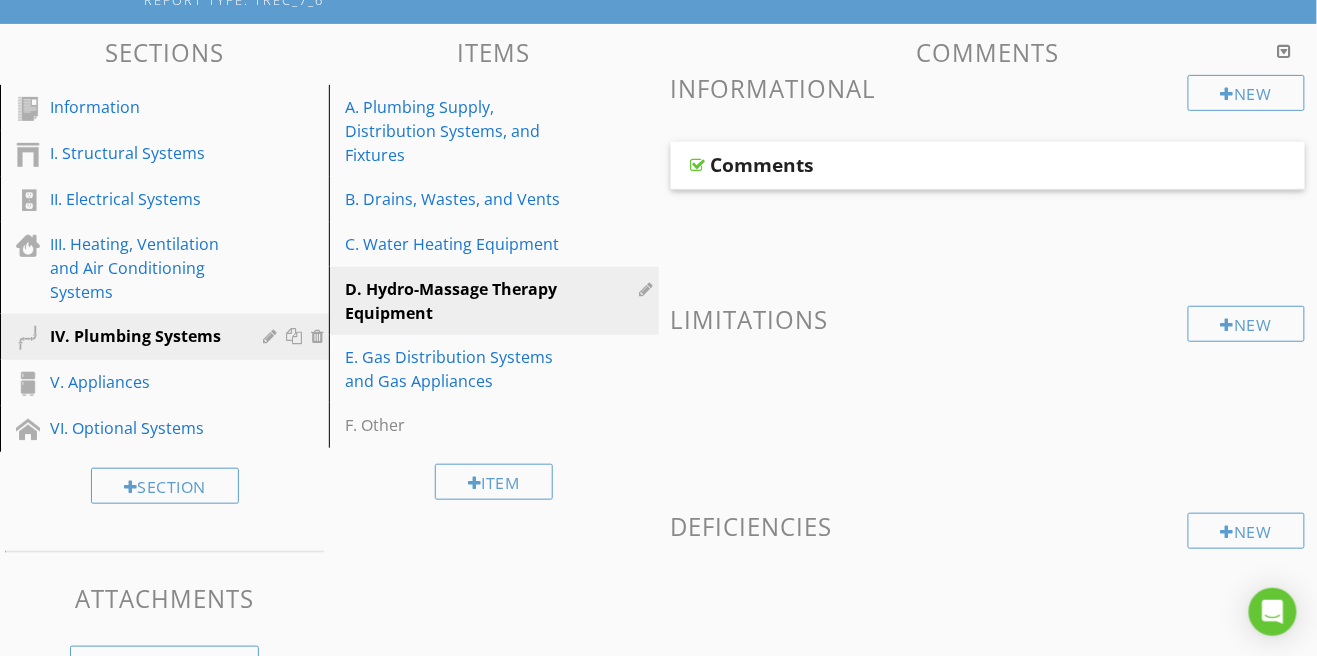 scroll, scrollTop: 66, scrollLeft: 0, axis: vertical 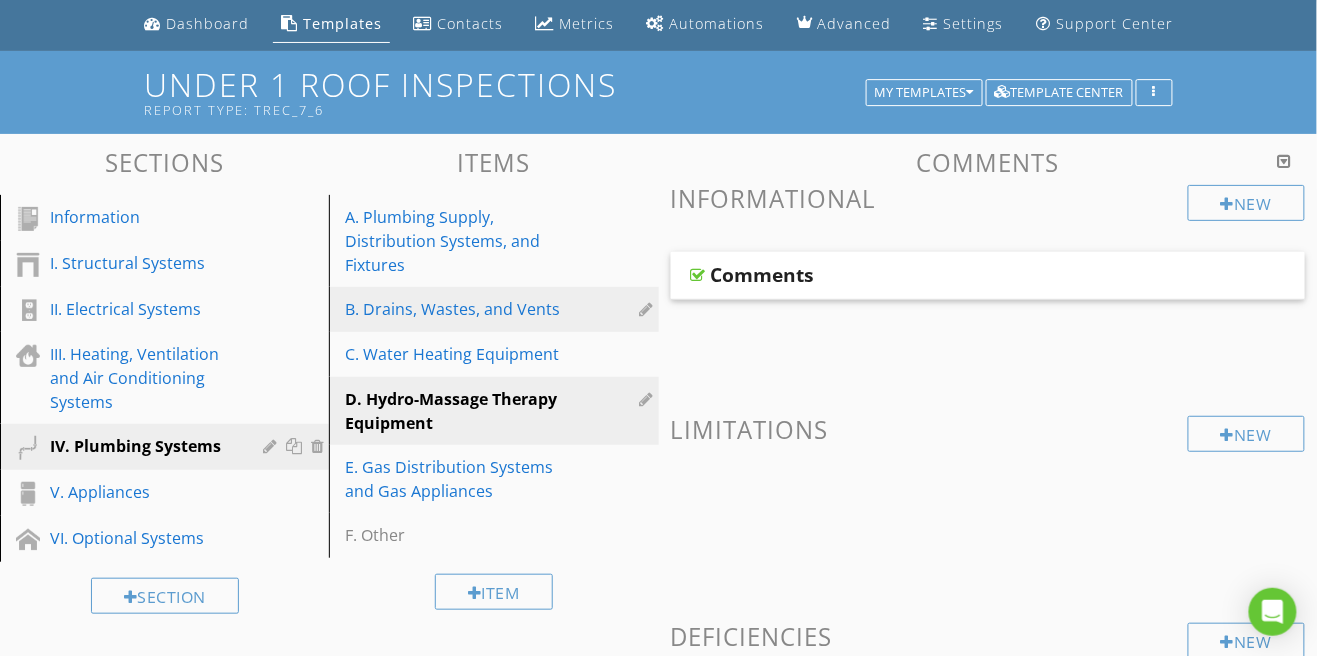 click on "B. Drains, Wastes, and Vents" at bounding box center [459, 309] 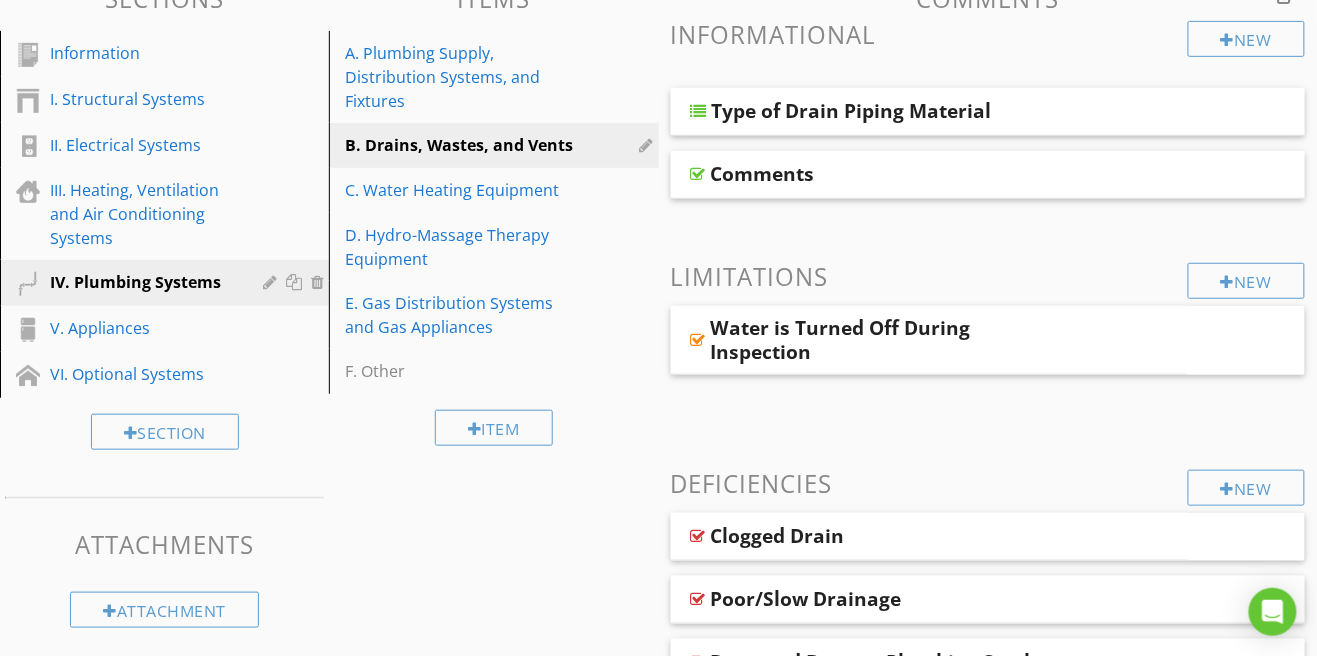 scroll, scrollTop: 227, scrollLeft: 0, axis: vertical 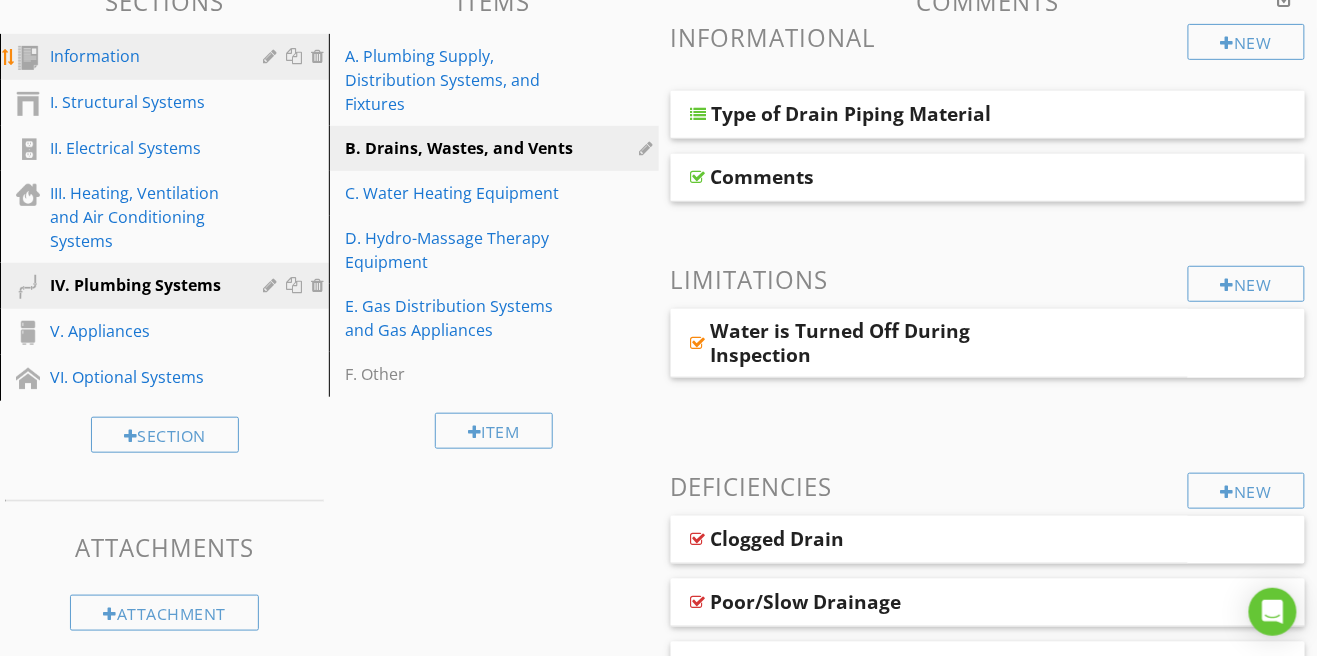 click on "Information" at bounding box center [142, 56] 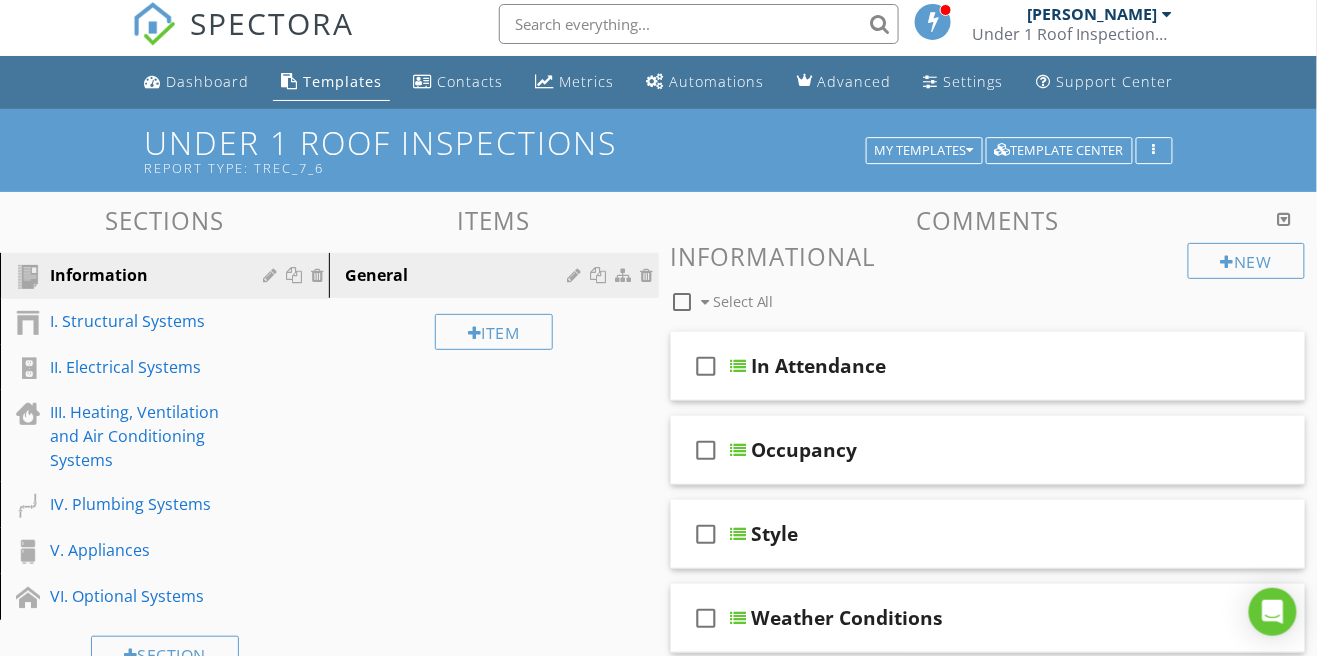 scroll, scrollTop: 0, scrollLeft: 0, axis: both 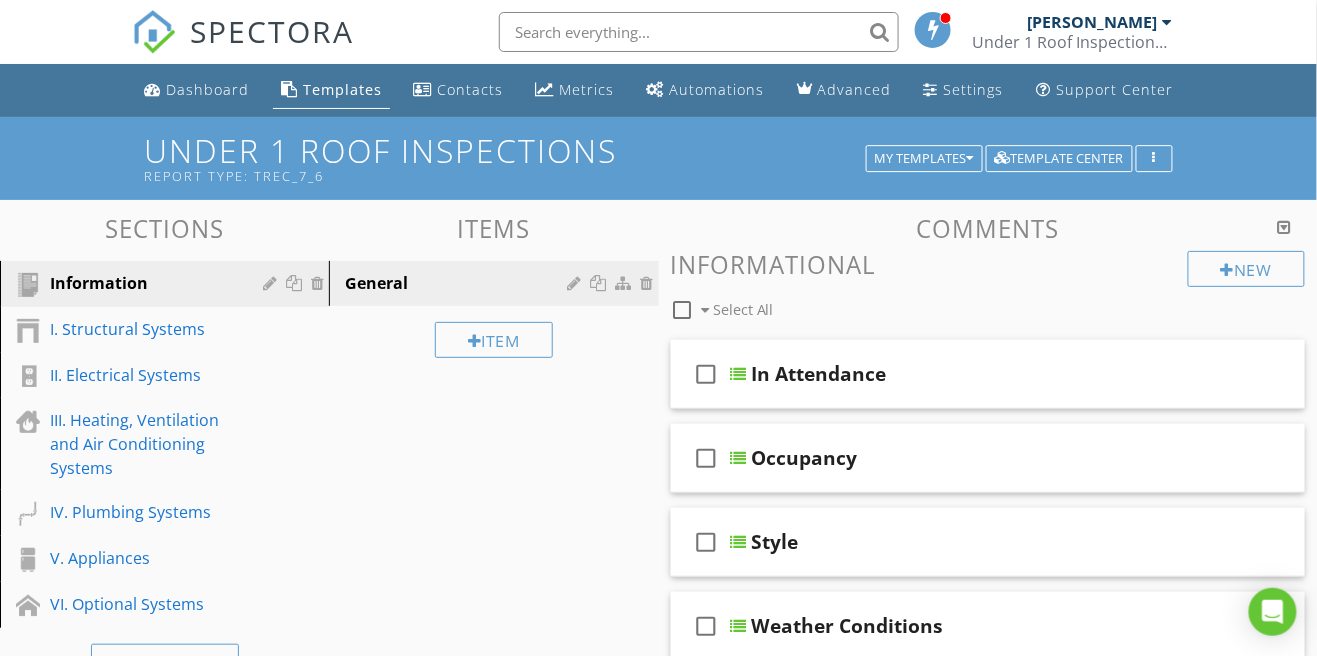 click on "Item" at bounding box center [493, 339] 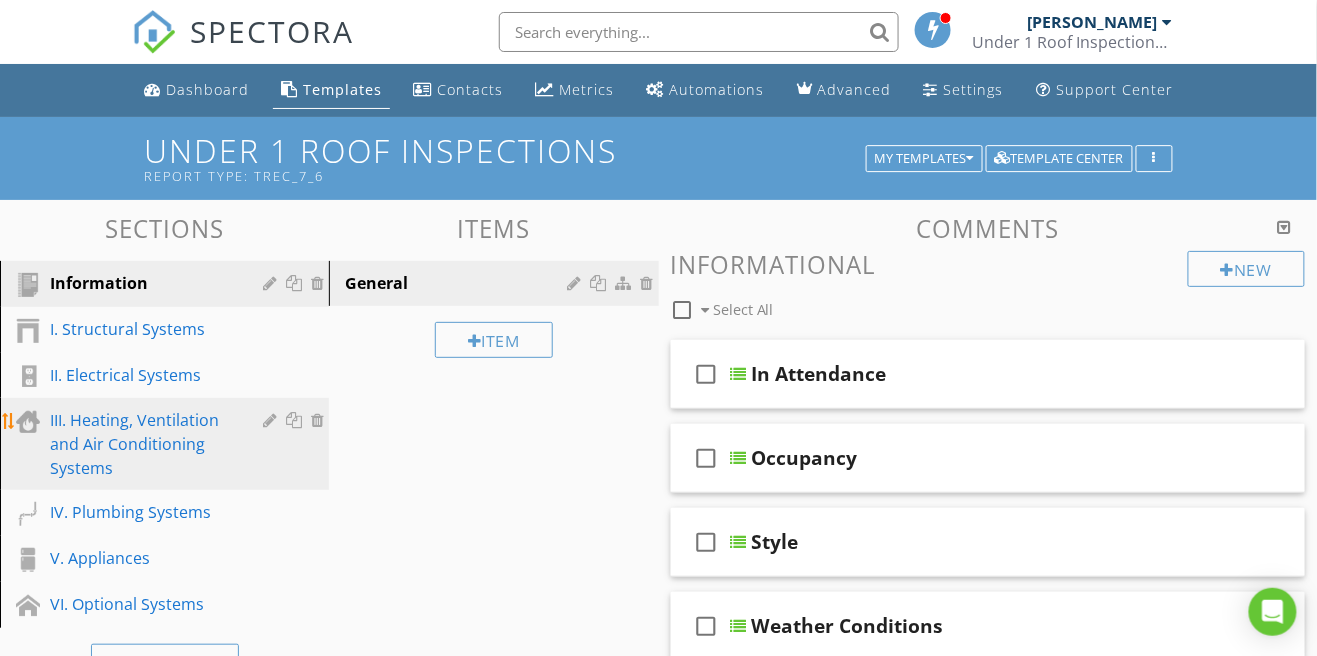 click on "III. Heating, Ventilation and Air Conditioning Systems" at bounding box center (142, 444) 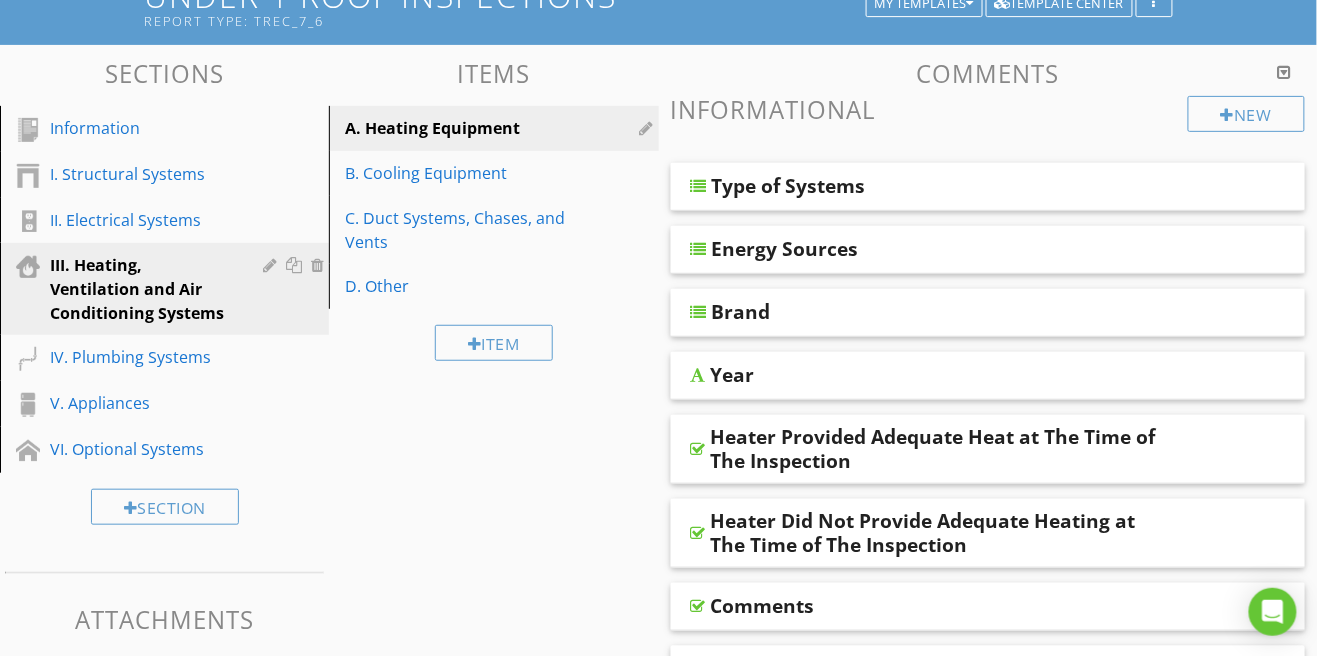 scroll, scrollTop: 192, scrollLeft: 0, axis: vertical 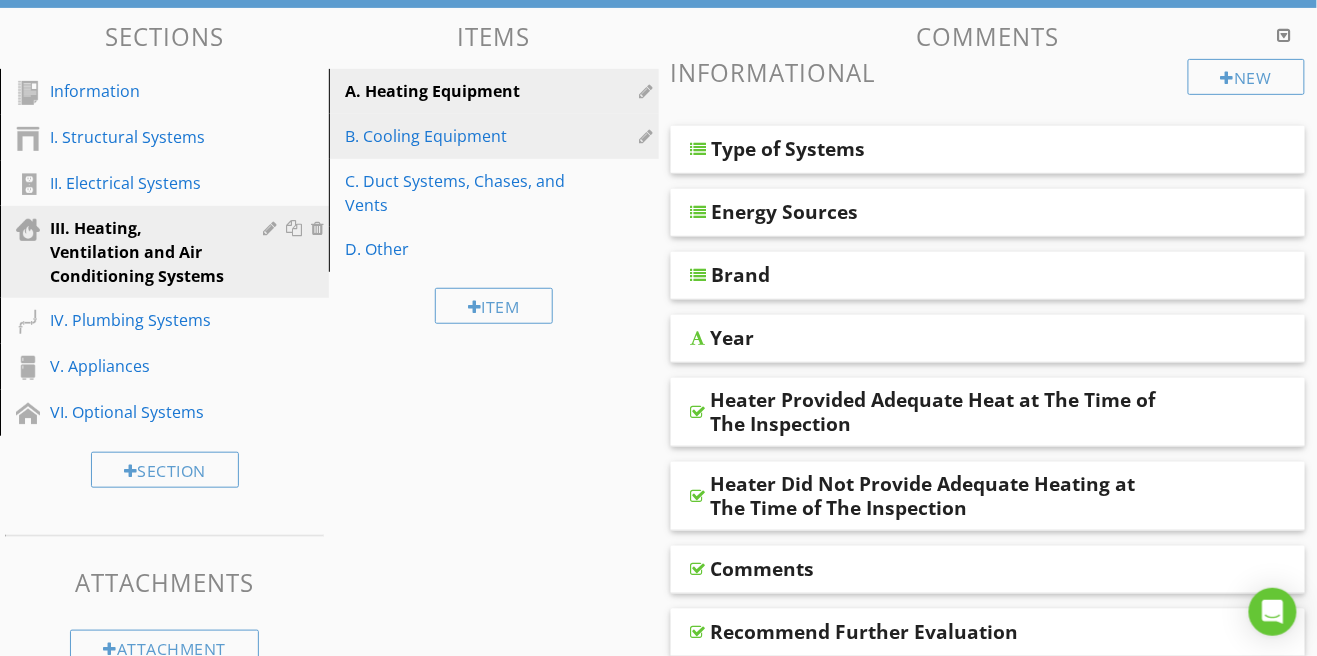 click on "B. Cooling Equipment" at bounding box center (459, 136) 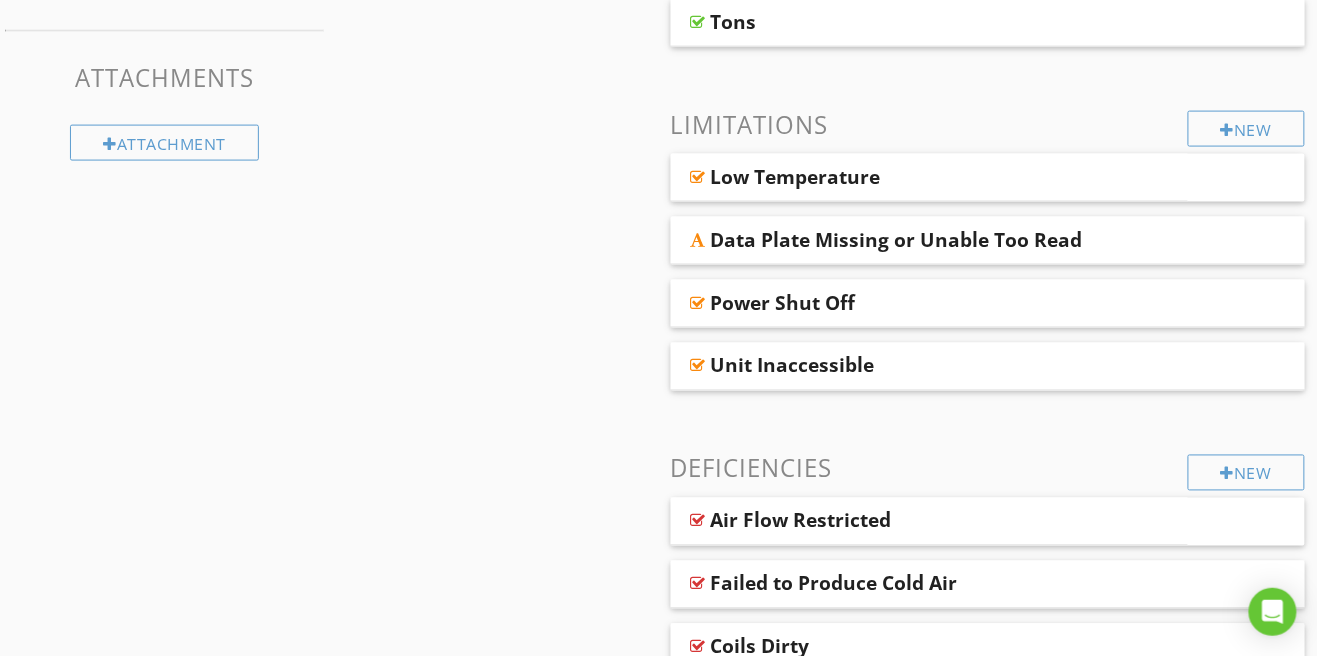 scroll, scrollTop: 740, scrollLeft: 0, axis: vertical 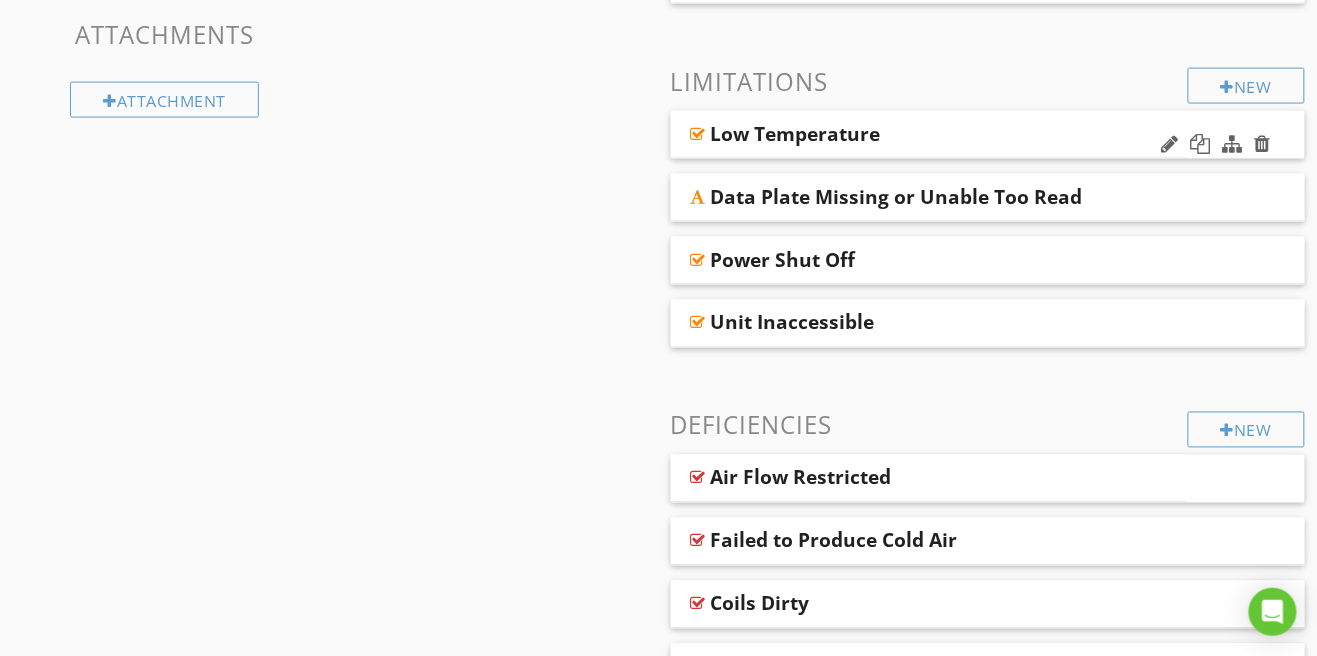 click at bounding box center [698, 134] 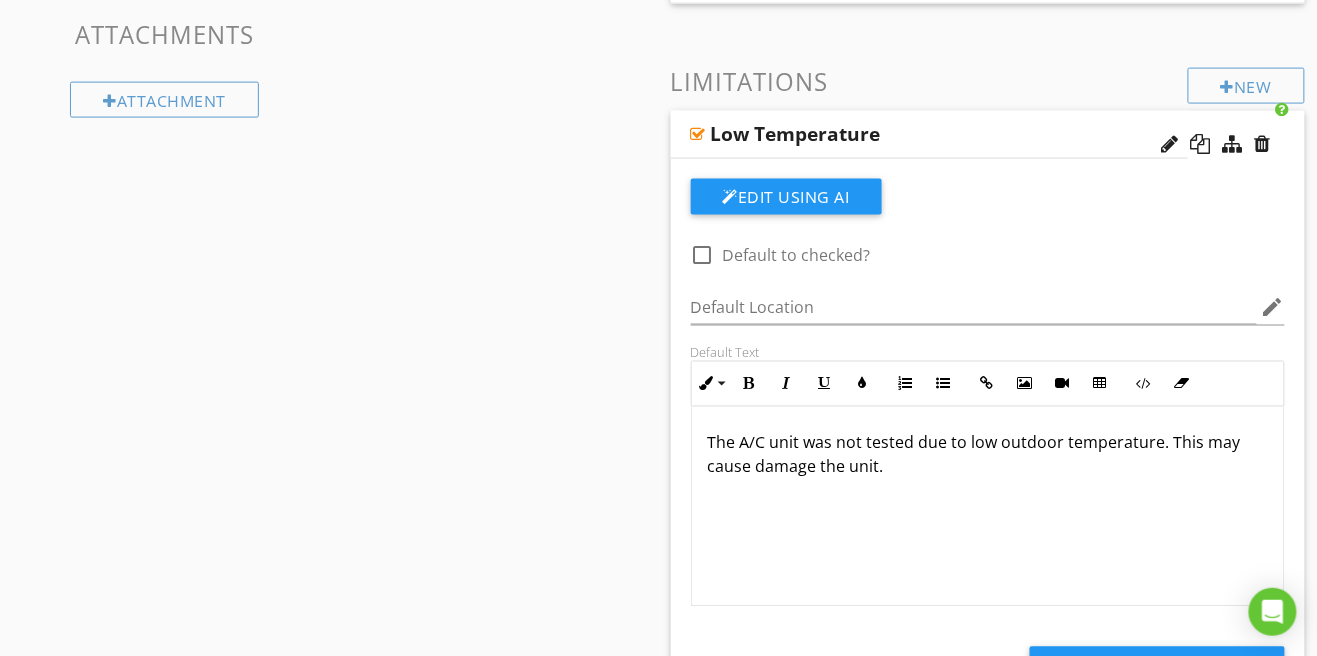 click at bounding box center (698, 134) 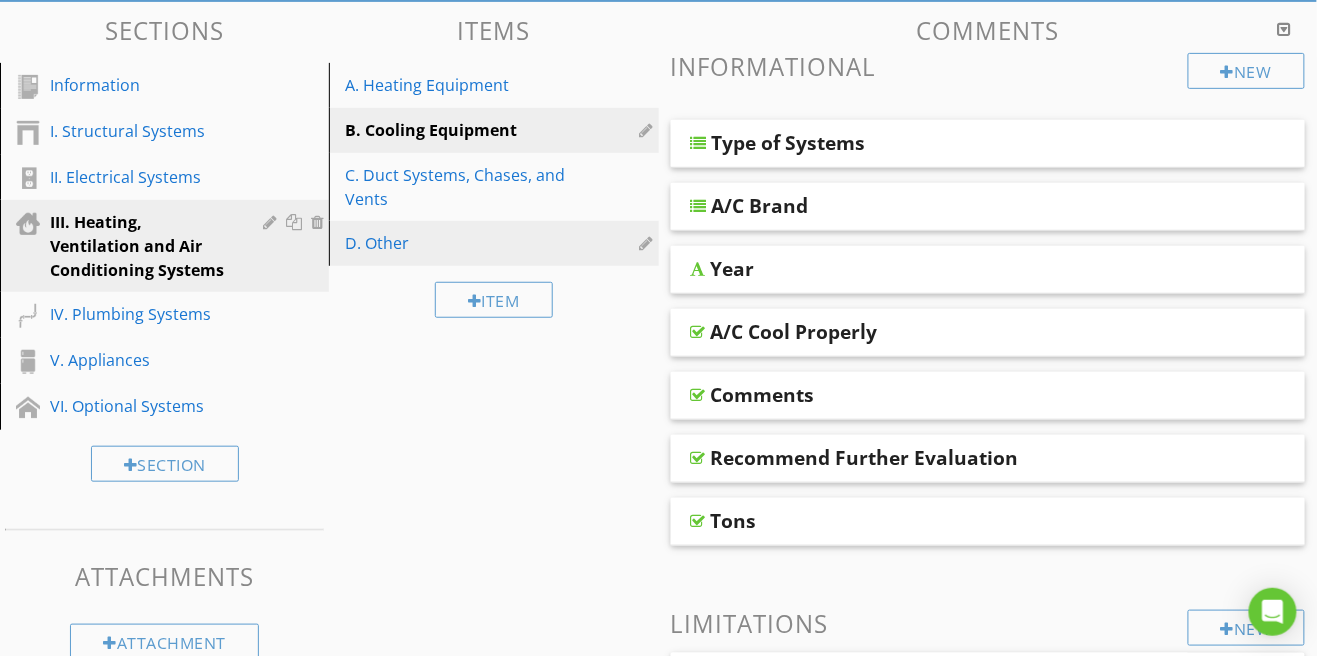 scroll, scrollTop: 164, scrollLeft: 0, axis: vertical 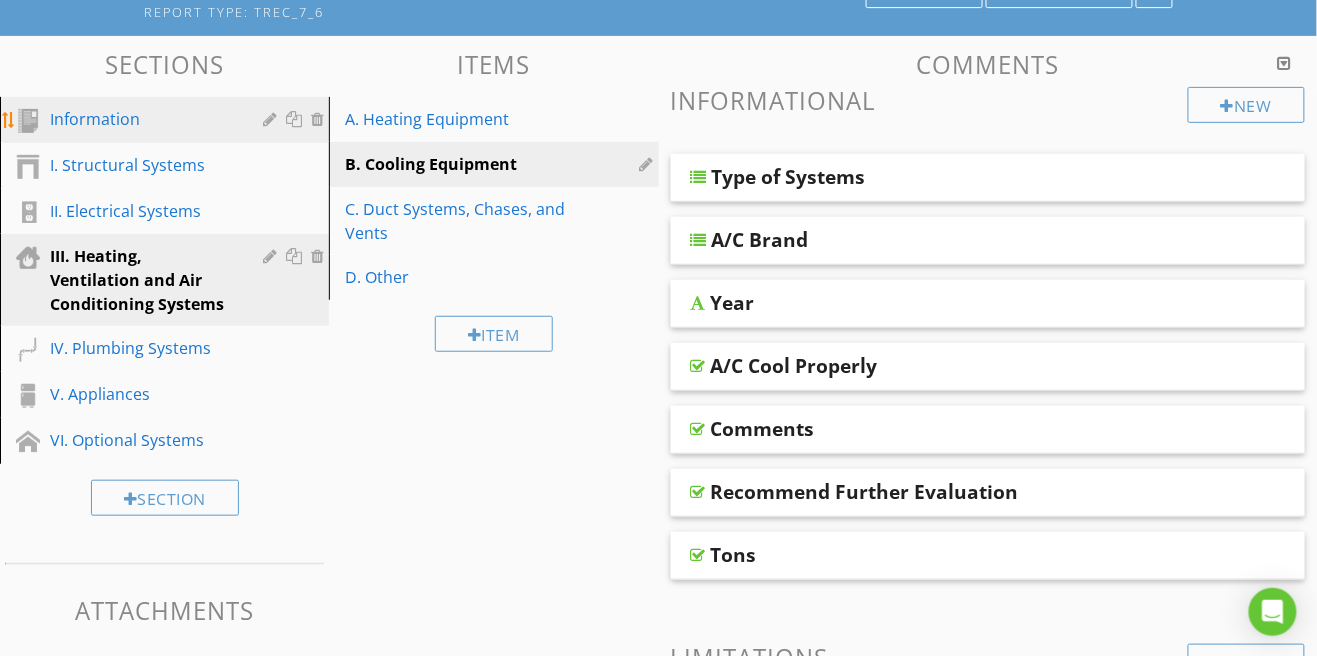 click on "Information" at bounding box center [142, 119] 